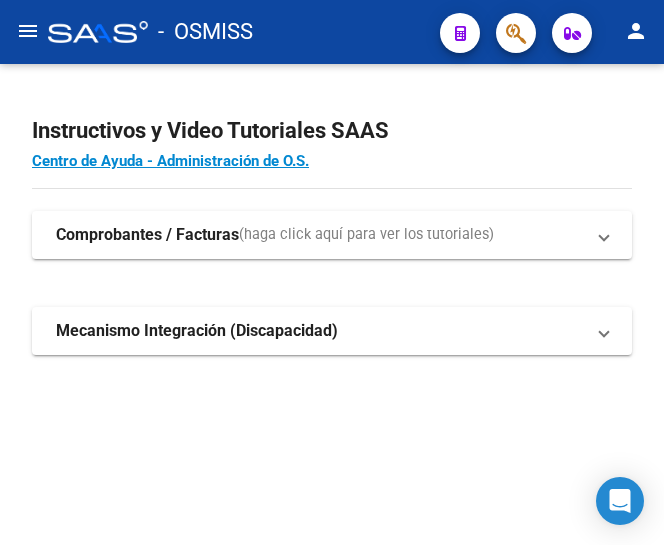 scroll, scrollTop: 0, scrollLeft: 0, axis: both 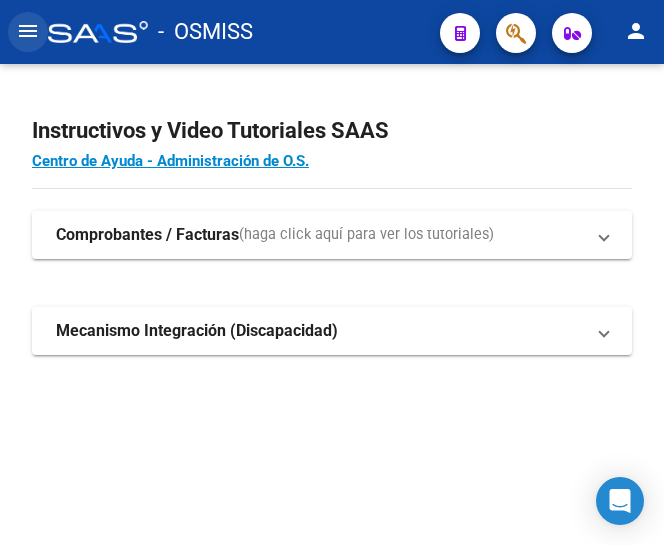 click on "menu" 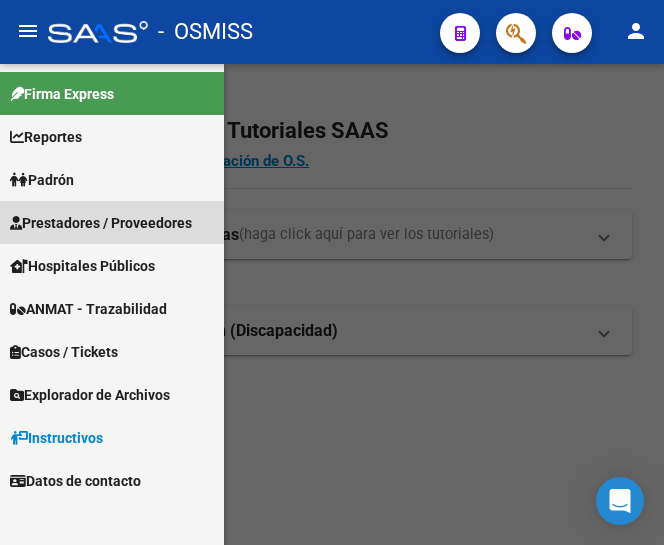 click on "Prestadores / Proveedores" at bounding box center [101, 223] 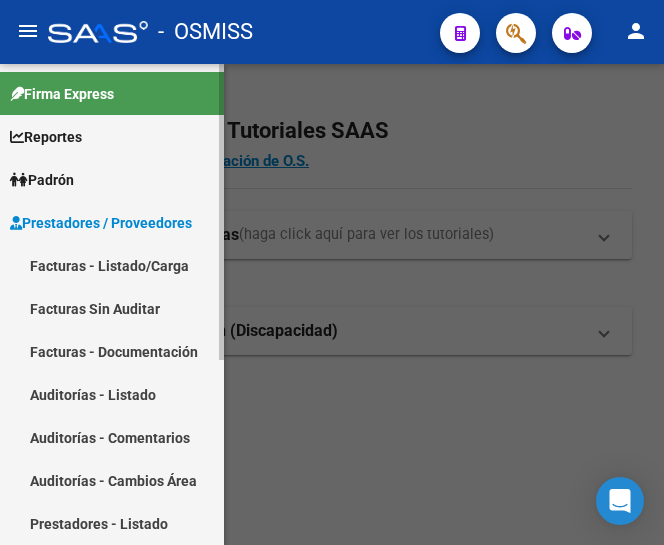 click on "Facturas - Listado/Carga" at bounding box center [112, 265] 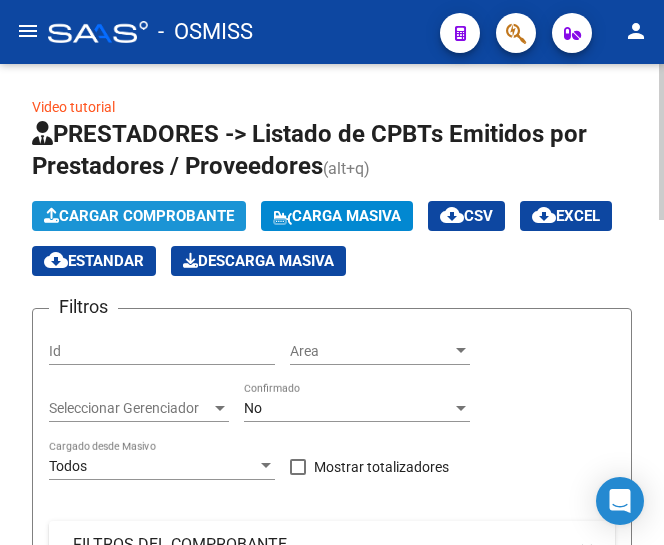 click on "Cargar Comprobante" 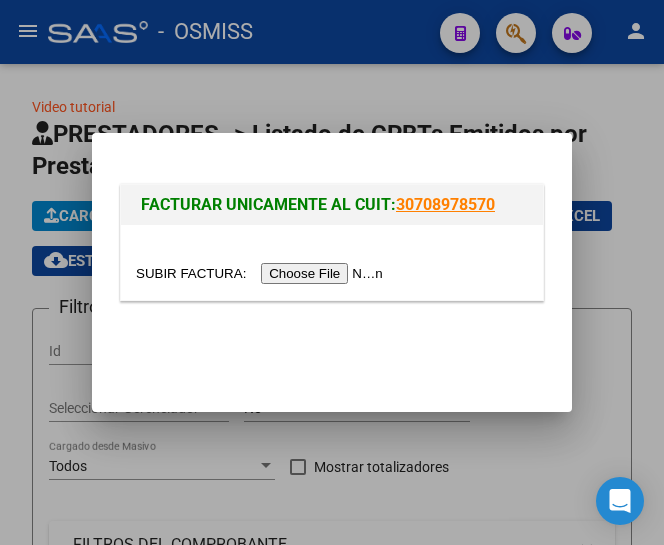 click at bounding box center [262, 273] 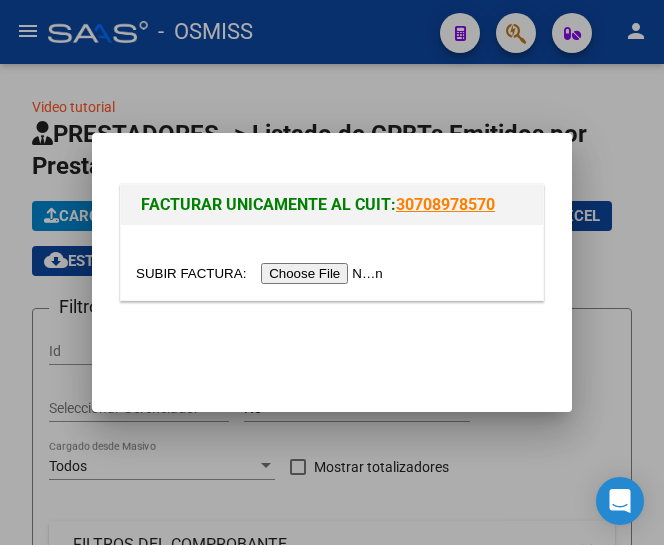 click at bounding box center [262, 273] 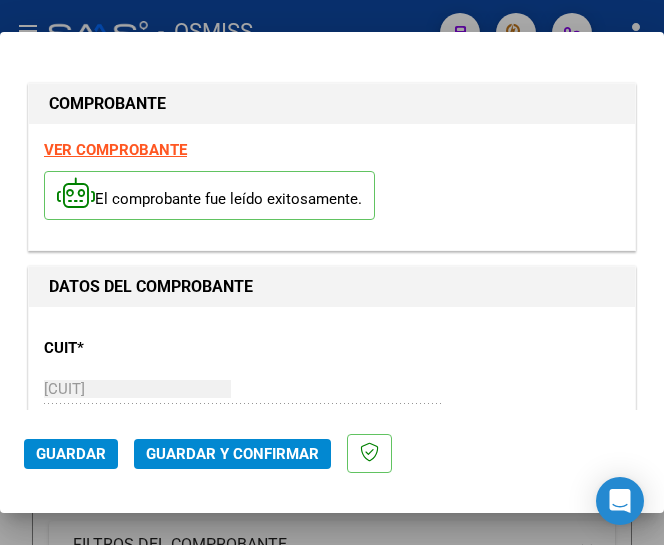 click on "CUIT  *   [CUIT] Ingresar CUIT  ANALISIS PRESTADOR  AREA OPERATIVA LV ZONA SUR HOSPITAL PAPA FRANCISCO  ARCA Padrón" at bounding box center (332, 410) 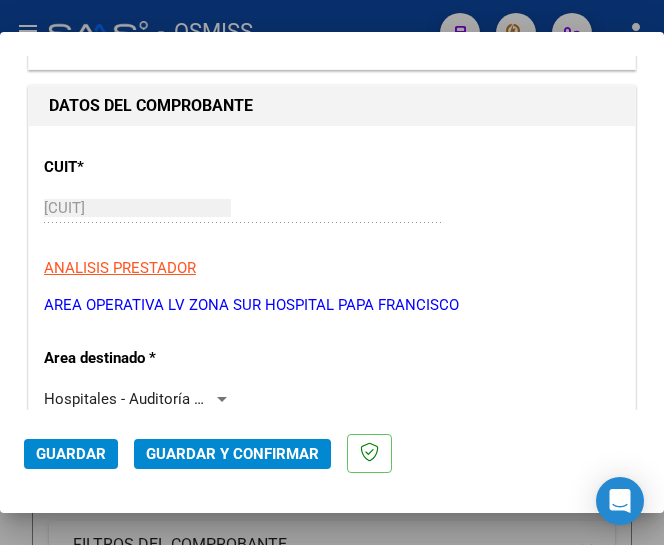 scroll, scrollTop: 200, scrollLeft: 0, axis: vertical 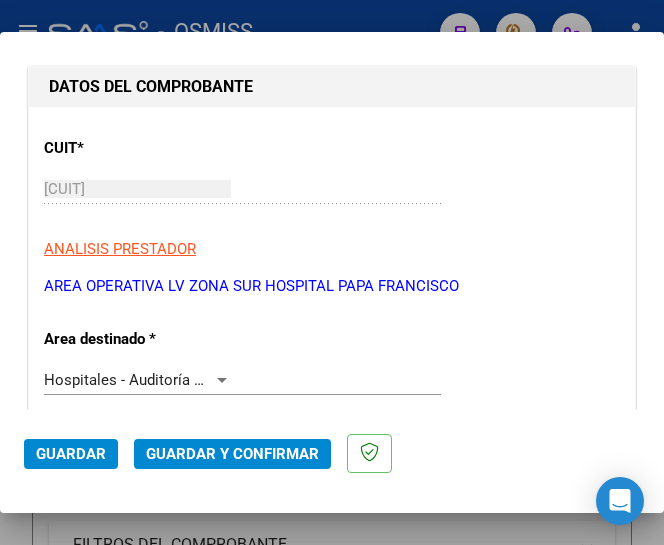 click at bounding box center [222, 380] 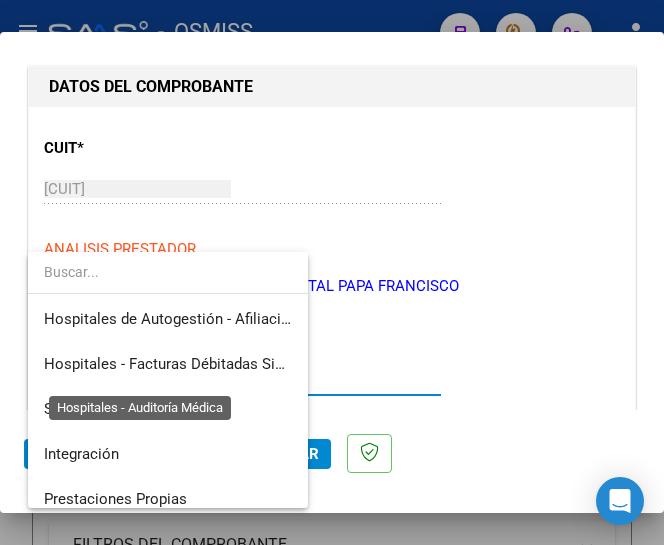 scroll, scrollTop: 300, scrollLeft: 0, axis: vertical 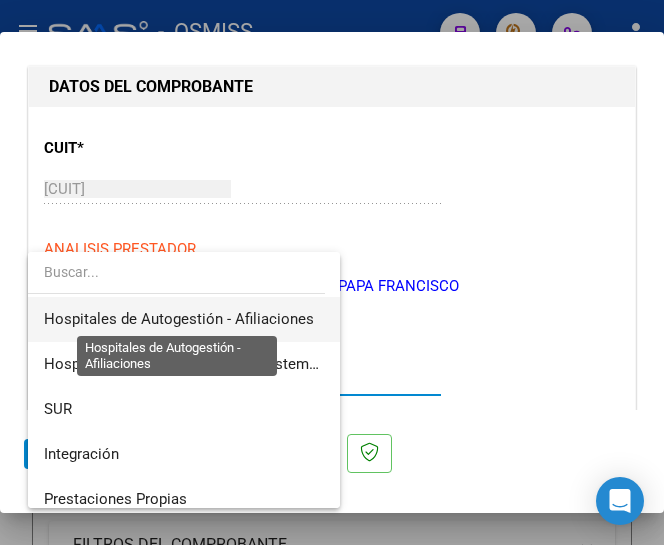 click on "Hospitales de Autogestión - Afiliaciones" at bounding box center (179, 319) 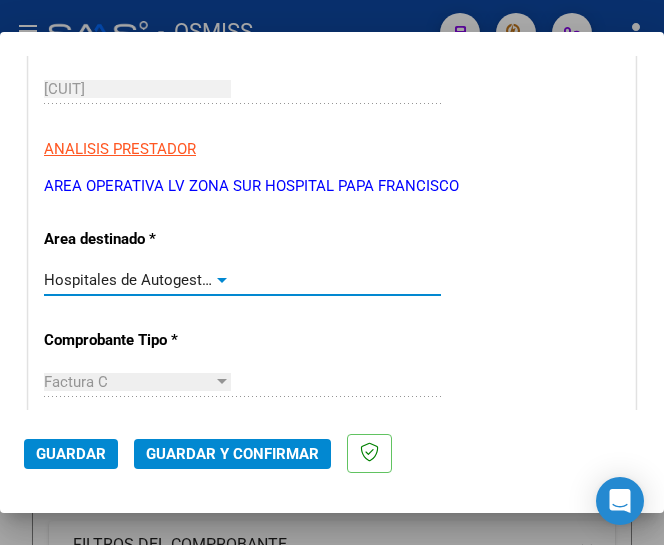 scroll, scrollTop: 400, scrollLeft: 0, axis: vertical 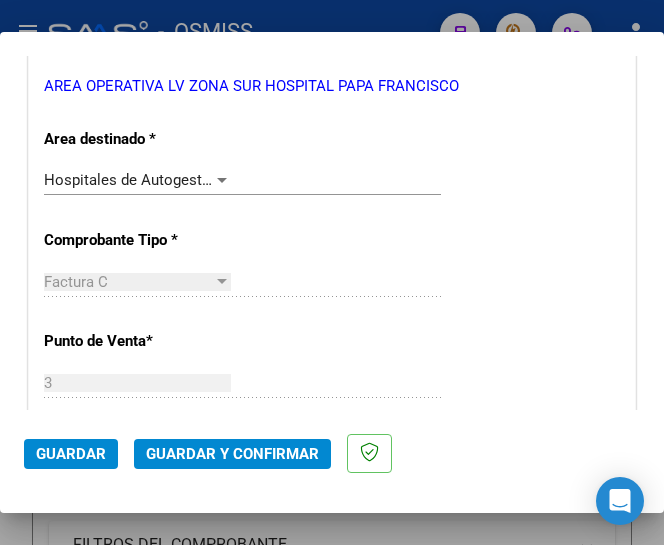 click on "CUIT  *   30-71432925-8 Ingresar CUIT  ANALISIS PRESTADOR  AREA OPERATIVA LV ZONA SUR HOSPITAL PAPA FRANCISCO  ARCA Padrón  Area destinado * Hospitales de Autogestión - Afiliaciones Seleccionar Area  Comprobante Tipo * Factura C Seleccionar Tipo Punto de Venta  *   3 Ingresar el Nro.  Número  *   4502 Ingresar el Nro.  Monto  *   $ 2.791.628,22 Ingresar el monto  Fecha del Cpbt.  *   2025-08-04 Ingresar la fecha  CAE / CAEA (no ingrese CAI)    75318953659286 Ingresar el CAE o CAEA (no ingrese CAI)  Fecha Recibido  *   2025-08-06 Ingresar la fecha  Fecha de Vencimiento    Ingresar la fecha  Ref. Externa    Ingresar la ref.  N° Liquidación    Ingresar el N° Liquidación" at bounding box center (332, 627) 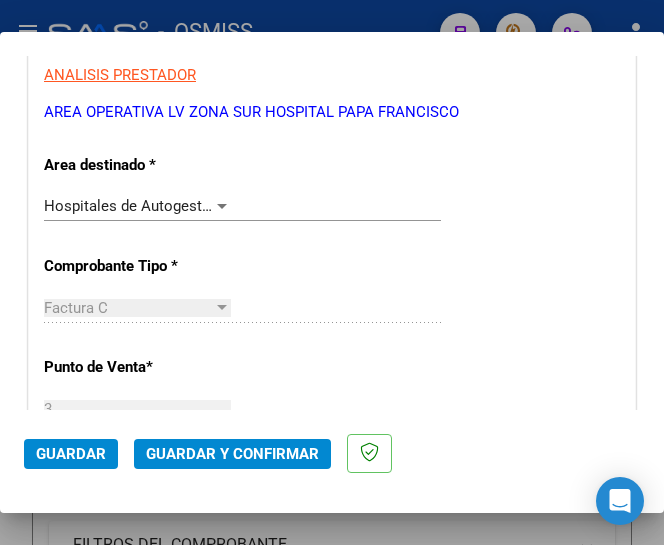 scroll, scrollTop: 400, scrollLeft: 0, axis: vertical 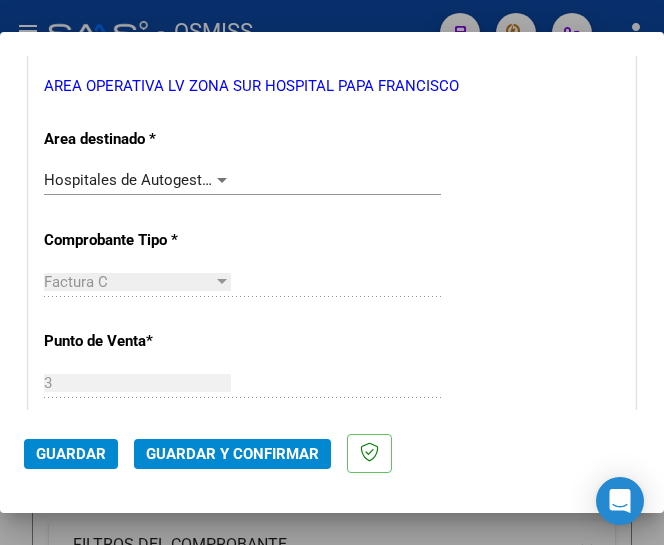click at bounding box center (222, 180) 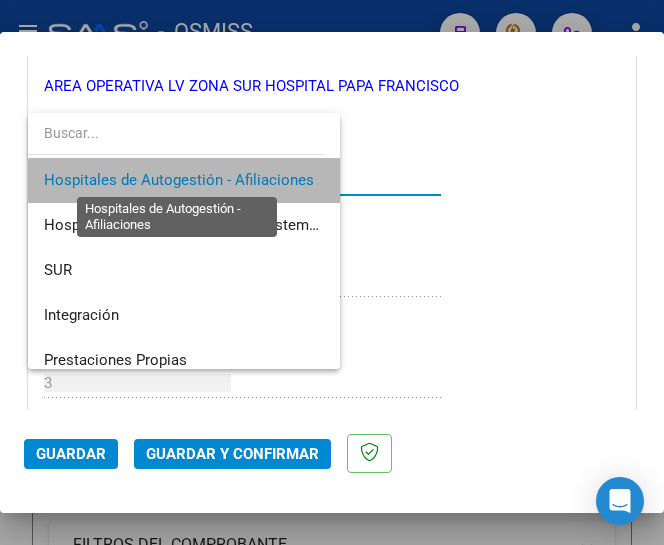 click on "Hospitales de Autogestión - Afiliaciones" at bounding box center (179, 180) 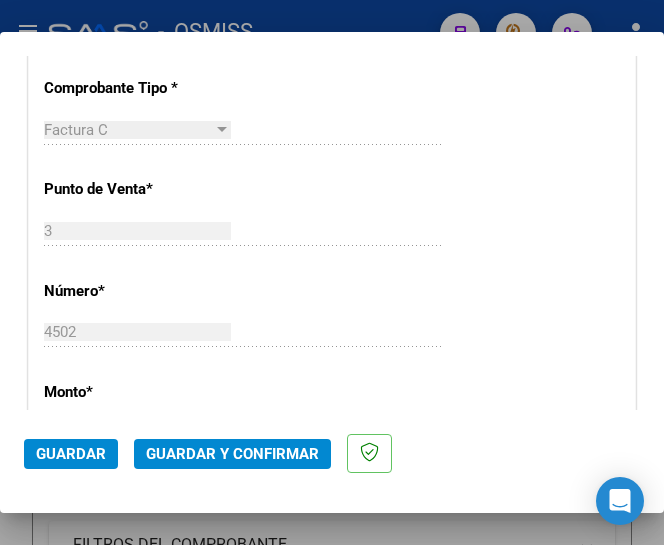 scroll, scrollTop: 600, scrollLeft: 0, axis: vertical 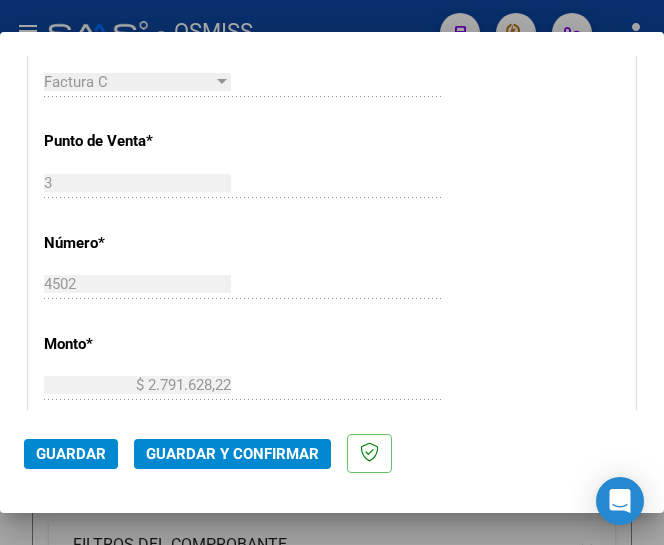 click on "Guardar y Confirmar" 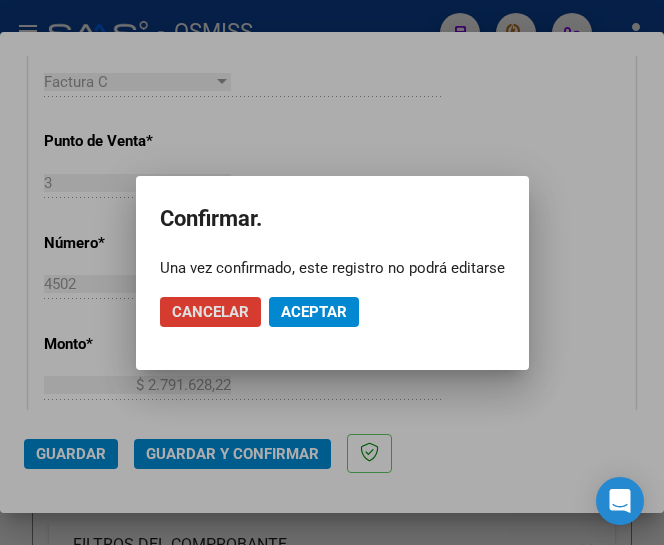 click at bounding box center (332, 272) 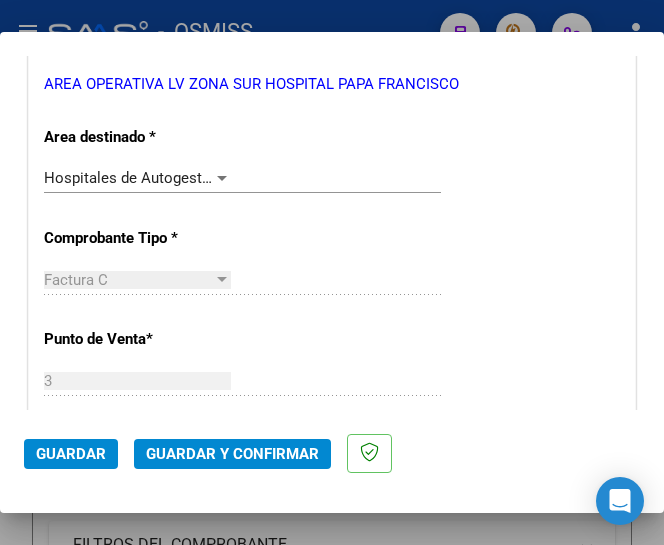 scroll, scrollTop: 400, scrollLeft: 0, axis: vertical 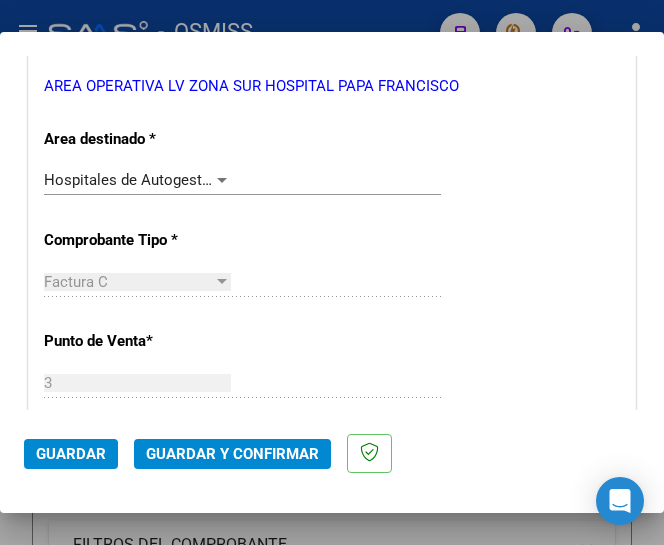 click at bounding box center (222, 180) 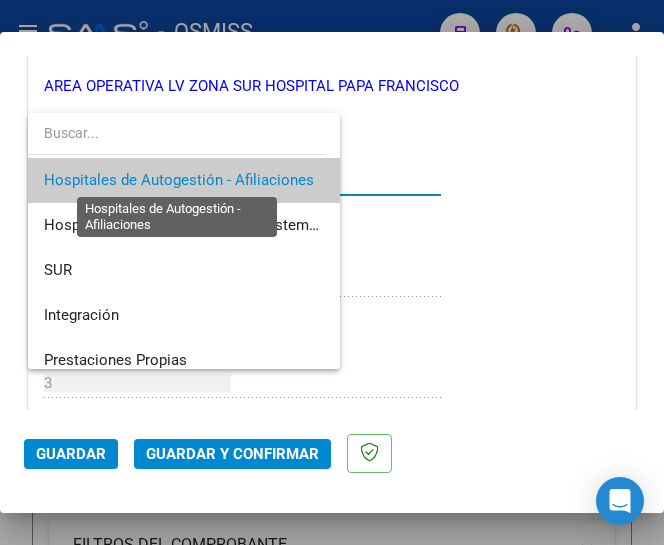 click on "Hospitales de Autogestión - Afiliaciones" at bounding box center (179, 180) 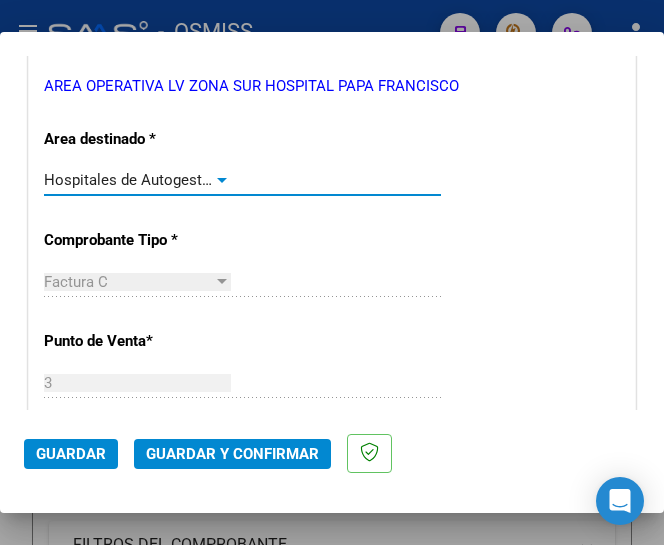 click on "Guardar y Confirmar" 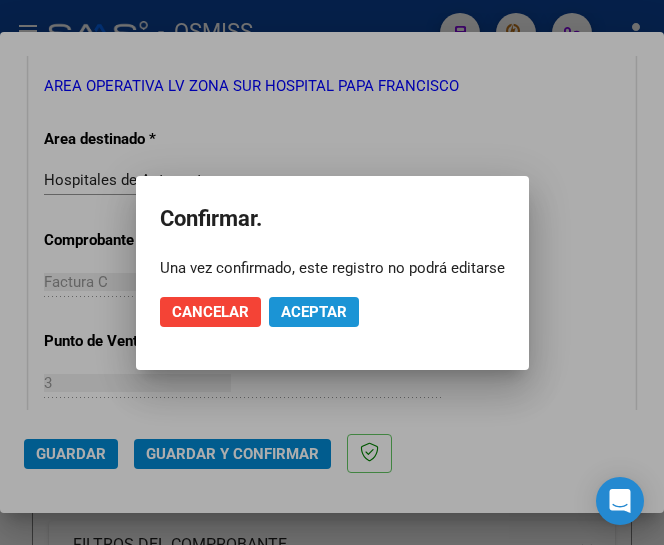 click on "Aceptar" 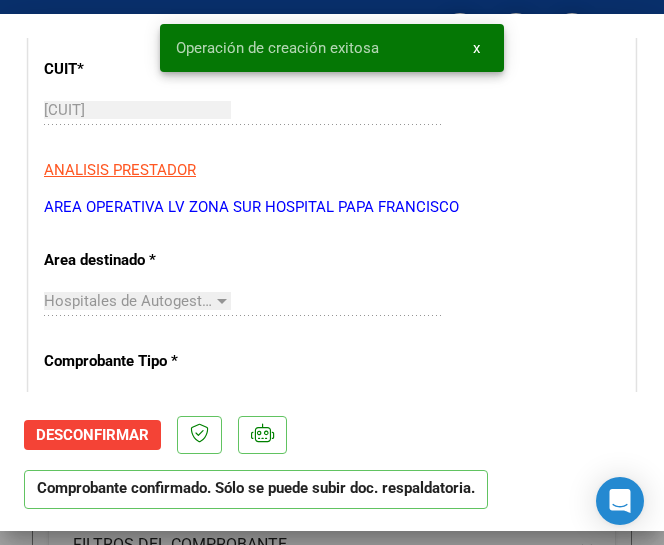 scroll, scrollTop: 300, scrollLeft: 0, axis: vertical 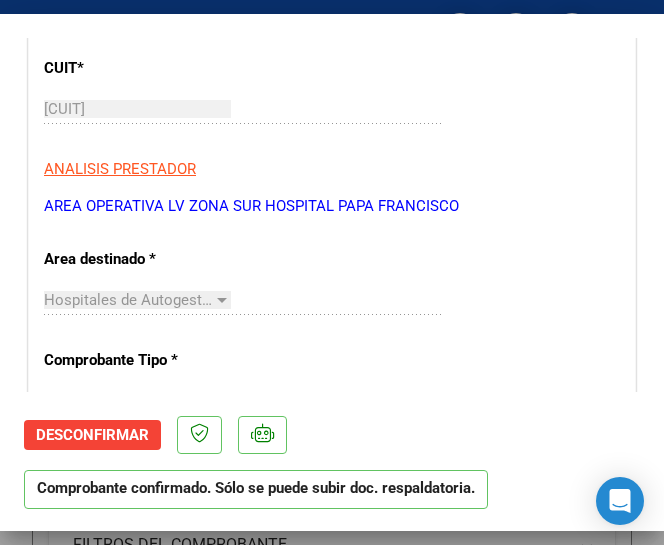 click on "Hospitales de Autogestión - Afiliaciones Seleccionar Area" at bounding box center (242, 300) 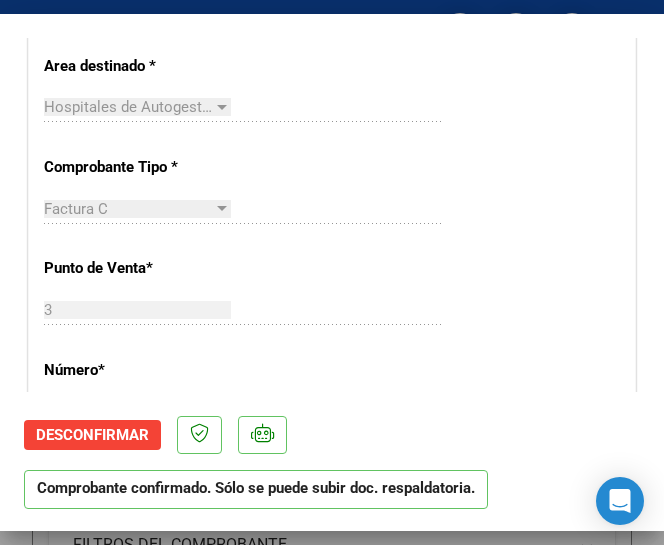 scroll, scrollTop: 500, scrollLeft: 0, axis: vertical 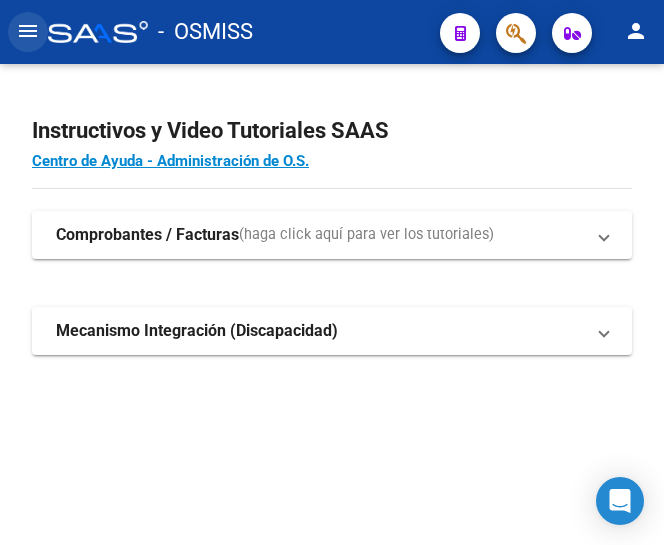 click on "menu" 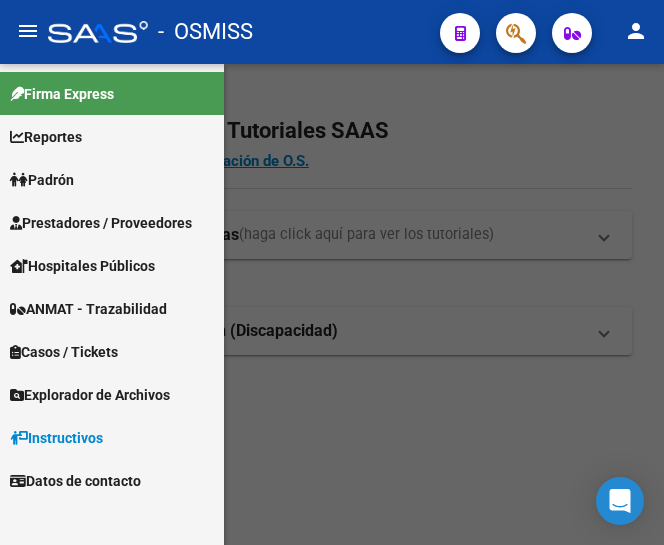 click on "Prestadores / Proveedores" at bounding box center [101, 223] 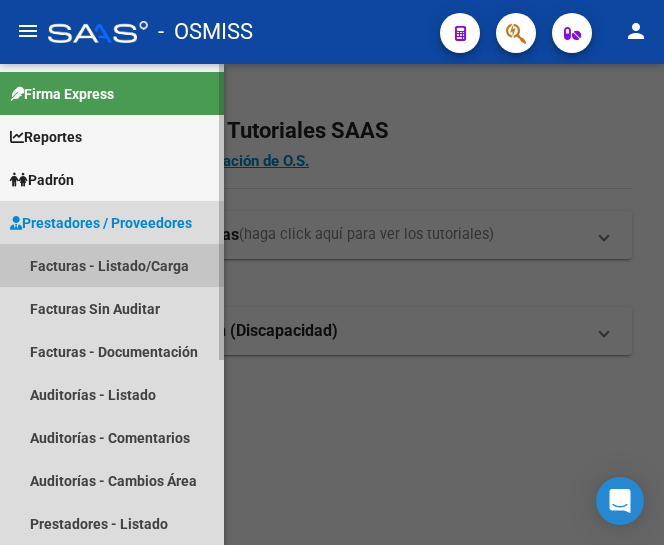 click on "Facturas - Listado/Carga" at bounding box center (112, 265) 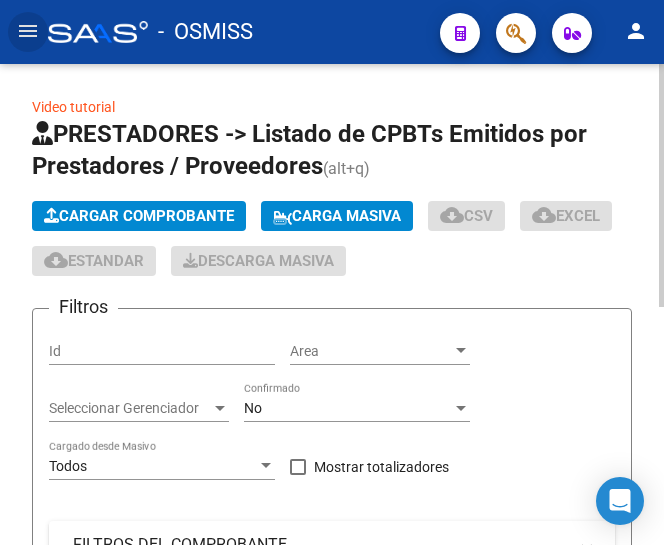 click on "Cargar Comprobante" 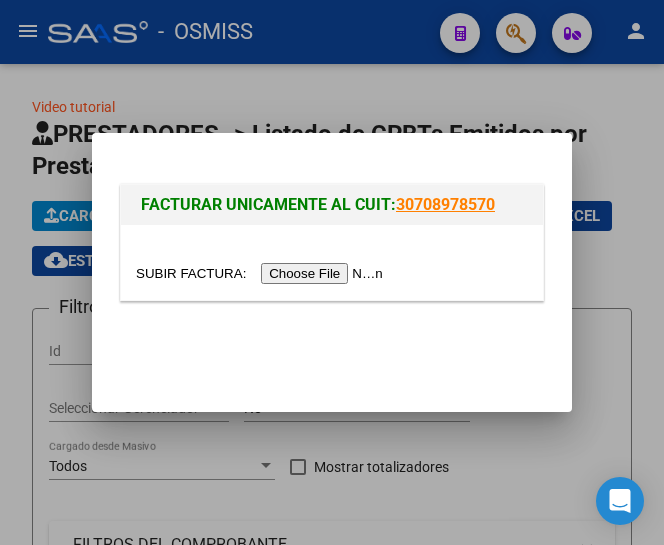 click at bounding box center [262, 273] 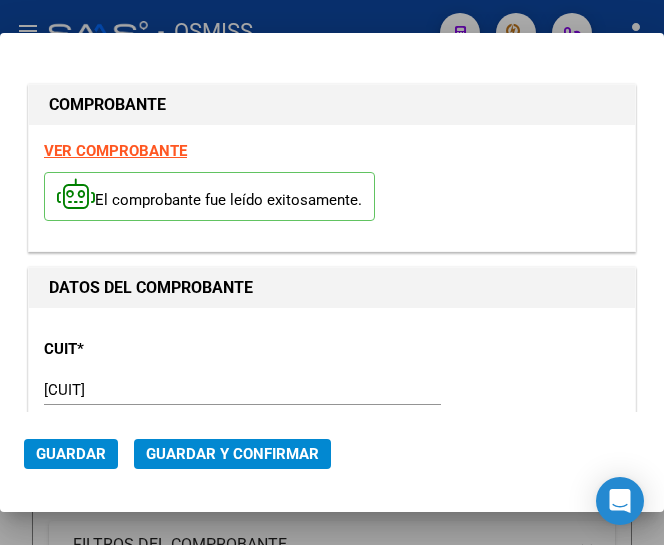 click on "CUIT  *   30-62698339-8 Ingresar CUIT  ANALISIS PRESTADOR" at bounding box center (332, 392) 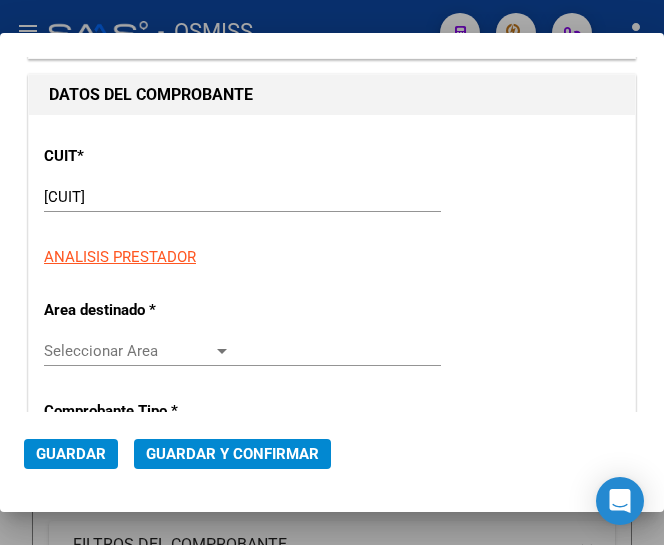 scroll, scrollTop: 200, scrollLeft: 0, axis: vertical 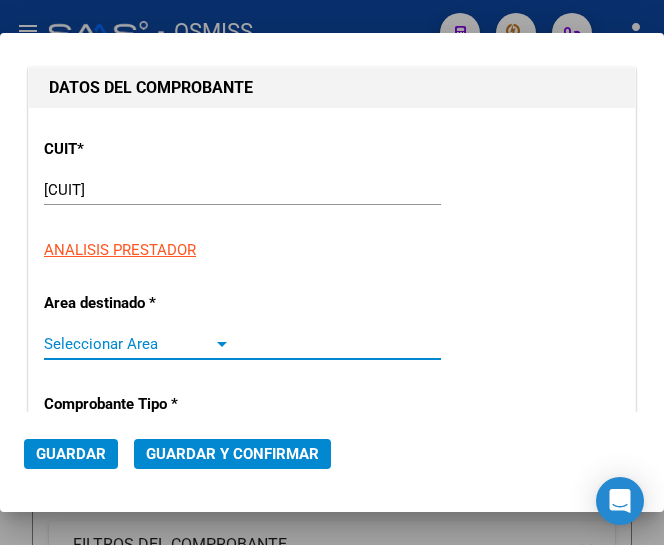 click at bounding box center [222, 344] 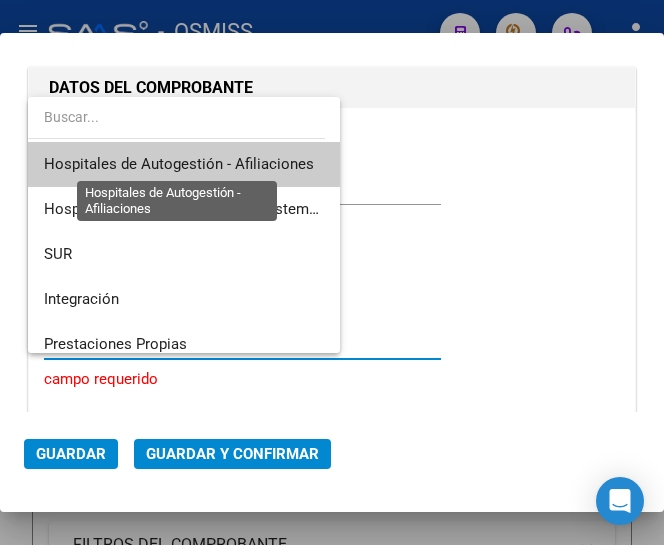 click on "Hospitales de Autogestión - Afiliaciones" at bounding box center [179, 164] 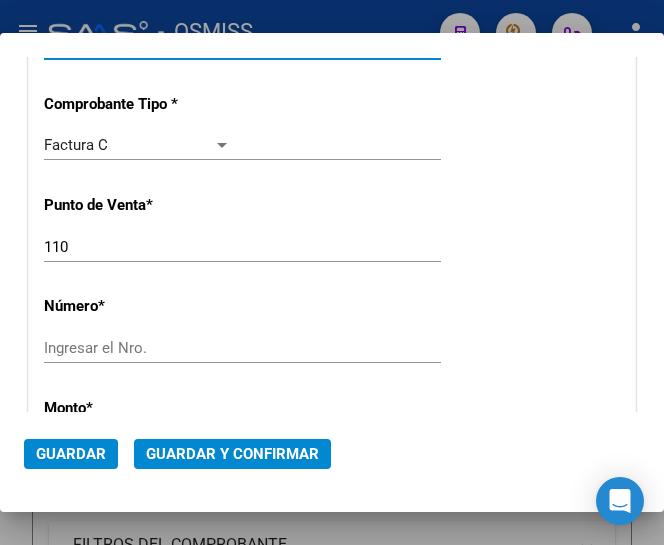 scroll, scrollTop: 600, scrollLeft: 0, axis: vertical 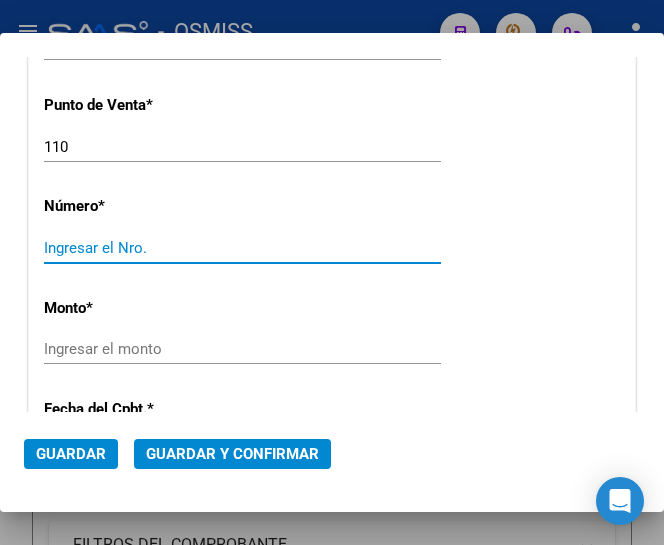 click on "Ingresar el Nro." at bounding box center [137, 248] 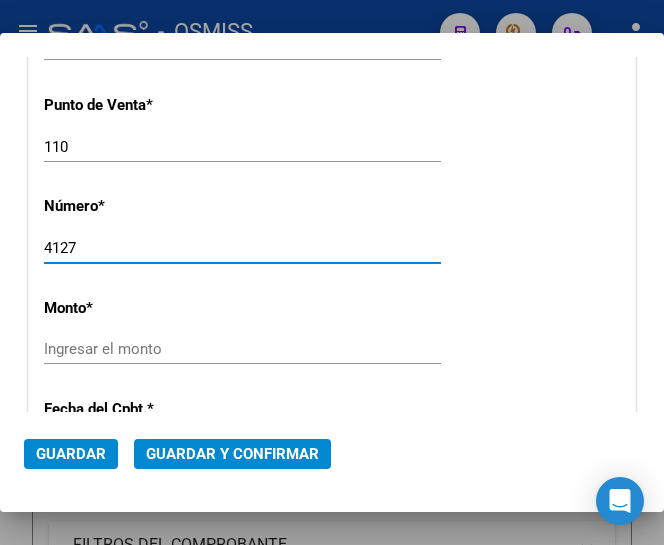 type on "4127" 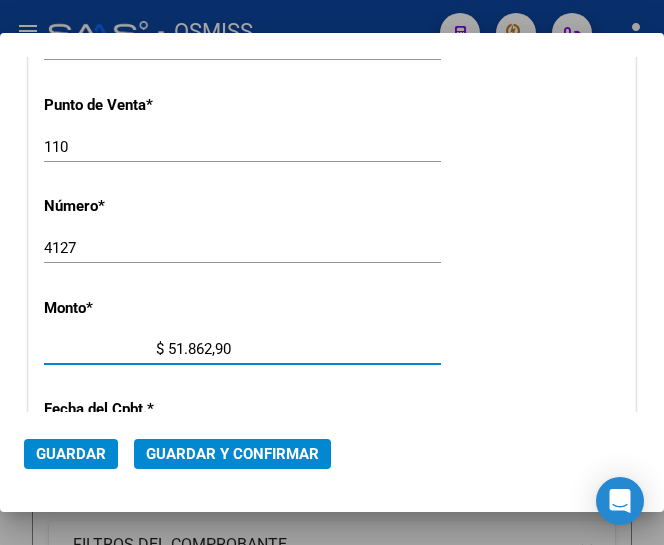type on "$ 518.629,00" 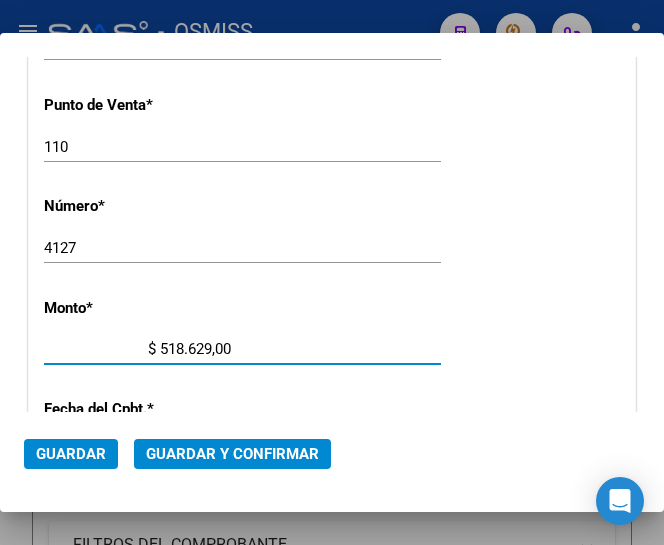 scroll, scrollTop: 700, scrollLeft: 0, axis: vertical 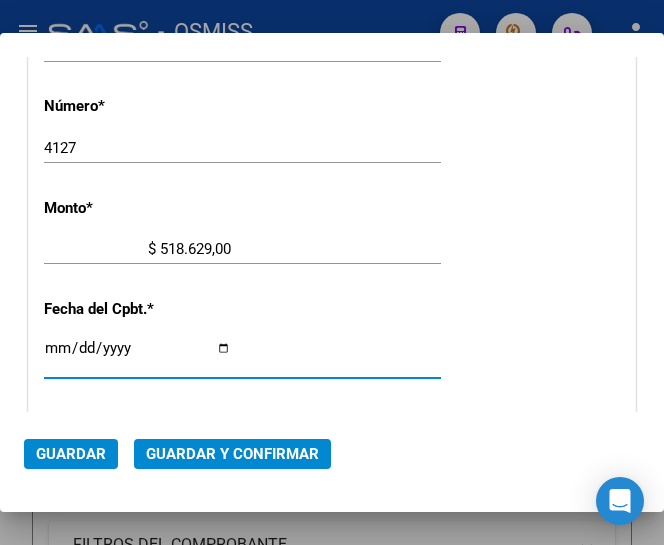 click on "Ingresar la fecha" at bounding box center (137, 356) 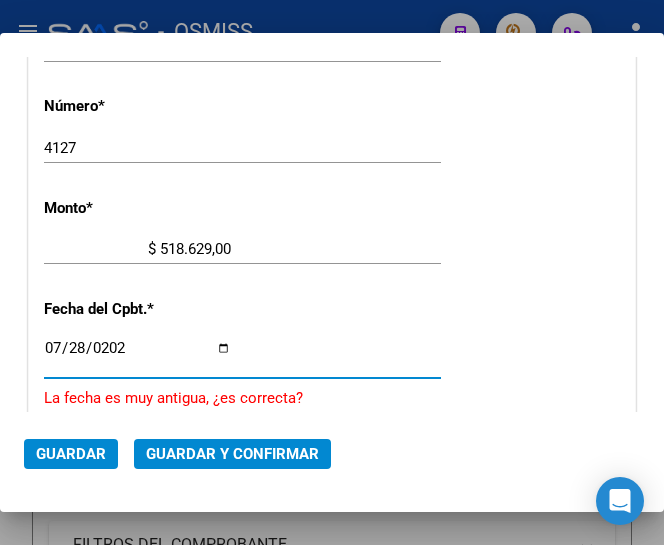 type on "2025-07-28" 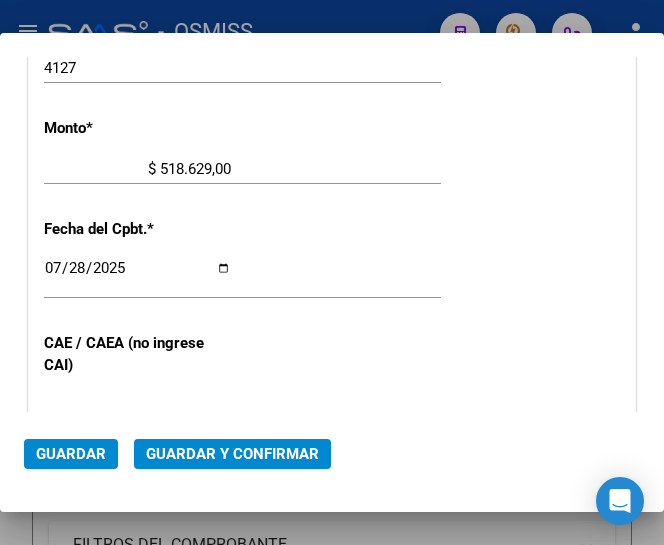 scroll, scrollTop: 800, scrollLeft: 0, axis: vertical 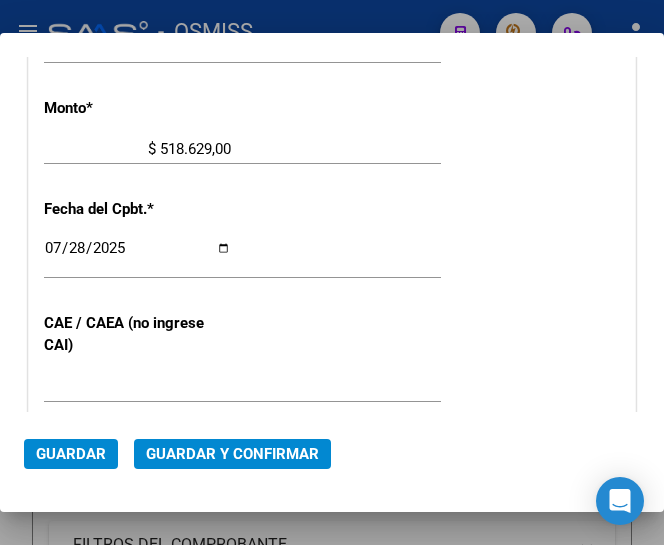 click on "CUIT  *   30-62698339-8 Ingresar CUIT  ANALISIS PRESTADOR  Area destinado * Hospitales de Autogestión - Afiliaciones Seleccionar Area  Comprobante Tipo * Factura C Seleccionar Tipo Punto de Venta  *   110 Ingresar el Nro.  Número  *   4127 Ingresar el Nro.  Monto  *   $ 518.629,00 Ingresar el monto  Fecha del Cpbt.  *   2025-07-28 Ingresar la fecha  CAE / CAEA (no ingrese CAI)    75308030560126 Ingresar el CAE o CAEA (no ingrese CAI)  Fecha Recibido  *   2025-08-06 Ingresar la fecha  Fecha de Vencimiento    Ingresar la fecha  Ref. Externa    Ingresar la ref.  N° Liquidación    Ingresar el N° Liquidación" at bounding box center [332, 209] 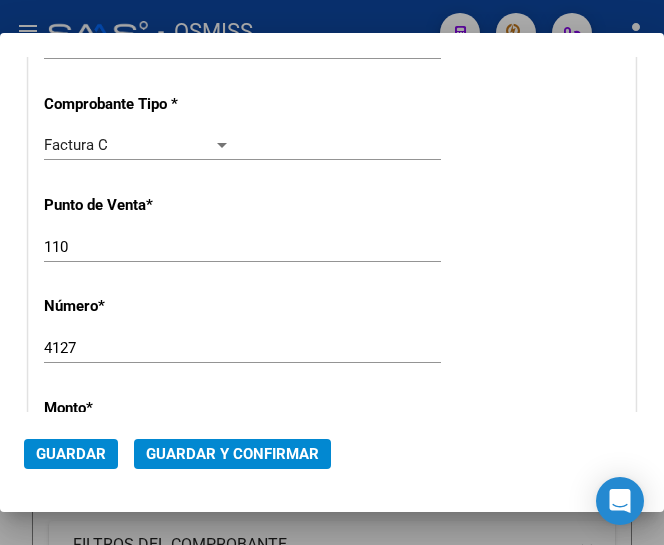scroll, scrollTop: 400, scrollLeft: 0, axis: vertical 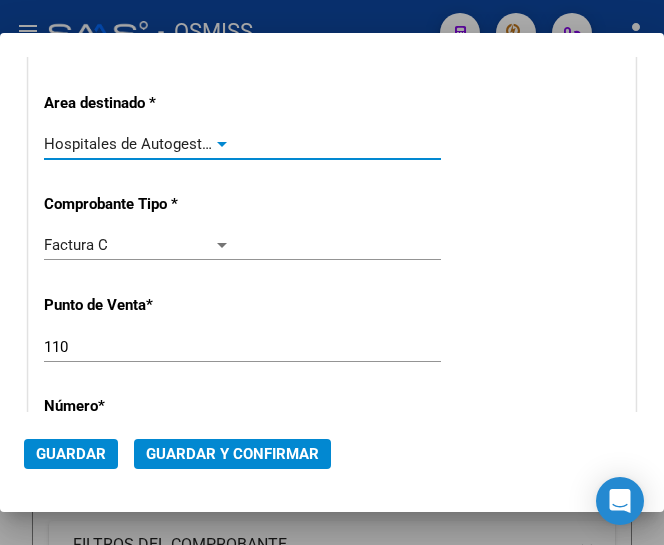 click at bounding box center (222, 144) 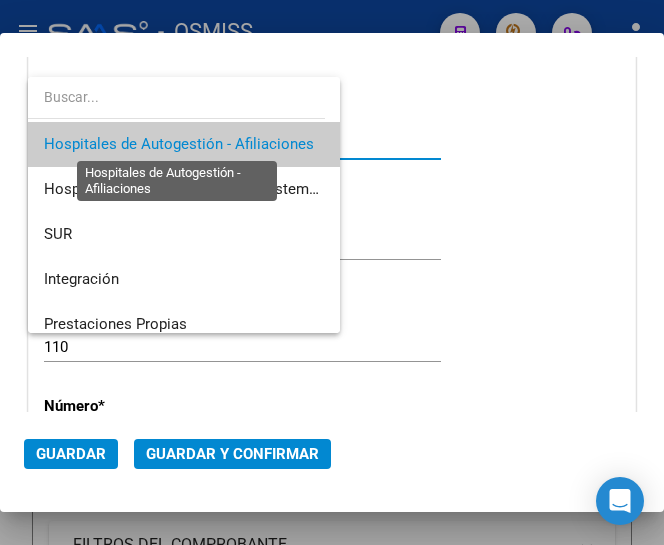 click on "Hospitales de Autogestión - Afiliaciones" at bounding box center (179, 144) 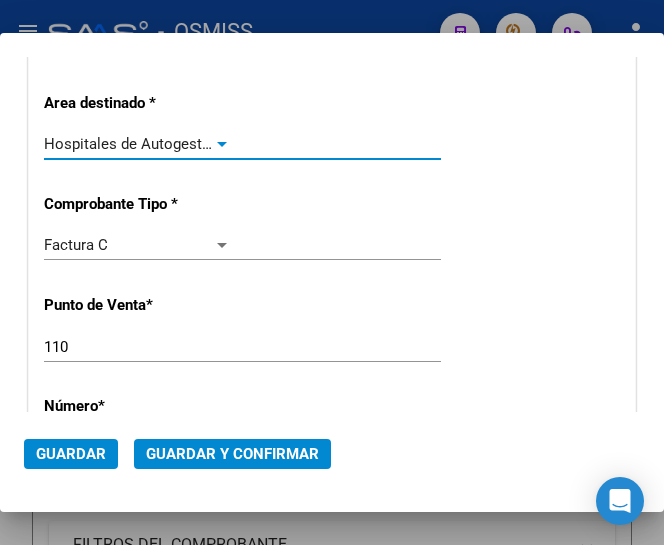 scroll, scrollTop: 200, scrollLeft: 0, axis: vertical 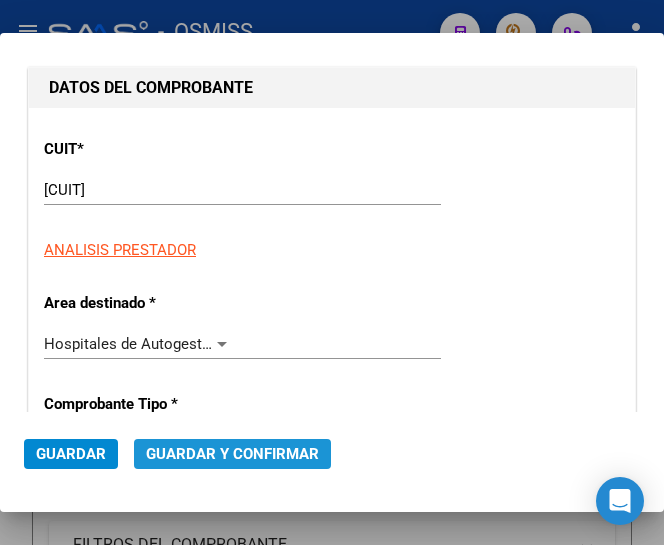 click on "Guardar y Confirmar" 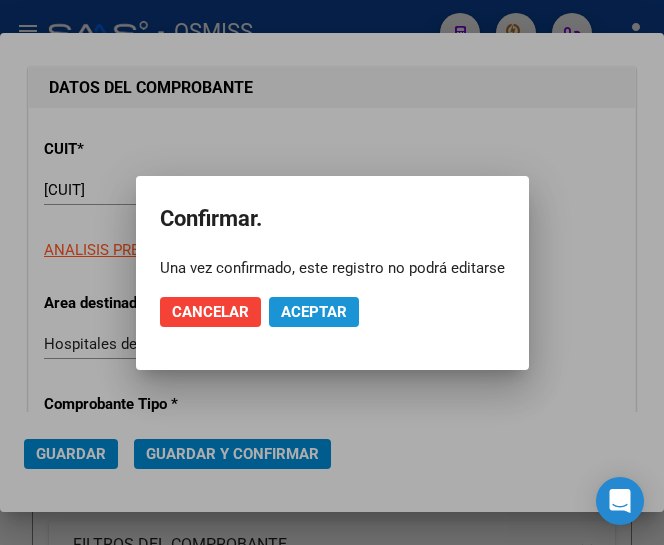 click on "Aceptar" 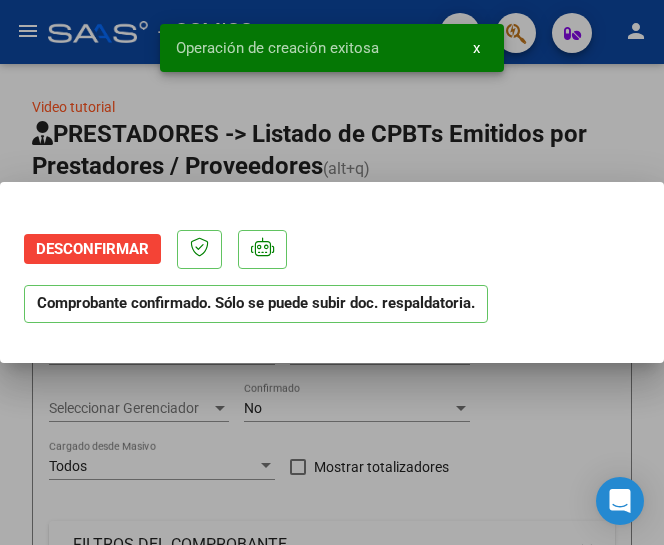 scroll, scrollTop: 0, scrollLeft: 0, axis: both 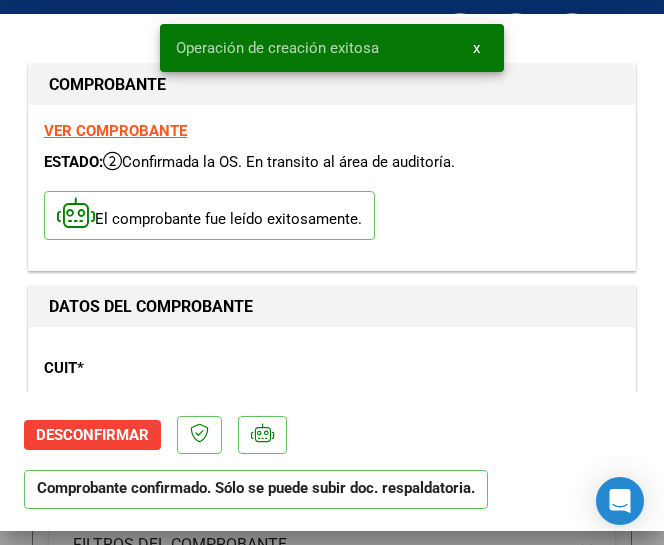 type on "2025-08-27" 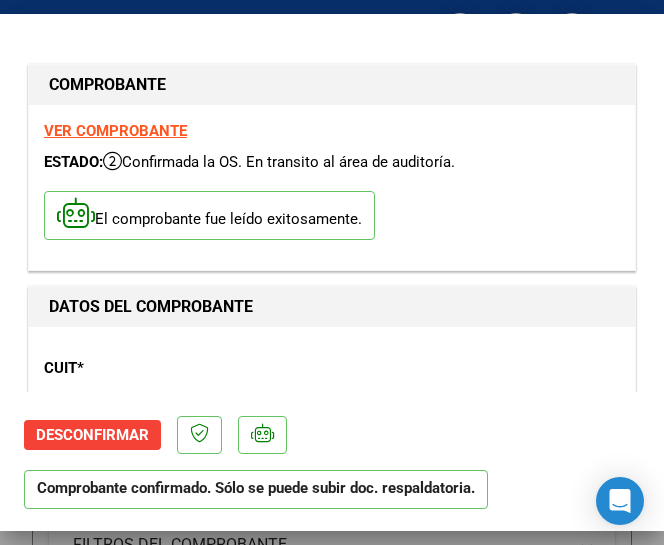 click on "Desconfirmar  Comprobante confirmado. Sólo se puede subir doc. respaldatoria." 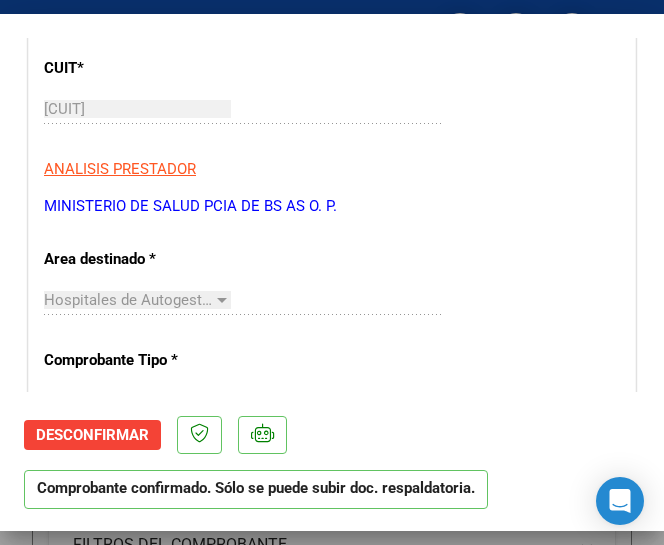 scroll, scrollTop: 600, scrollLeft: 0, axis: vertical 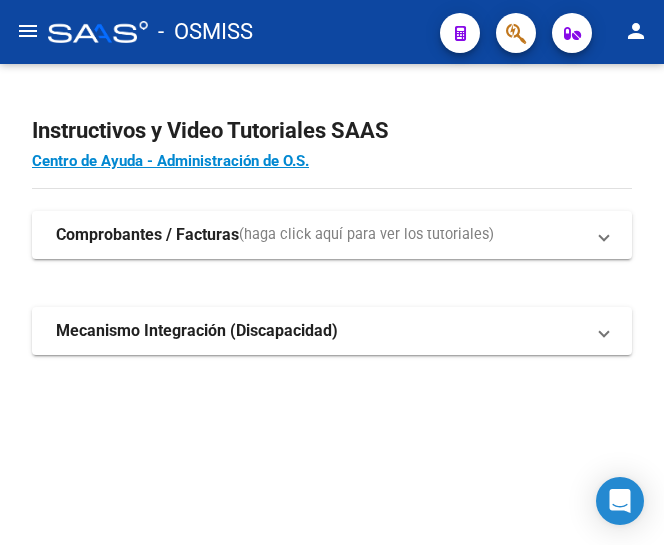 click on "menu" 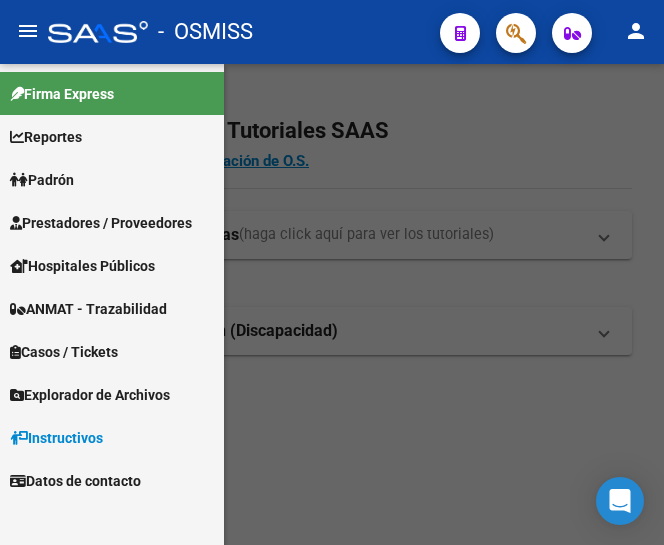 click on "Prestadores / Proveedores" at bounding box center [101, 223] 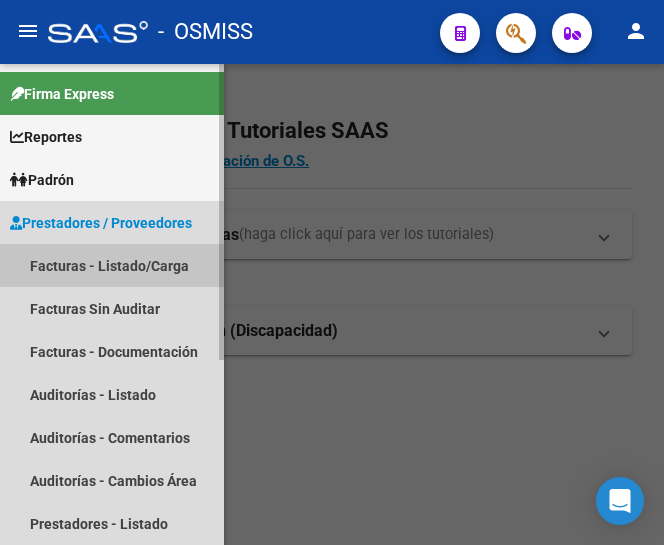 click on "Facturas - Listado/Carga" at bounding box center (112, 265) 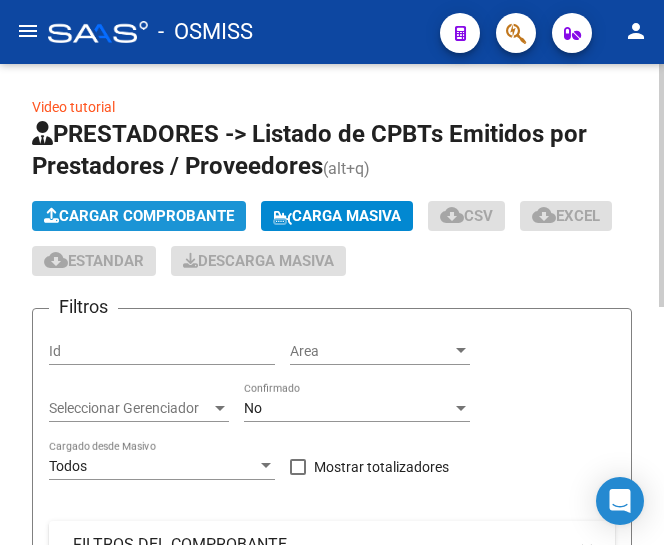 click on "Cargar Comprobante" 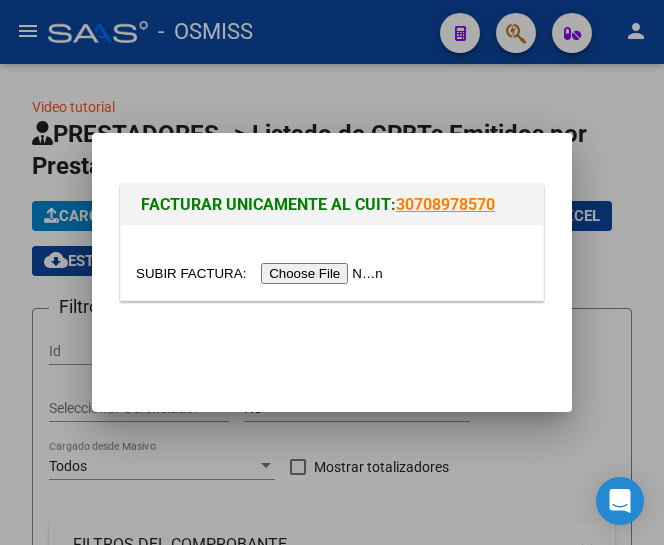 click at bounding box center [262, 273] 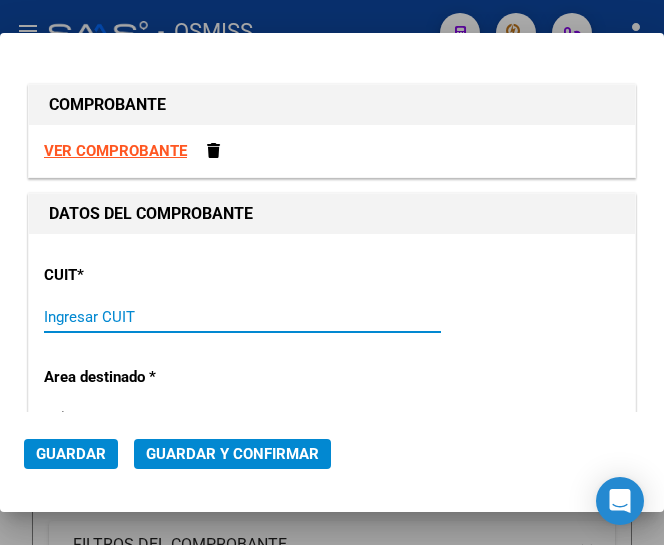 click on "Ingresar CUIT" at bounding box center [137, 317] 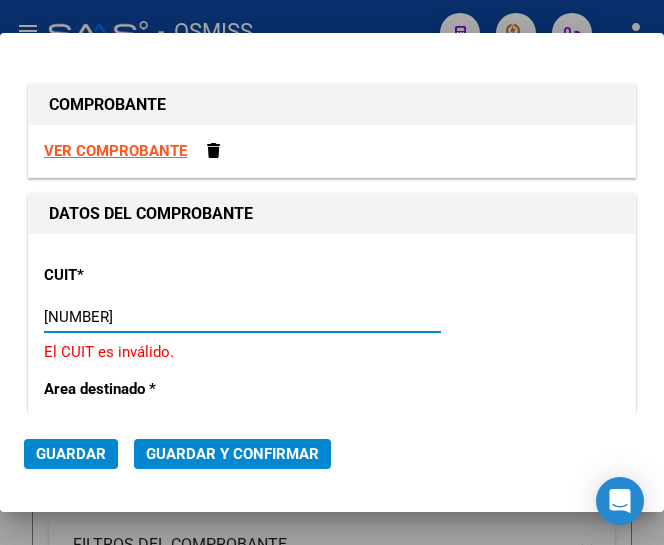 type on "30-62698339-8" 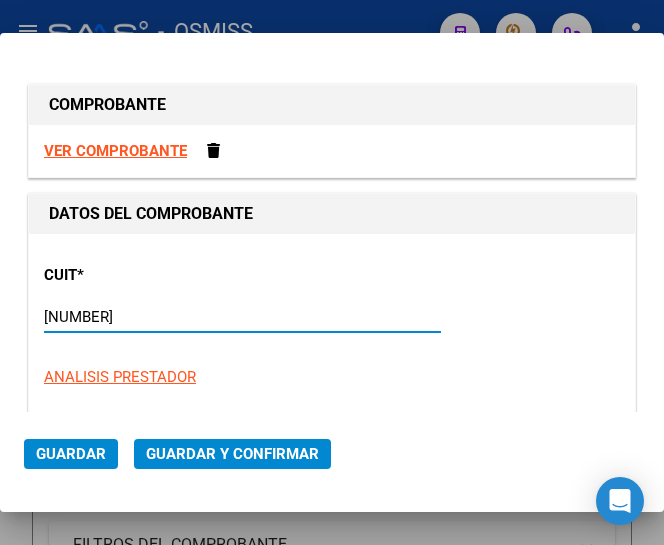 type on "110" 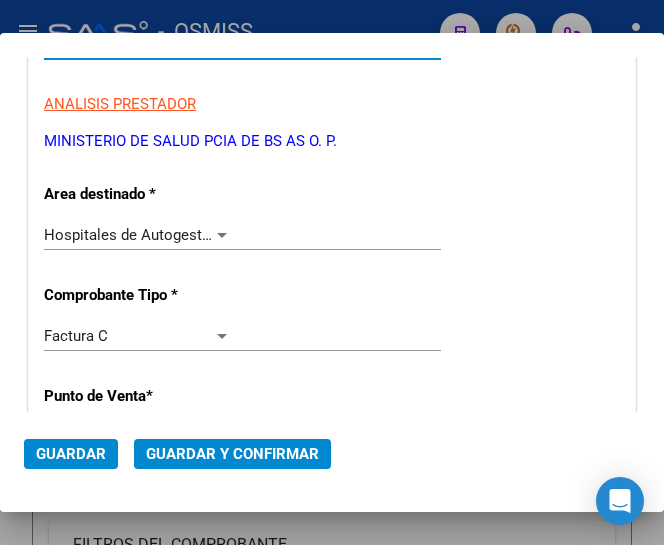 scroll, scrollTop: 300, scrollLeft: 0, axis: vertical 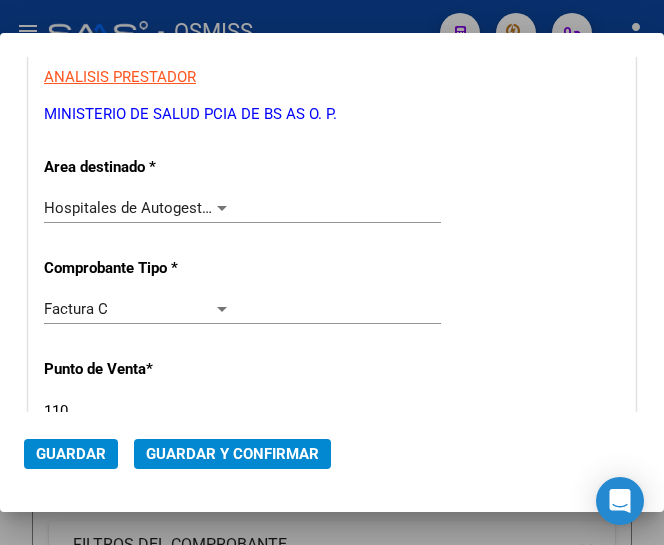 type on "30-62698339-8" 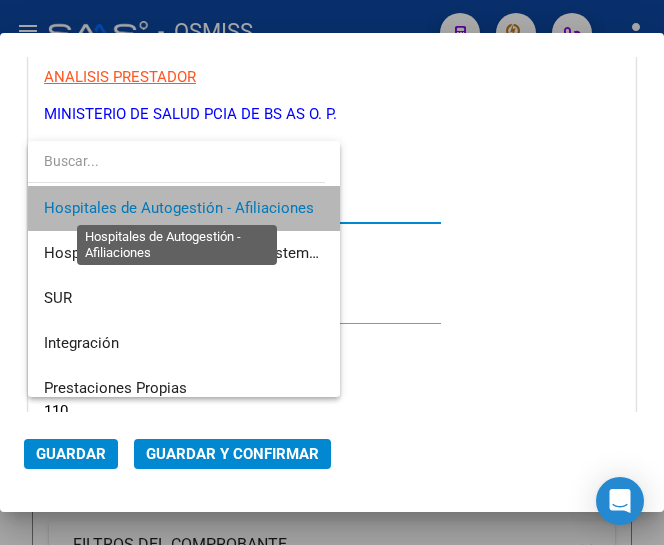 click on "Hospitales de Autogestión - Afiliaciones" at bounding box center [179, 208] 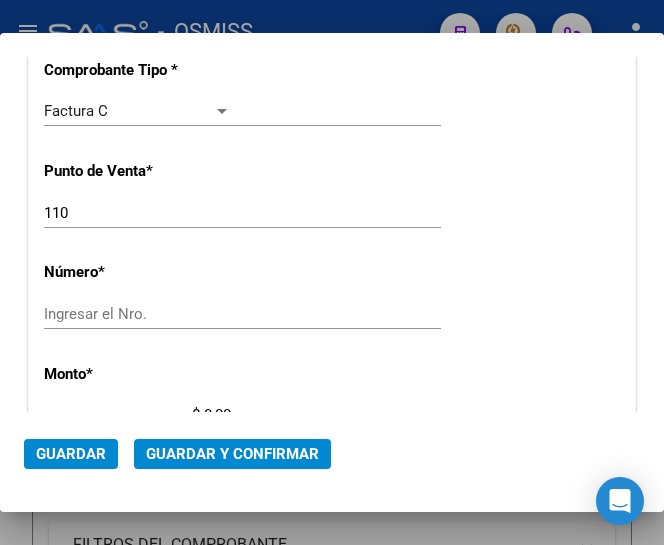 scroll, scrollTop: 500, scrollLeft: 0, axis: vertical 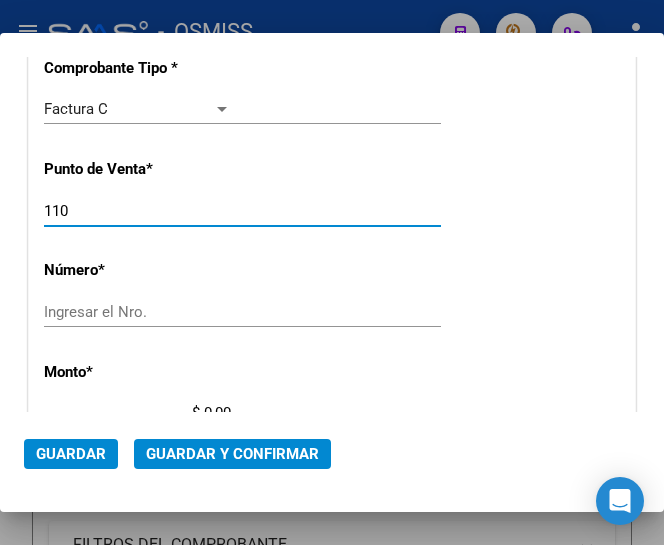 click on "110" at bounding box center (137, 211) 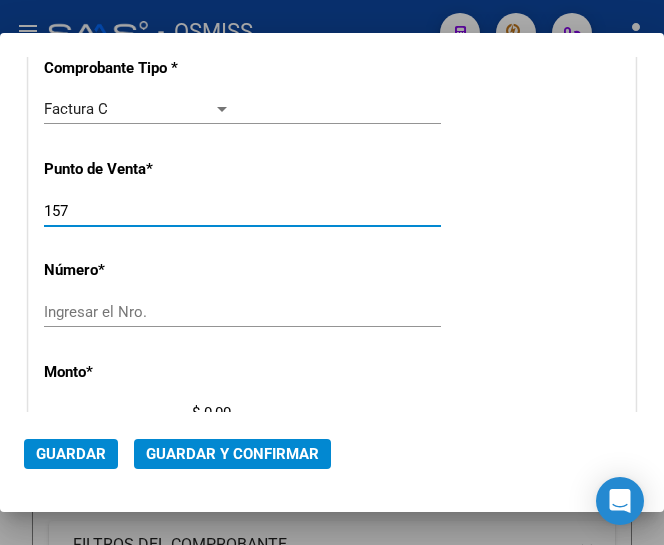 type on "157" 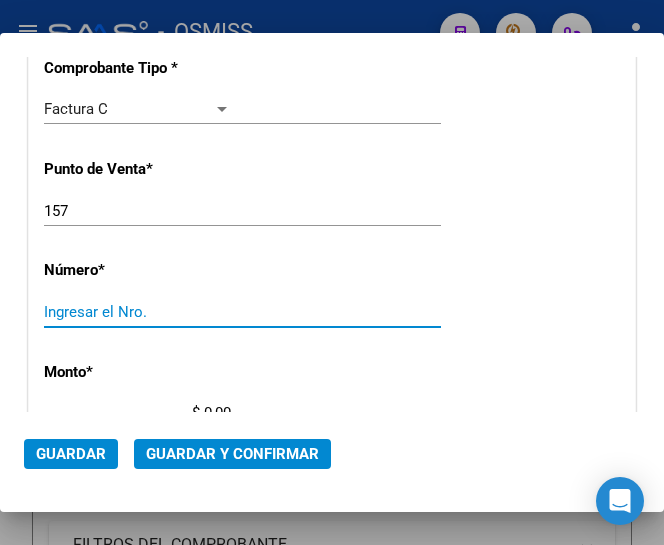 click on "Ingresar el Nro." at bounding box center [137, 312] 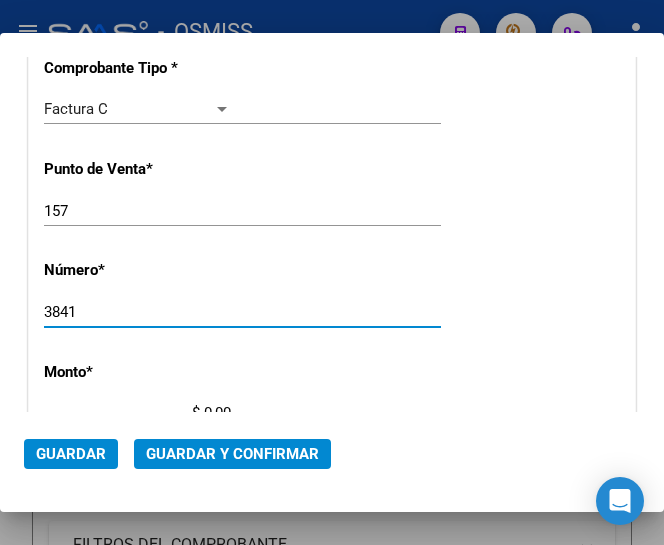 type on "3841" 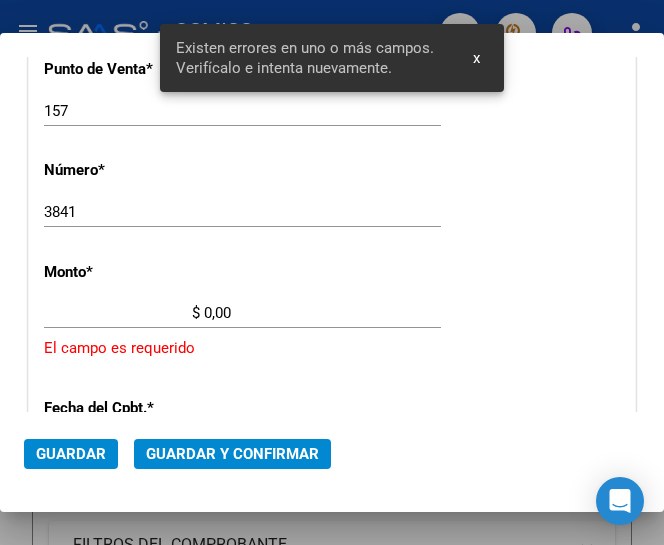 scroll, scrollTop: 669, scrollLeft: 0, axis: vertical 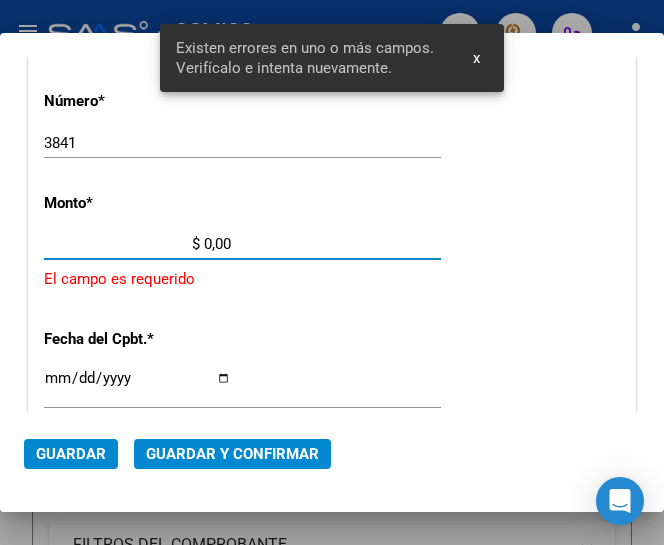 click on "$ 0,00" at bounding box center (137, 244) 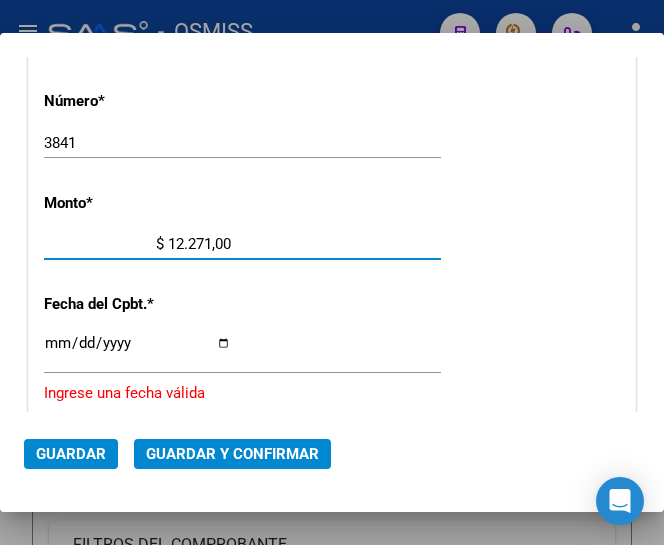 type on "$ 122.710,00" 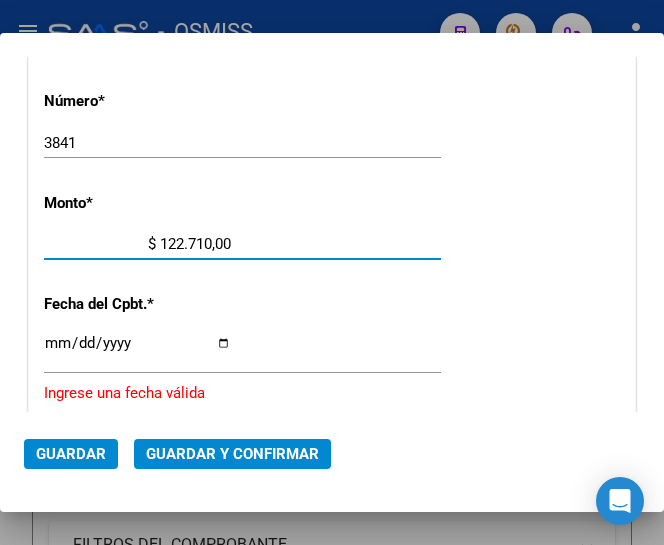 click on "Ingresar la fecha" at bounding box center (137, 351) 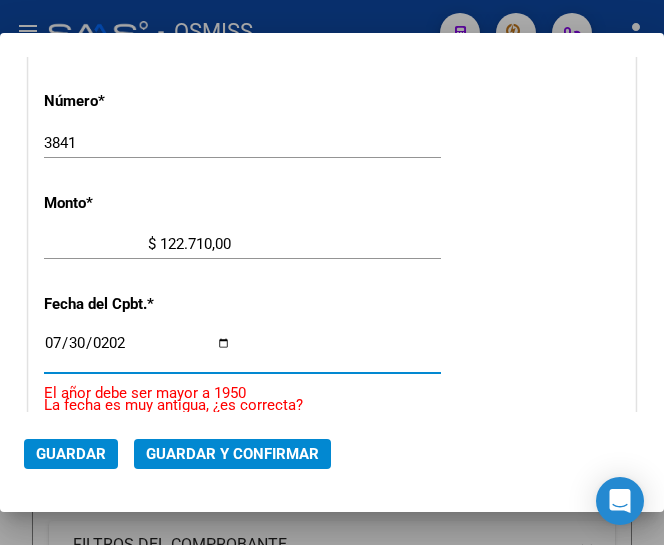 type on "2025-07-30" 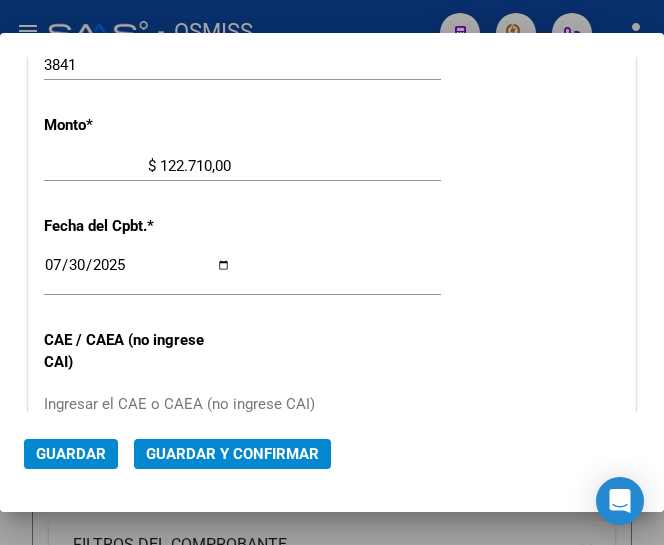 scroll, scrollTop: 769, scrollLeft: 0, axis: vertical 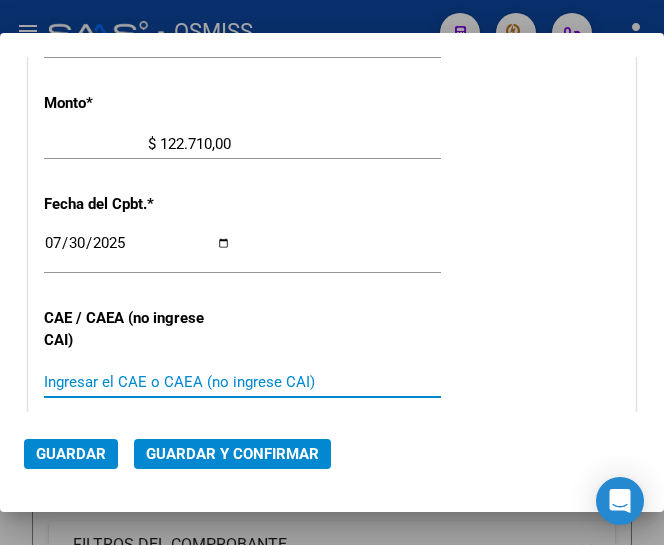 click on "Ingresar el CAE o CAEA (no ingrese CAI)" at bounding box center (137, 382) 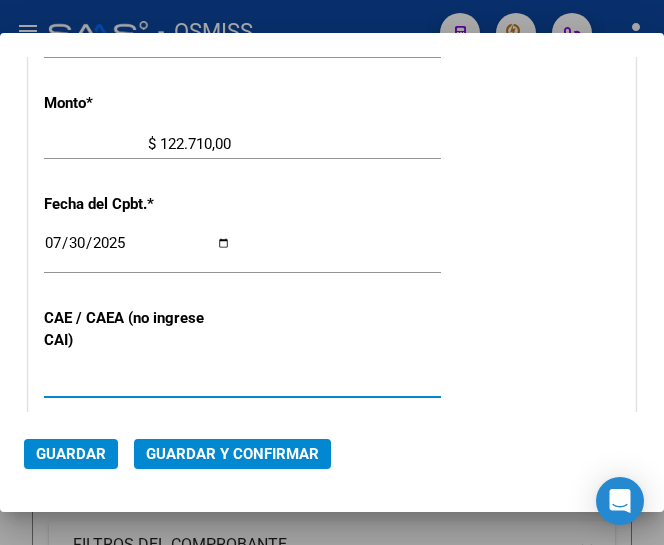type on "75318273114040" 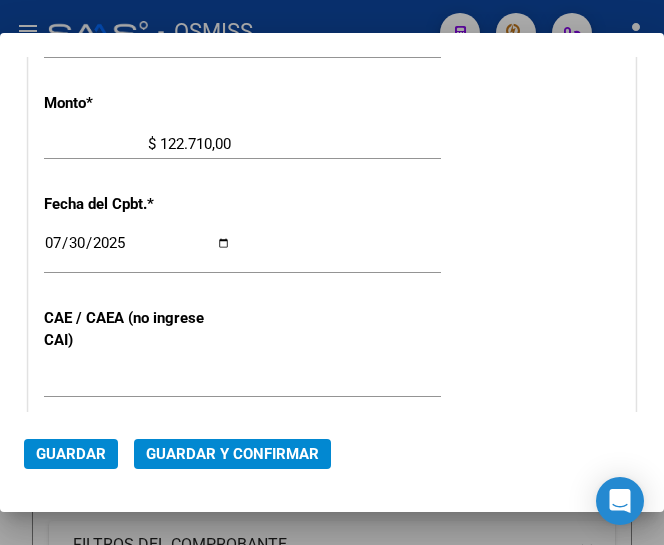 click on "2025-07-30 Ingresar la fecha" 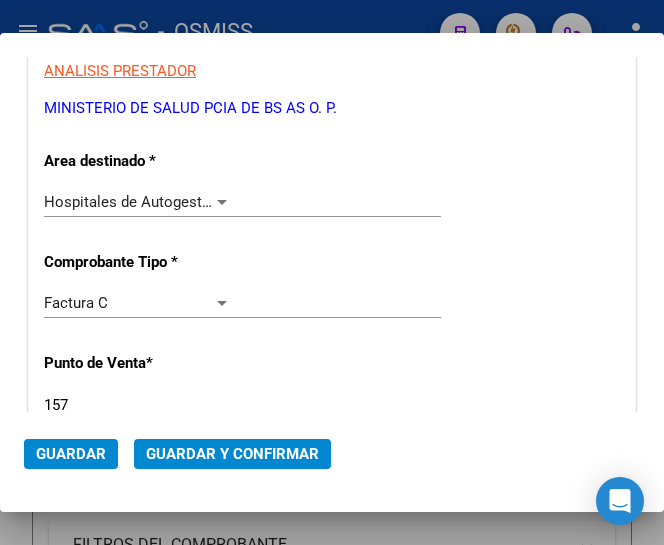 scroll, scrollTop: 269, scrollLeft: 0, axis: vertical 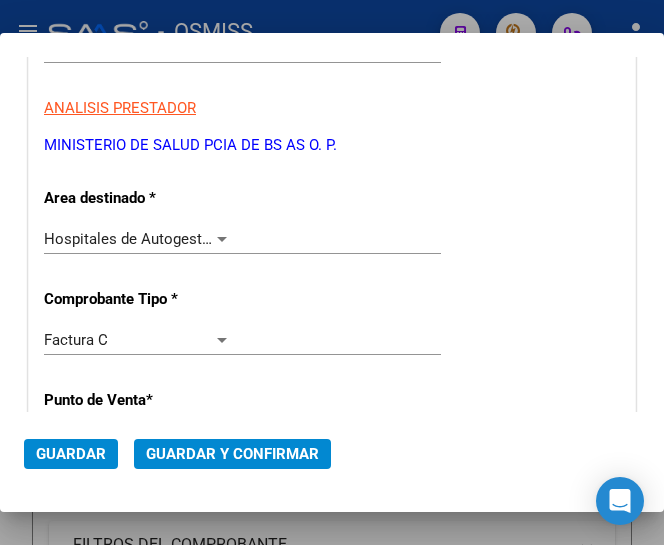 click 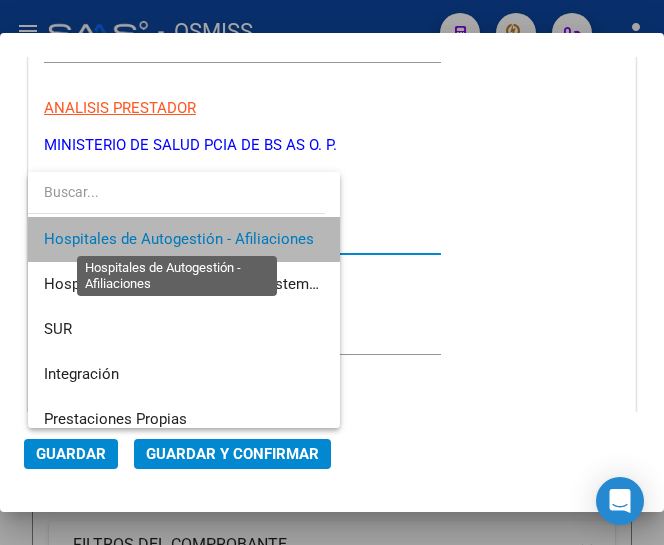 click on "Hospitales de Autogestión - Afiliaciones" 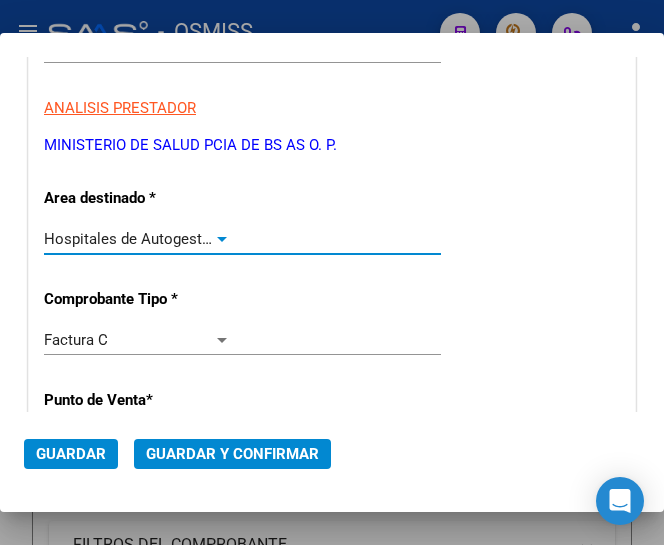 click on "Guardar y Confirmar" 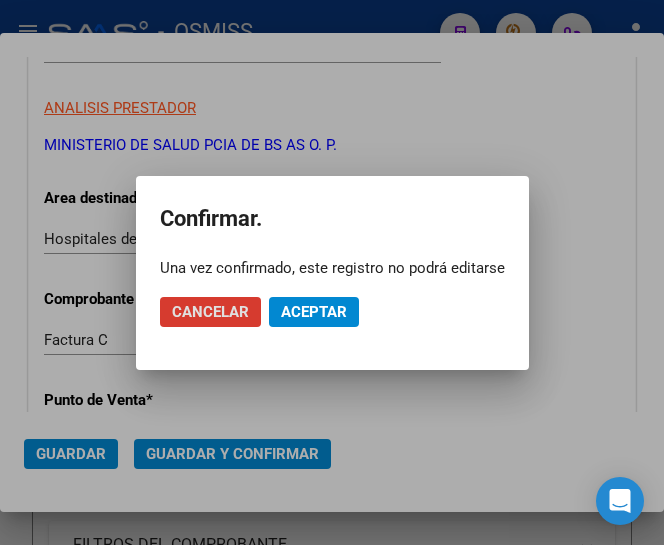 click on "Aceptar" 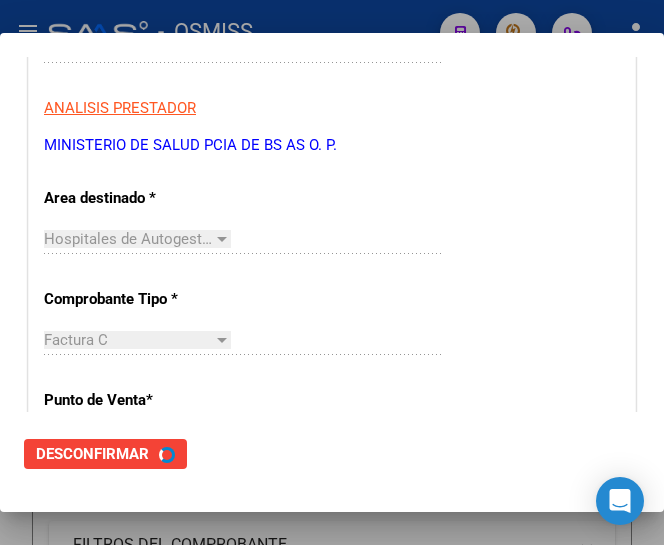 scroll, scrollTop: 0, scrollLeft: 0, axis: both 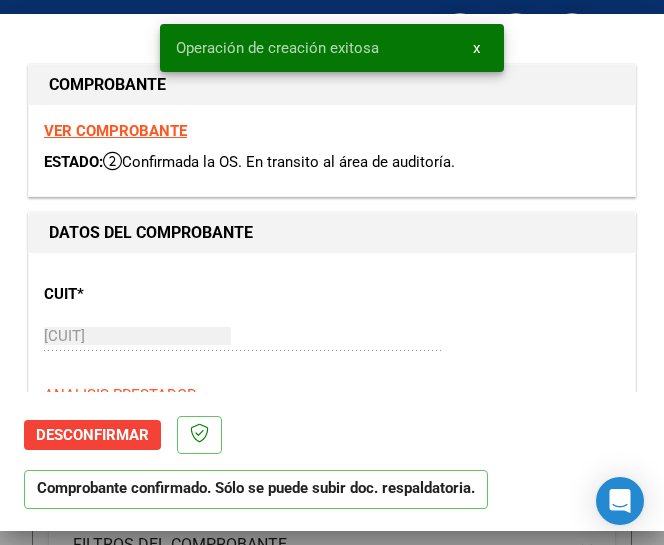 type on "2025-08-29" 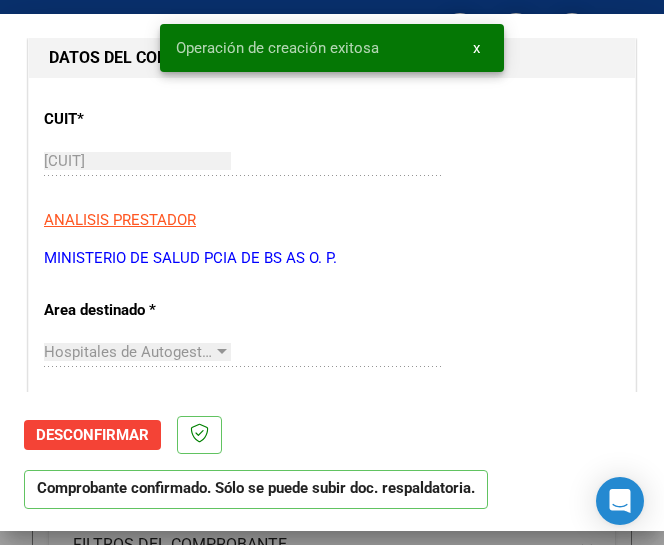 scroll, scrollTop: 200, scrollLeft: 0, axis: vertical 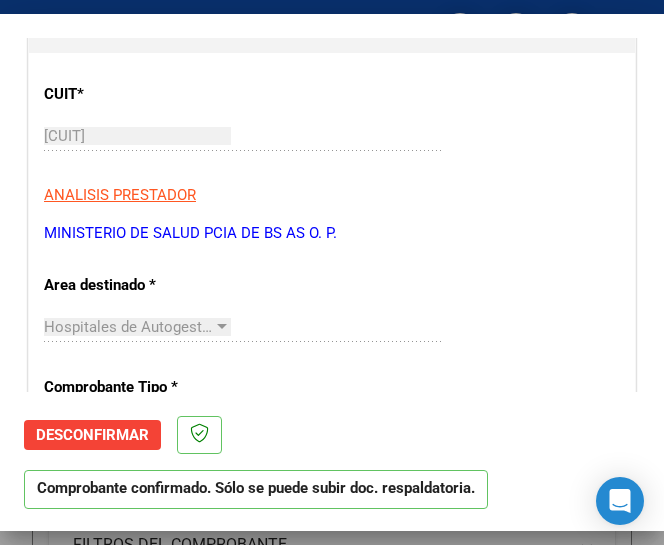click on "CUIT  *   30-62698339-8 Ingresar CUIT  ANALISIS PRESTADOR  MINISTERIO DE SALUD PCIA DE BS AS O. P.  ARCA Padrón ARCA Padrón  Area destinado * Hospitales de Autogestión - Afiliaciones Seleccionar Area  Comprobante Tipo * Factura C Seleccionar Tipo Punto de Venta  *   157 Ingresar el Nro.  Número  *   3841 Ingresar el Nro.  Monto  *   $ 122.710,00 Ingresar el monto  Fecha del Cpbt.  *   2025-07-30 Ingresar la fecha  CAE / CAEA (no ingrese CAI)    75318273114040 Ingresar el CAE o CAEA (no ingrese CAI)  Fecha Recibido  *   2025-08-06 Ingresar la fecha  Fecha de Vencimiento    2025-08-29 Ingresar la fecha  Ref. Externa    Ingresar la ref.  N° Liquidación    Ingresar el N° Liquidación" 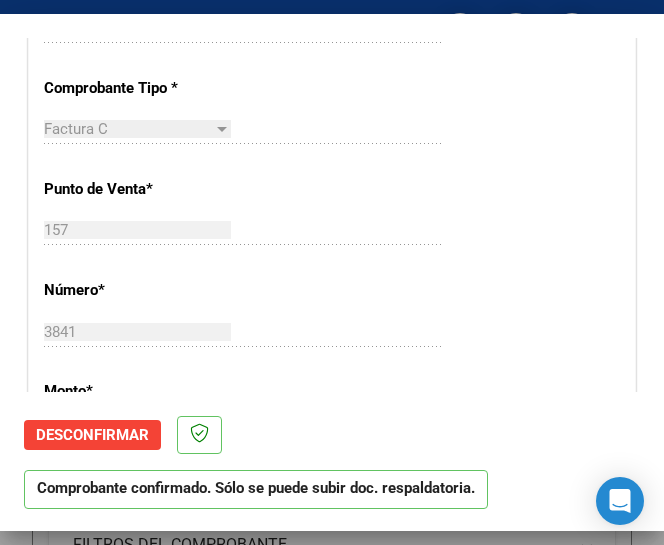 scroll, scrollTop: 500, scrollLeft: 0, axis: vertical 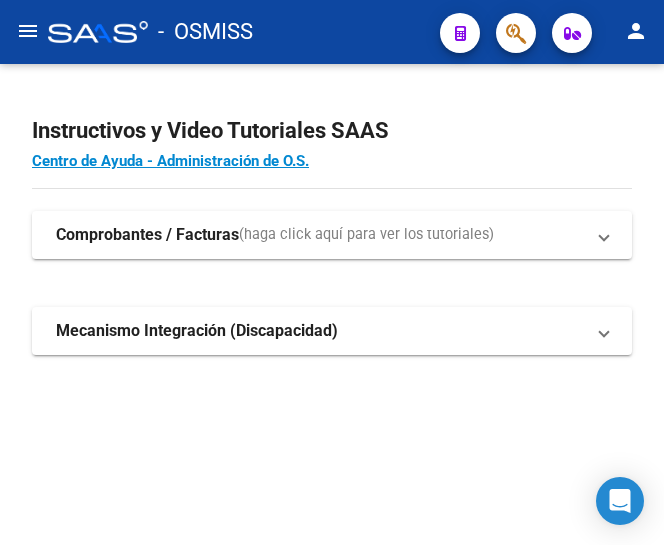 click on "menu" 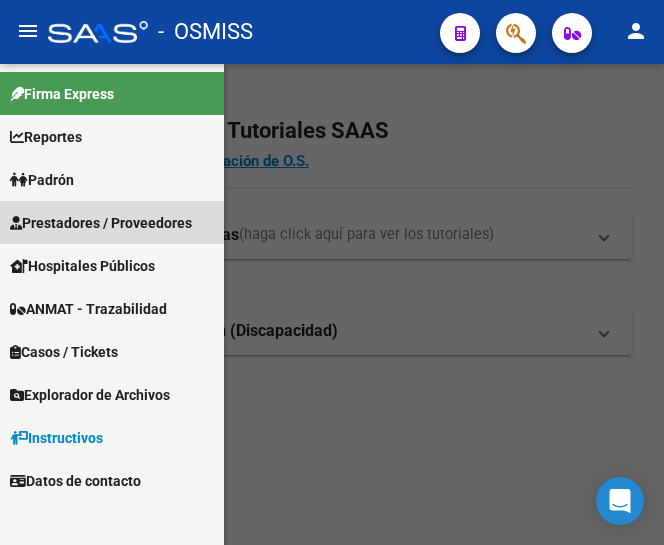 click on "Prestadores / Proveedores" at bounding box center (101, 223) 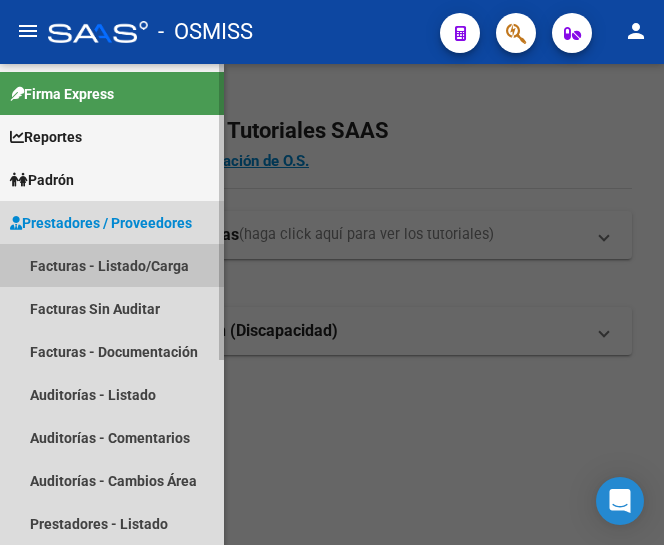 drag, startPoint x: 96, startPoint y: 270, endPoint x: 177, endPoint y: 248, distance: 83.9345 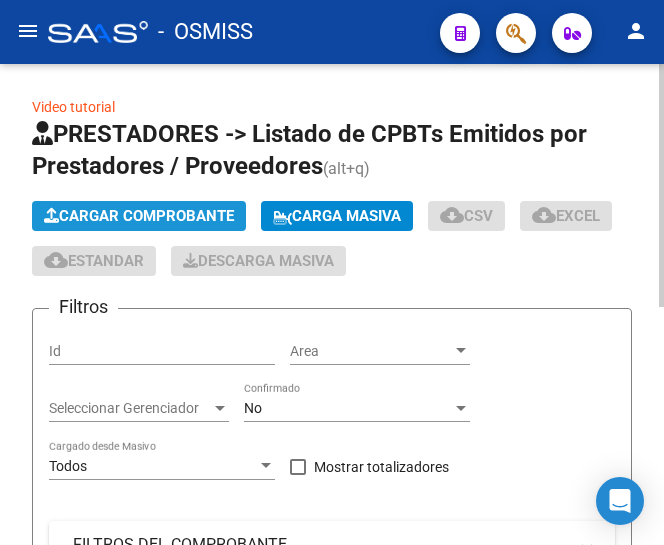 click on "Cargar Comprobante" 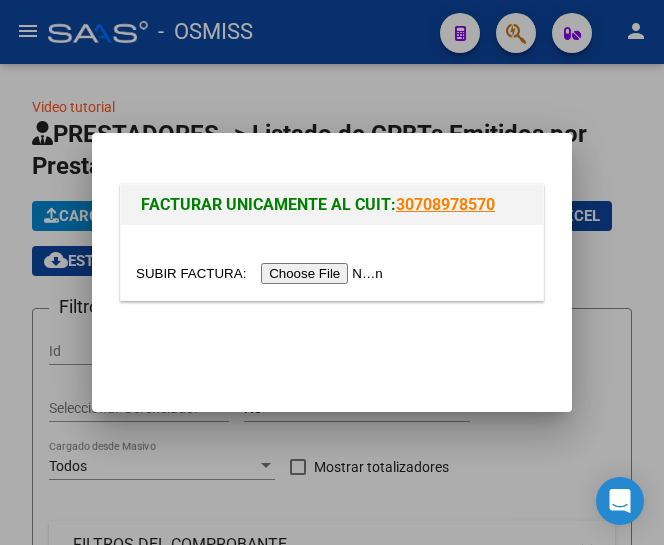 click at bounding box center [262, 273] 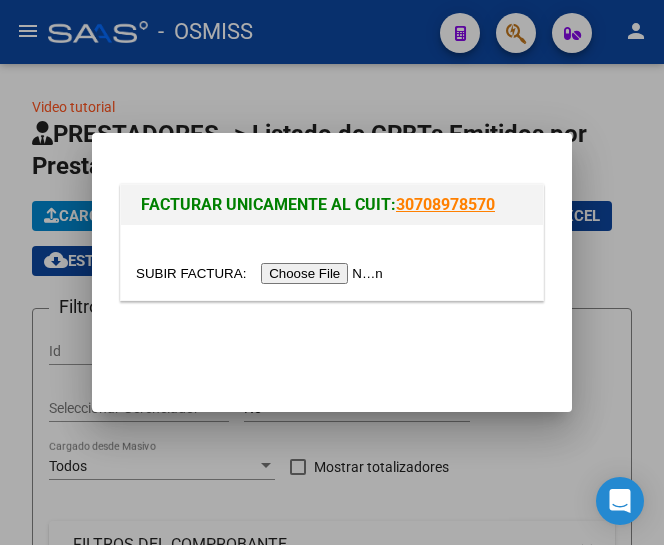 click at bounding box center (262, 273) 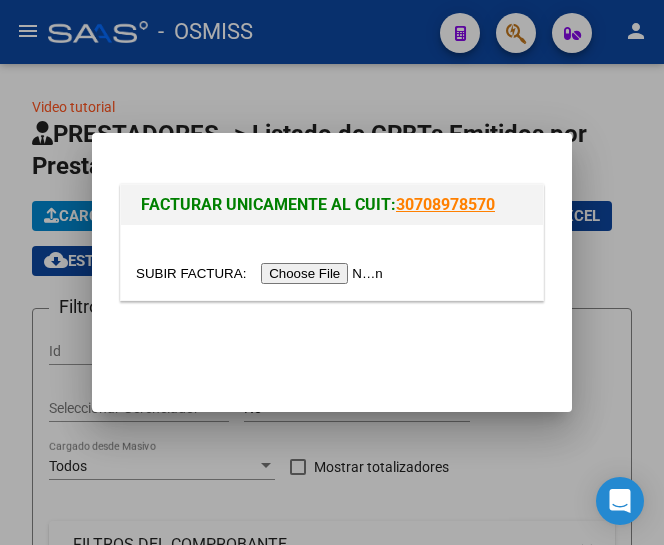 type on "C:\fakepath\FACB2_1_83818.pdf" 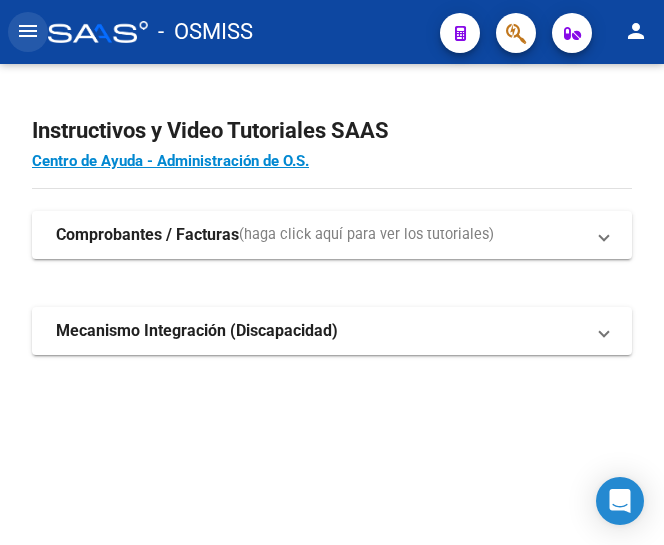 click on "menu" 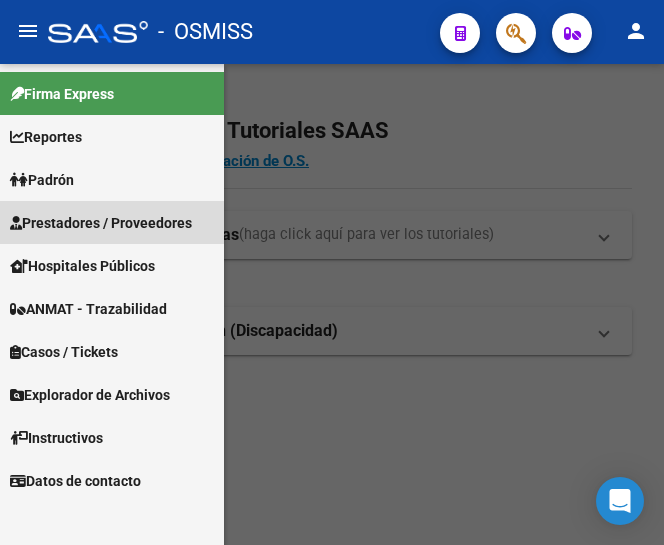 click on "Prestadores / Proveedores" at bounding box center [101, 223] 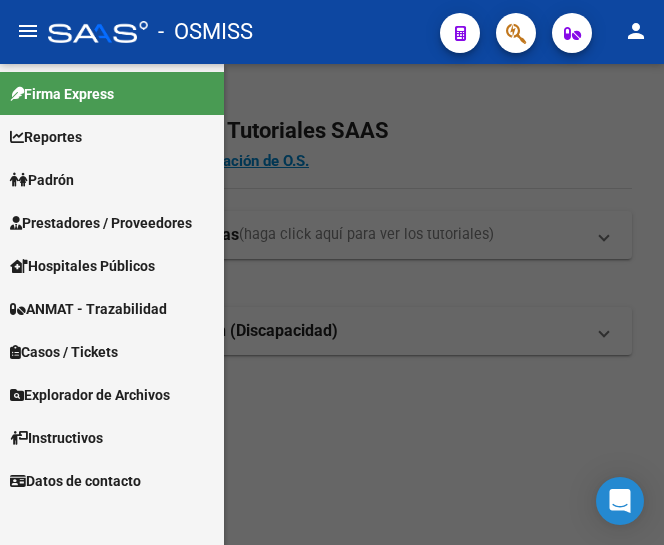 click on "Prestadores / Proveedores" at bounding box center [101, 223] 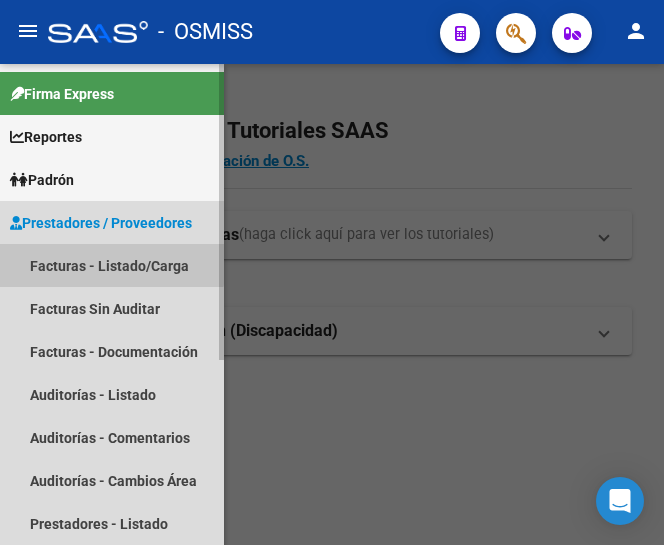 drag, startPoint x: 103, startPoint y: 258, endPoint x: 138, endPoint y: 268, distance: 36.40055 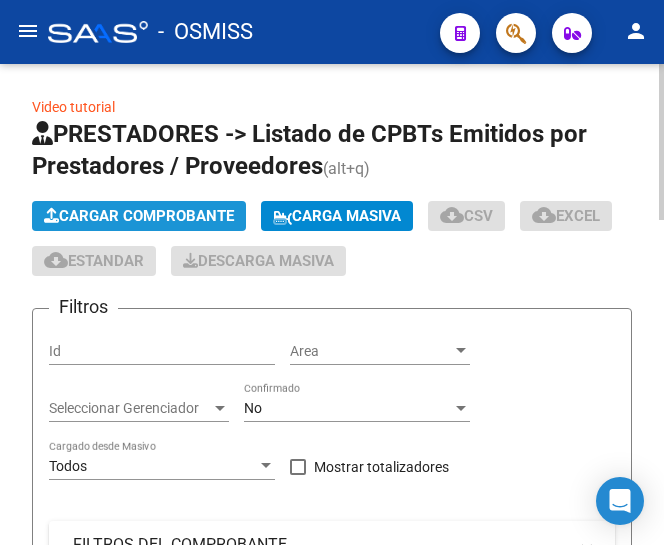 click on "Cargar Comprobante" 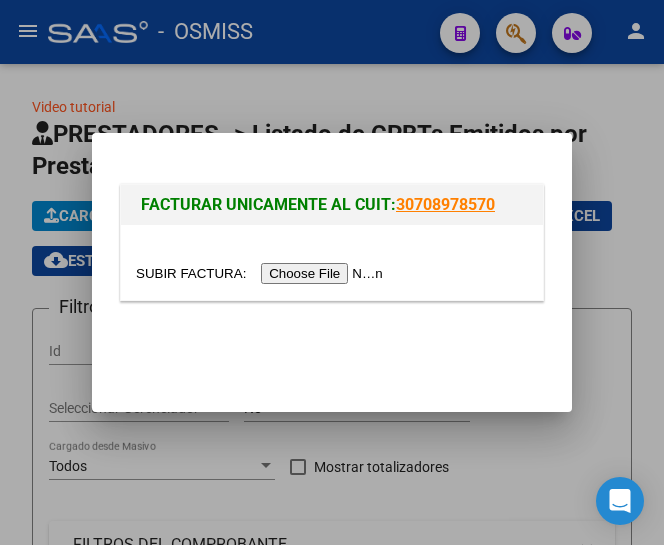 click at bounding box center [262, 273] 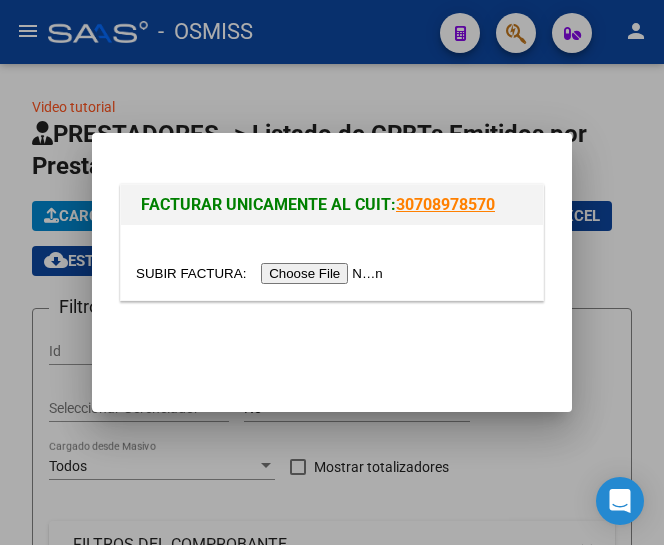 type on "C:\fakepath\FACB2_1_83818.pdf" 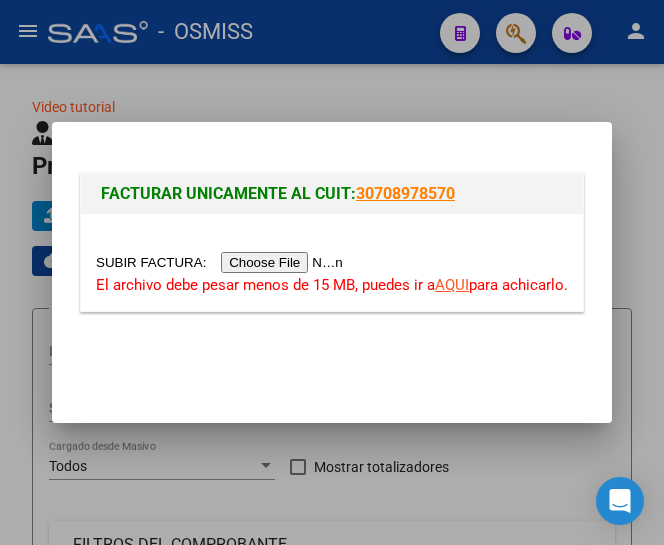 click at bounding box center [222, 262] 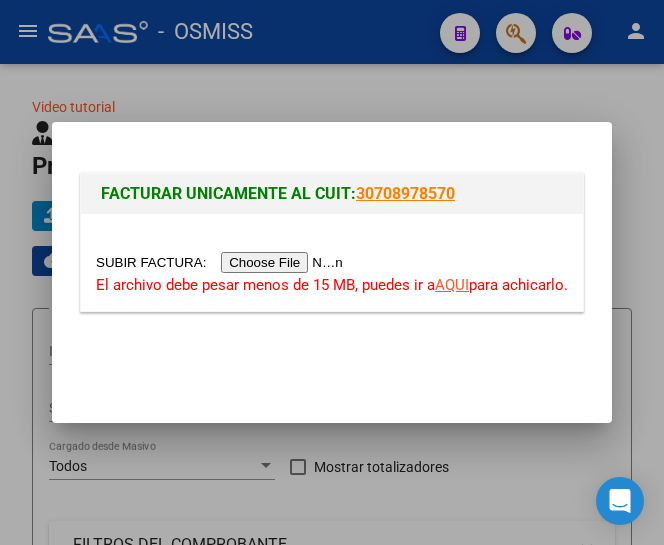 type 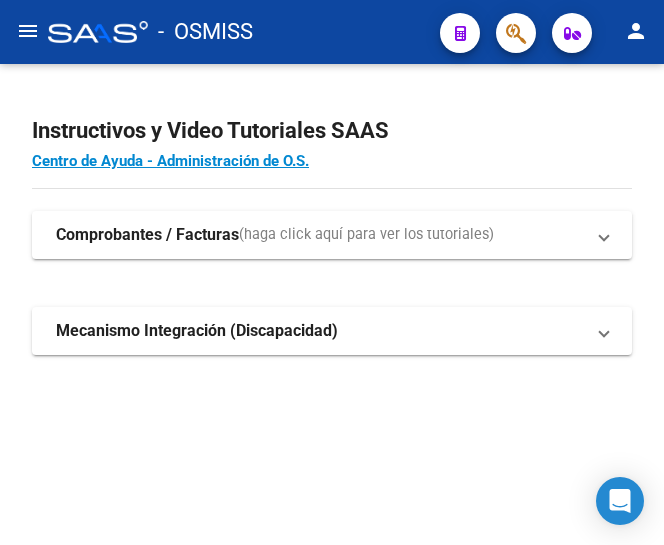 click on "menu" 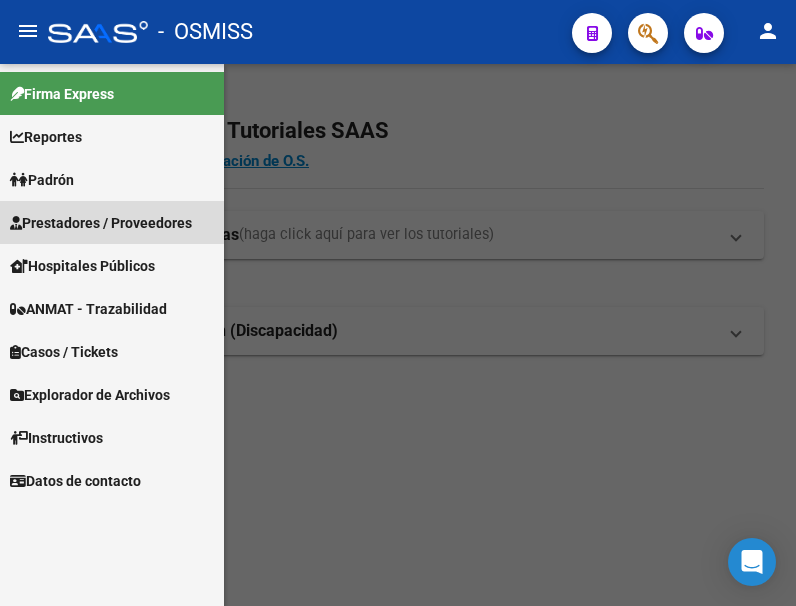 click on "Prestadores / Proveedores" at bounding box center (101, 223) 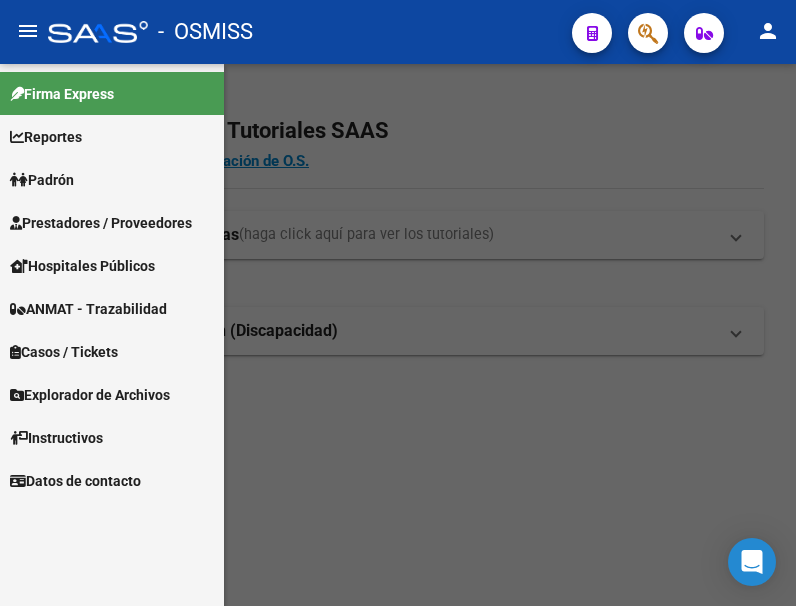 click on "Prestadores / Proveedores" at bounding box center [101, 223] 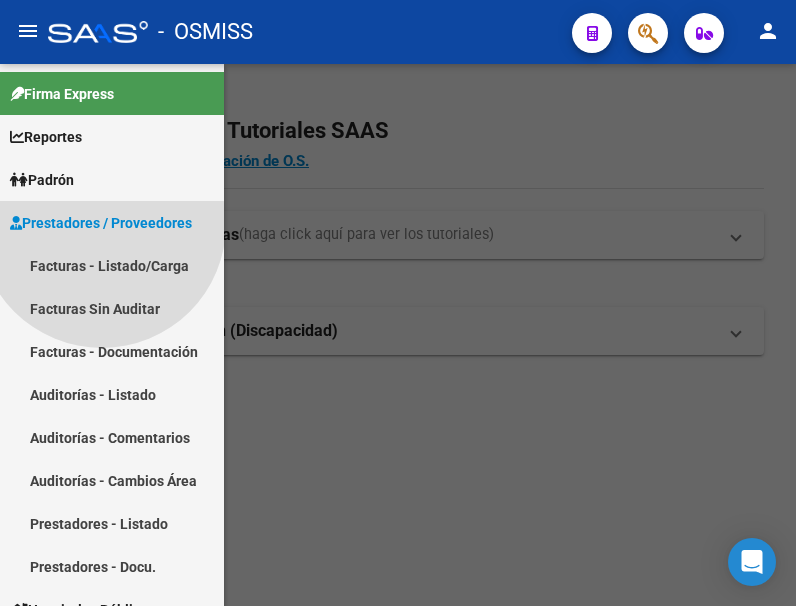 click on "Prestadores / Proveedores" at bounding box center [101, 223] 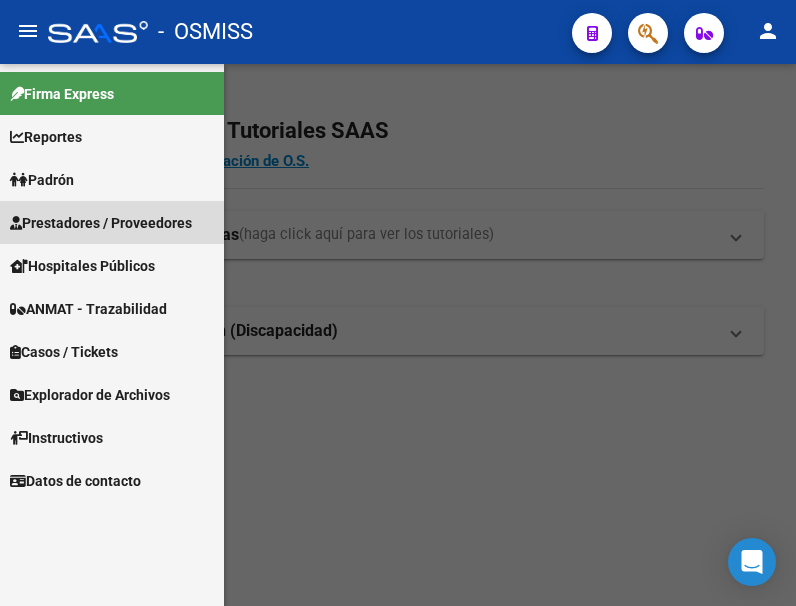 click on "Prestadores / Proveedores" at bounding box center (101, 223) 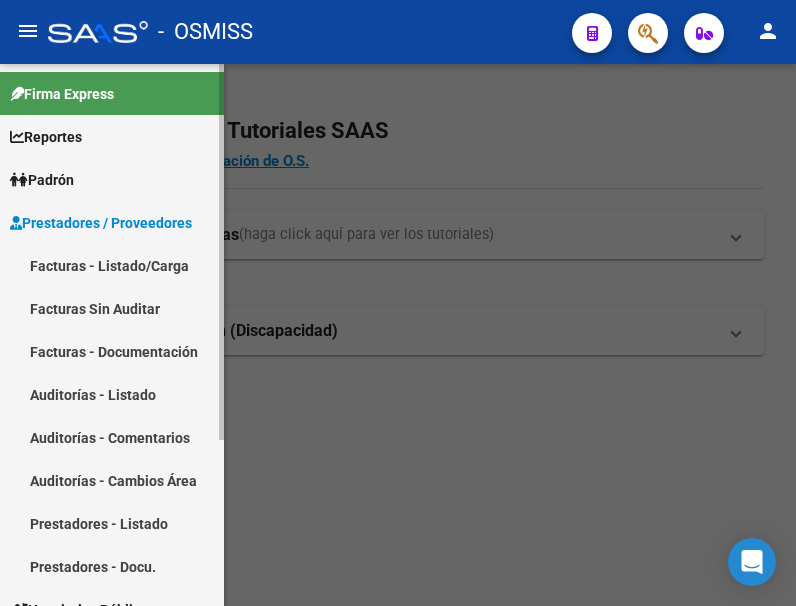 click on "Facturas - Listado/Carga" at bounding box center (112, 265) 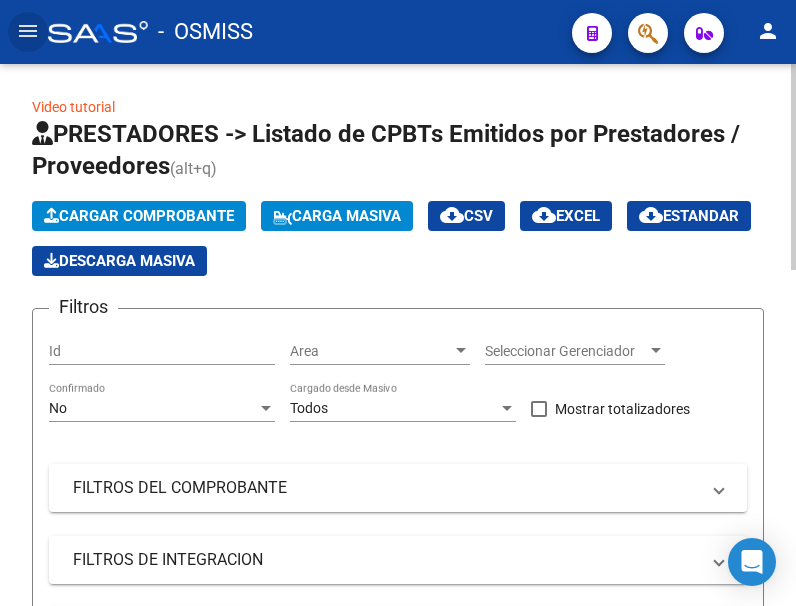 click on "Cargar Comprobante" 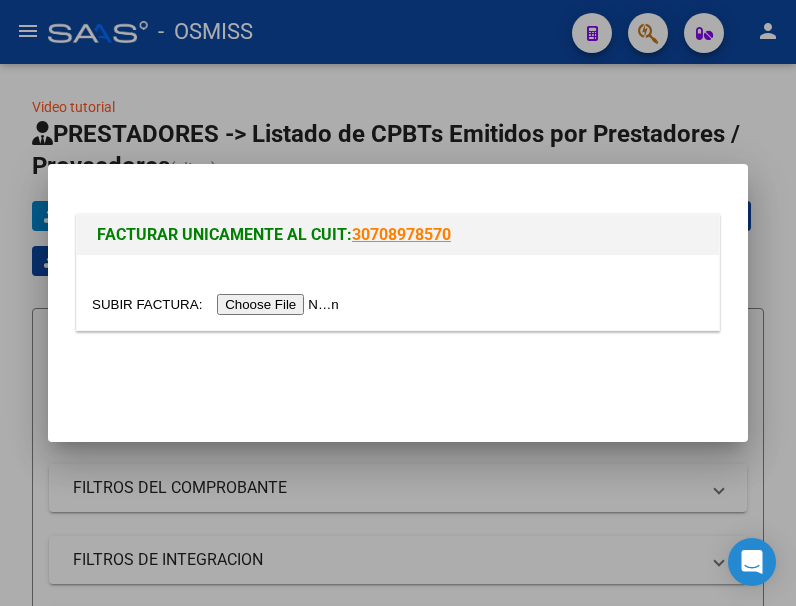 click at bounding box center [218, 304] 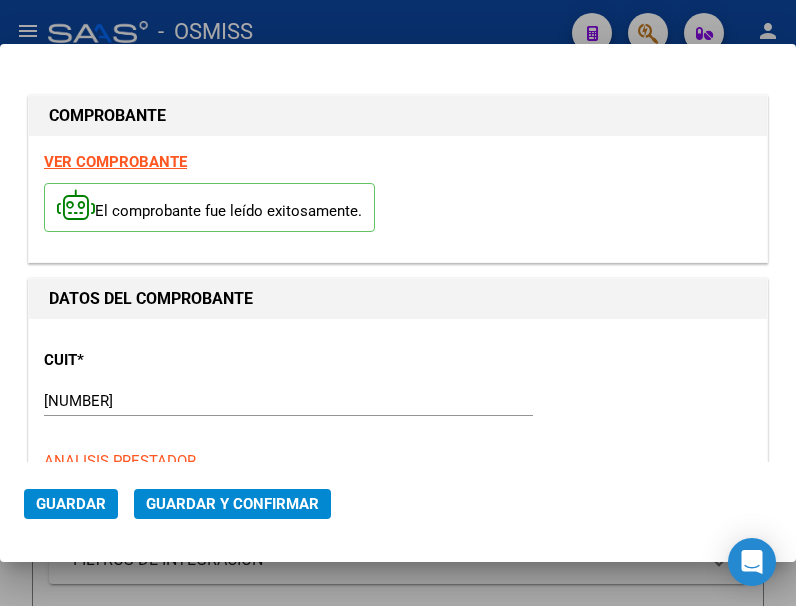 type on "2025-11-03" 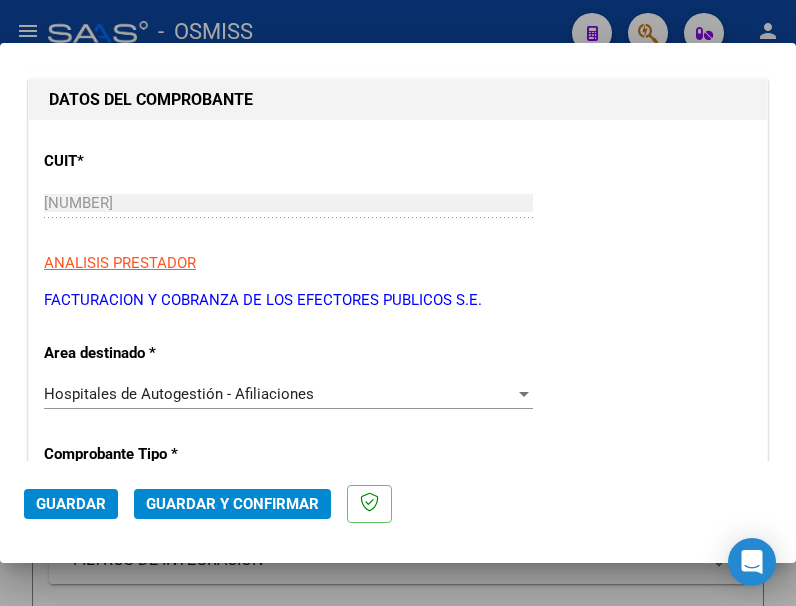 scroll, scrollTop: 200, scrollLeft: 0, axis: vertical 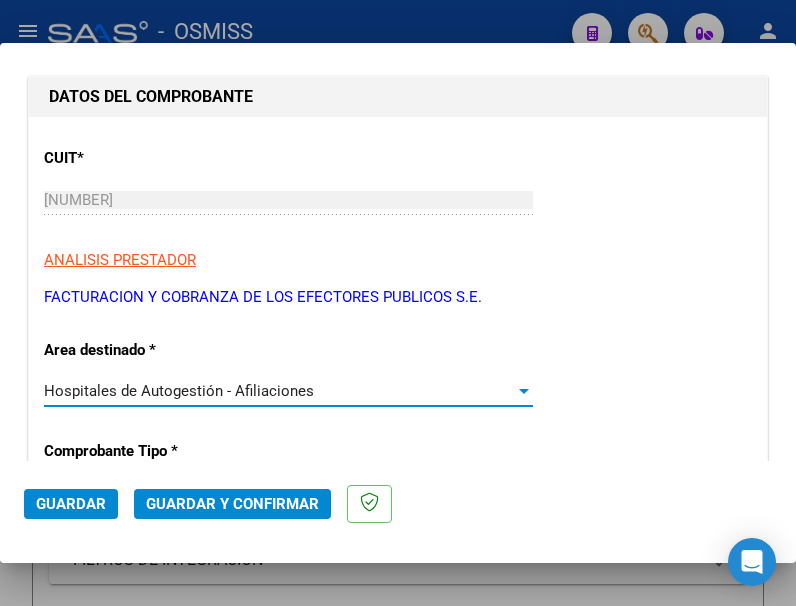 click at bounding box center [524, 391] 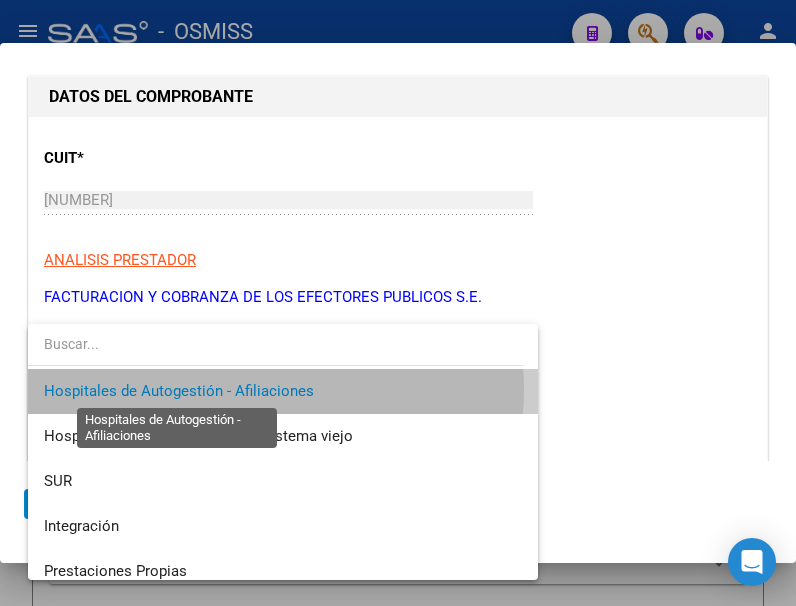 click on "Hospitales de Autogestión - Afiliaciones" at bounding box center (179, 391) 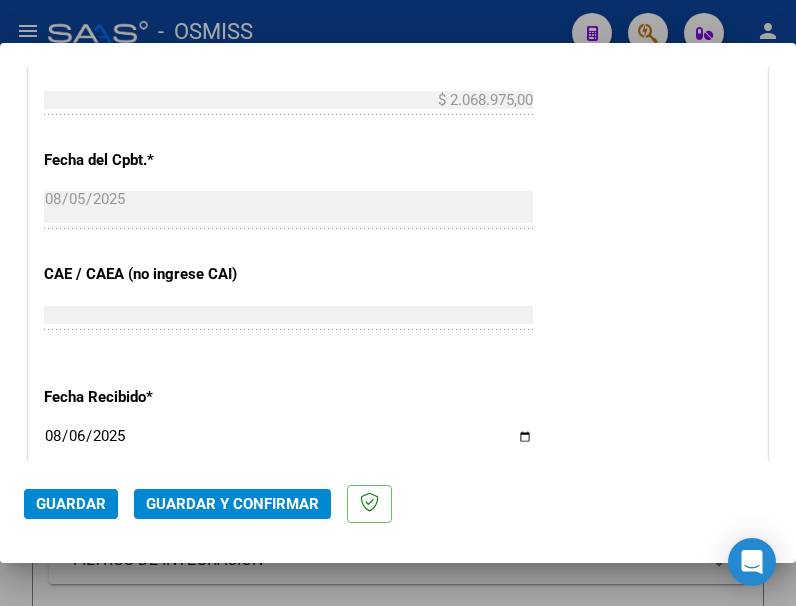 scroll, scrollTop: 900, scrollLeft: 0, axis: vertical 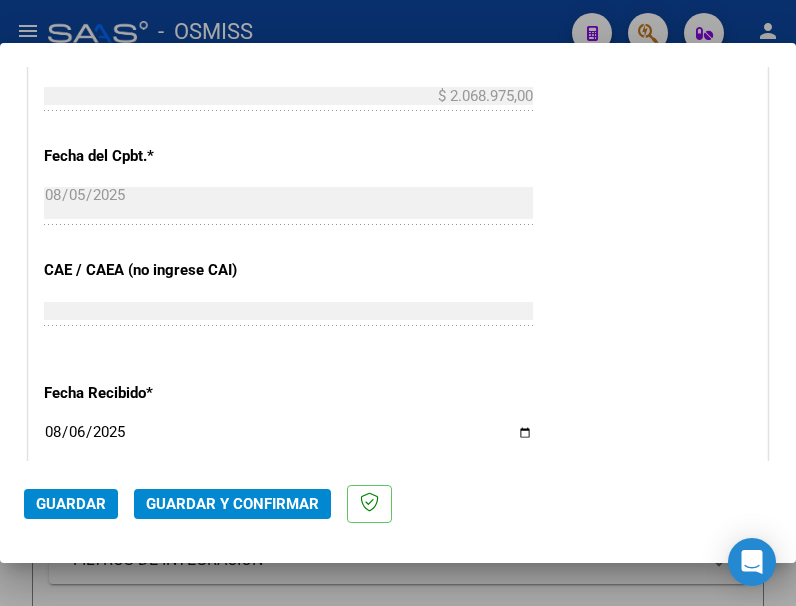 click on "Guardar" 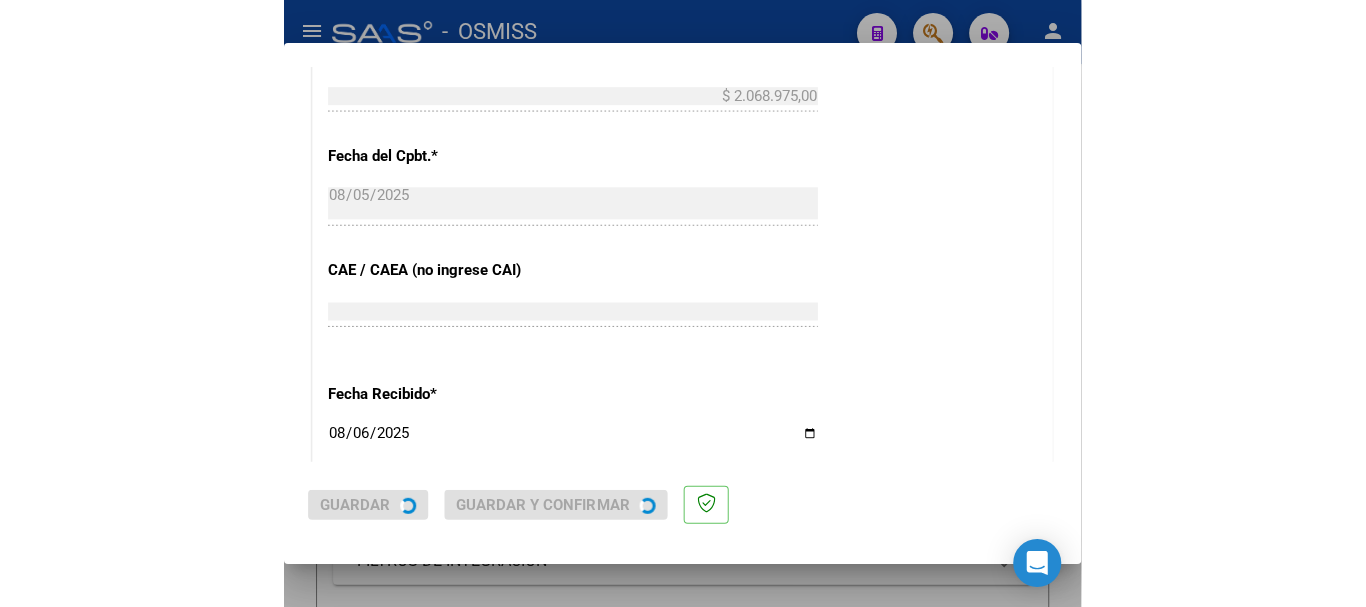 scroll, scrollTop: 0, scrollLeft: 0, axis: both 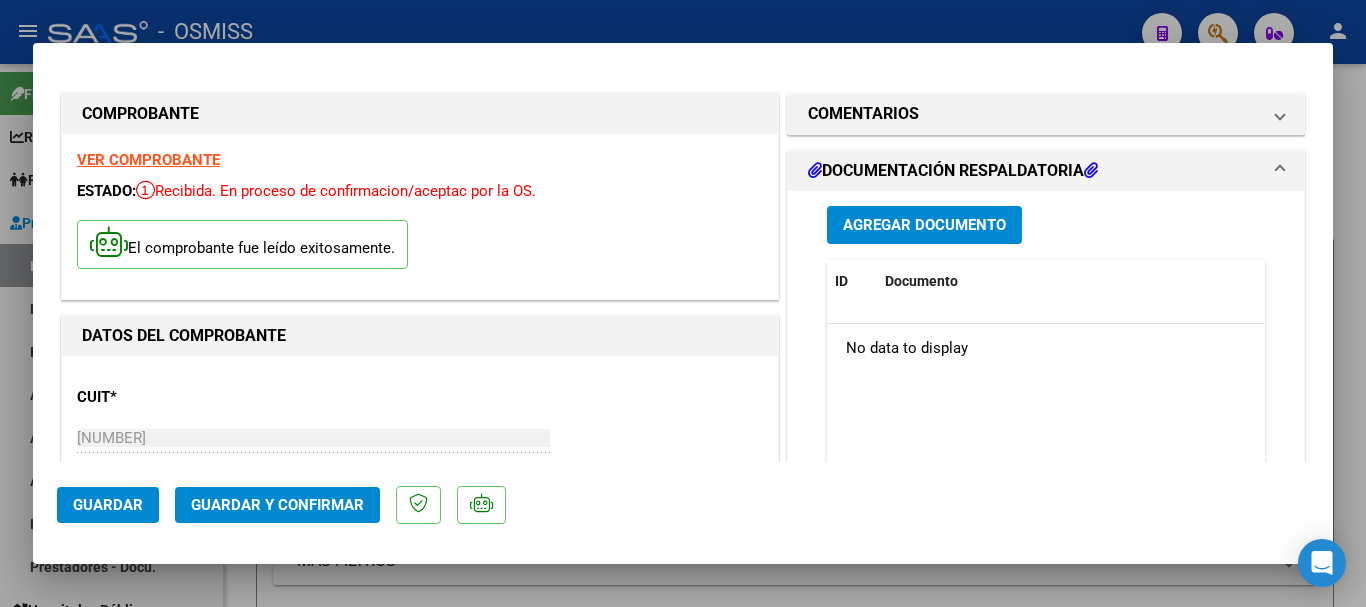 click on "Guardar y Confirmar" 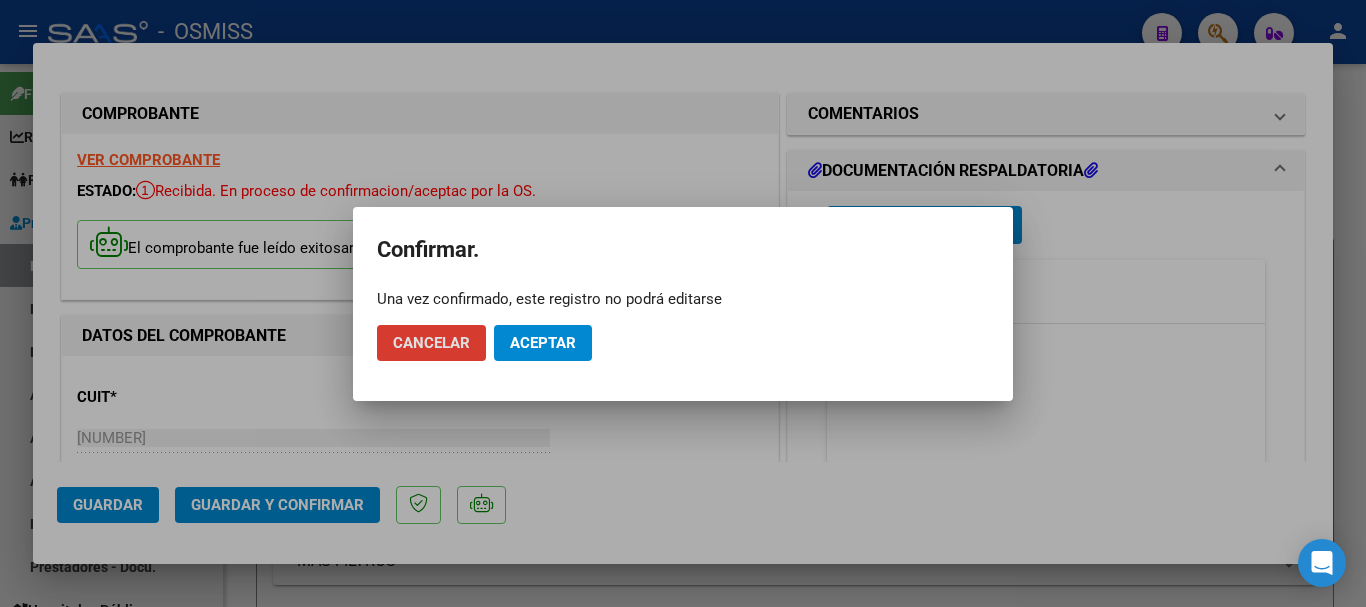 click on "Aceptar" 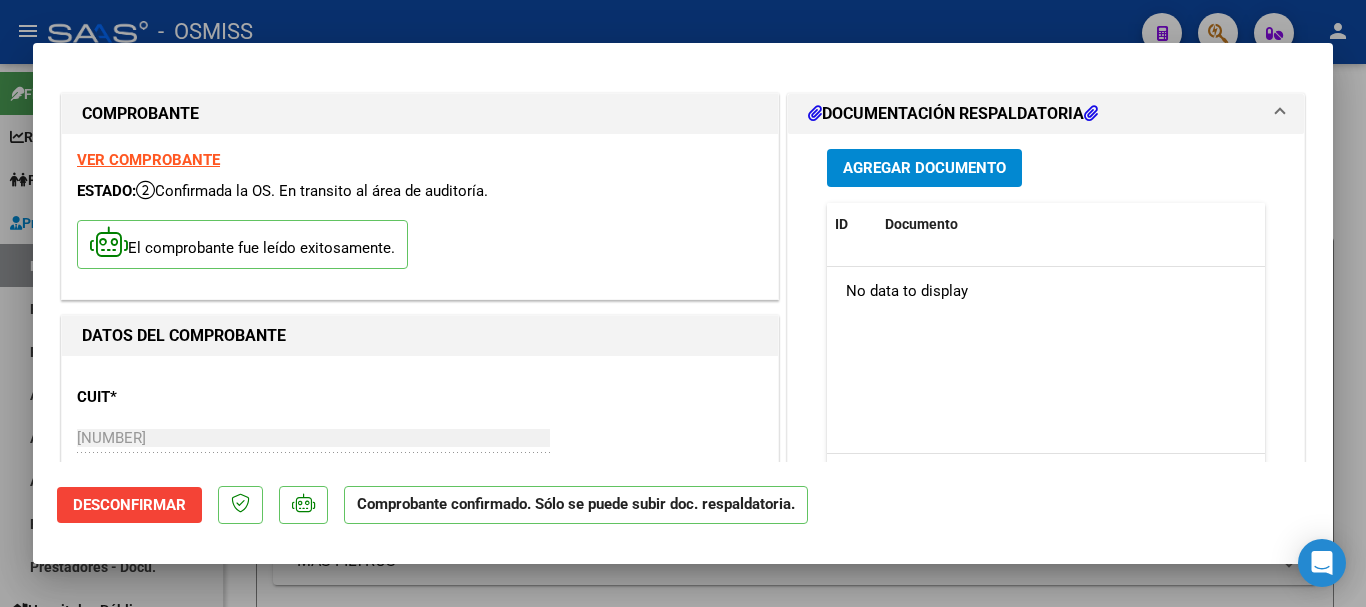 click on "Agregar Documento" at bounding box center [924, 169] 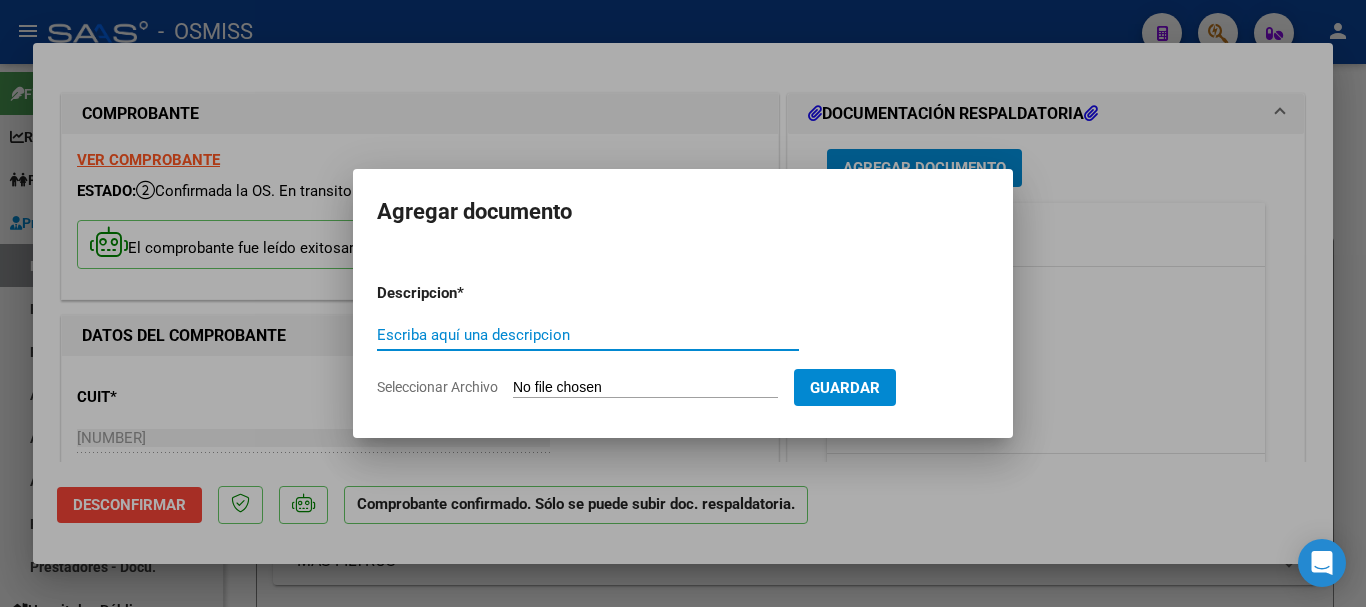 click on "Escriba aquí una descripcion" at bounding box center [588, 335] 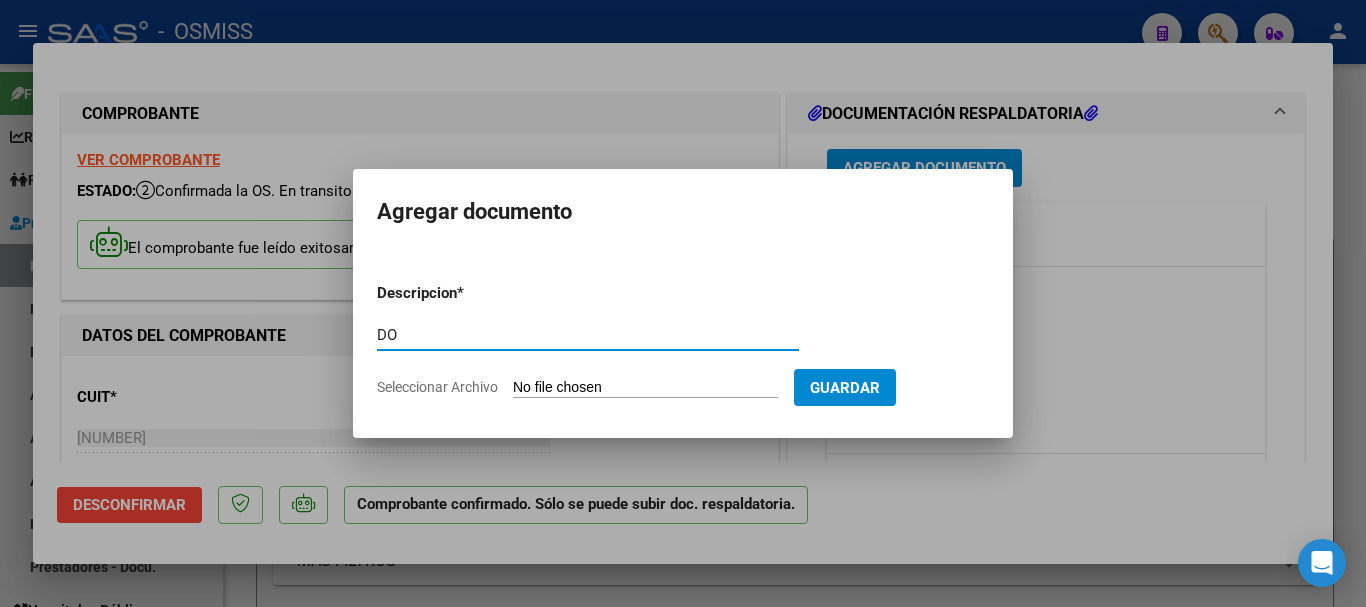 type on "D" 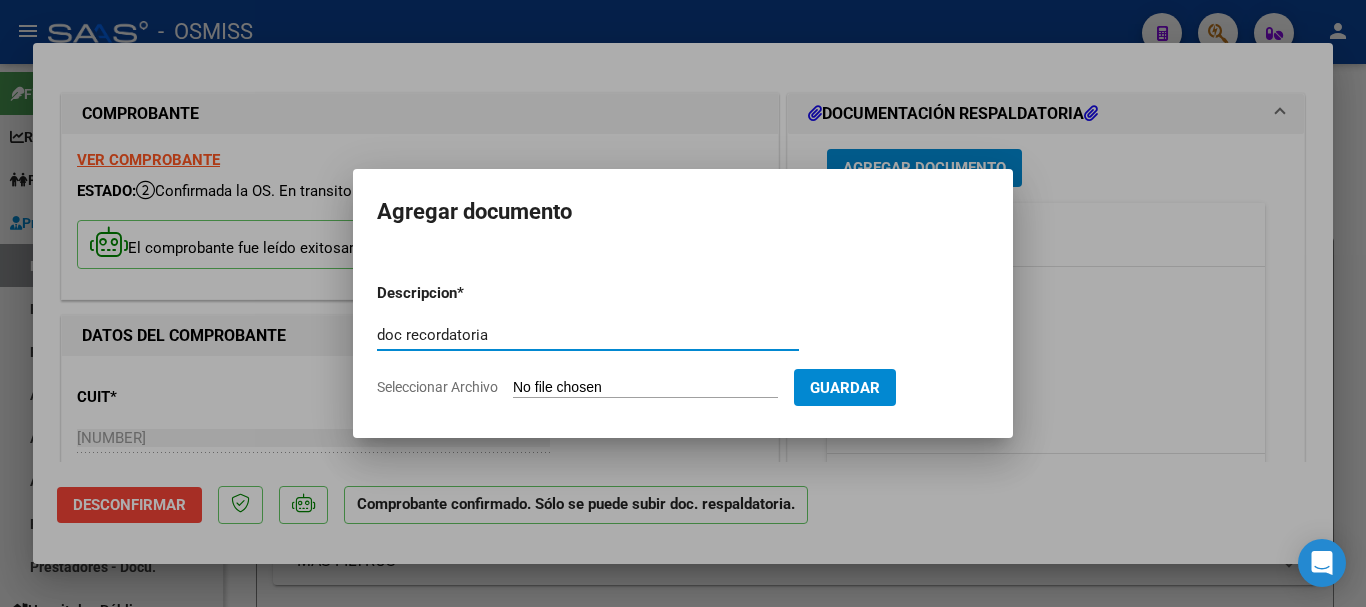 type on "doc recordatoria" 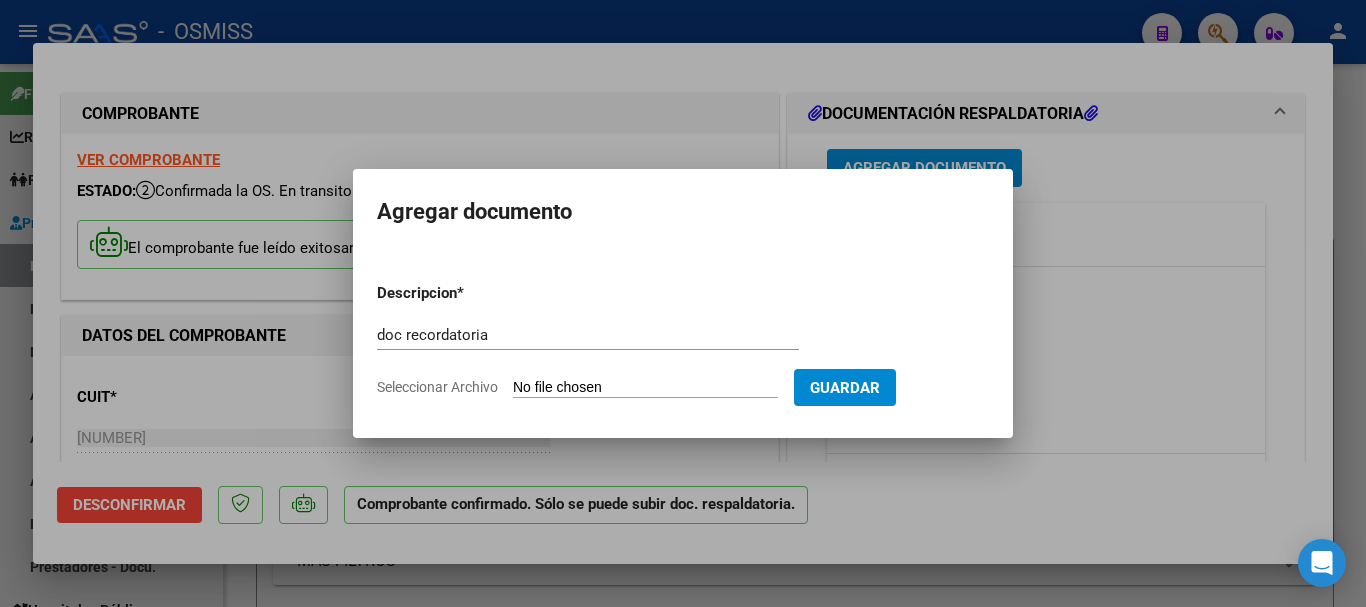 type on "C:\fakepath\2_pdfsam_FACB2_1_83818.pdf" 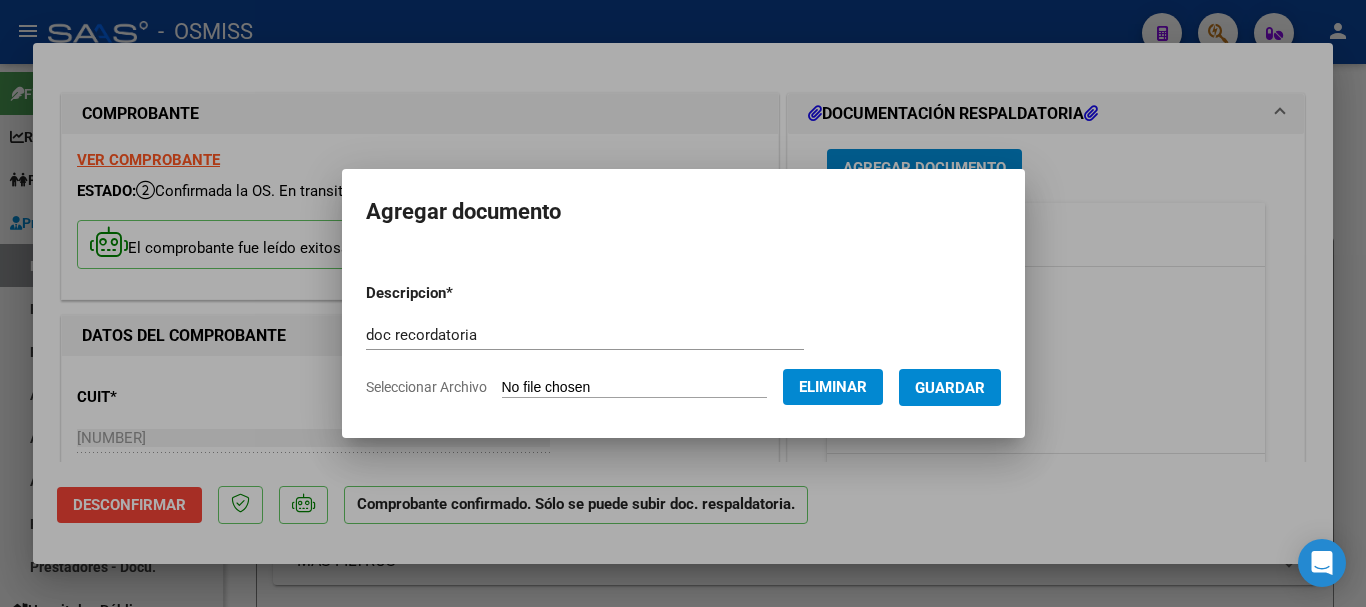 click on "Guardar" at bounding box center [950, 388] 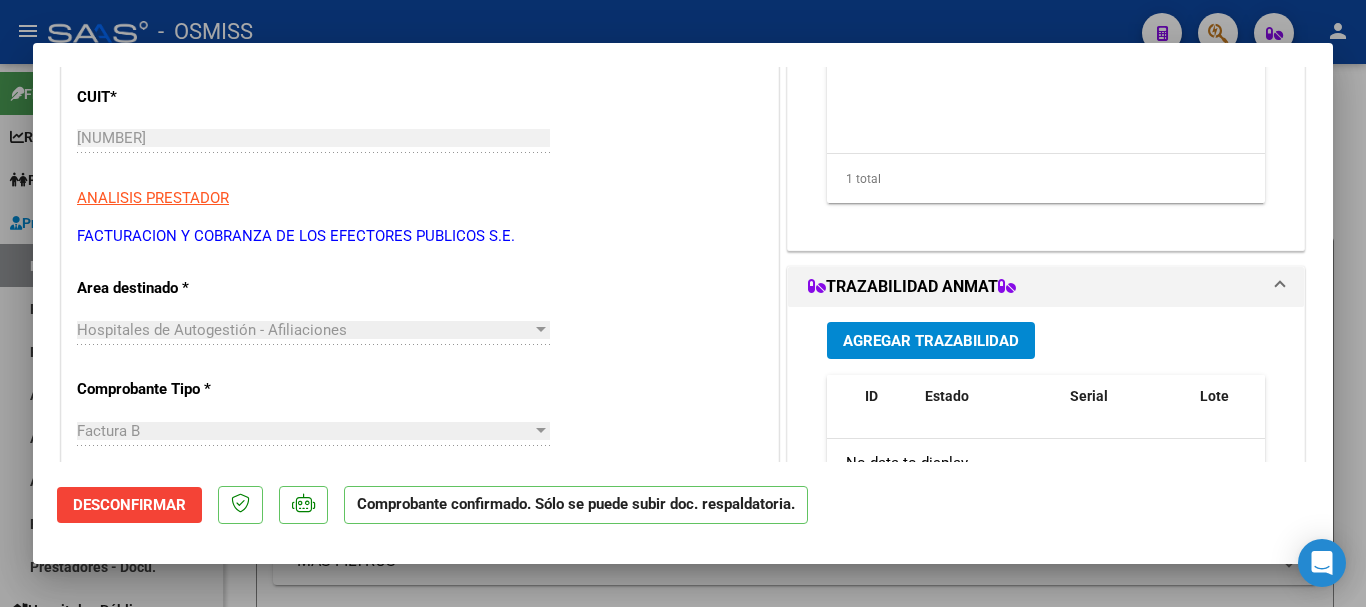 scroll, scrollTop: 100, scrollLeft: 0, axis: vertical 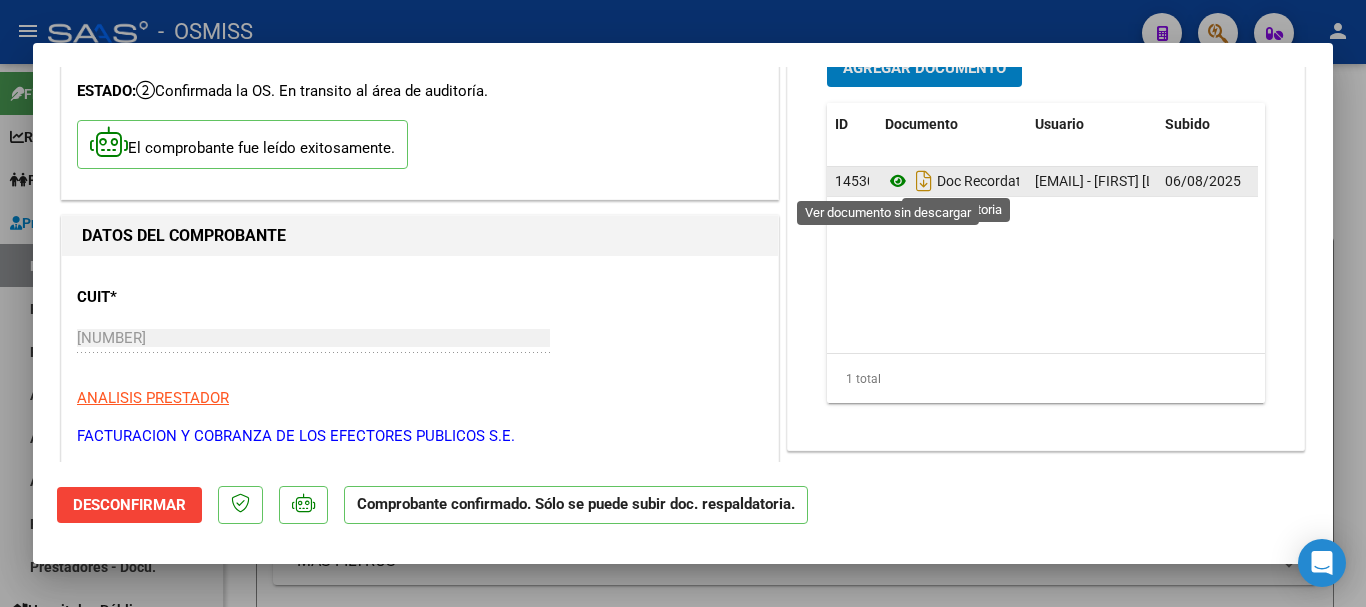 click 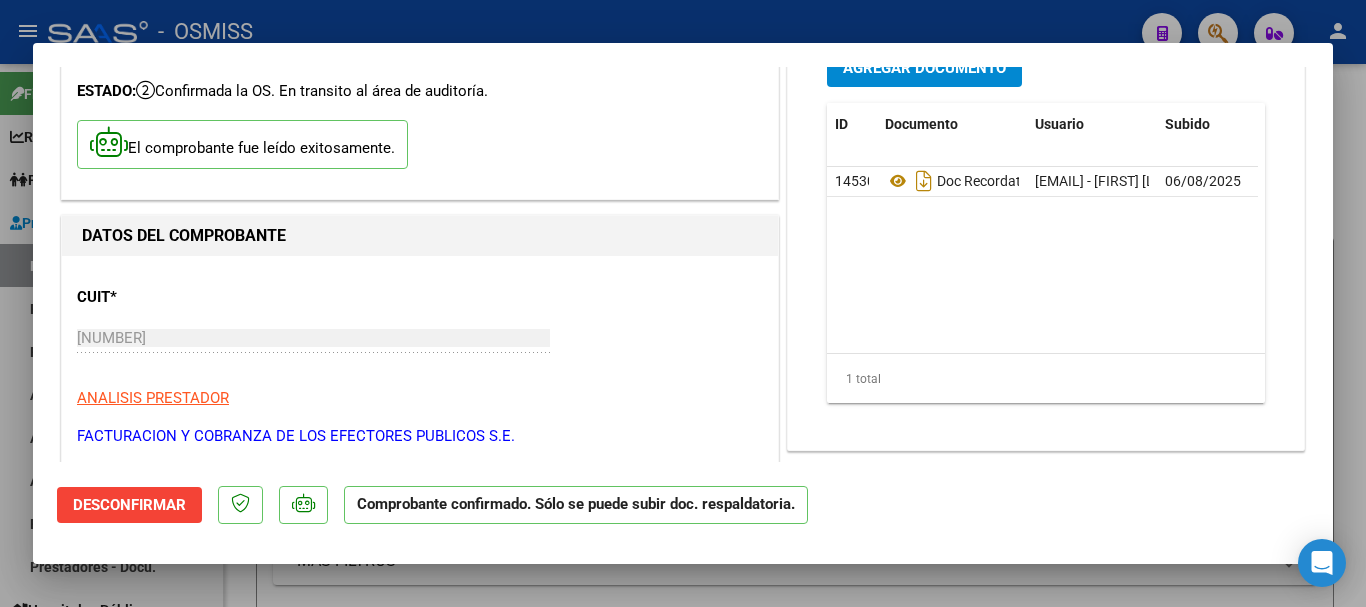 click at bounding box center (683, 303) 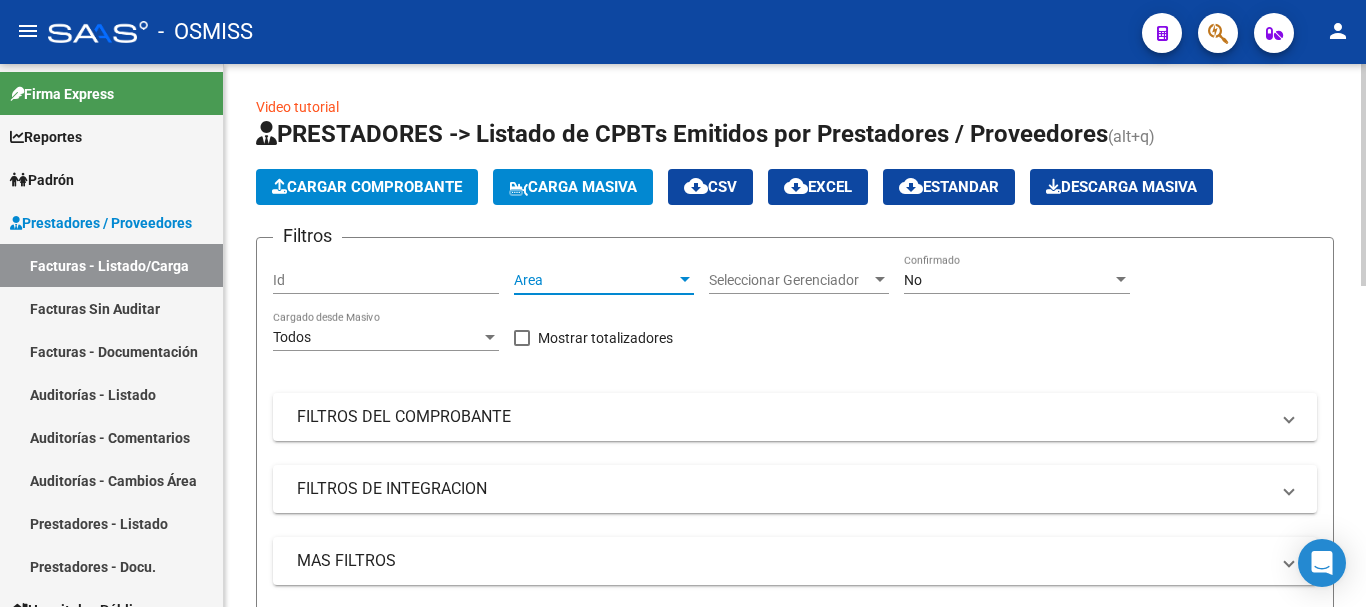 click at bounding box center (685, 279) 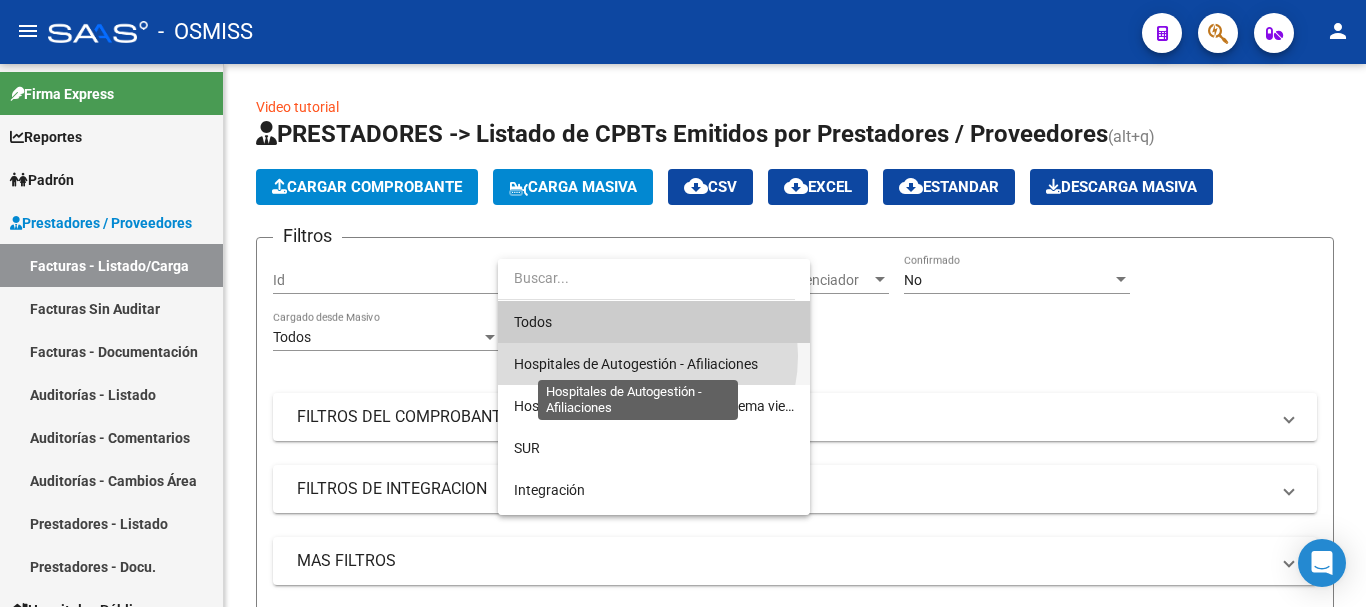 click on "Hospitales de Autogestión - Afiliaciones" at bounding box center [636, 364] 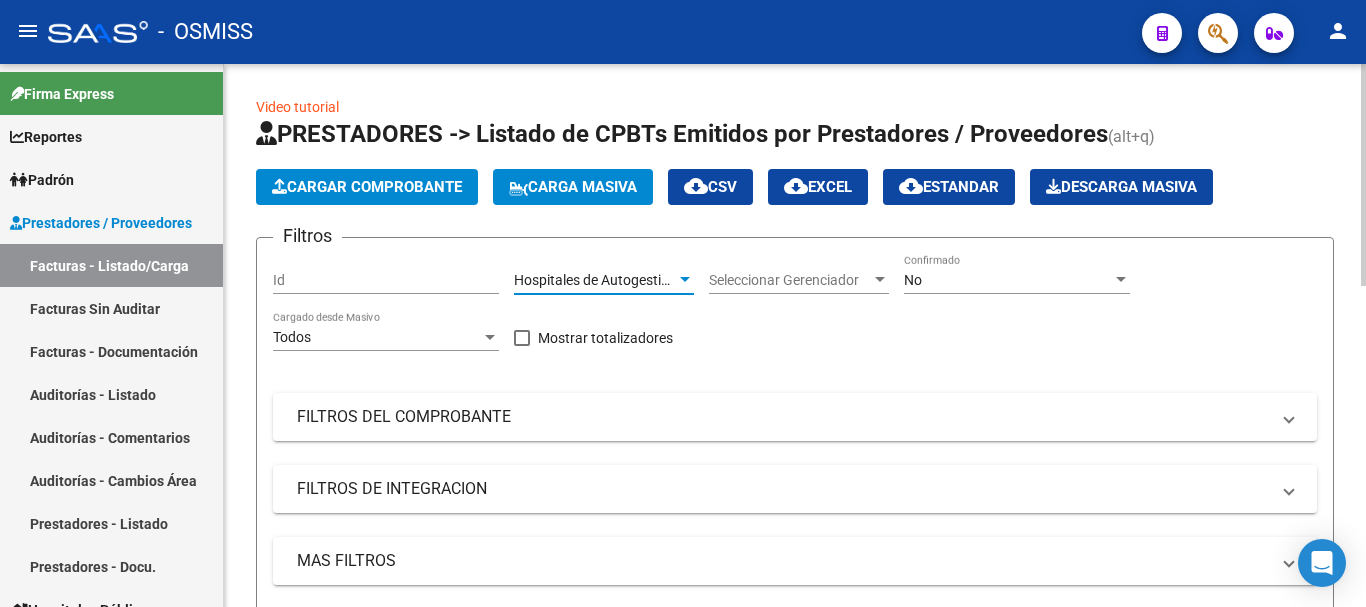 click at bounding box center [1121, 279] 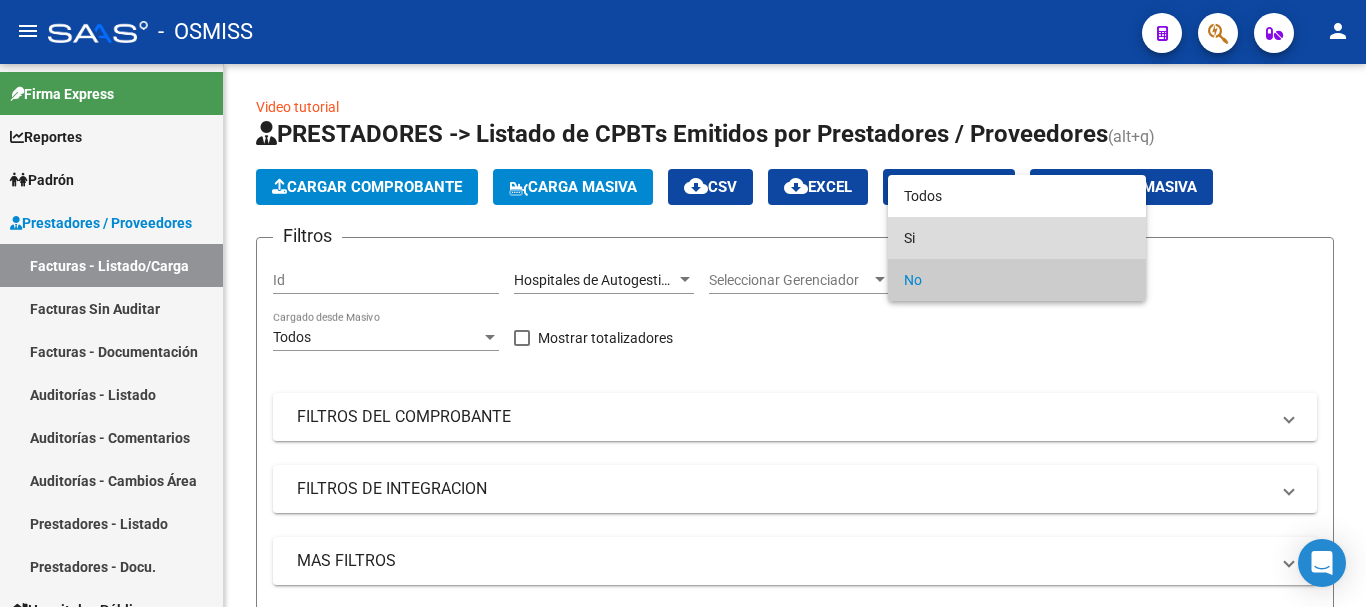 click on "Si" at bounding box center (1017, 238) 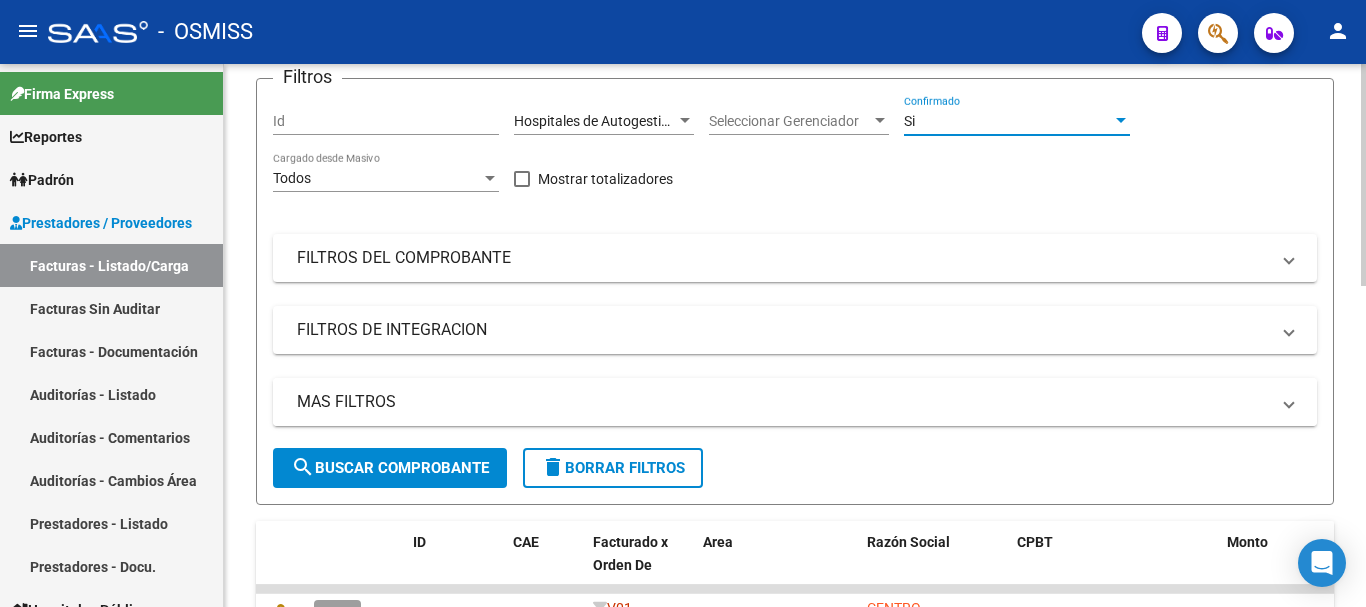 scroll, scrollTop: 200, scrollLeft: 0, axis: vertical 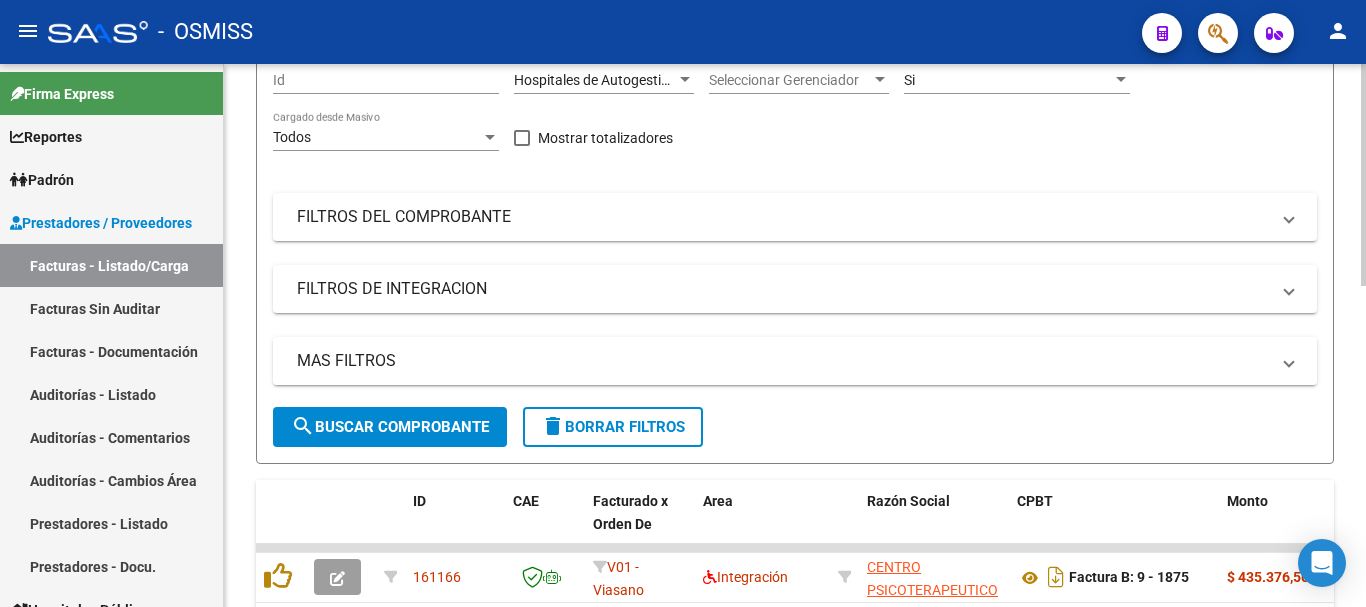 click on "MAS FILTROS" at bounding box center (783, 361) 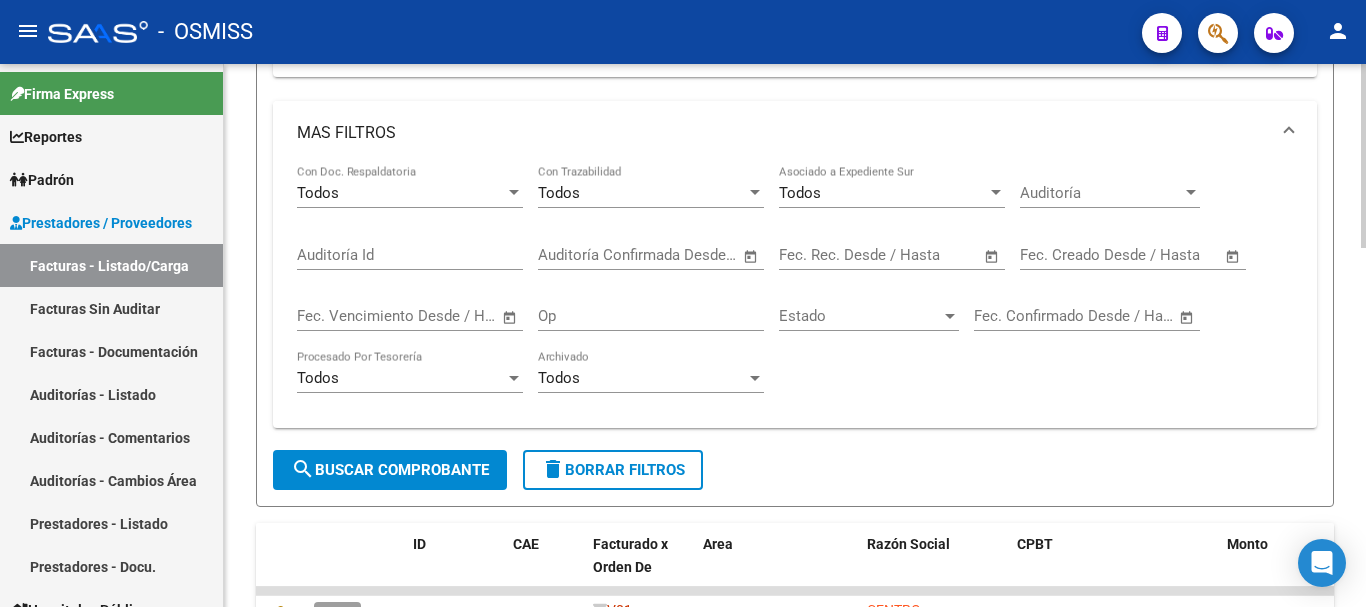 scroll, scrollTop: 500, scrollLeft: 0, axis: vertical 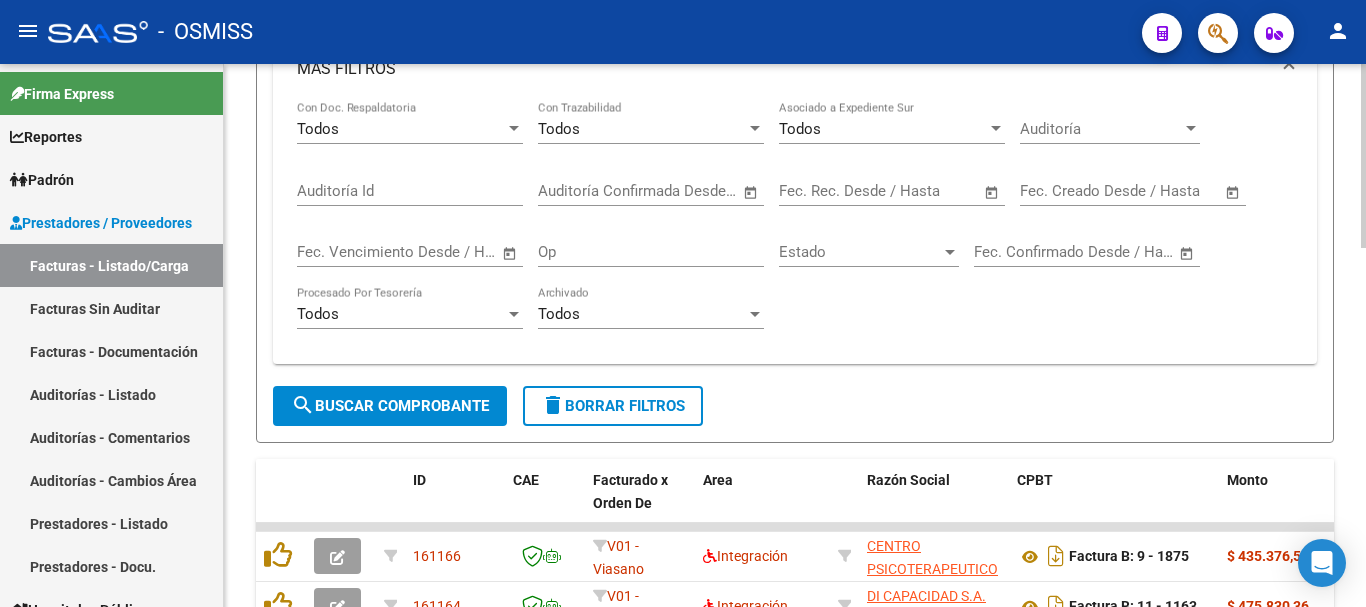 click 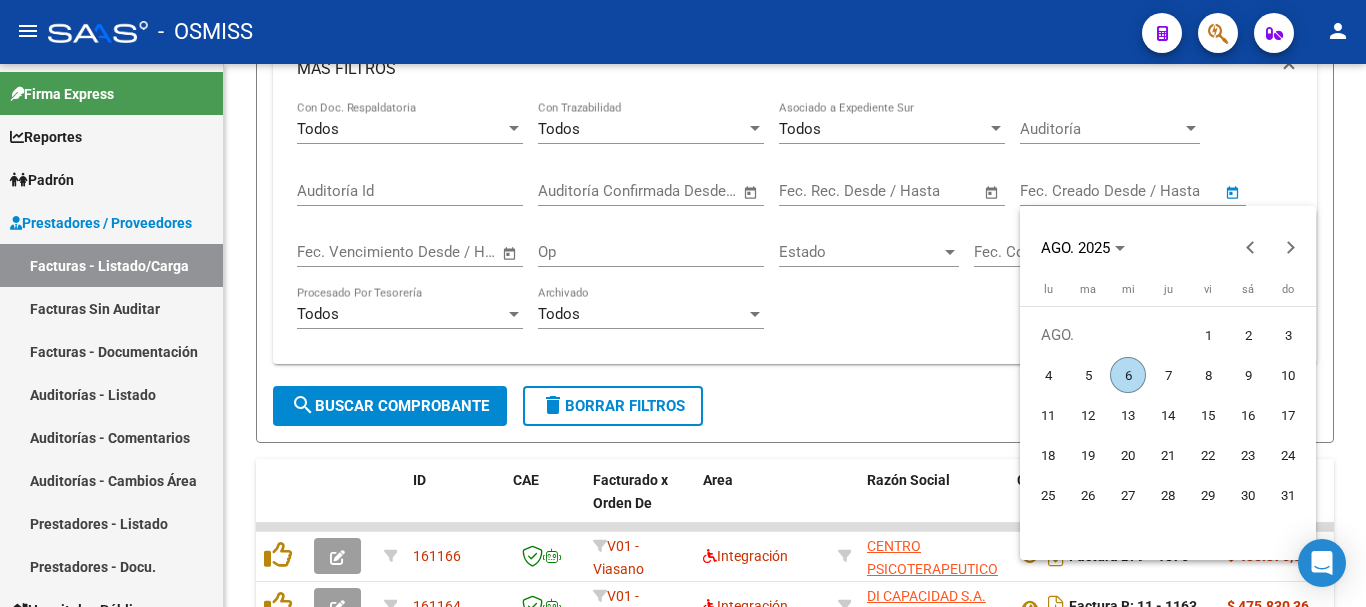 click on "6" at bounding box center [1128, 375] 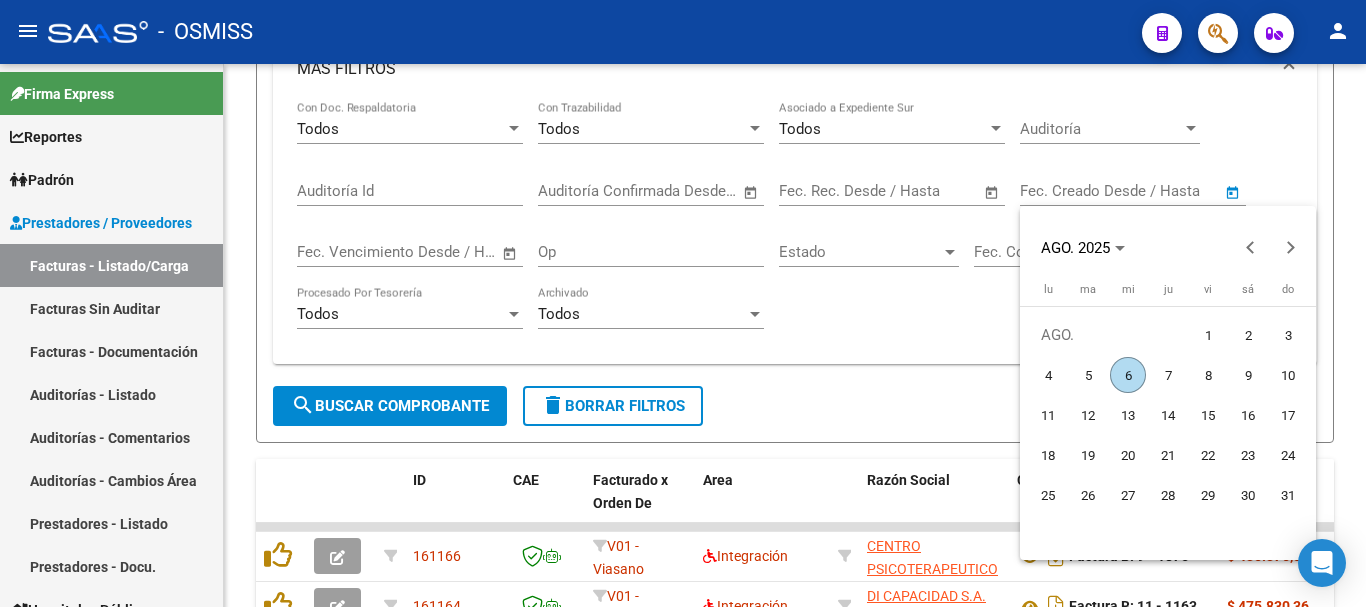 type on "6/8/2025" 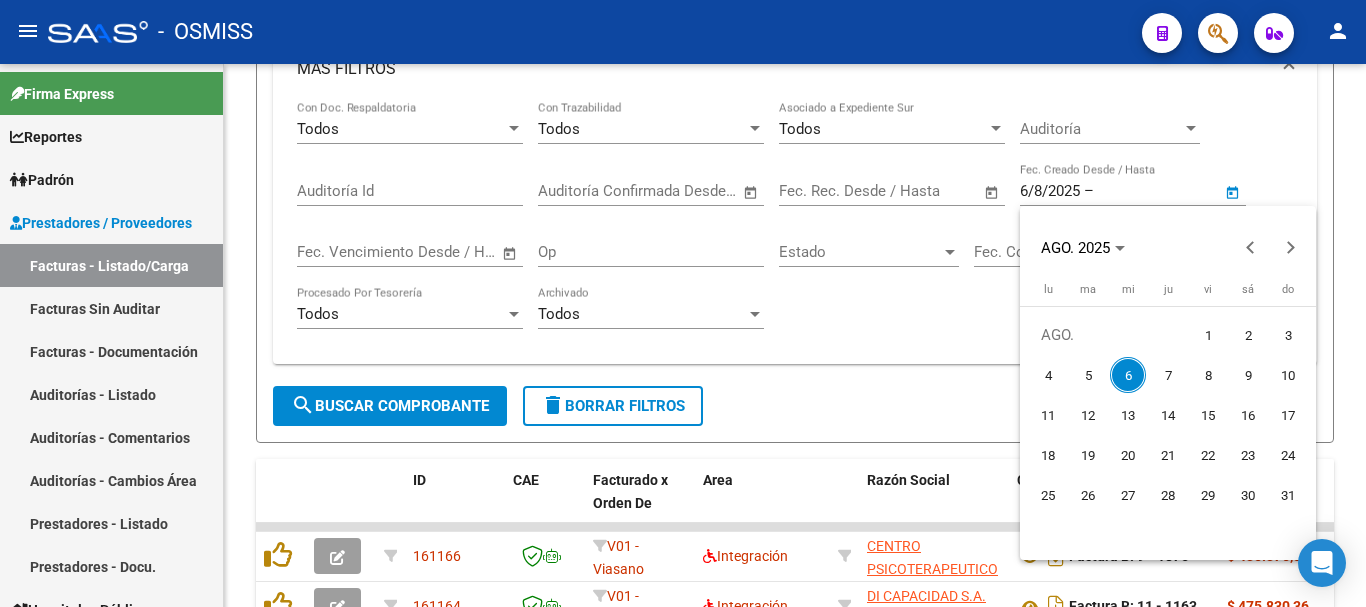 click on "6" at bounding box center (1128, 375) 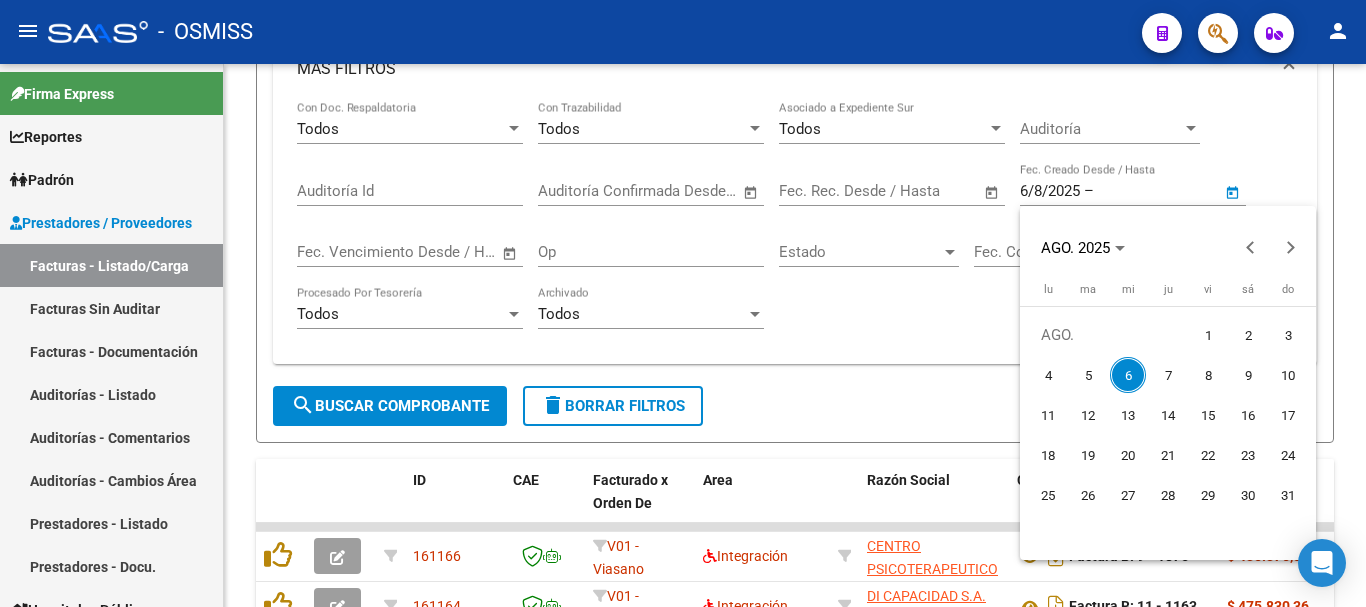 type on "6/8/2025" 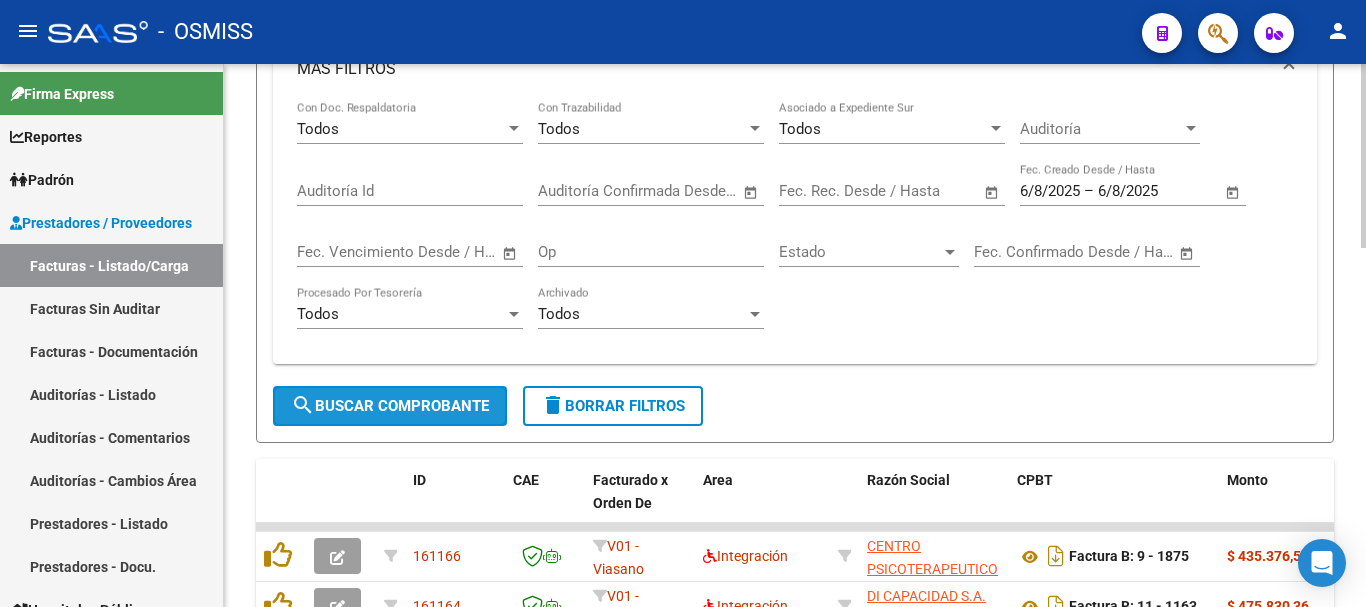 click on "search  Buscar Comprobante" 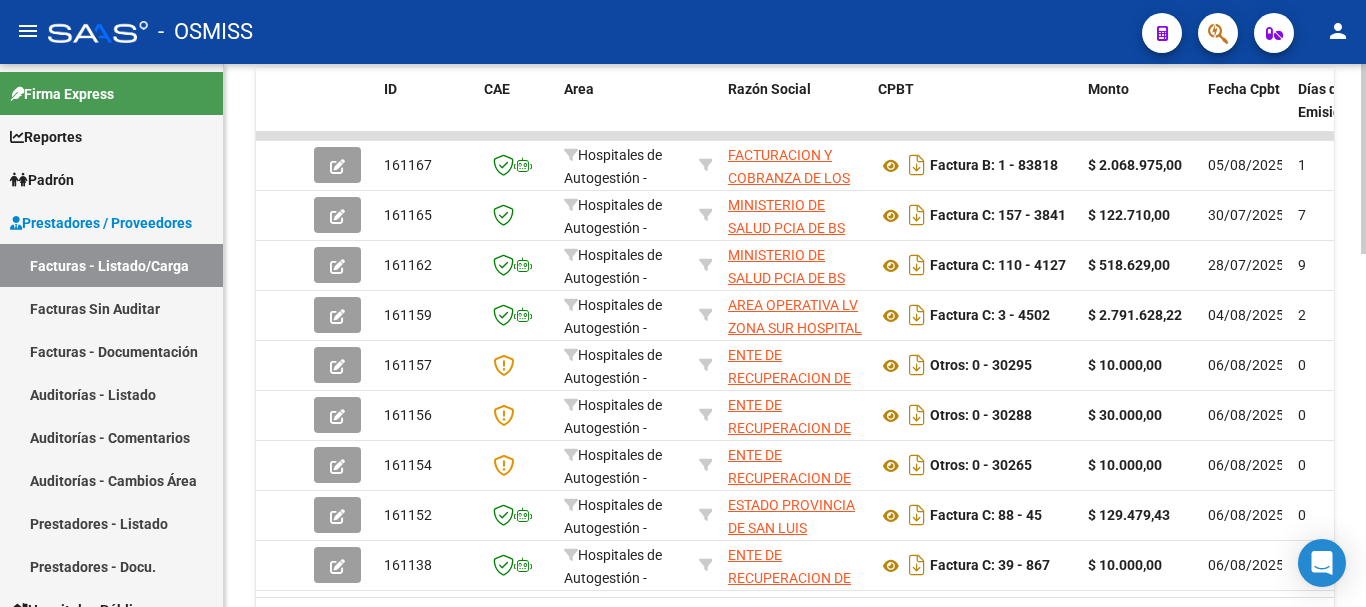 scroll, scrollTop: 912, scrollLeft: 0, axis: vertical 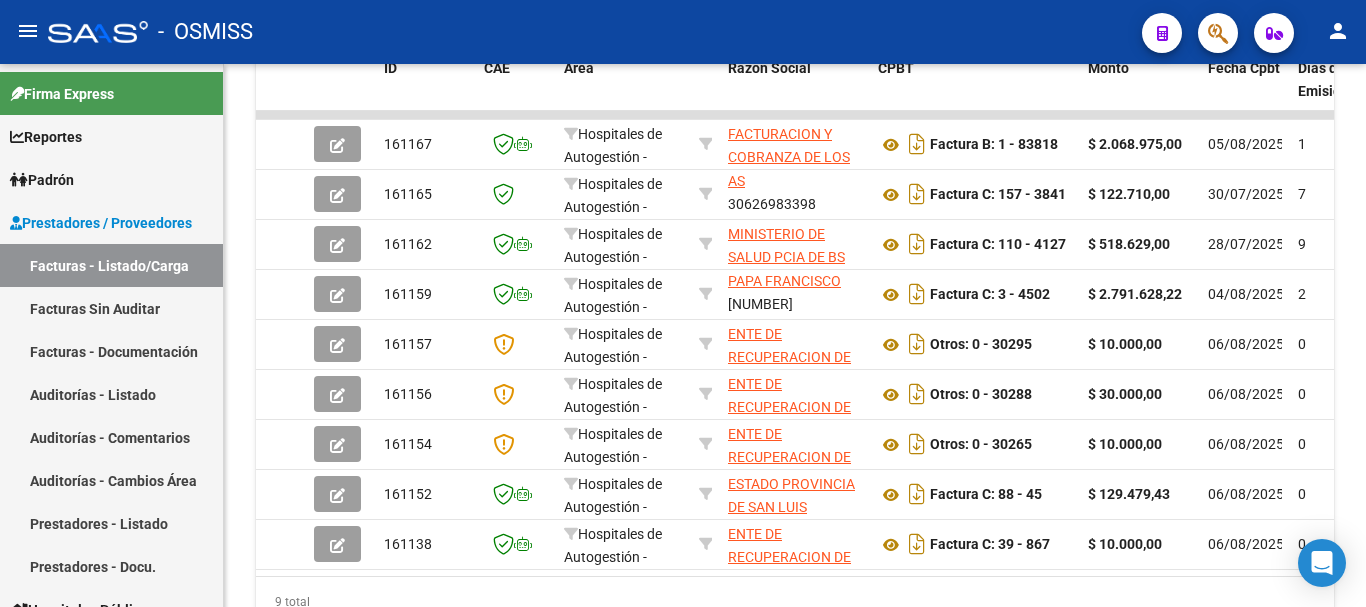 click on "-   OSMISS" 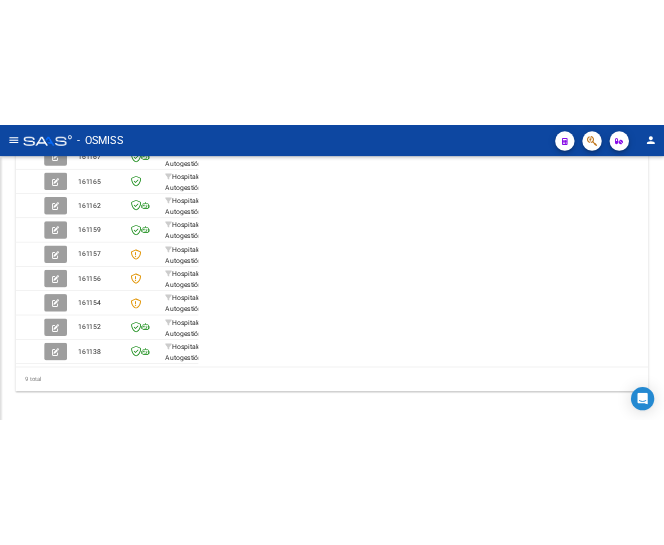 scroll, scrollTop: 680, scrollLeft: 0, axis: vertical 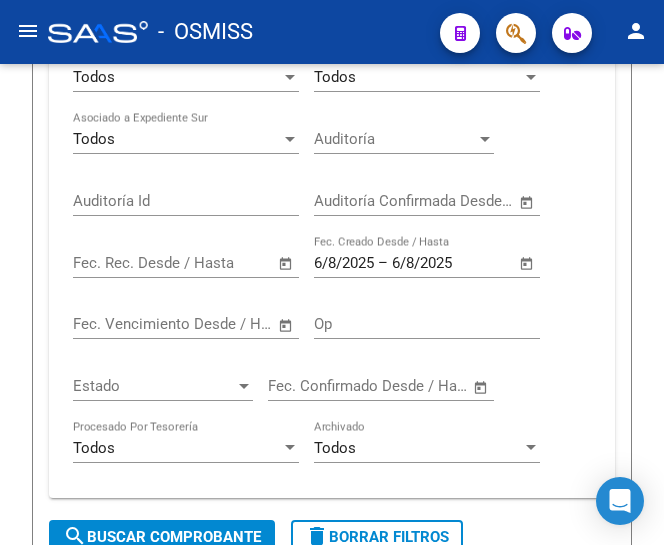 click on "-   OSMISS" 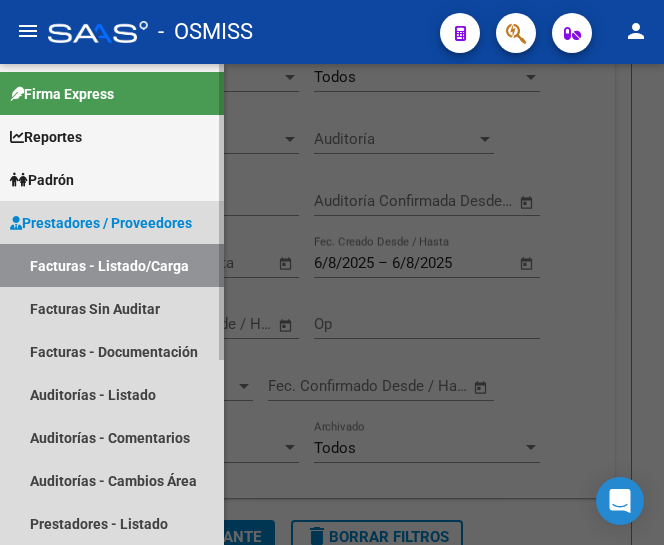 click on "Prestadores / Proveedores" at bounding box center [101, 223] 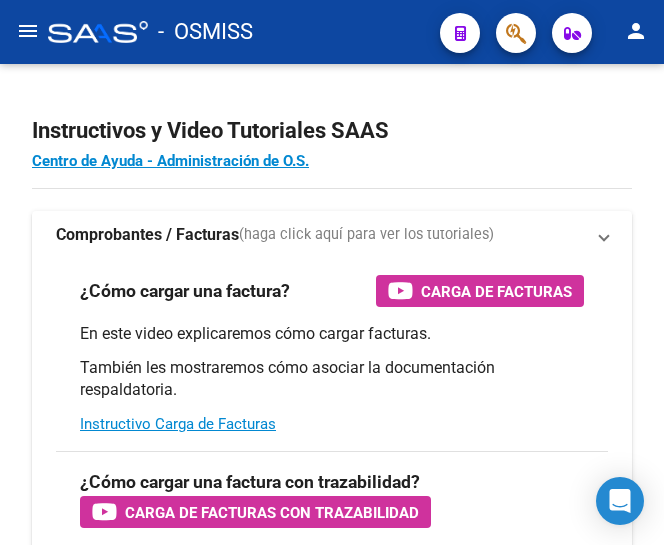 scroll, scrollTop: 0, scrollLeft: 0, axis: both 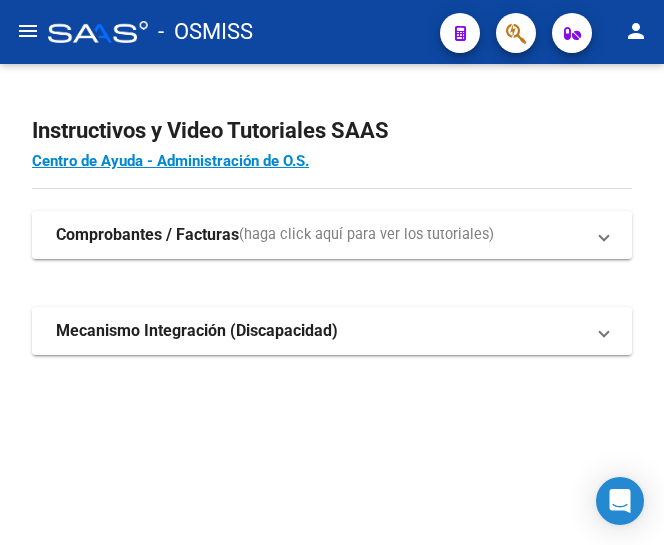click on "menu" 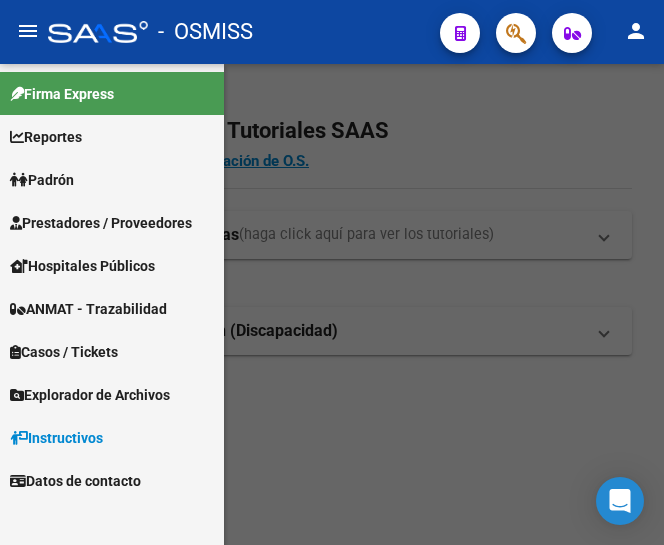 click on "Prestadores / Proveedores" at bounding box center [101, 223] 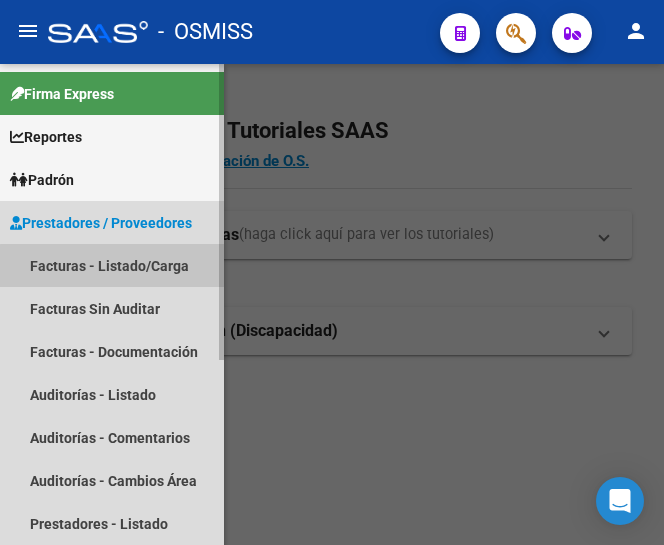 click on "Facturas - Listado/Carga" at bounding box center (112, 265) 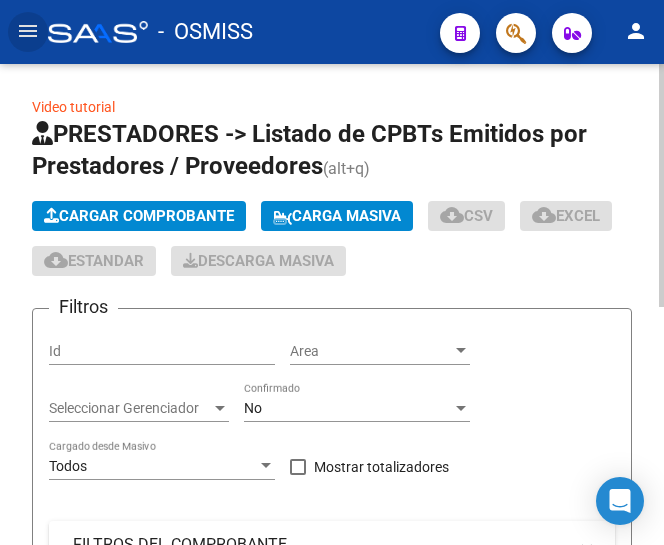 click on "Cargar Comprobante" 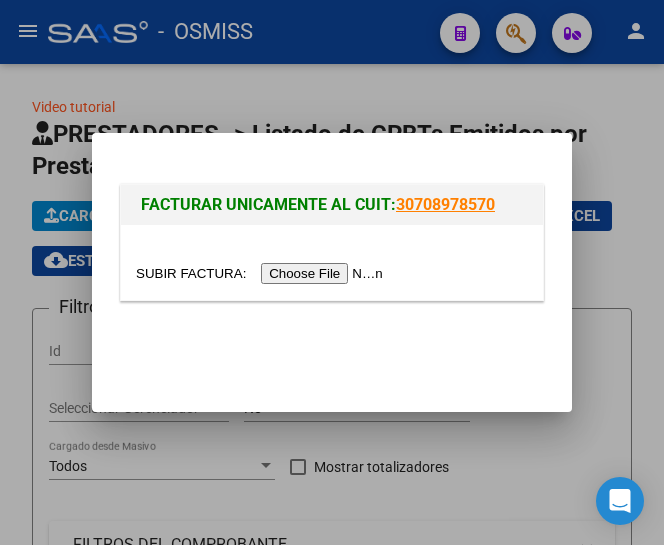 click at bounding box center (262, 273) 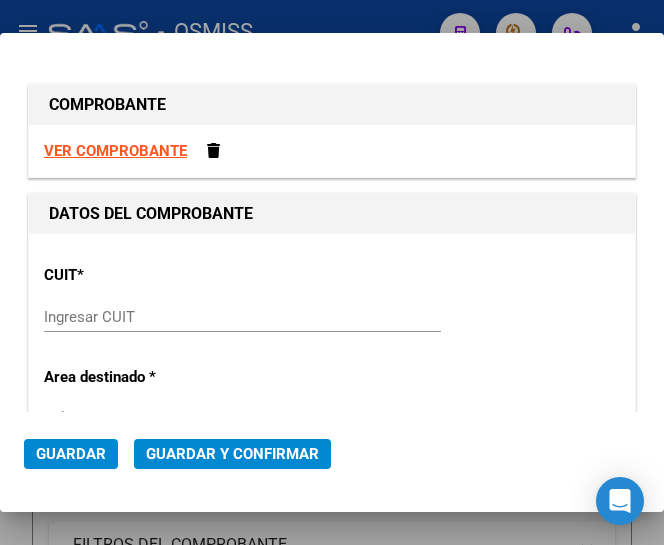 click on "Ingresar CUIT" at bounding box center [137, 317] 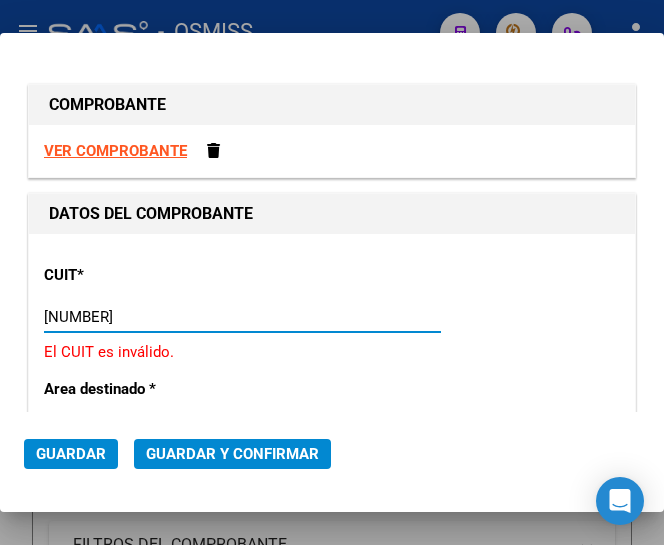 type on "[NUMBER]" 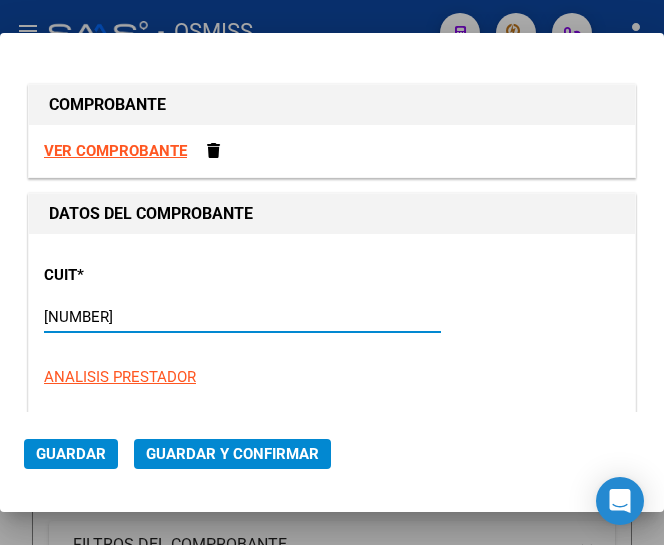 type on "157" 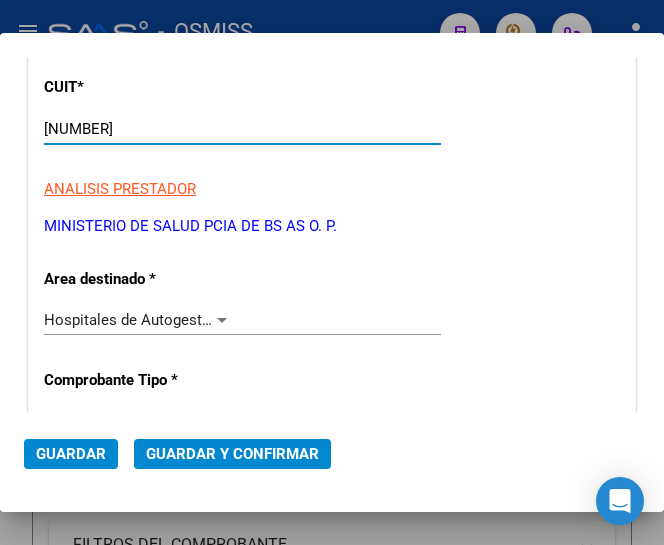 scroll, scrollTop: 200, scrollLeft: 0, axis: vertical 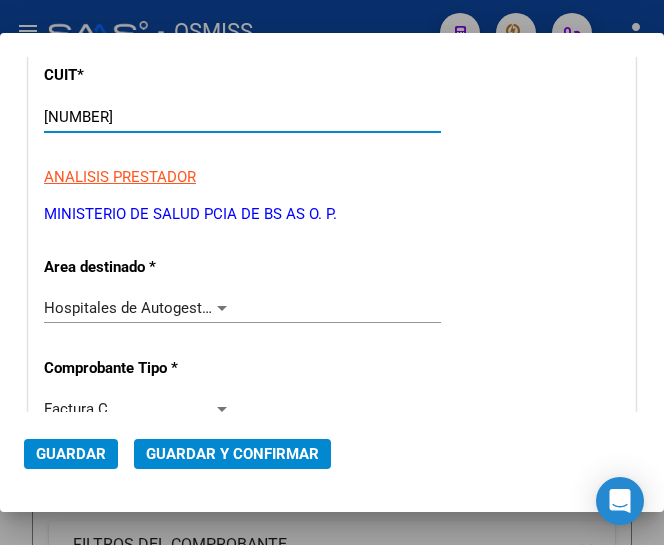 type on "[NUMBER]" 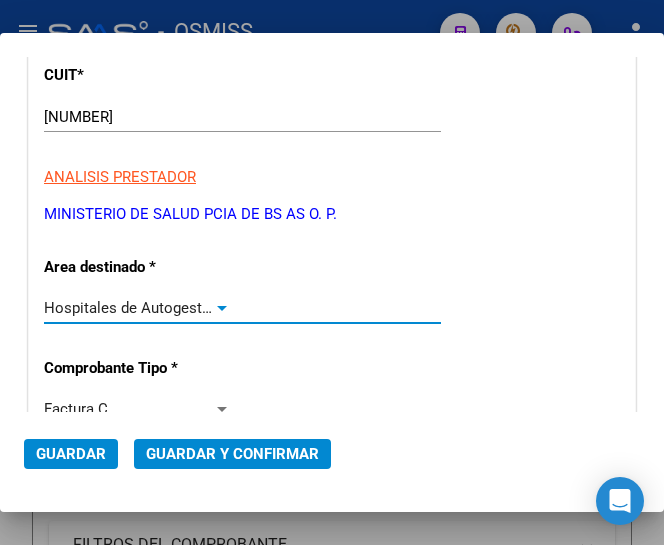 click at bounding box center [222, 308] 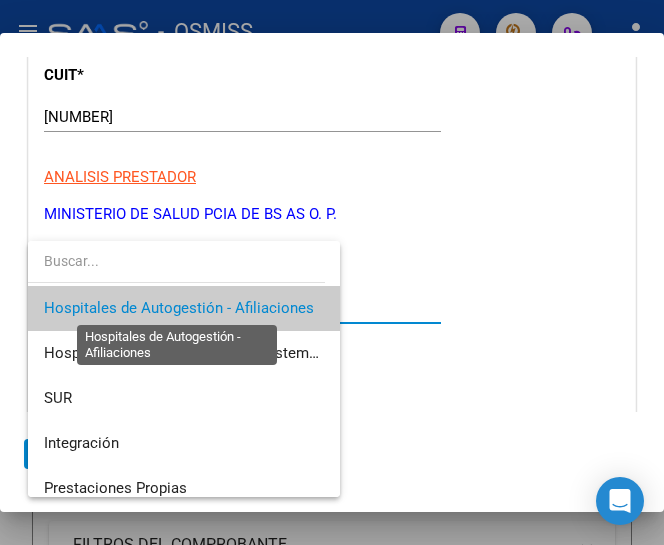click on "Hospitales de Autogestión - Afiliaciones" at bounding box center [179, 308] 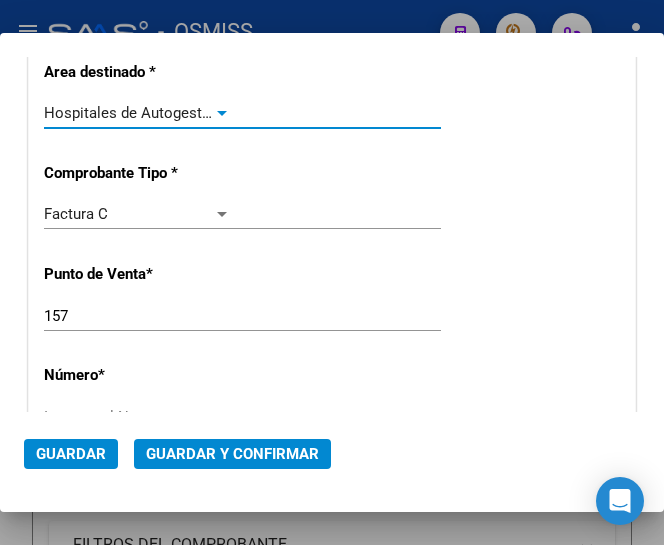 scroll, scrollTop: 400, scrollLeft: 0, axis: vertical 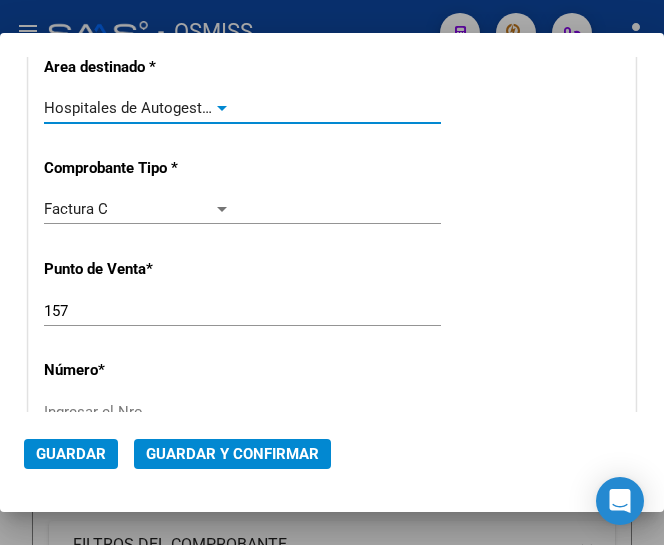 click on "157" at bounding box center [137, 311] 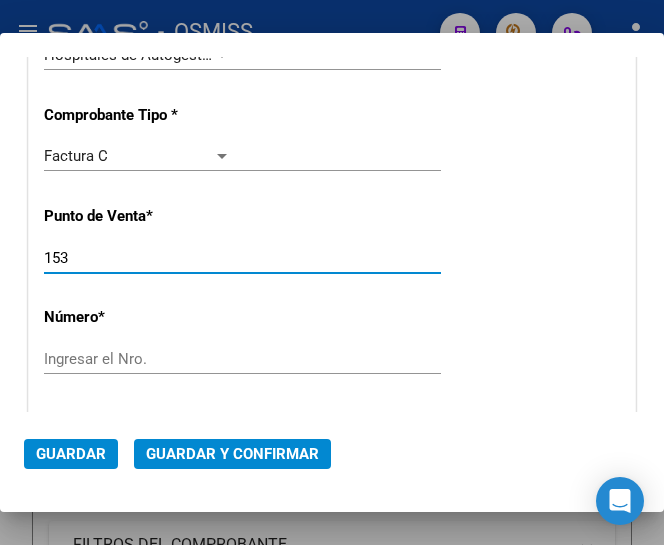 scroll, scrollTop: 500, scrollLeft: 0, axis: vertical 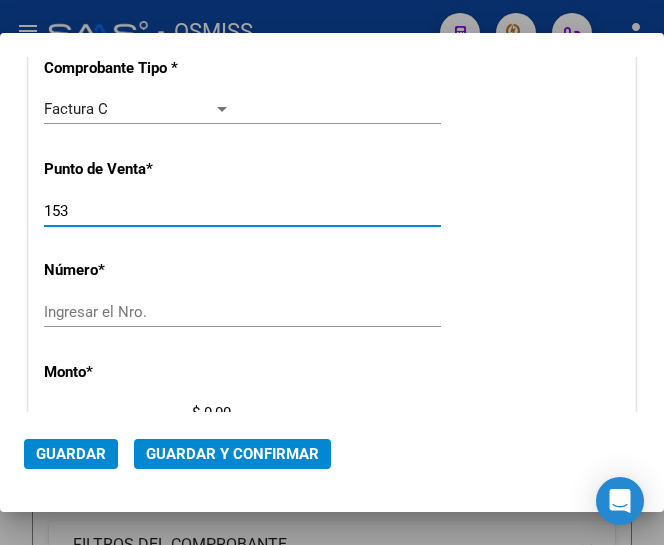 type on "153" 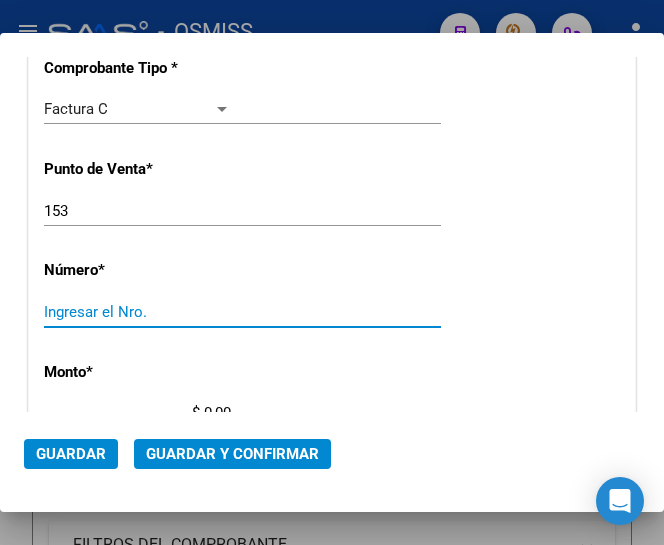 click on "Ingresar el Nro." at bounding box center [137, 312] 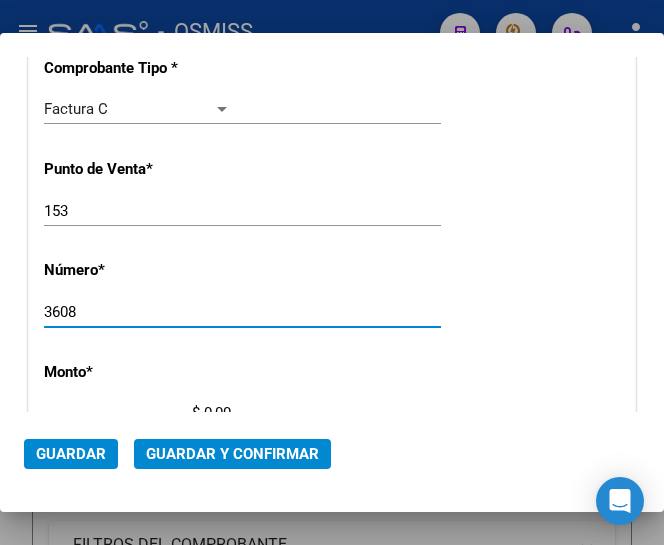 type on "3608" 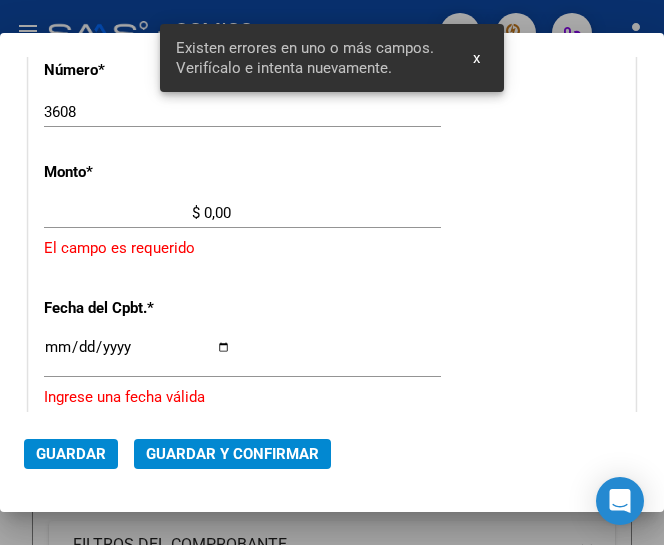 scroll, scrollTop: 669, scrollLeft: 0, axis: vertical 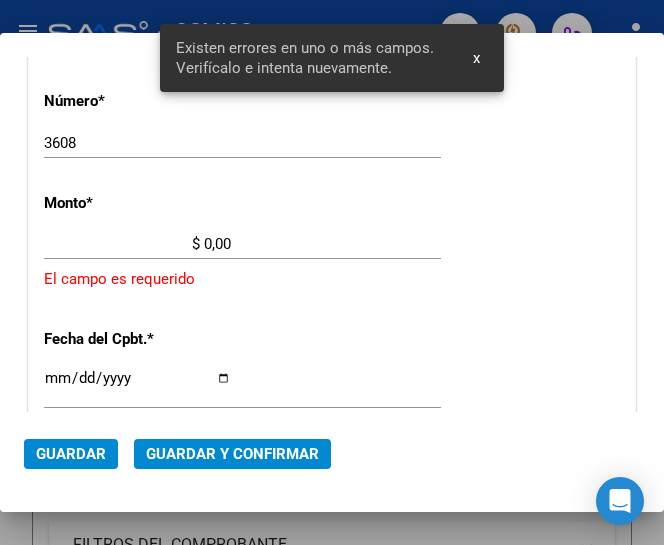 click on "$ 0,00" at bounding box center [137, 244] 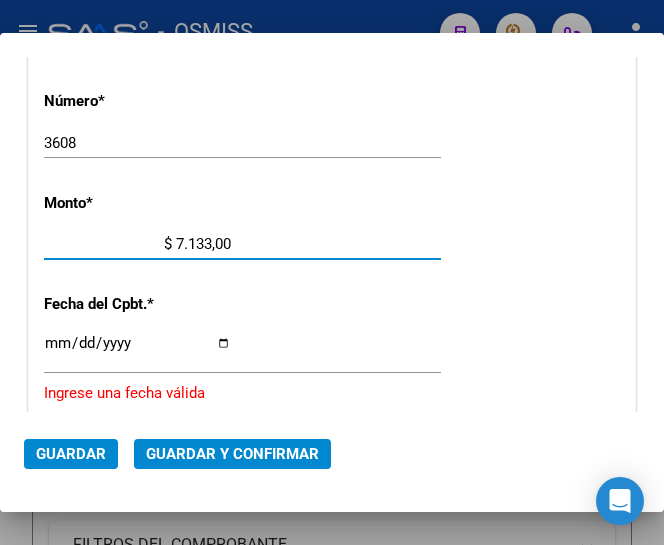 type on "$ 71.334,00" 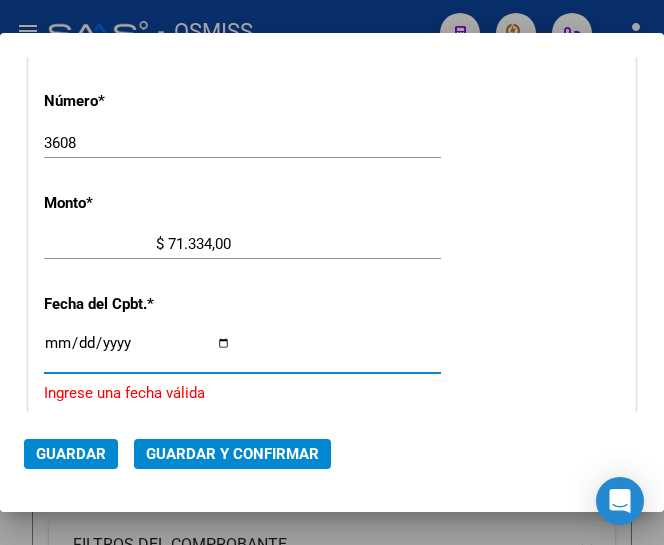 click on "Ingresar la fecha" at bounding box center (137, 351) 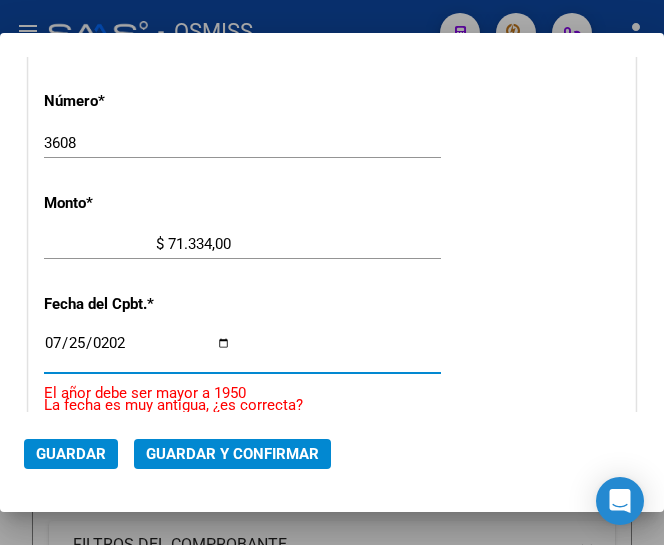 type on "2025-07-25" 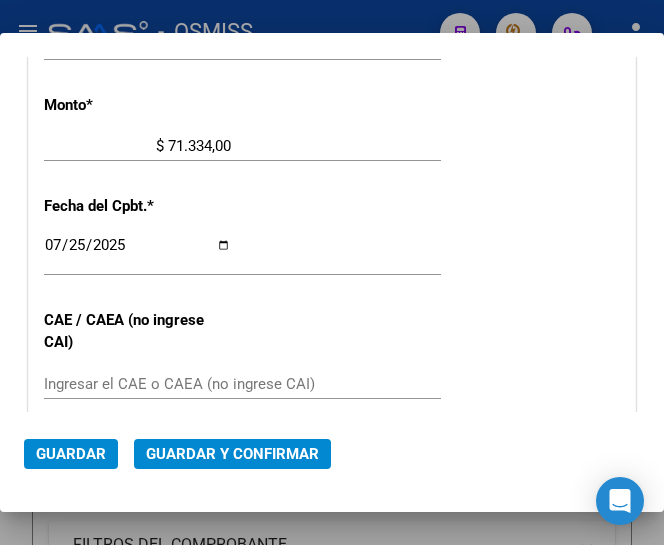 scroll, scrollTop: 869, scrollLeft: 0, axis: vertical 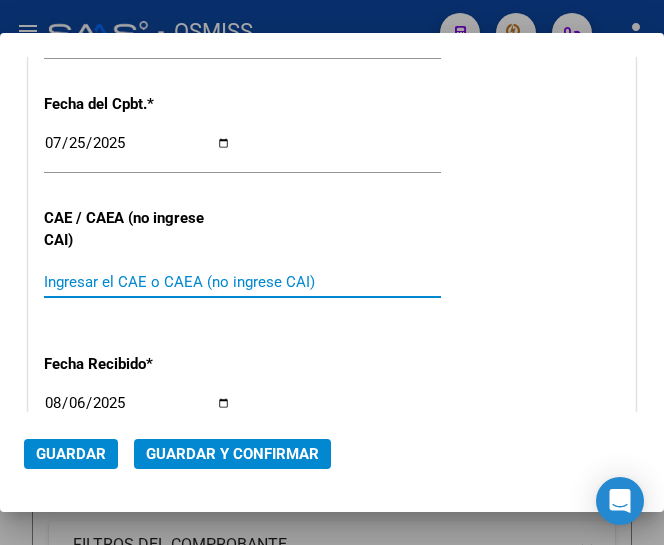 click on "Ingresar el CAE o CAEA (no ingrese CAI)" at bounding box center [137, 282] 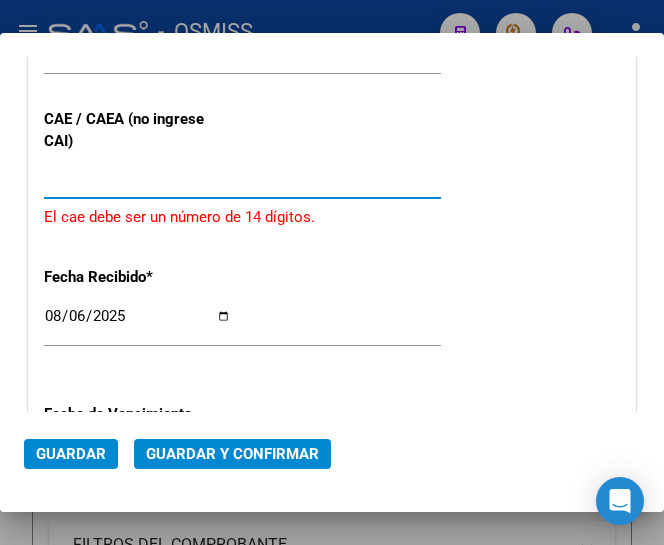 scroll, scrollTop: 969, scrollLeft: 0, axis: vertical 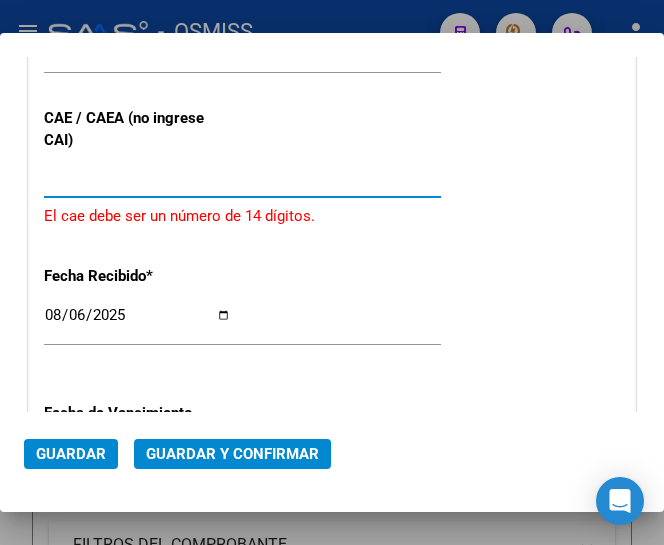 click on "7530874434071" at bounding box center (137, 182) 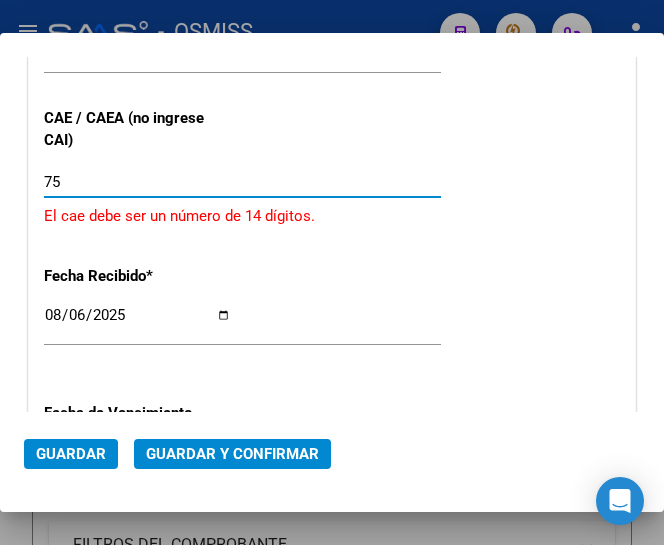type on "7" 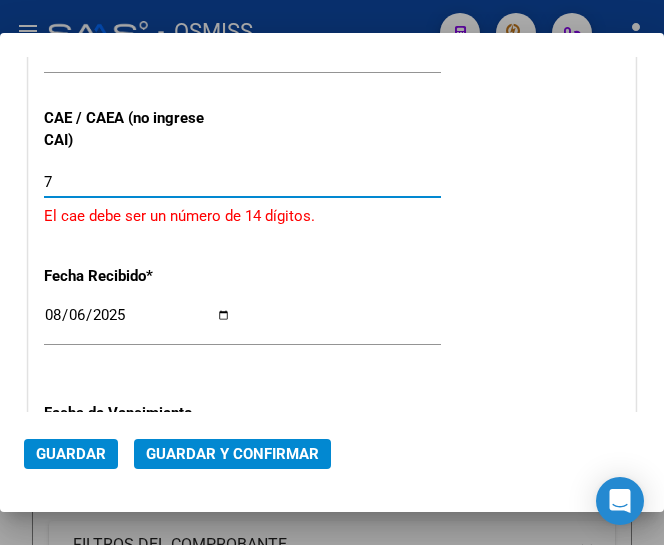 type 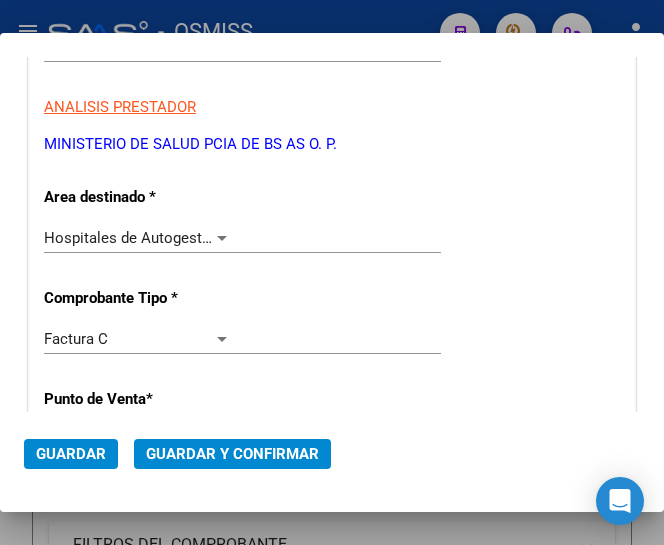 scroll, scrollTop: 269, scrollLeft: 0, axis: vertical 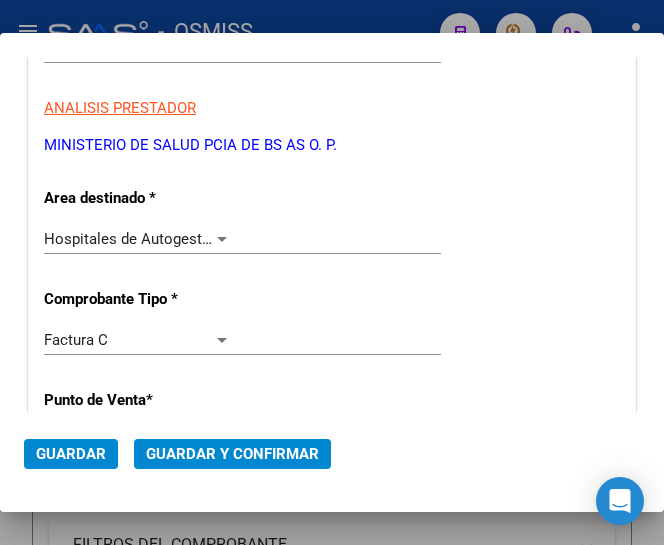 click on "Hospitales de Autogestión - Afiliaciones Seleccionar Area" at bounding box center (242, 239) 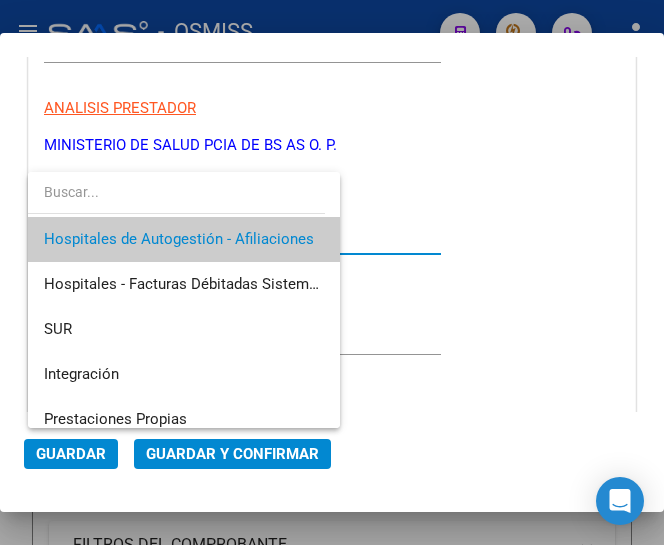 click on "Hospitales de Autogestión - Afiliaciones" at bounding box center [184, 239] 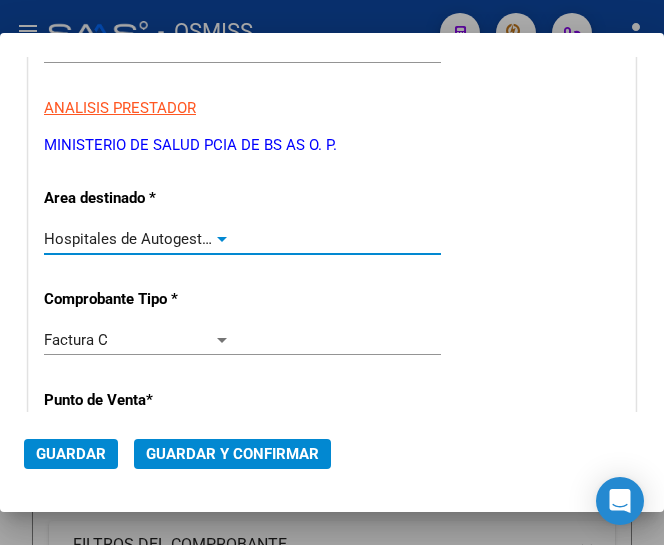 click on "Guardar y Confirmar" 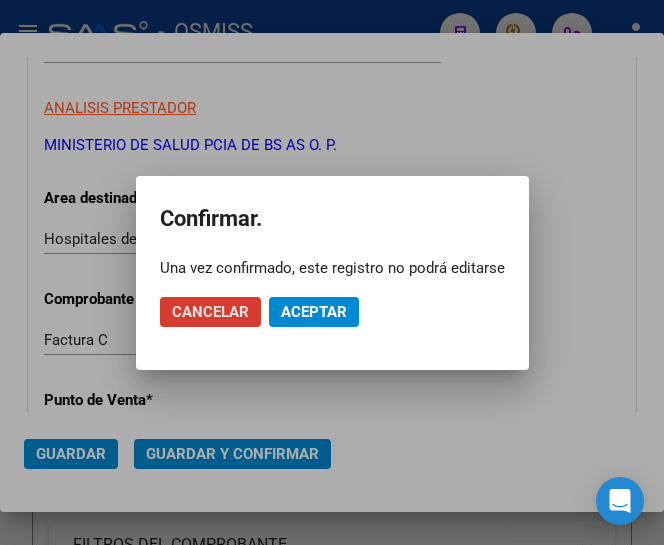 click on "Aceptar" 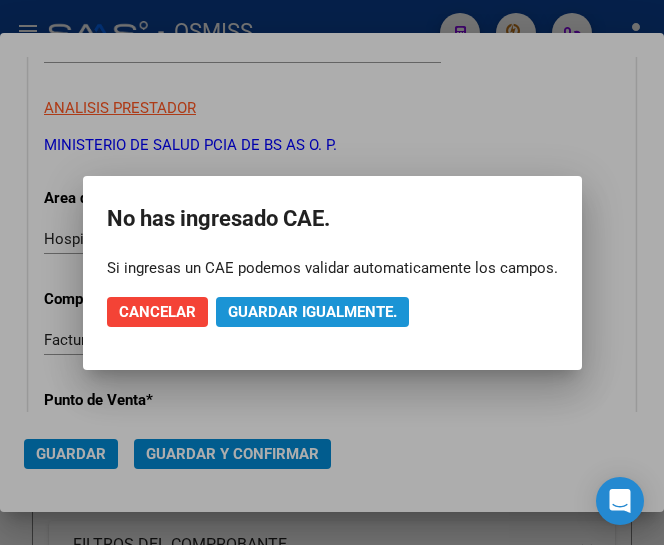 click on "Guardar igualmente." 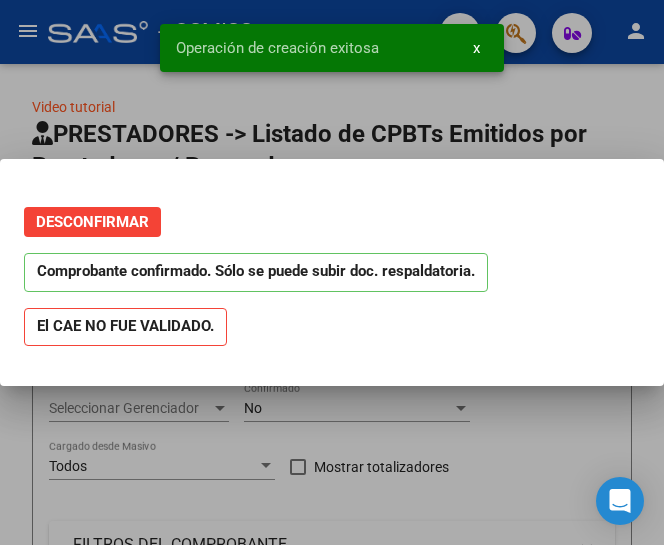 scroll, scrollTop: 0, scrollLeft: 0, axis: both 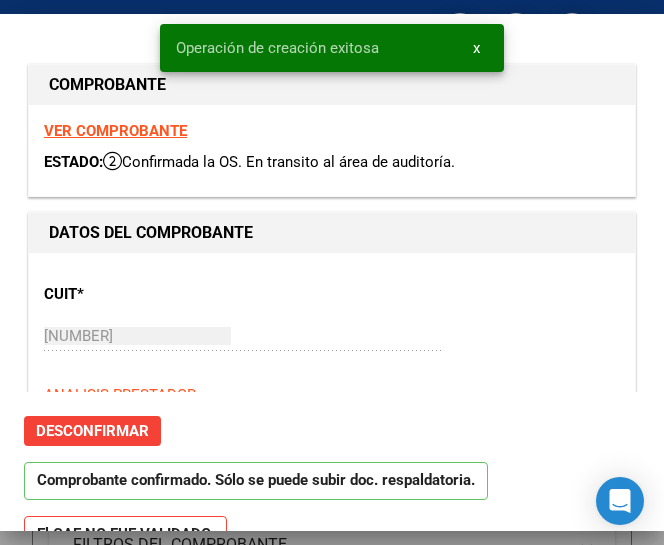 type on "2025-08-24" 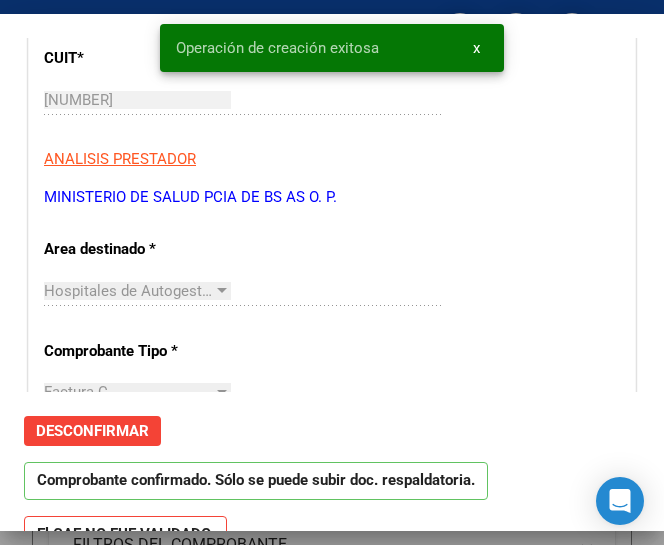 scroll, scrollTop: 300, scrollLeft: 0, axis: vertical 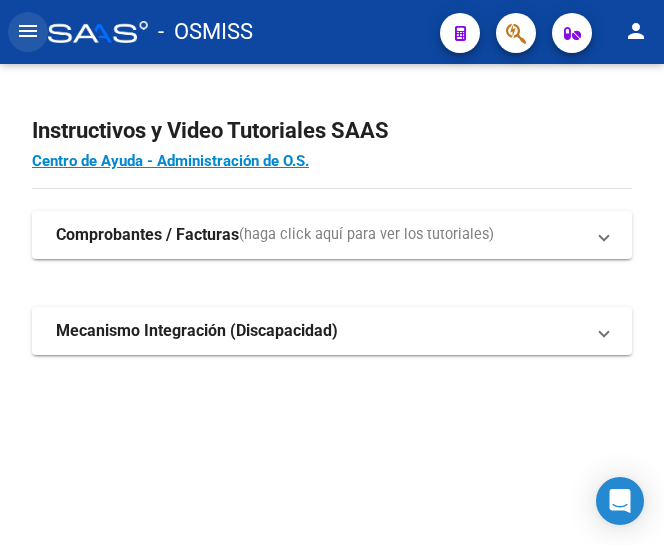 click on "menu" 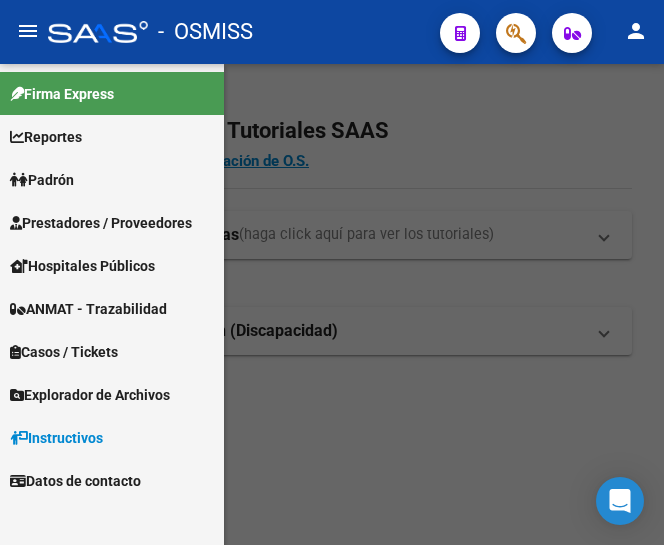 click on "Prestadores / Proveedores" at bounding box center [101, 223] 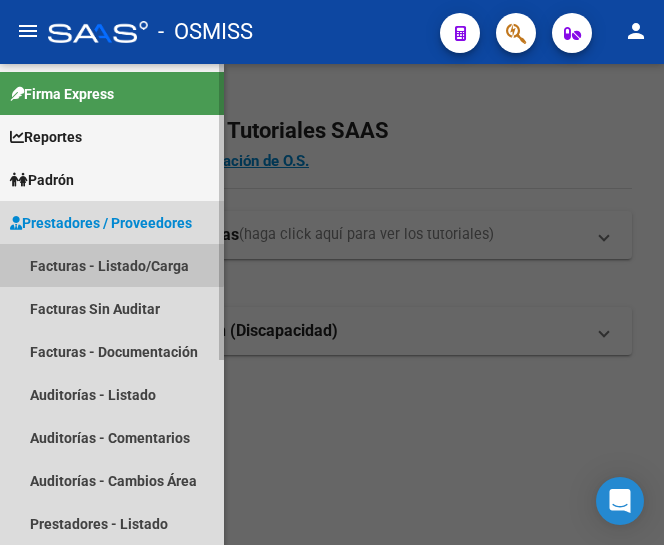 click on "Facturas - Listado/Carga" at bounding box center (112, 265) 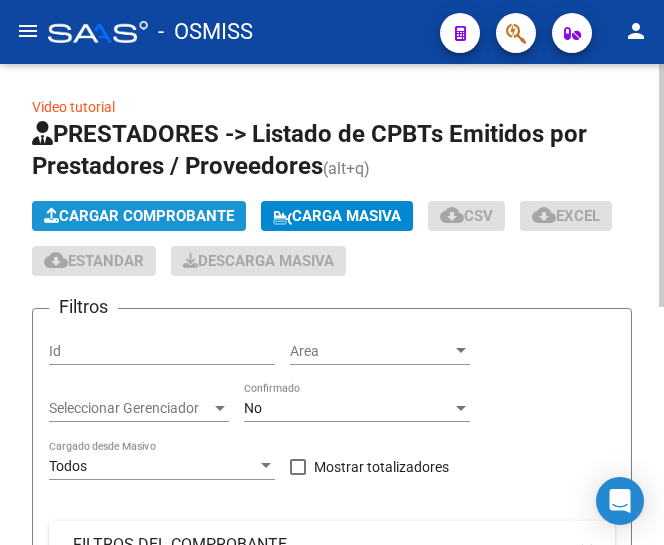 click on "Cargar Comprobante" 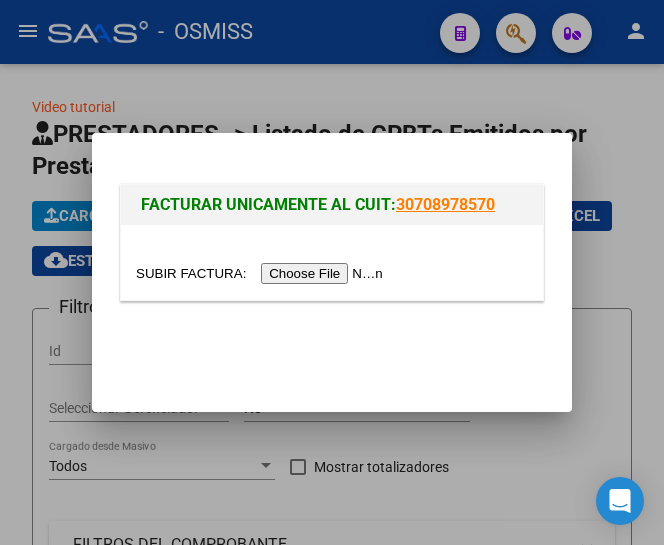 click at bounding box center [262, 273] 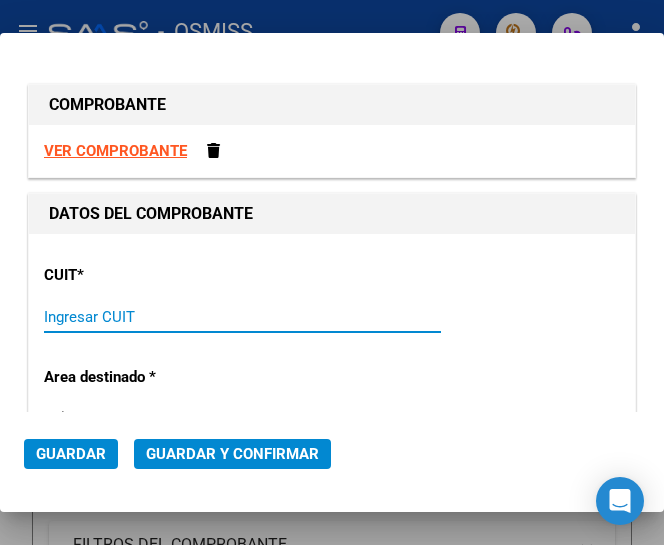 click on "Ingresar CUIT" at bounding box center [137, 317] 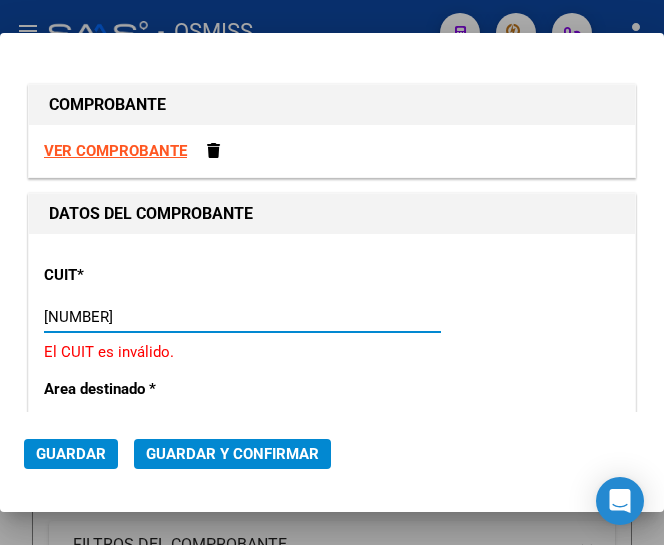 type on "[NUMBER]" 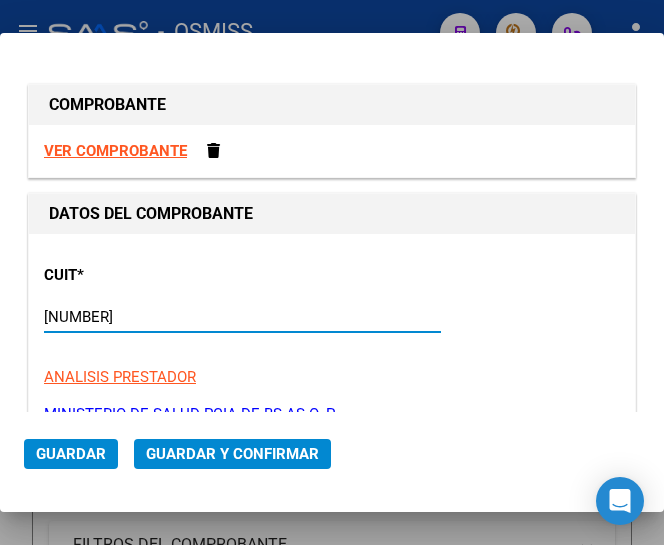 type on "153" 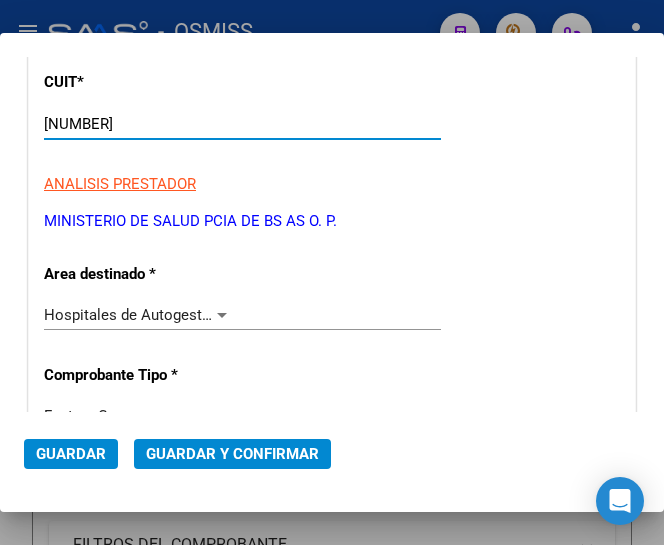 scroll, scrollTop: 200, scrollLeft: 0, axis: vertical 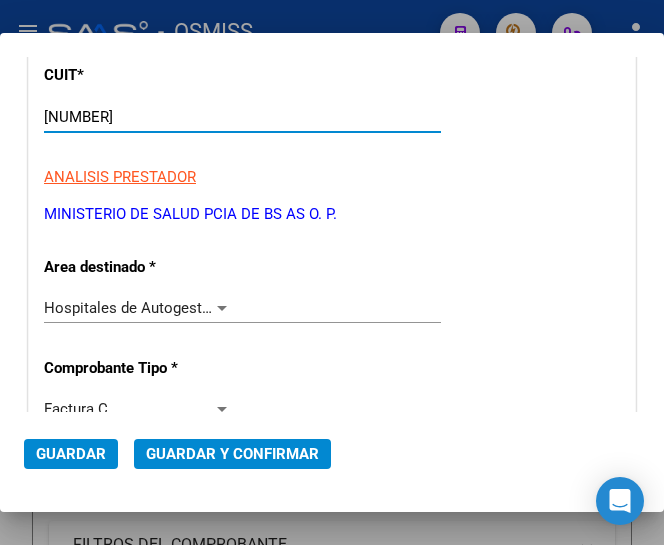 type on "[NUMBER]" 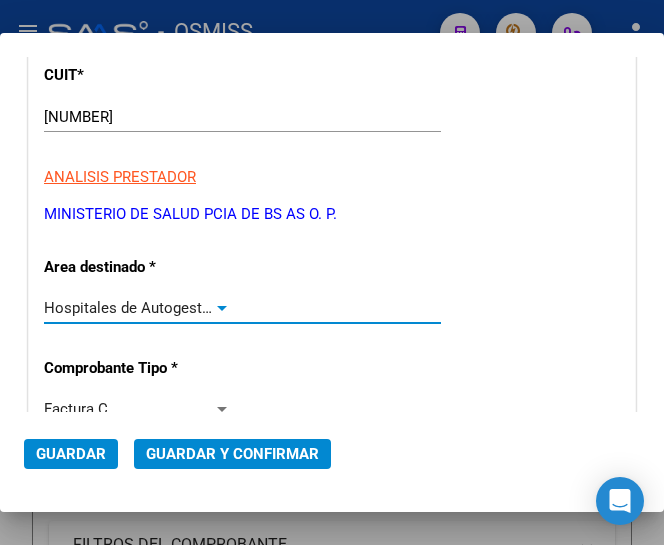 click at bounding box center [222, 308] 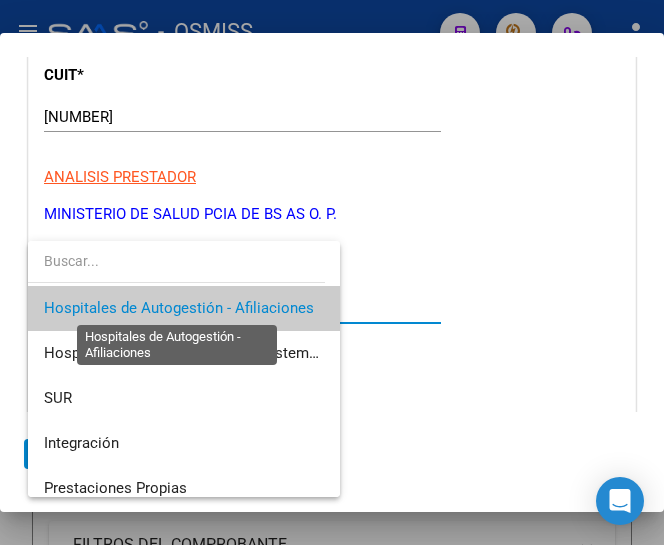 click on "Hospitales de Autogestión - Afiliaciones" at bounding box center [179, 308] 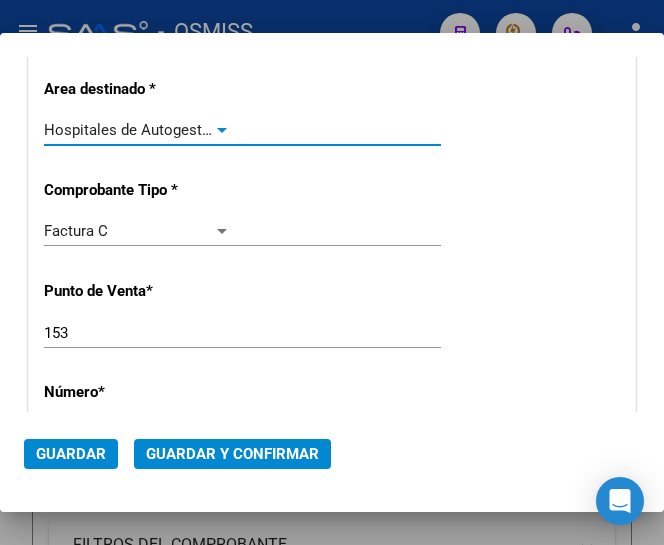 scroll, scrollTop: 400, scrollLeft: 0, axis: vertical 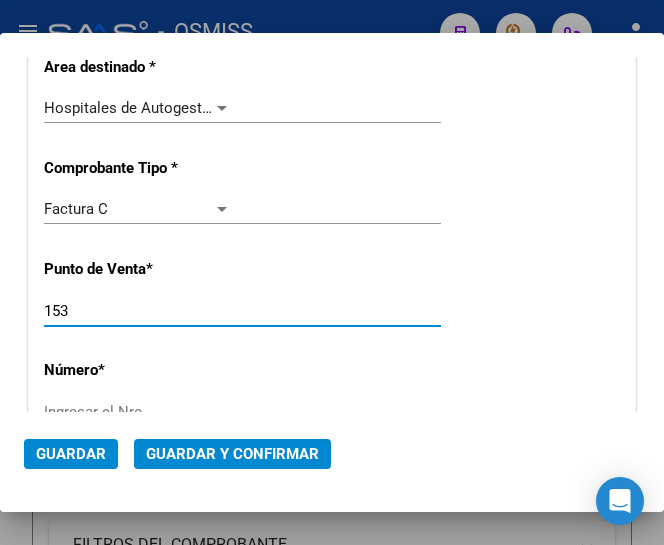 click on "153" at bounding box center [137, 311] 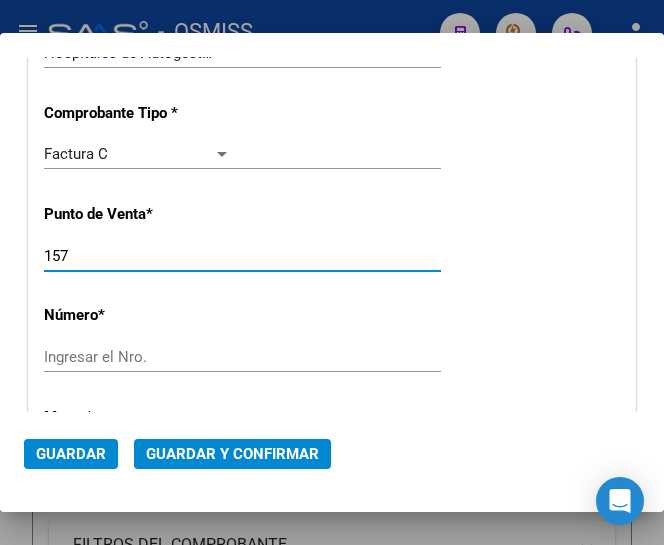 scroll, scrollTop: 500, scrollLeft: 0, axis: vertical 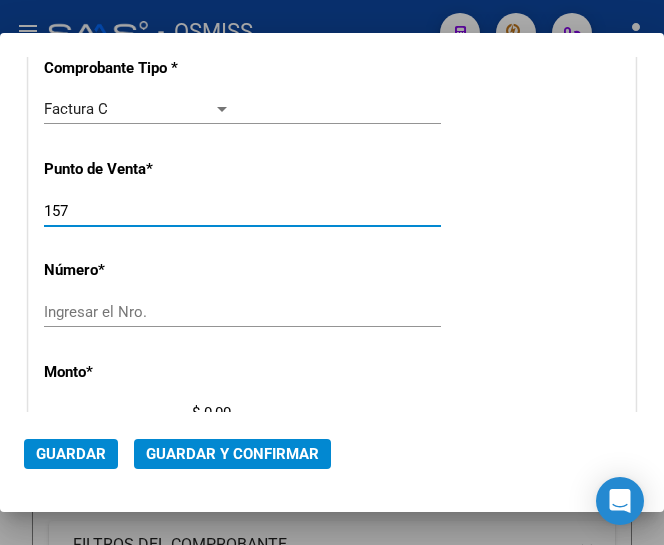 type on "157" 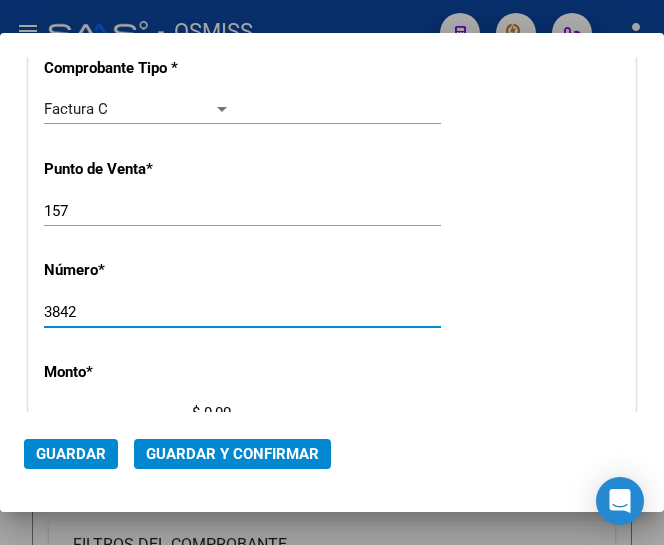 type on "3842" 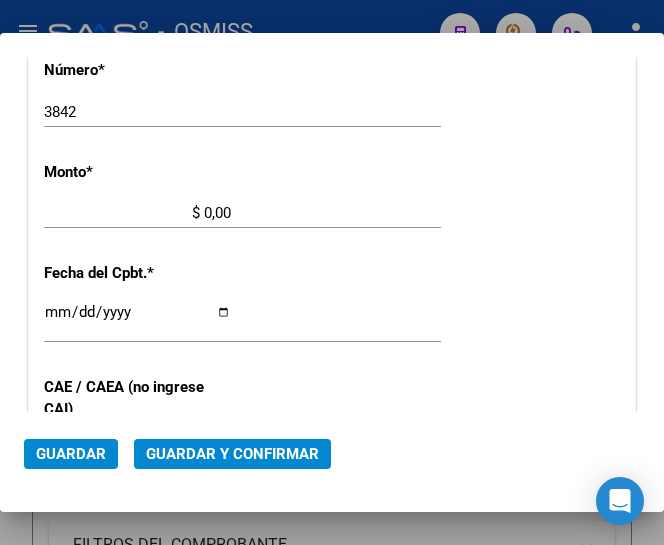 scroll, scrollTop: 669, scrollLeft: 0, axis: vertical 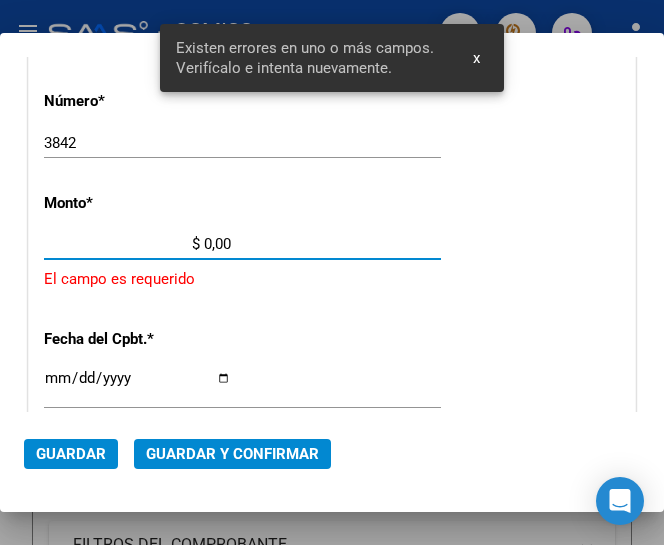 click on "$ 0,00" at bounding box center [137, 244] 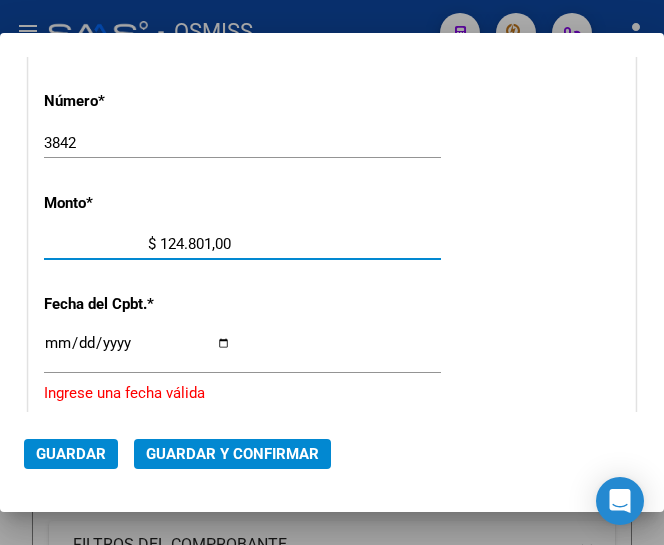 type on "$ 1.248.012,00" 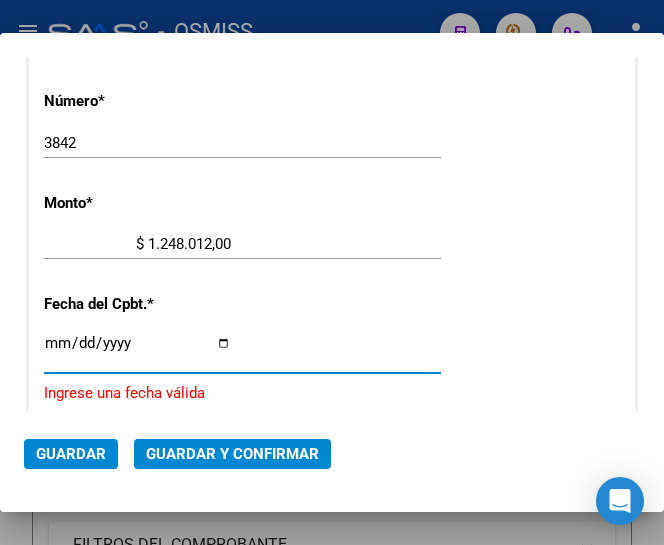 click on "Ingresar la fecha" at bounding box center (137, 351) 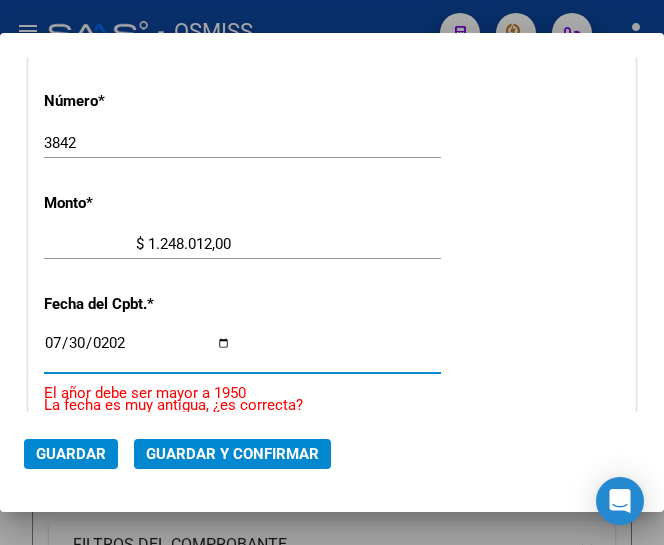 type on "2025-07-30" 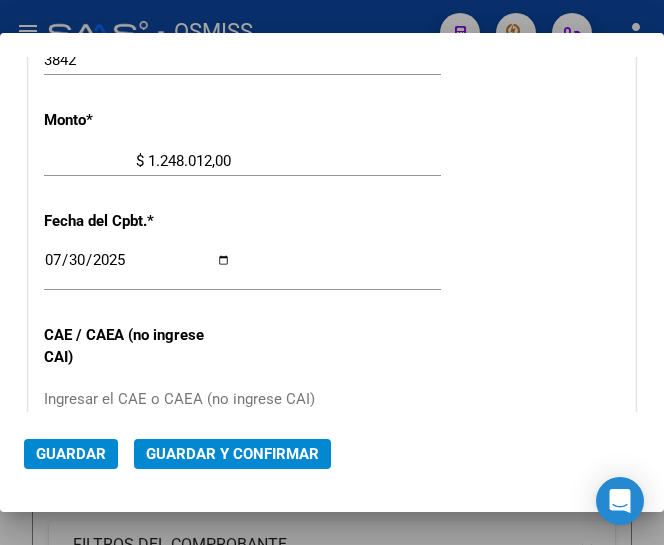 scroll, scrollTop: 769, scrollLeft: 0, axis: vertical 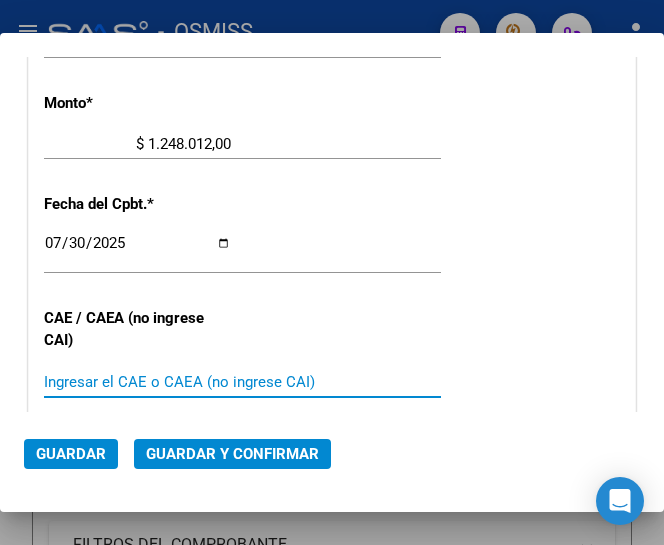 click on "Ingresar el CAE o CAEA (no ingrese CAI)" at bounding box center [137, 382] 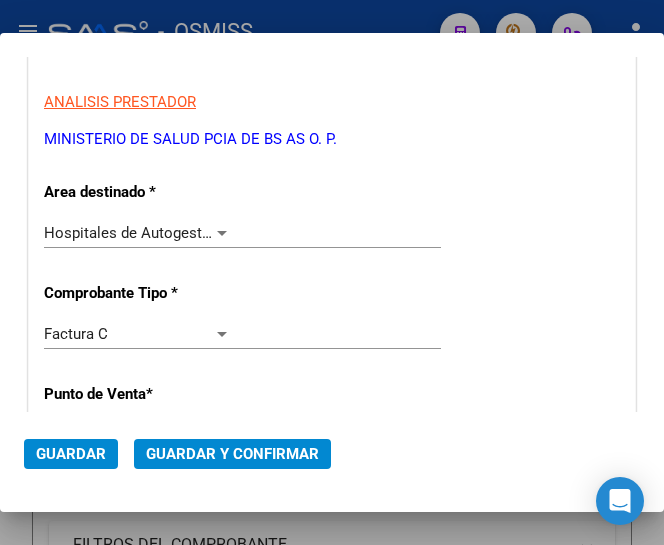 scroll, scrollTop: 269, scrollLeft: 0, axis: vertical 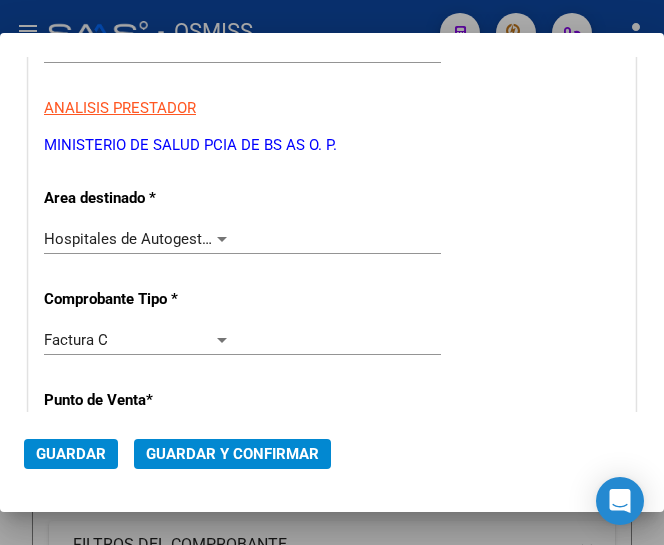 type on "75318273232245" 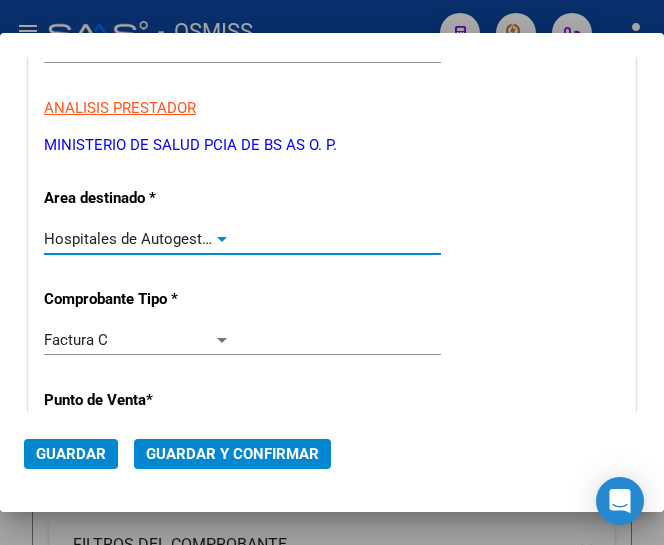 click at bounding box center [222, 239] 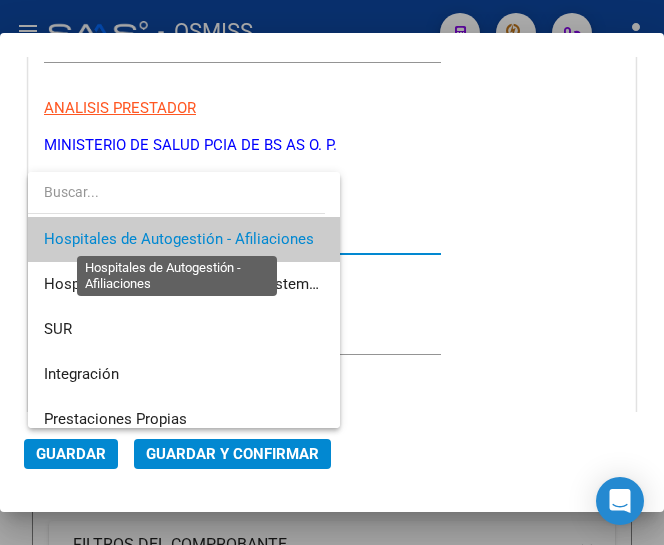 click on "Hospitales de Autogestión - Afiliaciones" at bounding box center (179, 239) 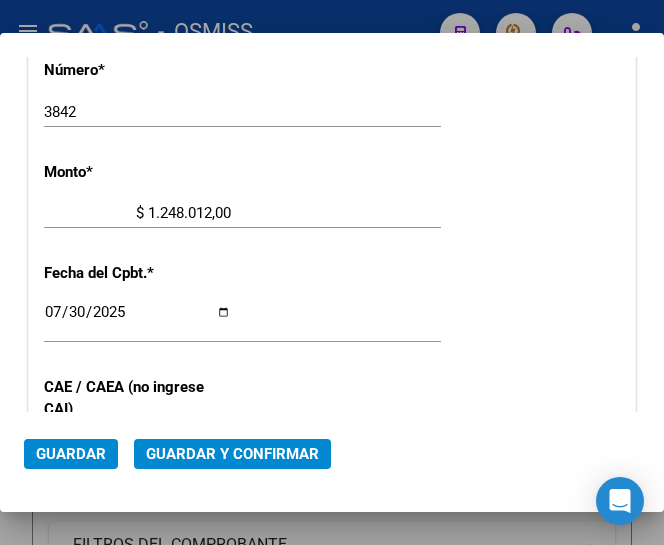 scroll, scrollTop: 769, scrollLeft: 0, axis: vertical 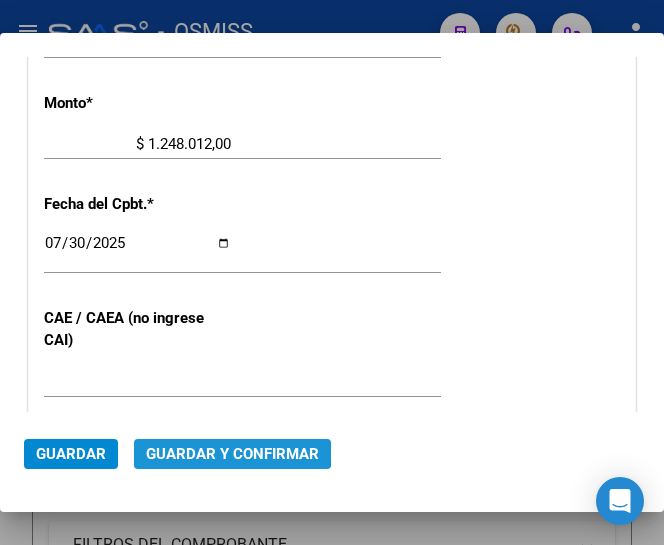 click on "Guardar y Confirmar" 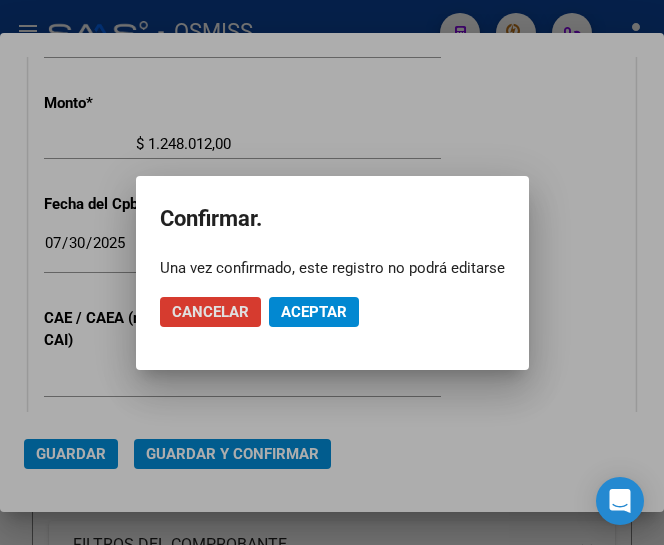 click on "Aceptar" 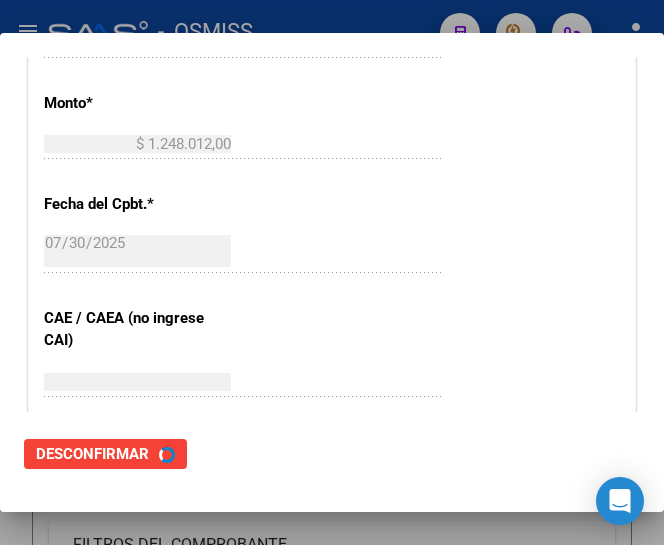scroll, scrollTop: 0, scrollLeft: 0, axis: both 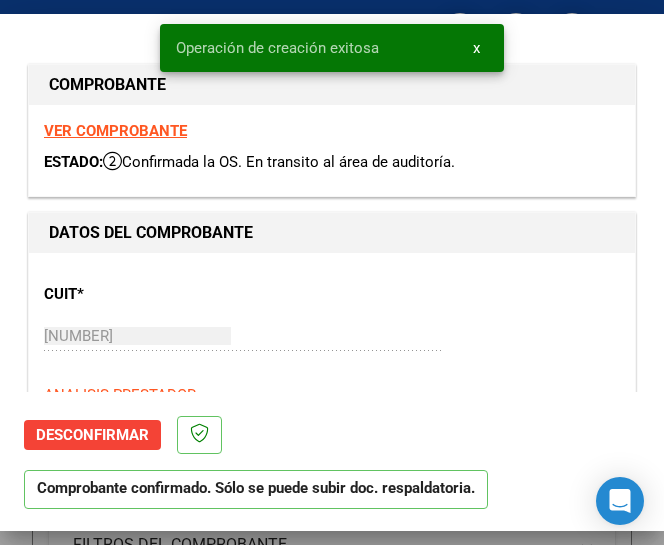type on "2025-08-29" 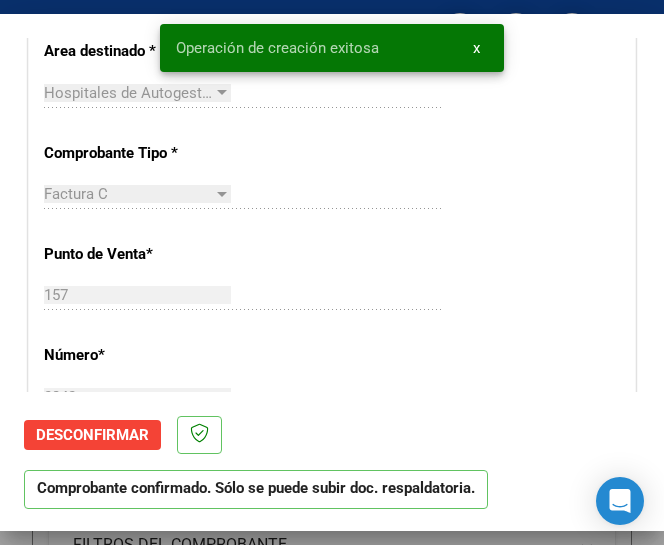 scroll, scrollTop: 500, scrollLeft: 0, axis: vertical 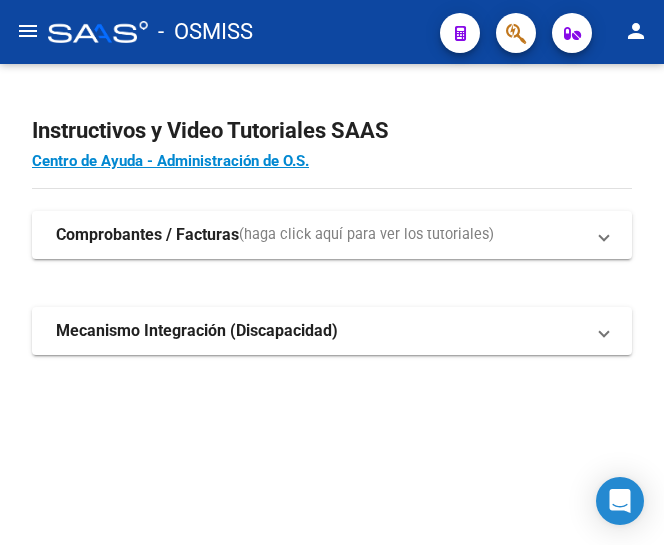 click on "menu" 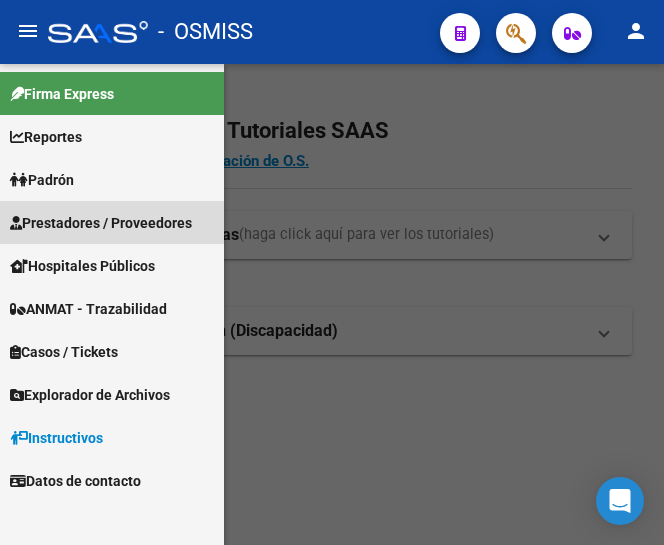 click on "Prestadores / Proveedores" at bounding box center [101, 223] 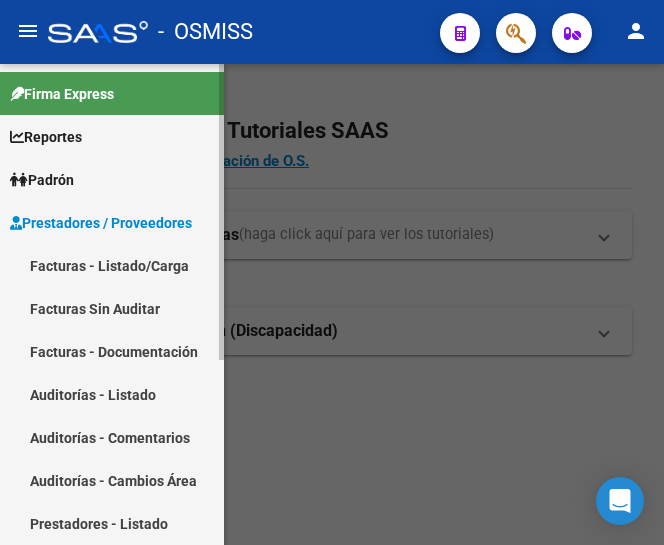 click on "Facturas - Listado/Carga" at bounding box center [112, 265] 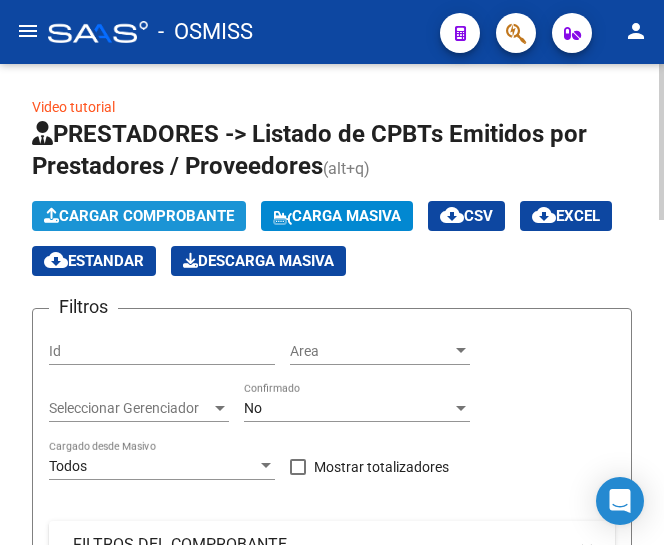 click on "Cargar Comprobante" 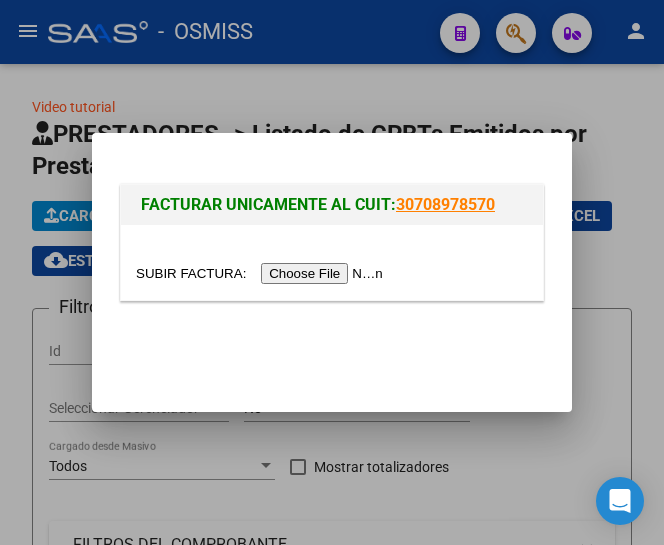 click at bounding box center [262, 273] 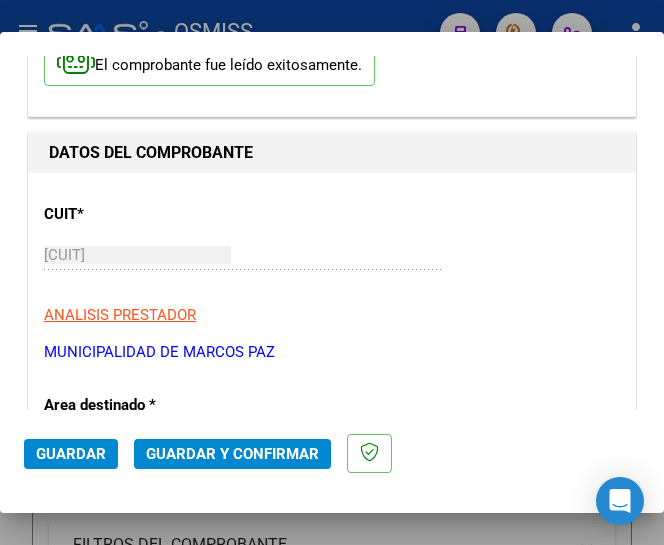 scroll, scrollTop: 200, scrollLeft: 0, axis: vertical 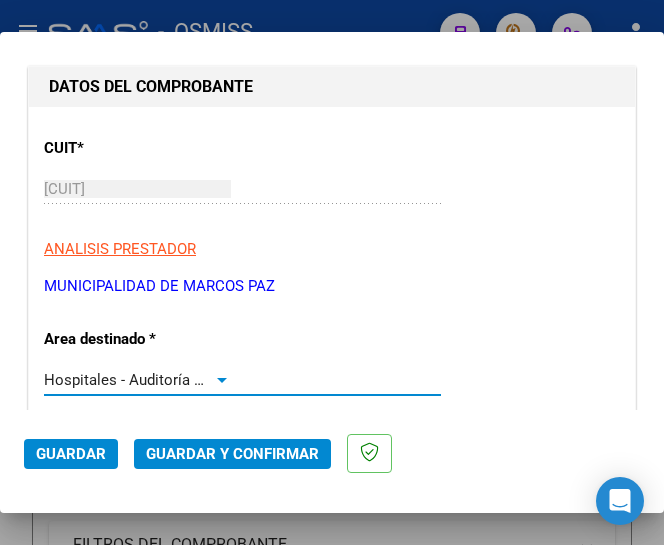 click at bounding box center [222, 380] 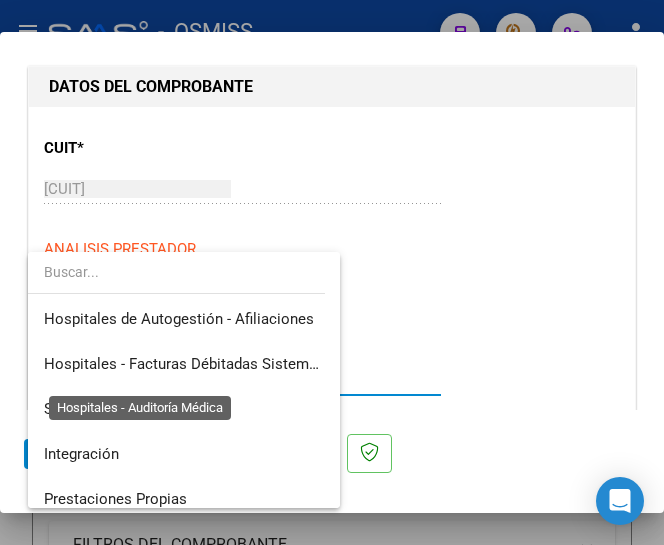 scroll, scrollTop: 300, scrollLeft: 0, axis: vertical 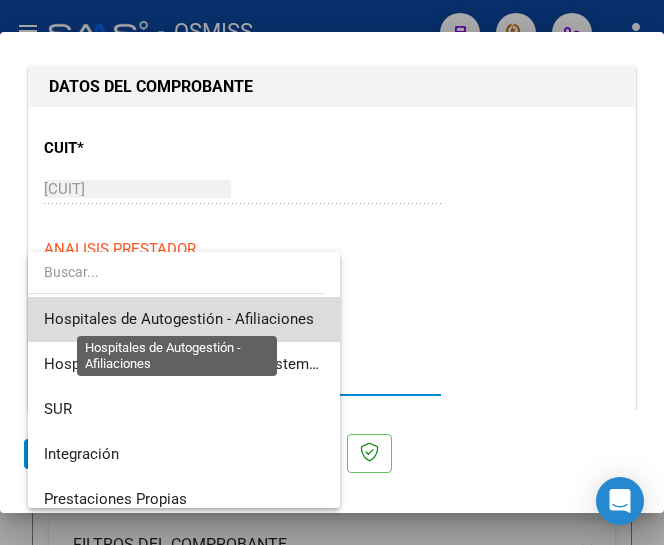 click on "Hospitales de Autogestión - Afiliaciones" at bounding box center (179, 319) 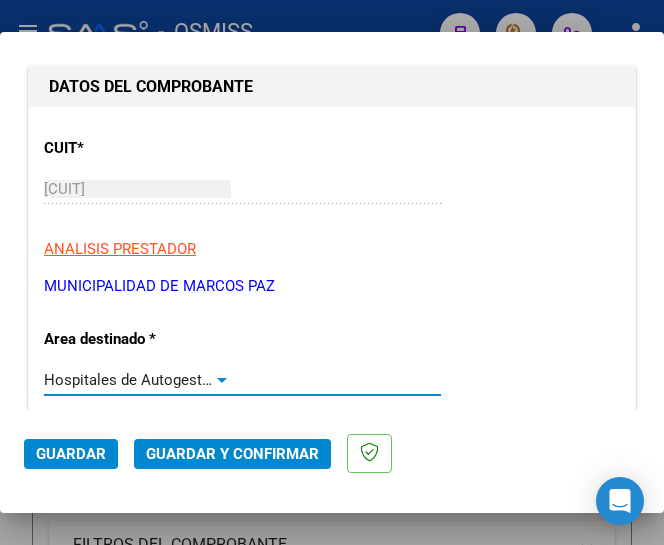 click at bounding box center (222, 380) 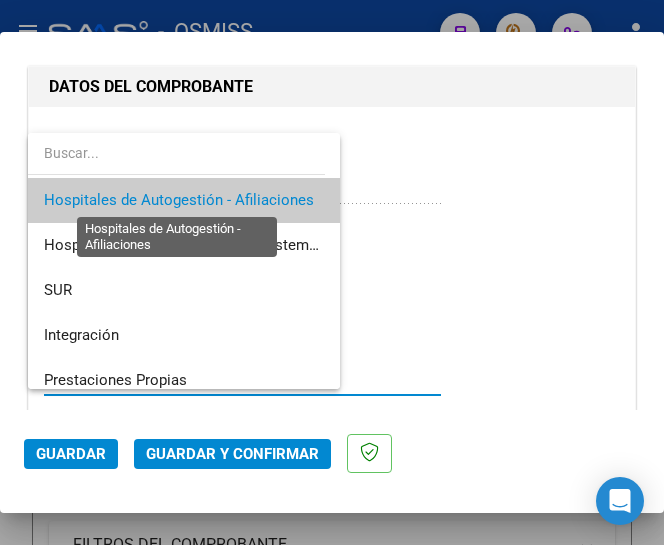 click on "Hospitales de Autogestión - Afiliaciones" at bounding box center [179, 200] 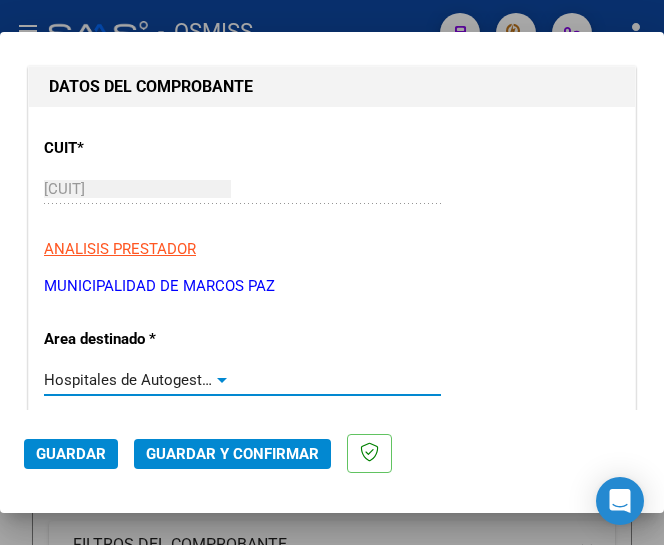 click at bounding box center (222, 380) 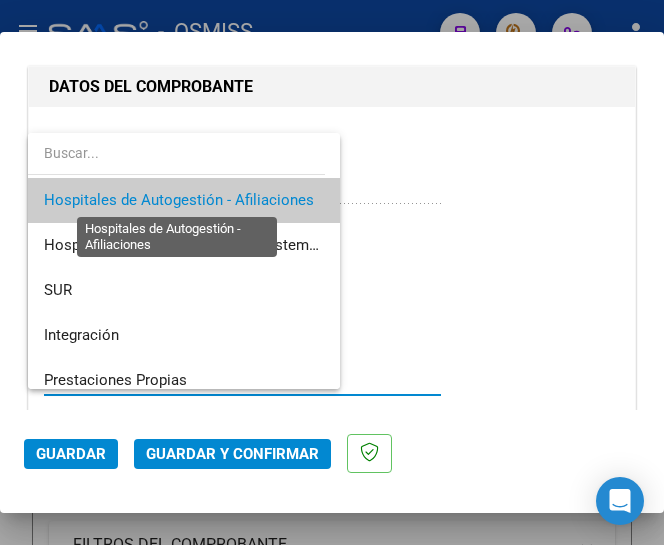 click on "Hospitales de Autogestión - Afiliaciones" at bounding box center [179, 200] 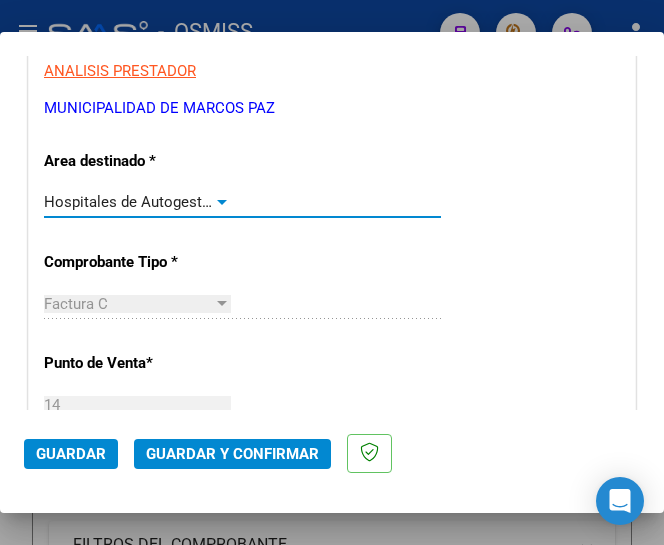 scroll, scrollTop: 400, scrollLeft: 0, axis: vertical 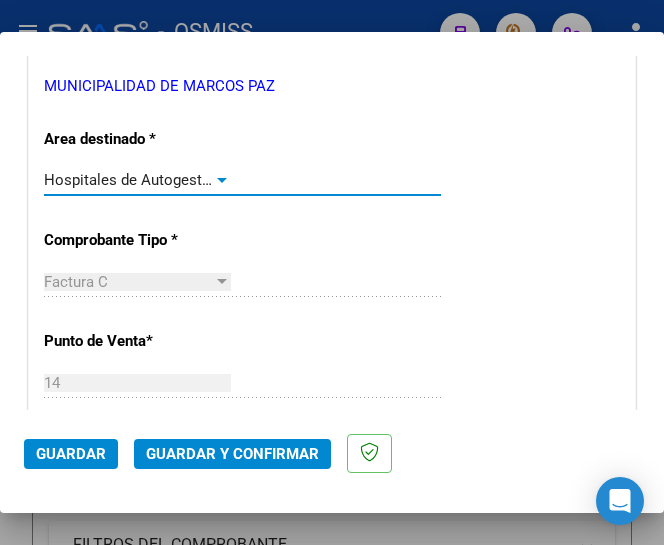 click at bounding box center [222, 180] 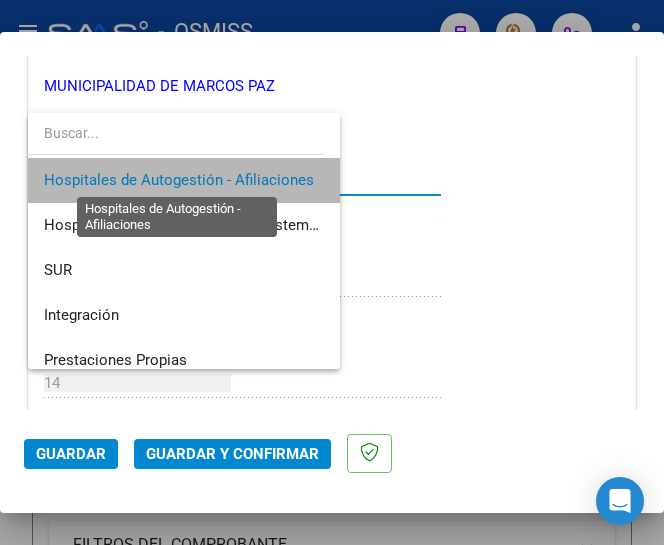 click on "Hospitales de Autogestión - Afiliaciones" at bounding box center (179, 180) 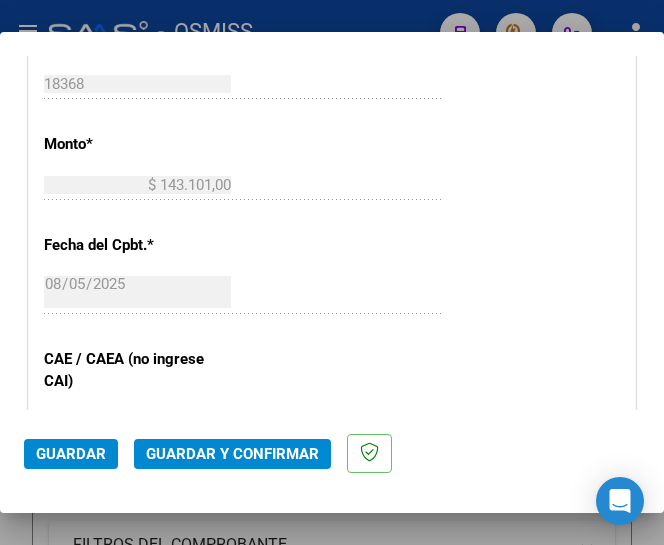 scroll, scrollTop: 900, scrollLeft: 0, axis: vertical 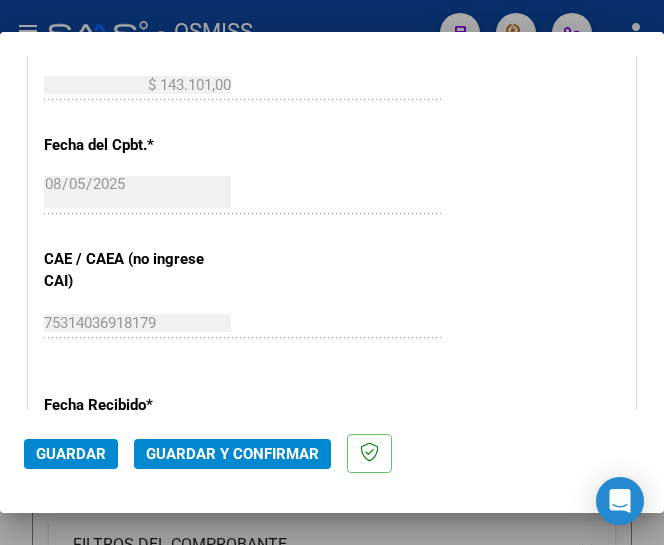 click on "CUIT  *   30-65238189-4 Ingresar CUIT  ANALISIS PRESTADOR  MUNICIPALIDAD DE MARCOS PAZ  ARCA Padrón  Area destinado * Hospitales de Autogestión - Afiliaciones Seleccionar Area  Comprobante Tipo * Factura C Seleccionar Tipo Punto de Venta  *   14 Ingresar el Nro.  Número  *   18368 Ingresar el Nro.  Monto  *   $ 143.101,00 Ingresar el monto  Fecha del Cpbt.  *   2025-08-05 Ingresar la fecha  CAE / CAEA (no ingrese CAI)    75314036918179 Ingresar el CAE o CAEA (no ingrese CAI)  Fecha Recibido  *   2025-08-06 Ingresar la fecha  Fecha de Vencimiento    Ingresar la fecha  Ref. Externa    Ingresar la ref.  N° Liquidación    Ingresar el N° Liquidación" at bounding box center [332, 127] 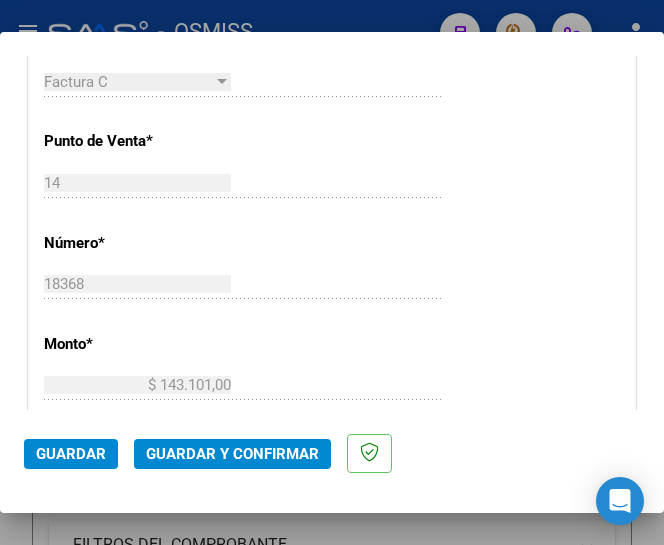 scroll, scrollTop: 300, scrollLeft: 0, axis: vertical 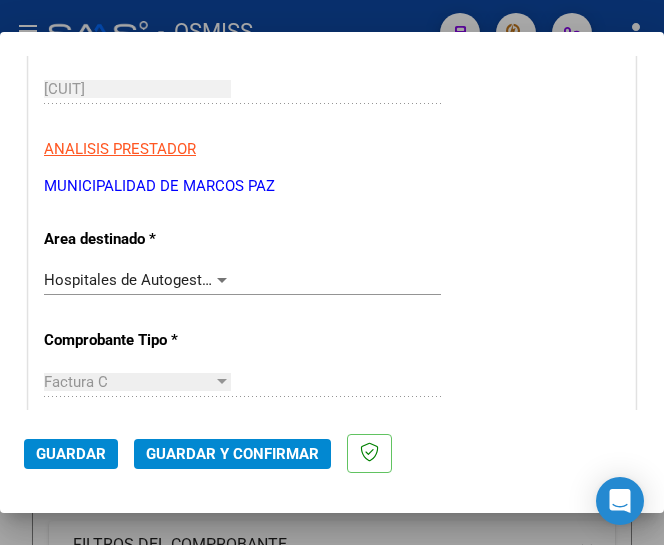 click at bounding box center [222, 280] 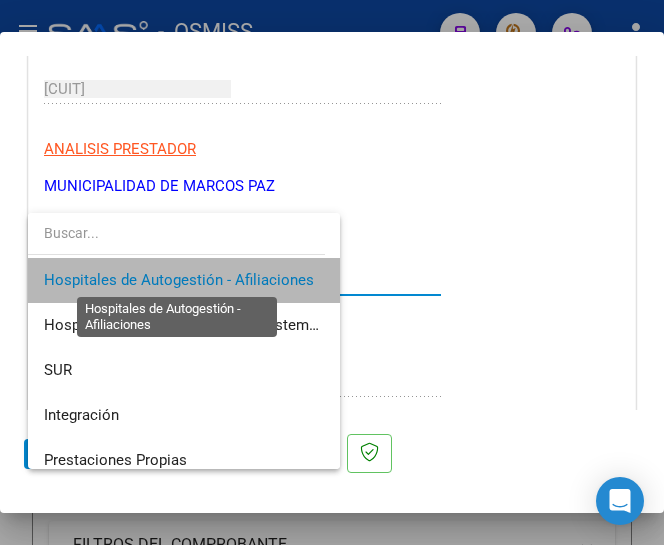click on "Hospitales de Autogestión - Afiliaciones" at bounding box center [179, 280] 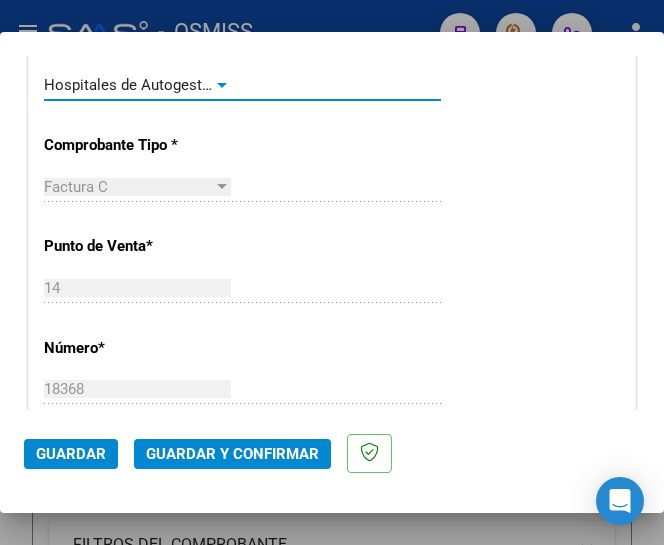 scroll, scrollTop: 500, scrollLeft: 0, axis: vertical 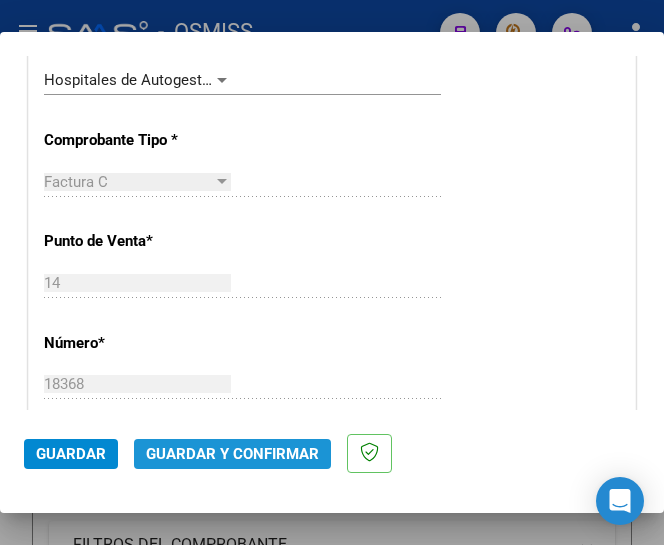 click on "Guardar y Confirmar" 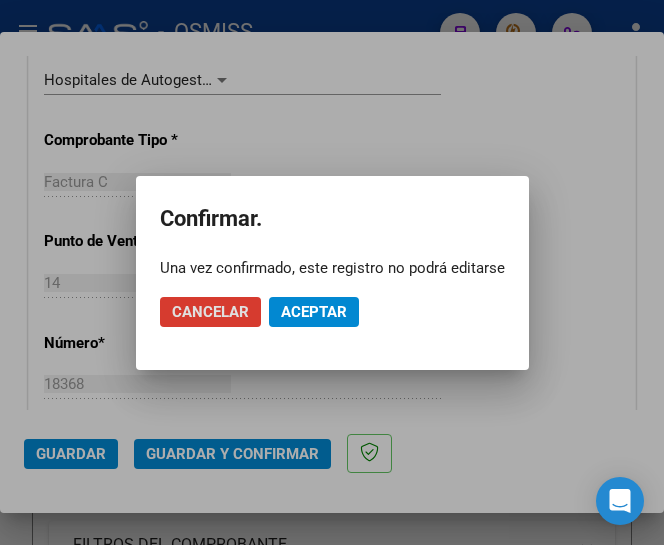 click on "Aceptar" 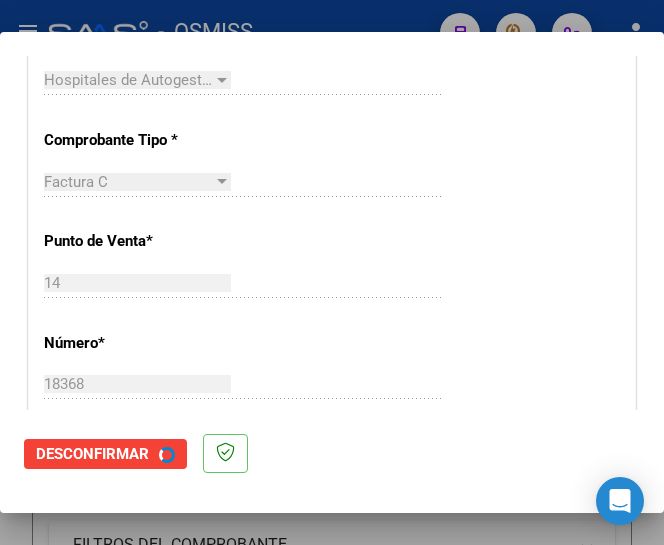 scroll, scrollTop: 0, scrollLeft: 0, axis: both 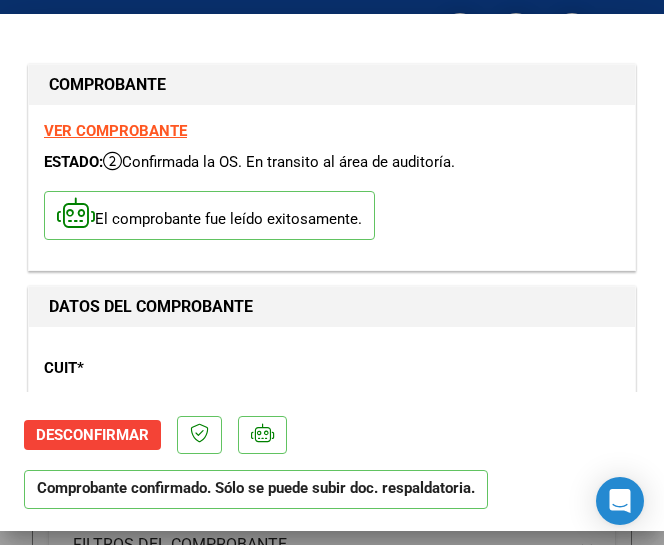 click on "CUIT  *   30-65238189-4 Ingresar CUIT  ANALISIS PRESTADOR  MUNICIPALIDAD DE MARCOS PAZ  ARCA Padrón ARCA Padrón" at bounding box center [332, 430] 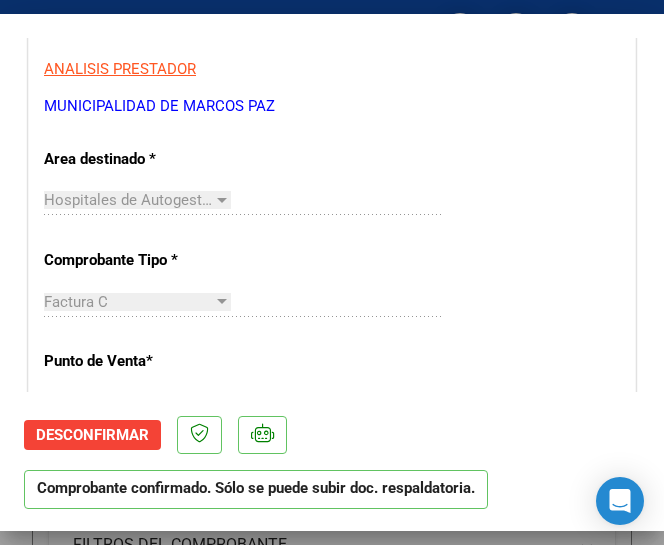 scroll, scrollTop: 500, scrollLeft: 0, axis: vertical 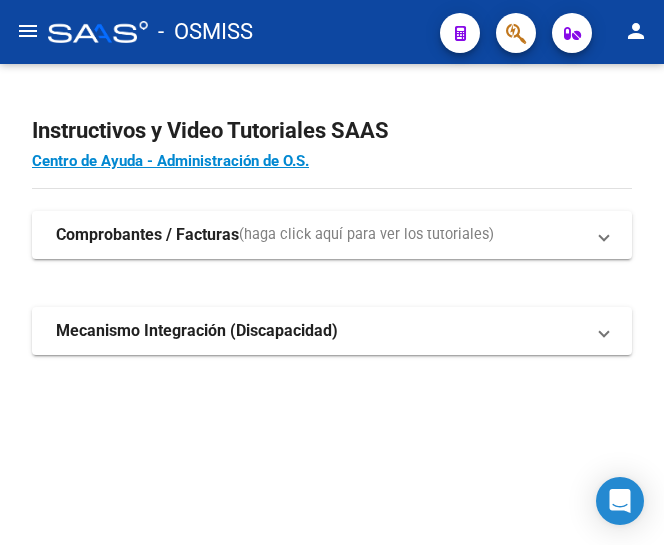 click on "menu" 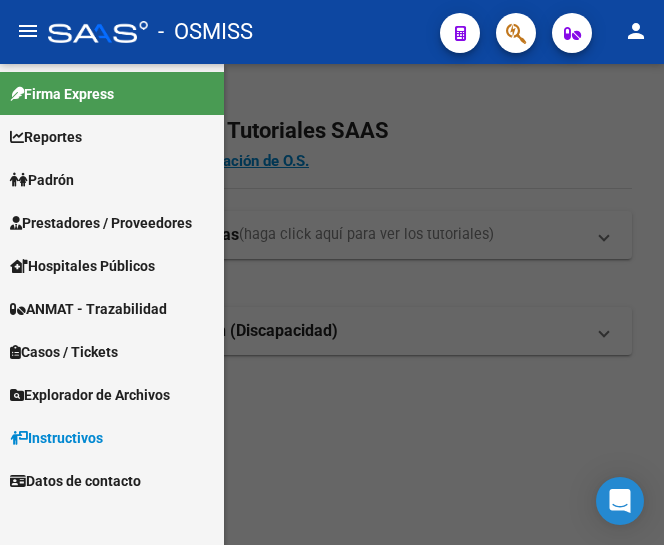 click on "Prestadores / Proveedores" at bounding box center [101, 223] 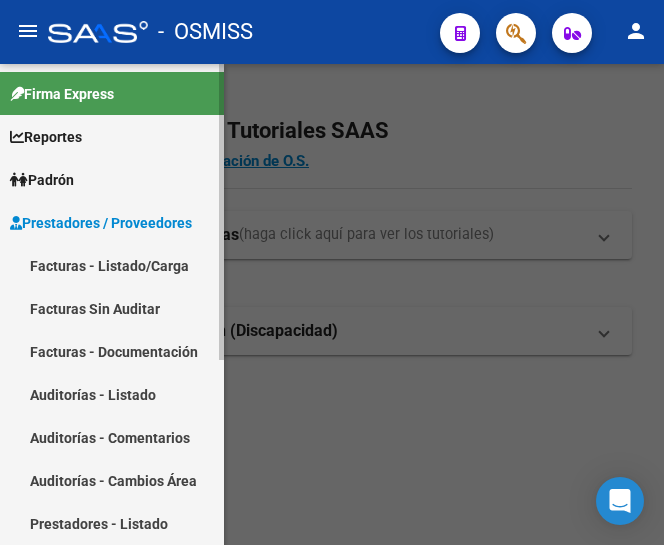 click on "Facturas - Listado/Carga" at bounding box center (112, 265) 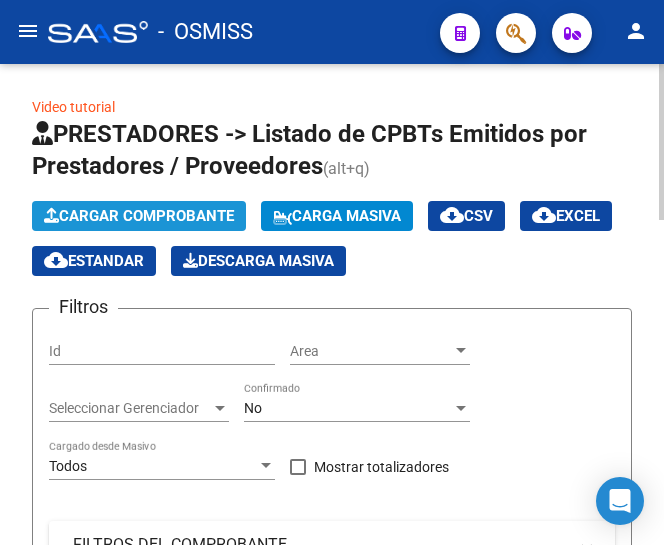 click on "Cargar Comprobante" 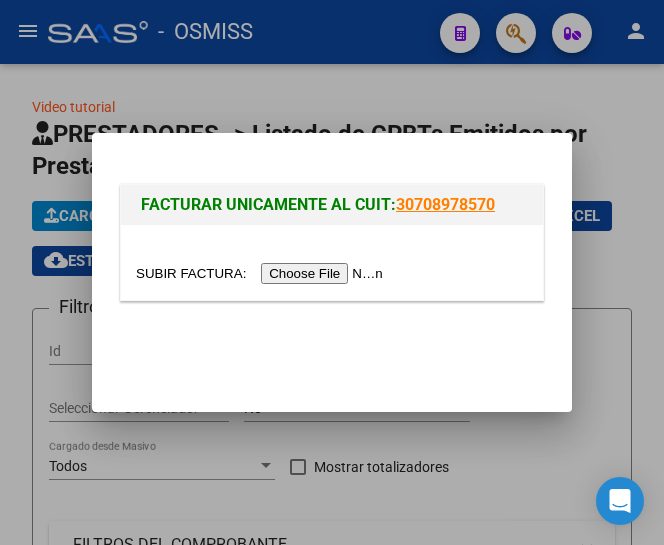 click at bounding box center (262, 273) 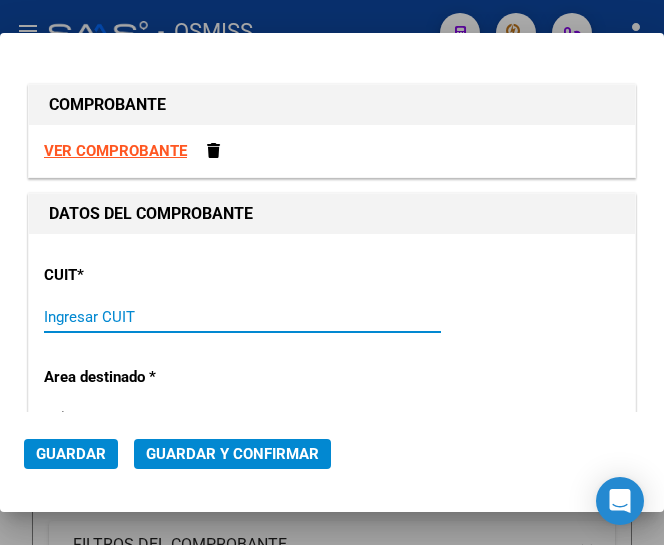 click on "Ingresar CUIT" at bounding box center [137, 317] 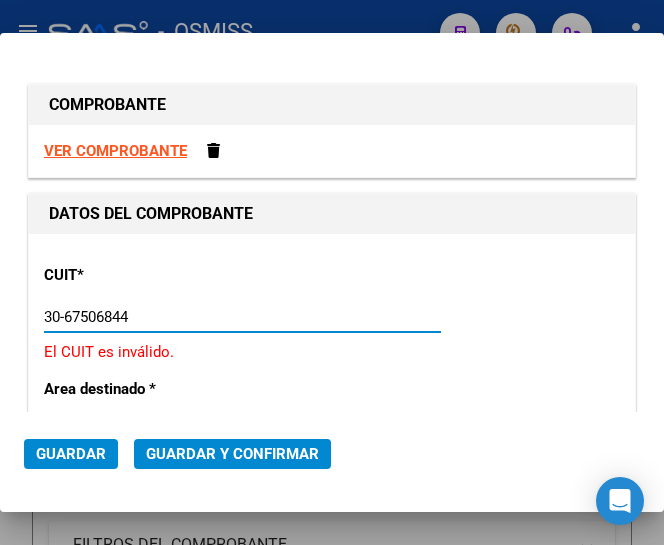 type on "30-67506844-1" 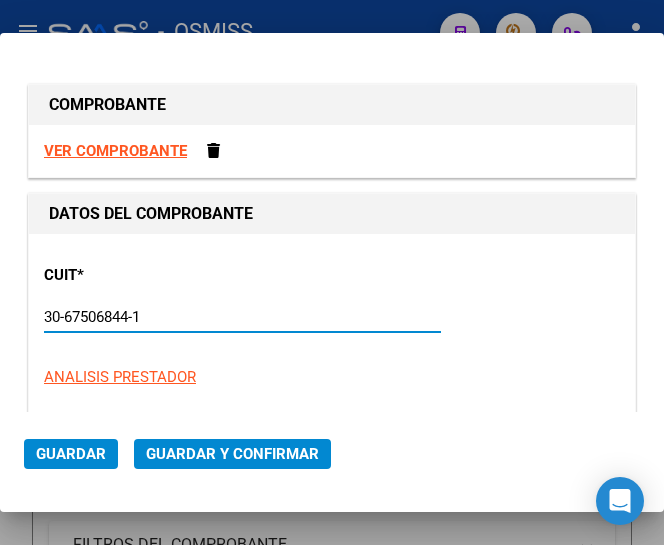 type on "113" 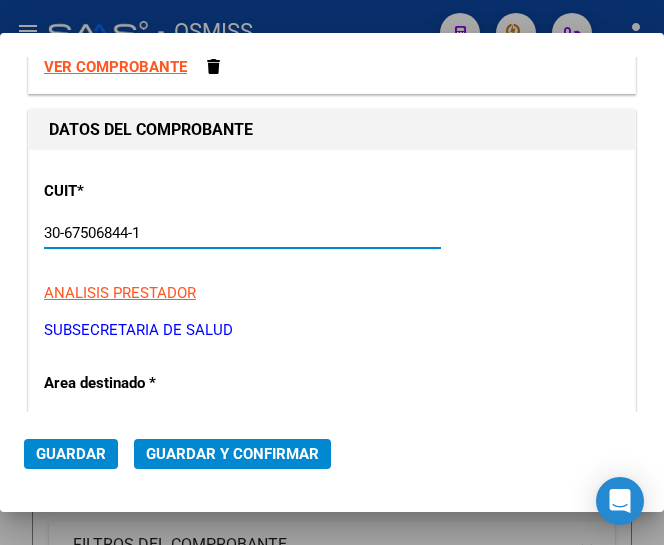 scroll, scrollTop: 200, scrollLeft: 0, axis: vertical 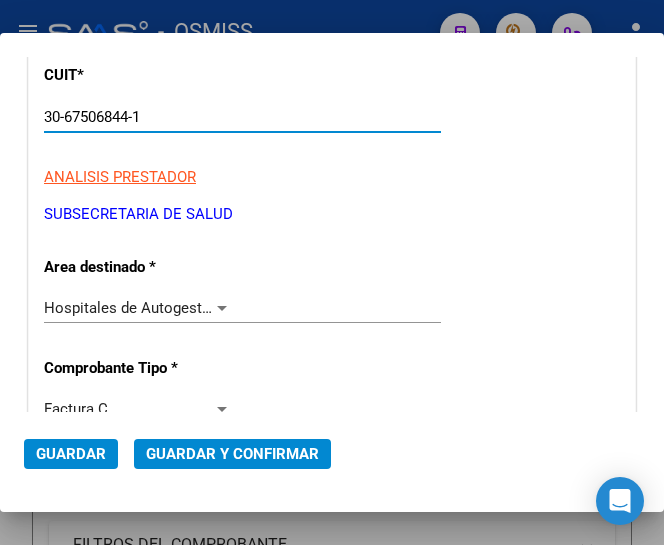 type on "30-67506844-1" 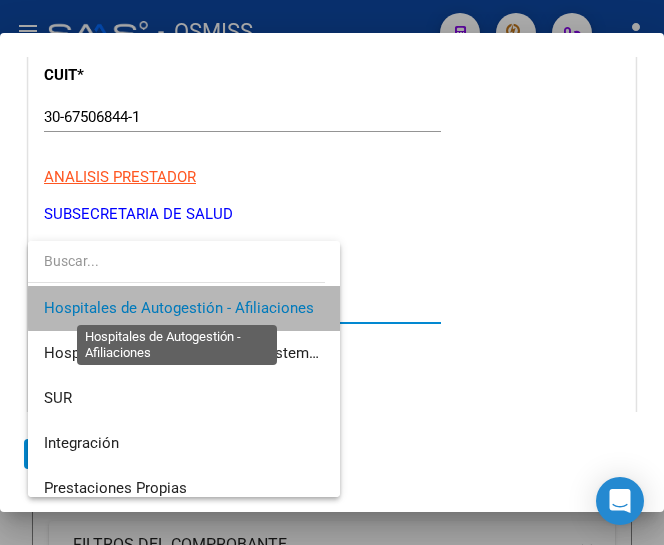 click on "Hospitales de Autogestión - Afiliaciones" at bounding box center (179, 308) 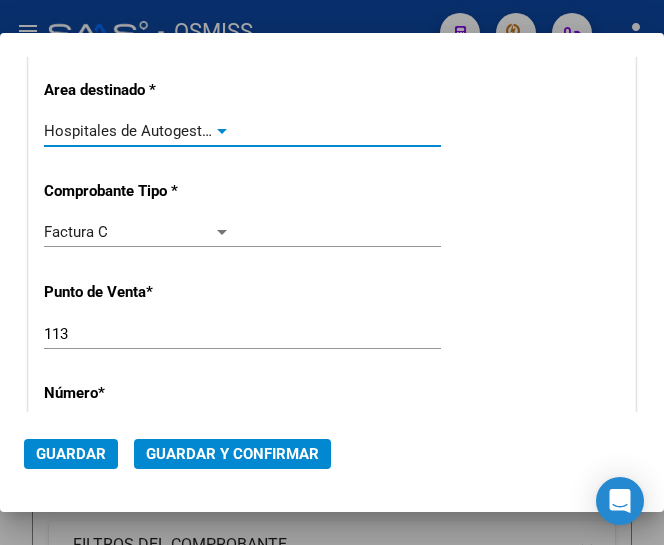 scroll, scrollTop: 500, scrollLeft: 0, axis: vertical 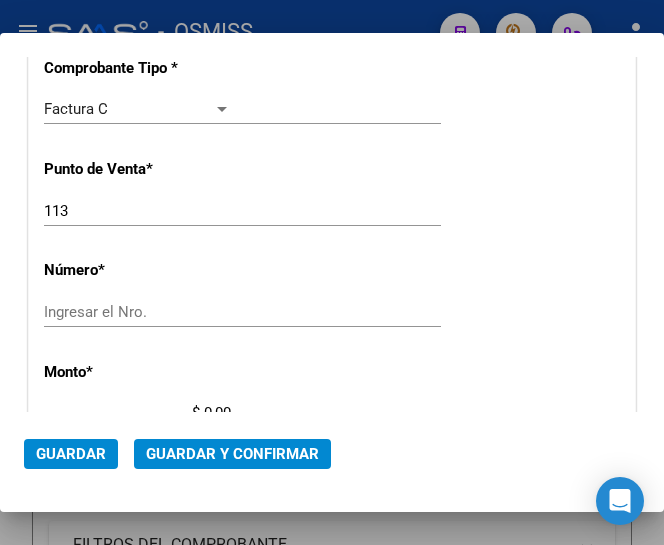 click on "Ingresar el Nro." at bounding box center [137, 312] 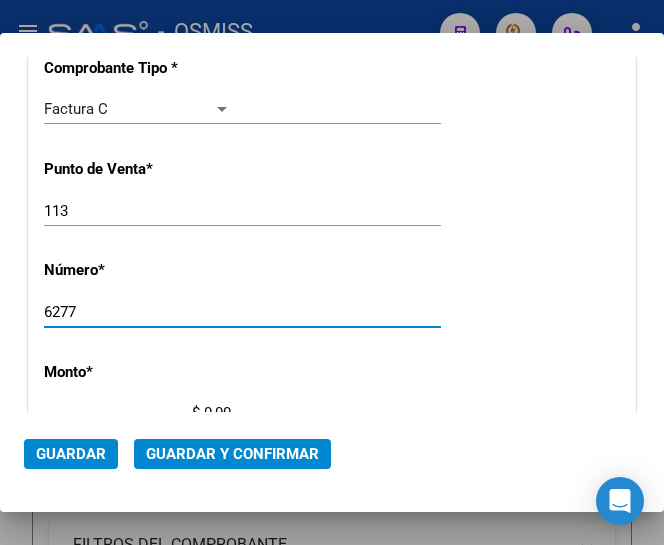 type on "6277" 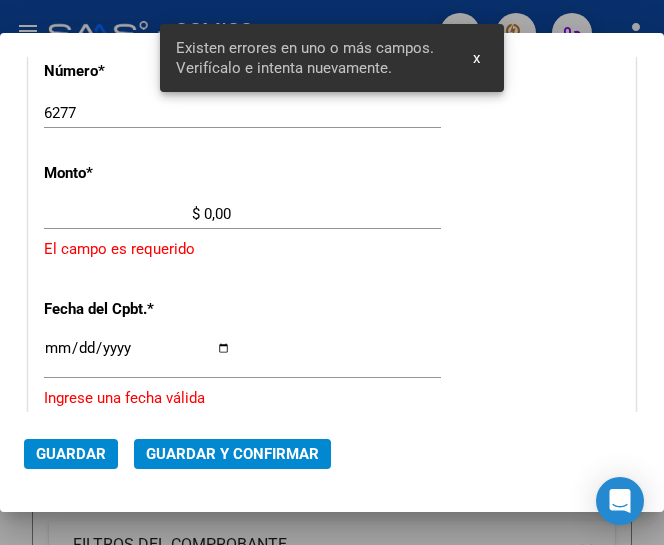 scroll, scrollTop: 669, scrollLeft: 0, axis: vertical 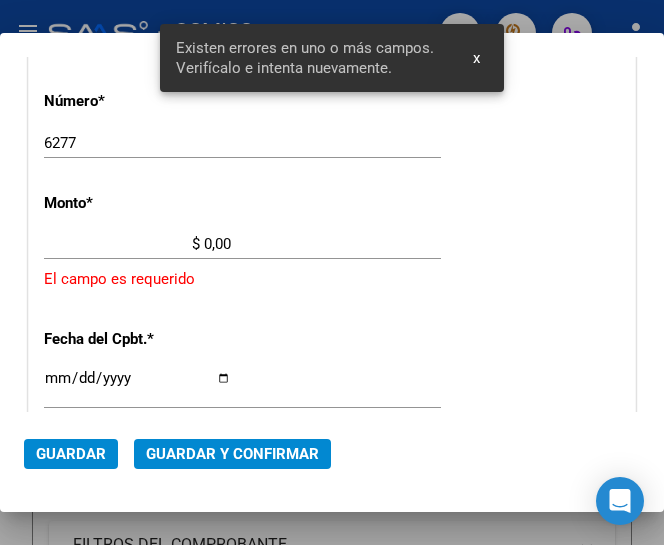 click on "$ 0,00" at bounding box center (137, 244) 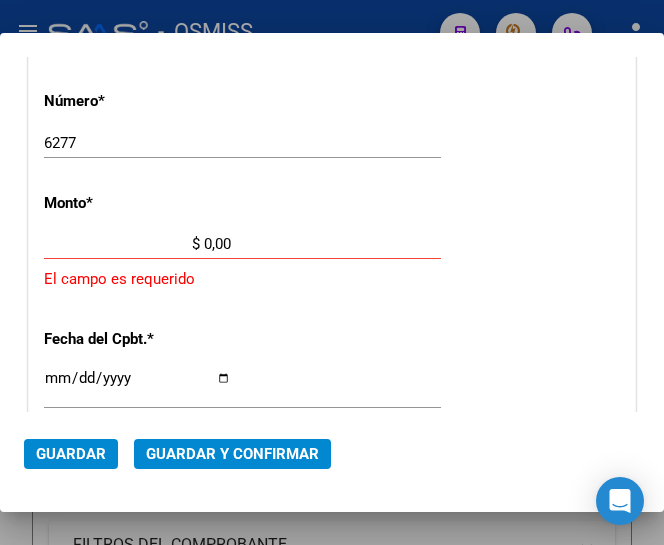 click on "$ 0,00" at bounding box center [137, 244] 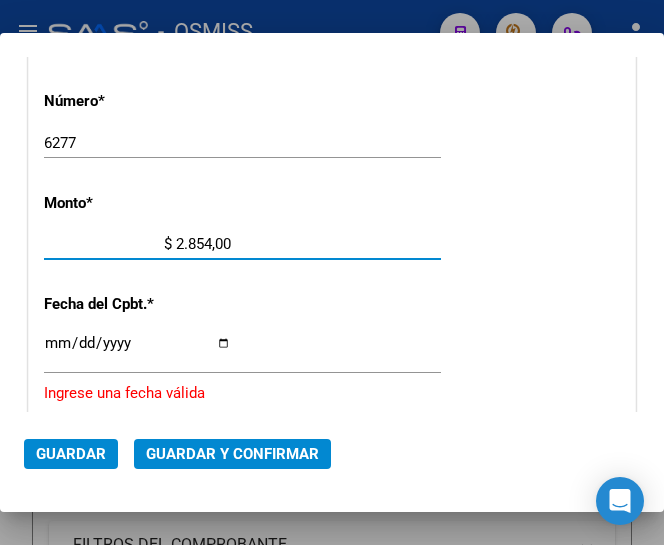 type on "$ 28.548,00" 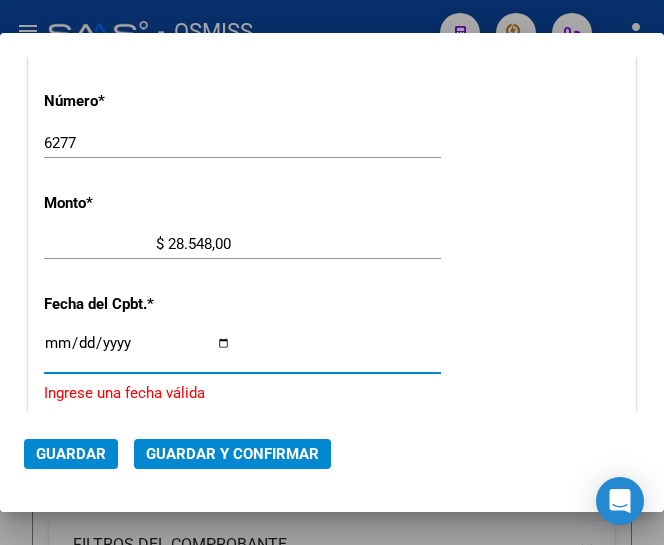 click on "Ingresar la fecha" at bounding box center (137, 351) 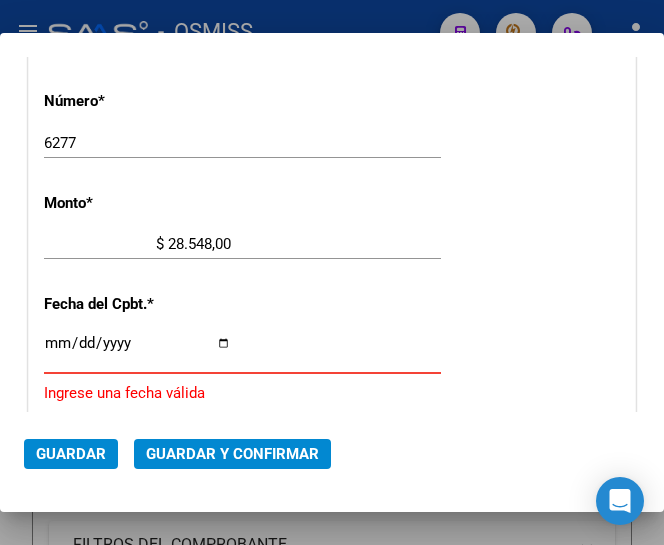 click on "Ingresar la fecha" at bounding box center (137, 351) 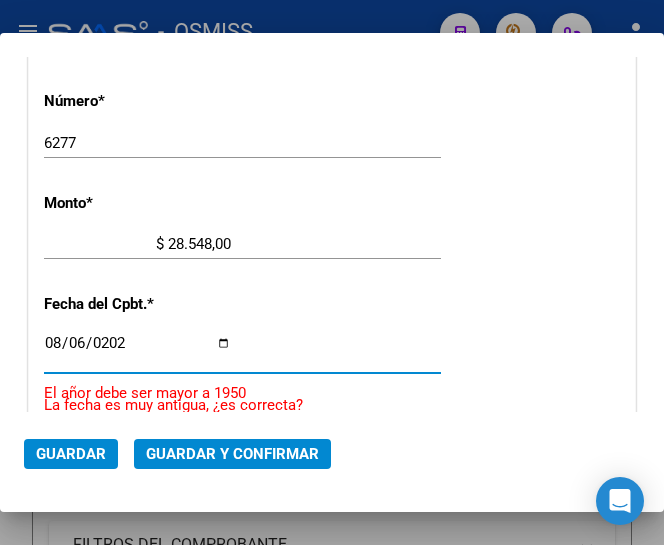 type on "2025-08-06" 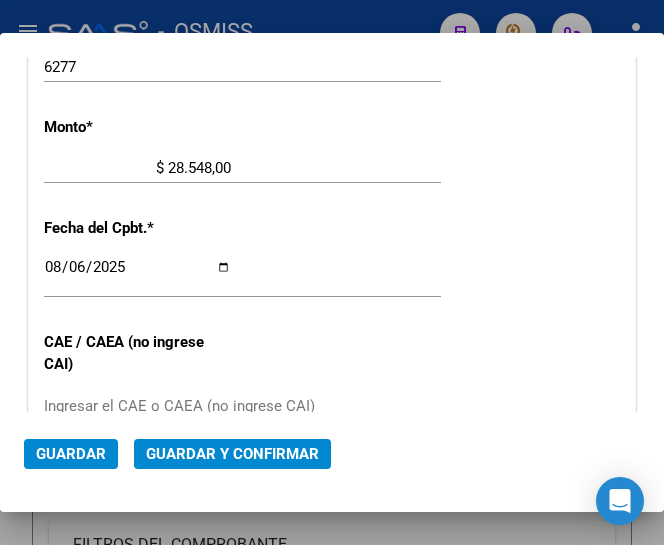 scroll, scrollTop: 769, scrollLeft: 0, axis: vertical 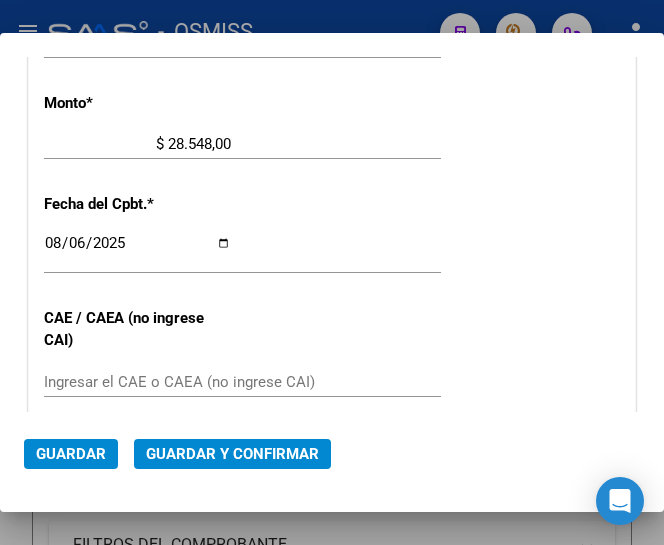 click on "Ingresar el CAE o CAEA (no ingrese CAI)" 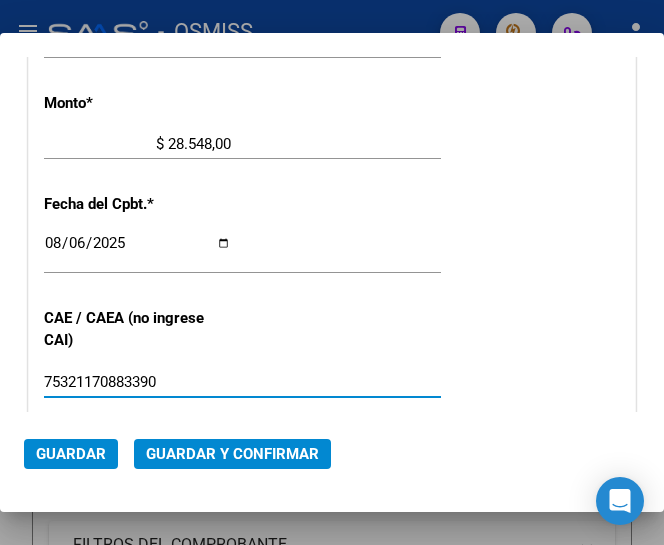 type on "75321170883390" 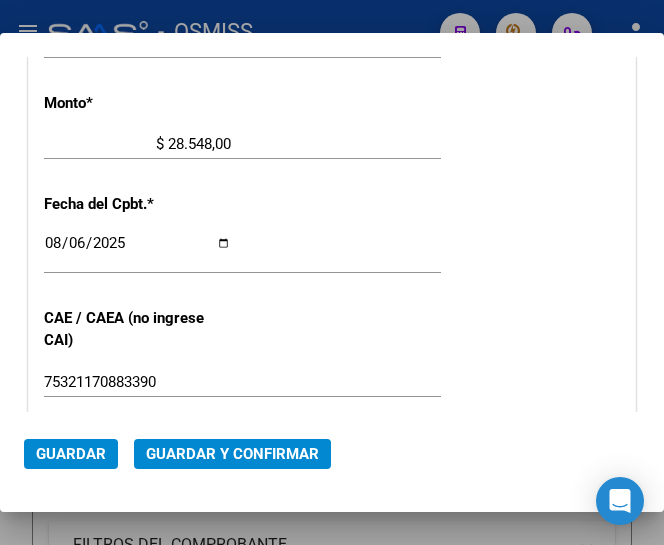 click on "CUIT  *   30-67506844-1 Ingresar CUIT  ANALISIS PRESTADOR  SUBSECRETARIA DE SALUD  ARCA Padrón  Area destinado * Hospitales de Autogestión - Afiliaciones Seleccionar Area  Comprobante Tipo * Factura C Seleccionar Tipo Punto de Venta  *   113 Ingresar el Nro.  Número  *   6277 Ingresar el Nro.  Monto  *   $ 28.548,00 Ingresar el monto  Fecha del Cpbt.  *   2025-08-06 Ingresar la fecha  CAE / CAEA (no ingrese CAI)    75321170883390 Ingresar el CAE o CAEA (no ingrese CAI)  Fecha Recibido  *   2025-08-06 Ingresar la fecha  Fecha de Vencimiento    Ingresar la fecha  Ref. Externa    Ingresar la ref.  N° Liquidación    Ingresar el N° Liquidación" at bounding box center (332, 185) 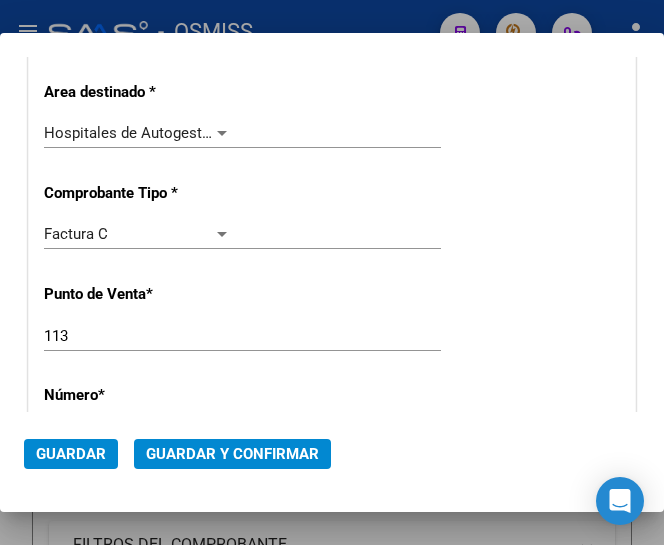 scroll, scrollTop: 369, scrollLeft: 0, axis: vertical 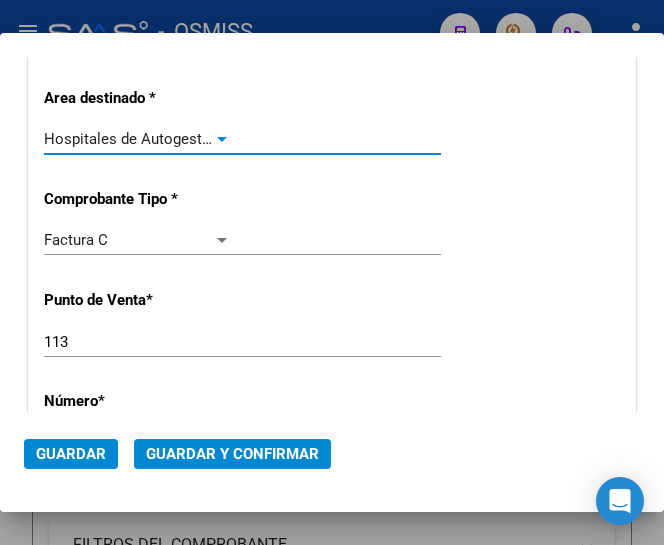 click at bounding box center (222, 139) 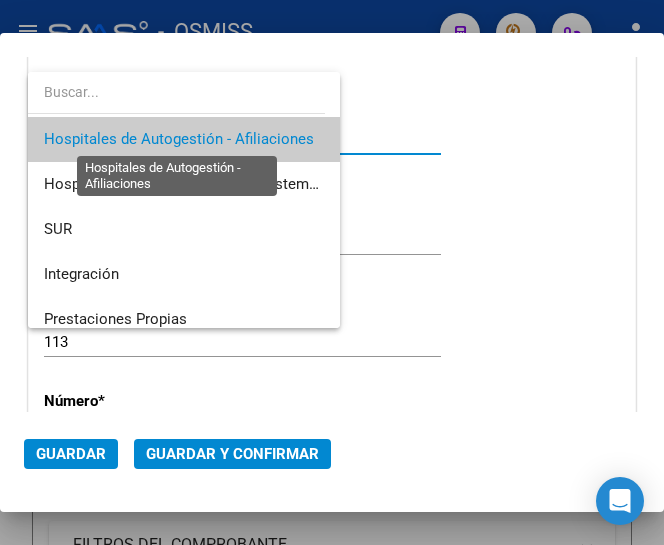 click on "Hospitales de Autogestión - Afiliaciones" at bounding box center (179, 139) 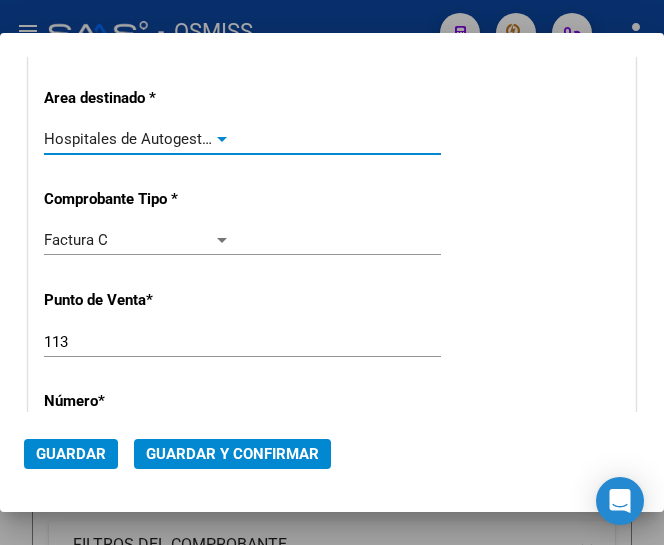 click on "Guardar y Confirmar" 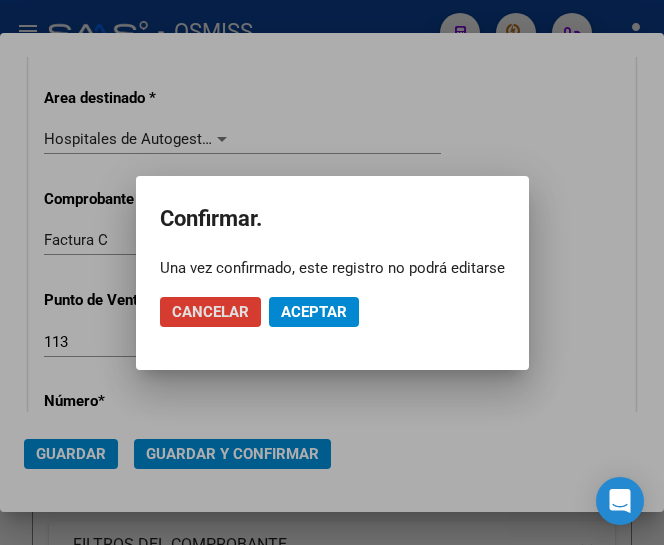 click at bounding box center (332, 272) 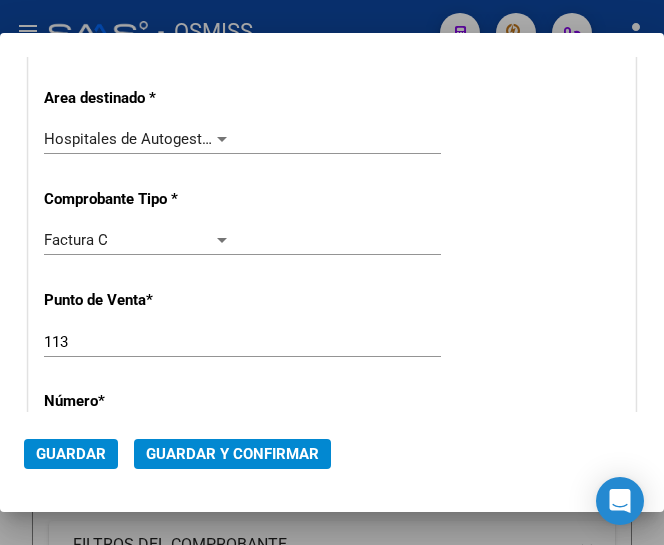 scroll, scrollTop: 269, scrollLeft: 0, axis: vertical 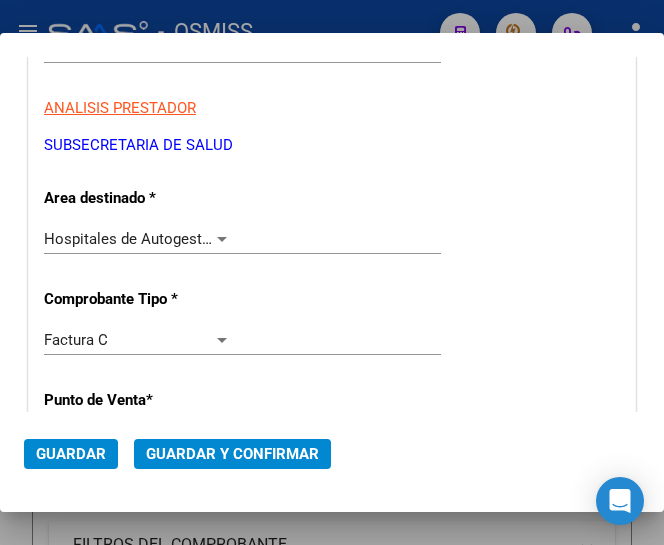 click on "Guardar y Confirmar" 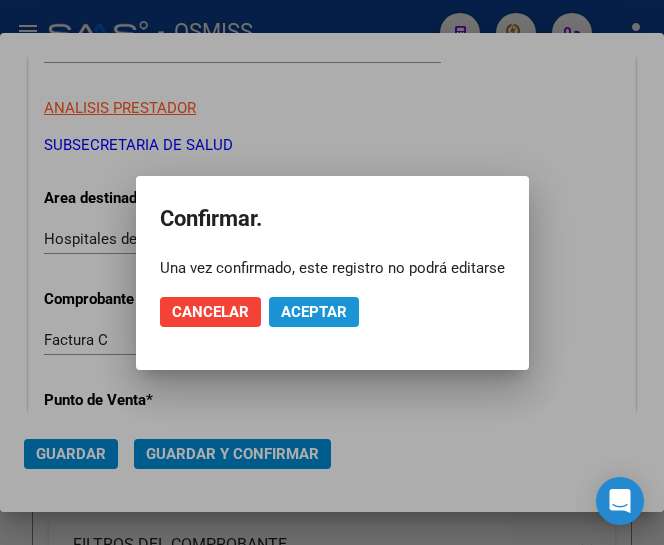 click on "Aceptar" 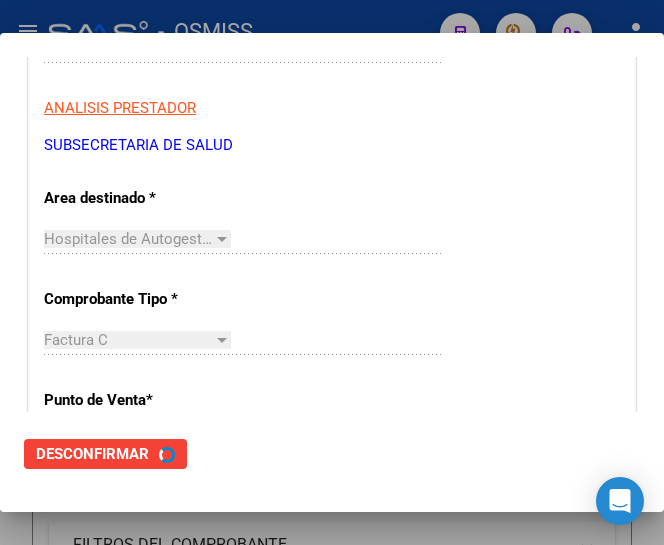 scroll, scrollTop: 0, scrollLeft: 0, axis: both 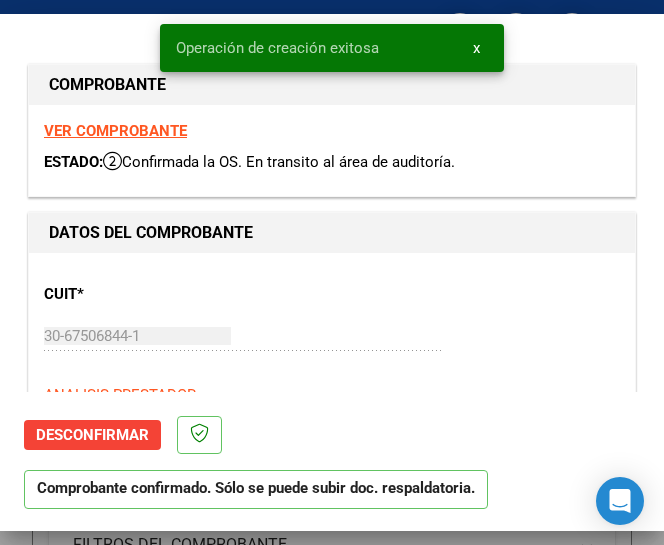 type on "2025-09-05" 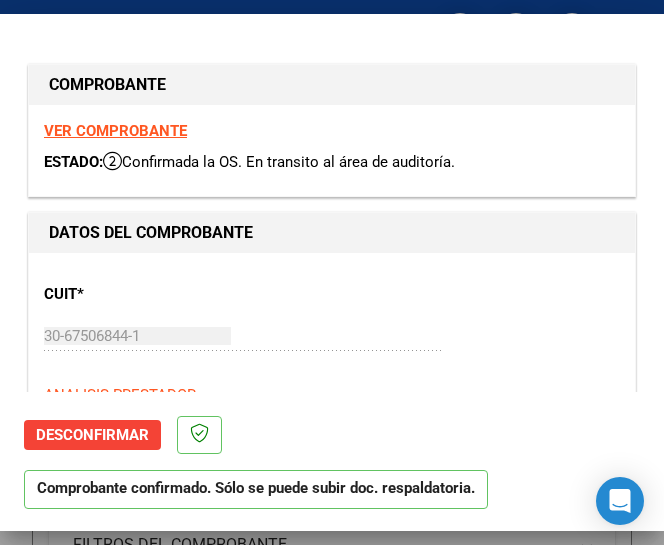 click at bounding box center (332, 272) 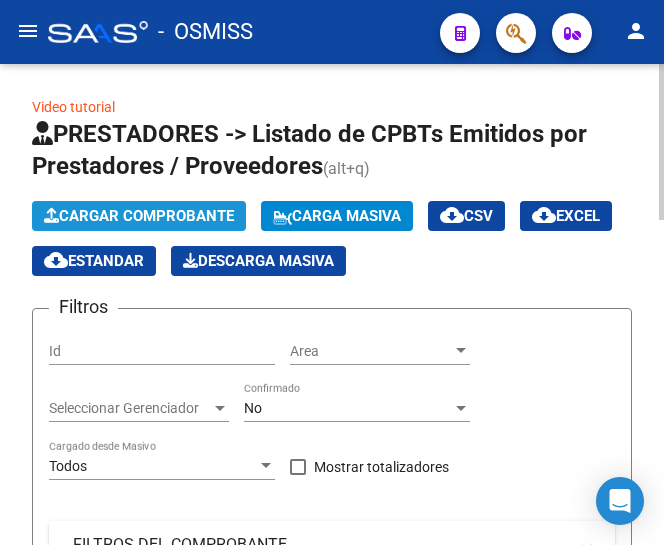 click on "Cargar Comprobante" 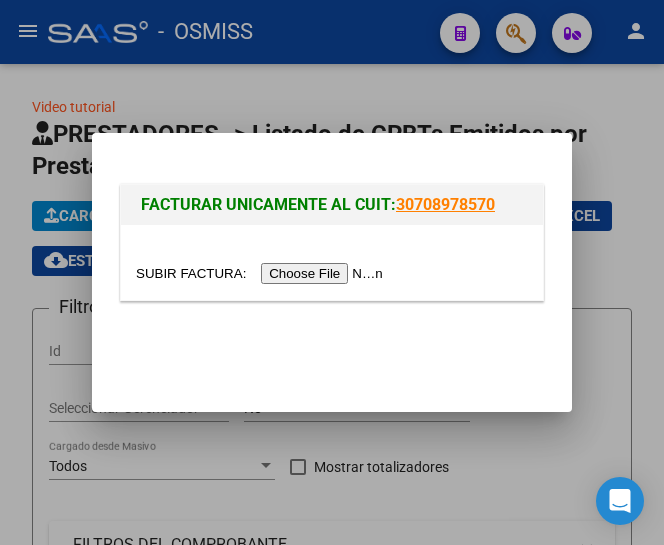 click at bounding box center (262, 273) 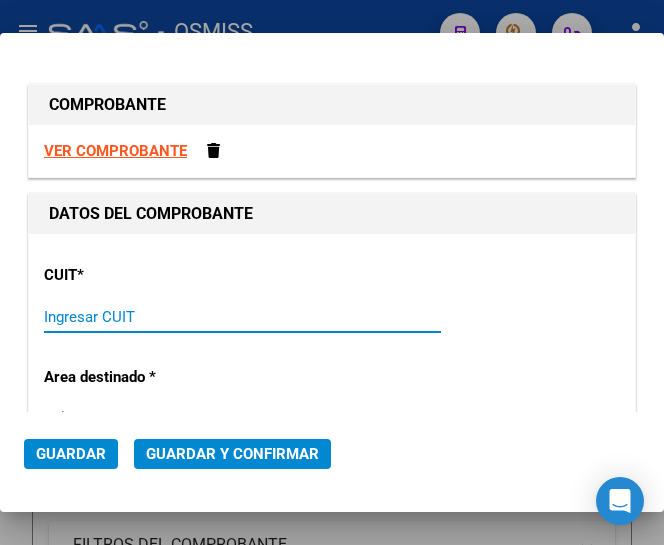 click on "Ingresar CUIT" at bounding box center (137, 317) 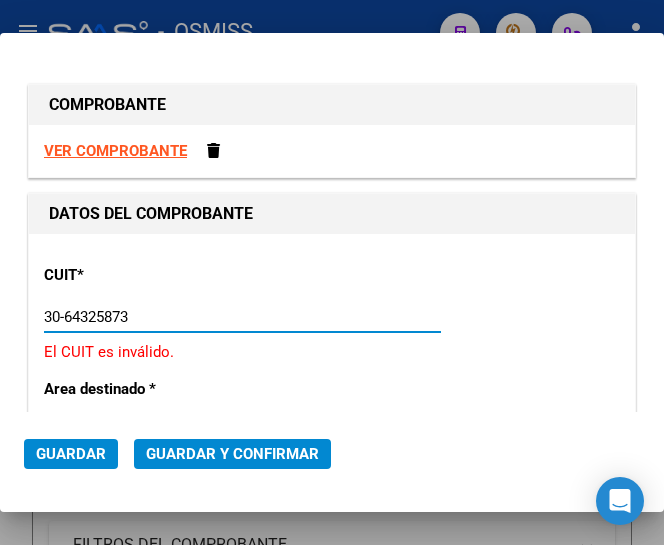 type on "30-64325873-7" 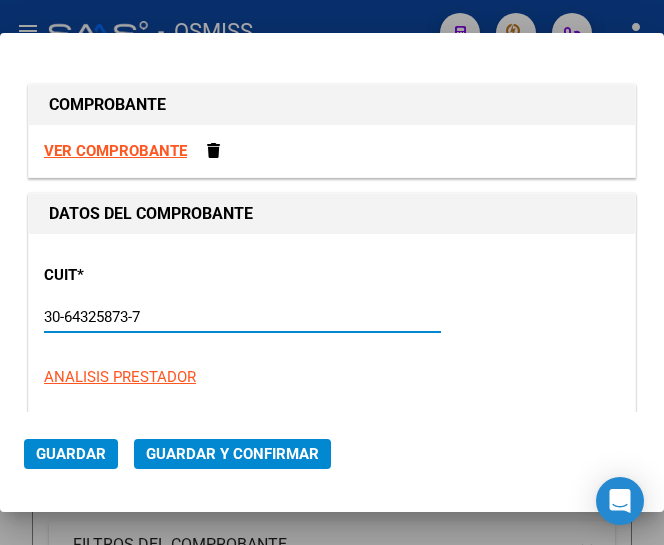 type on "94" 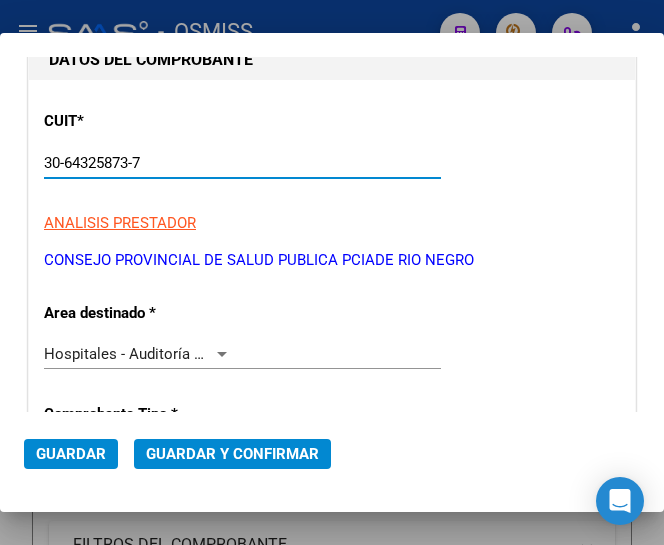 scroll, scrollTop: 200, scrollLeft: 0, axis: vertical 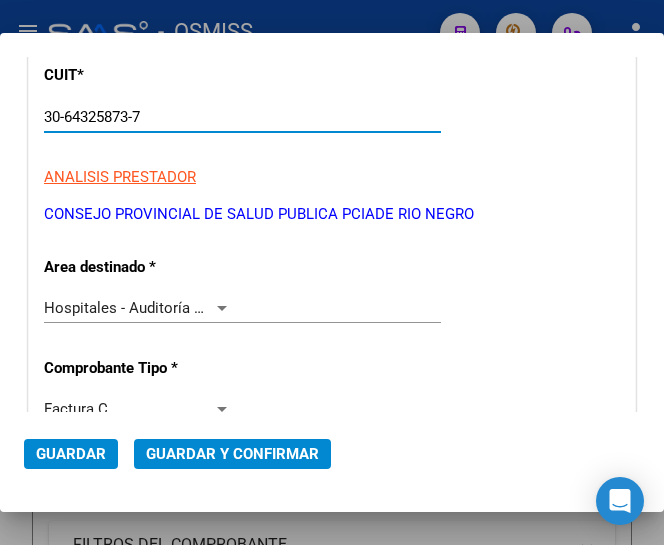 type on "30-64325873-7" 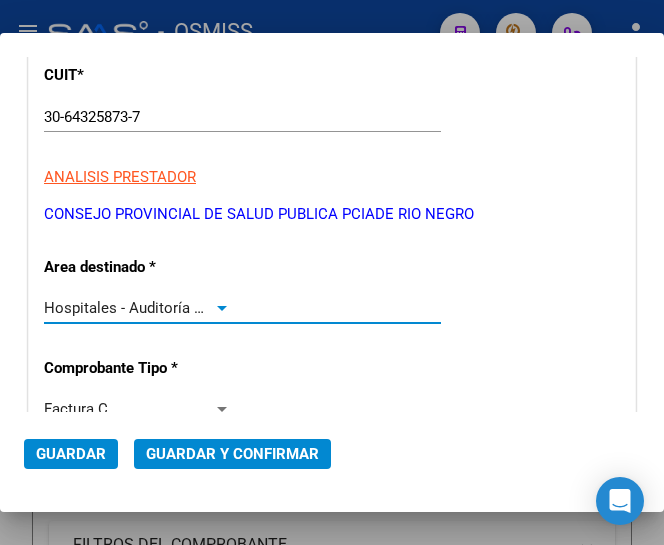 click at bounding box center [222, 308] 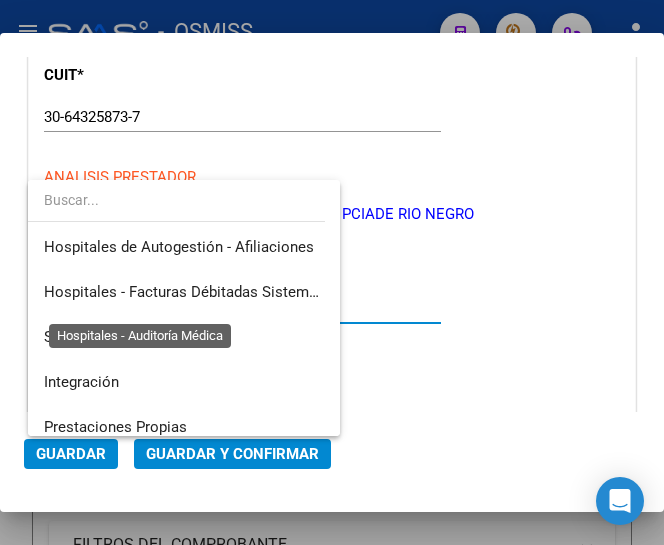 scroll, scrollTop: 300, scrollLeft: 0, axis: vertical 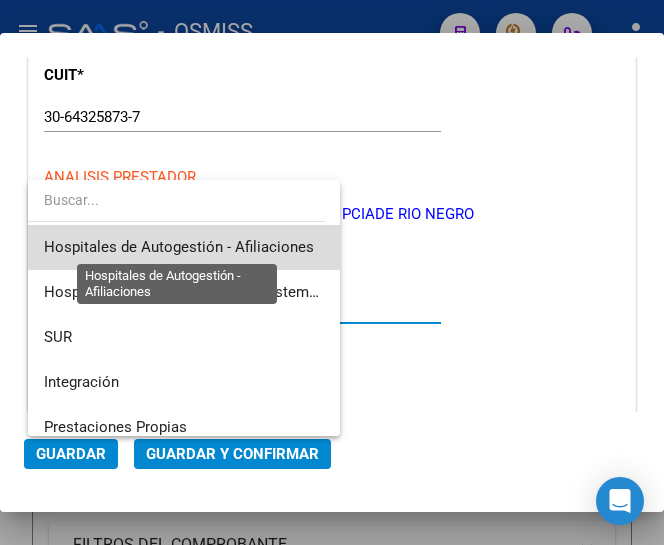 click on "Hospitales de Autogestión - Afiliaciones" at bounding box center (179, 247) 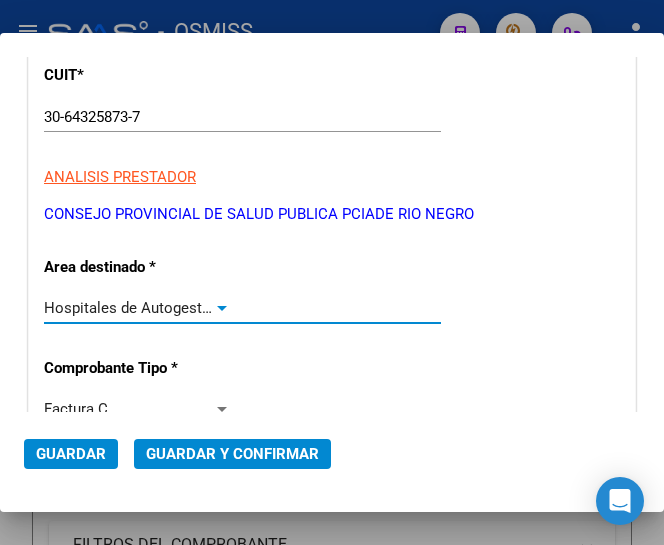 click at bounding box center (222, 308) 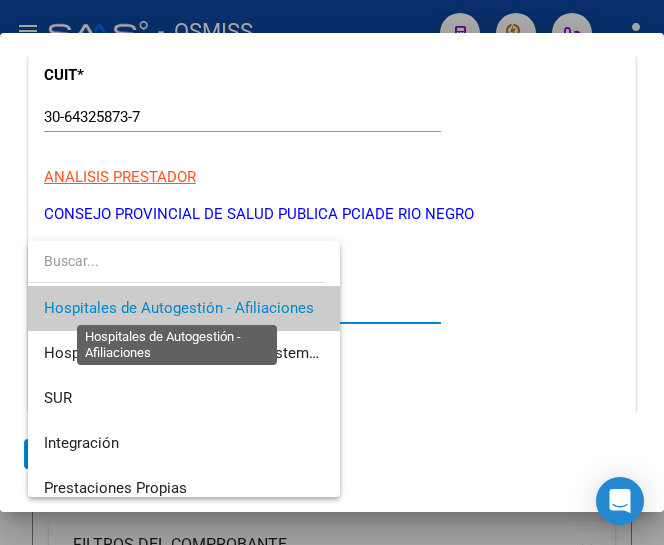 click on "Hospitales de Autogestión - Afiliaciones" at bounding box center (179, 308) 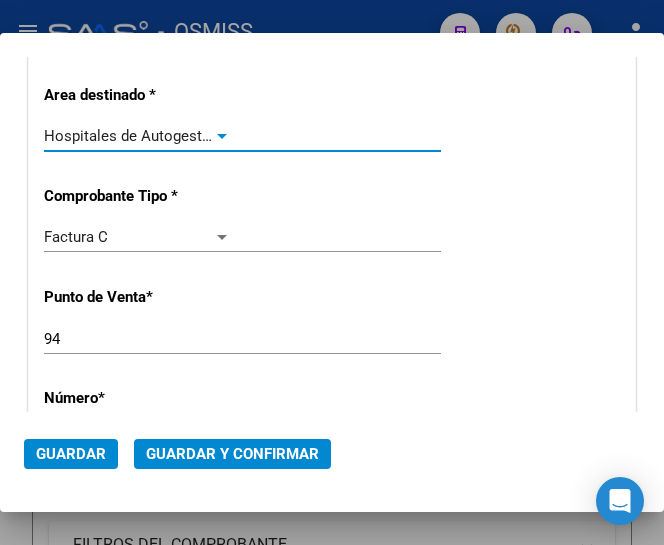scroll, scrollTop: 400, scrollLeft: 0, axis: vertical 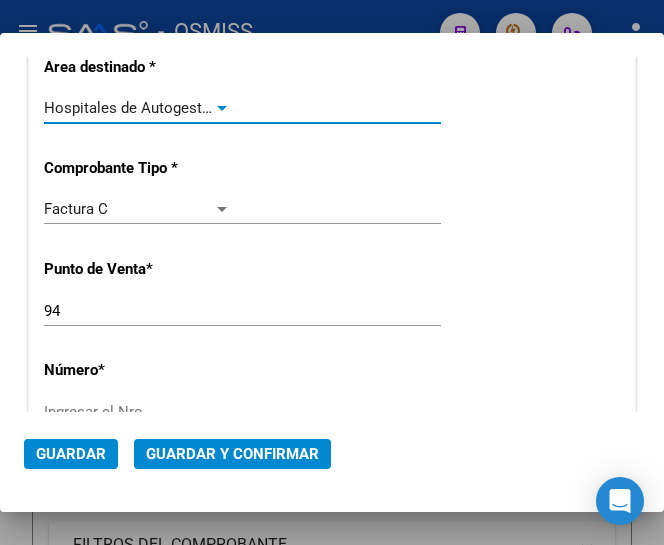 click on "94" at bounding box center [137, 311] 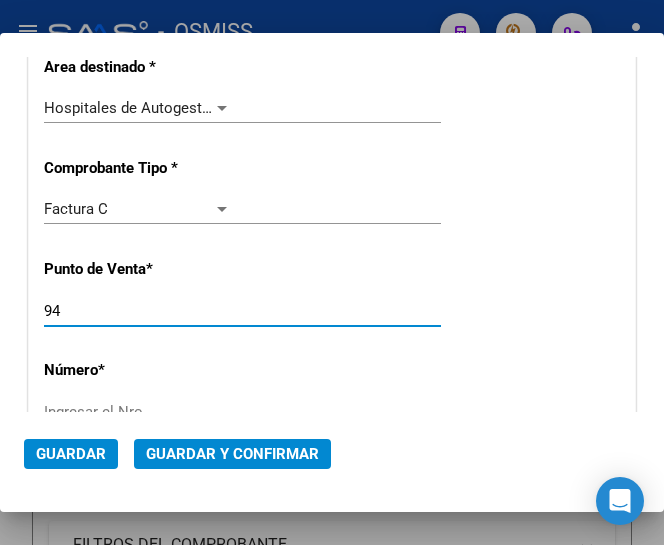 type on "9" 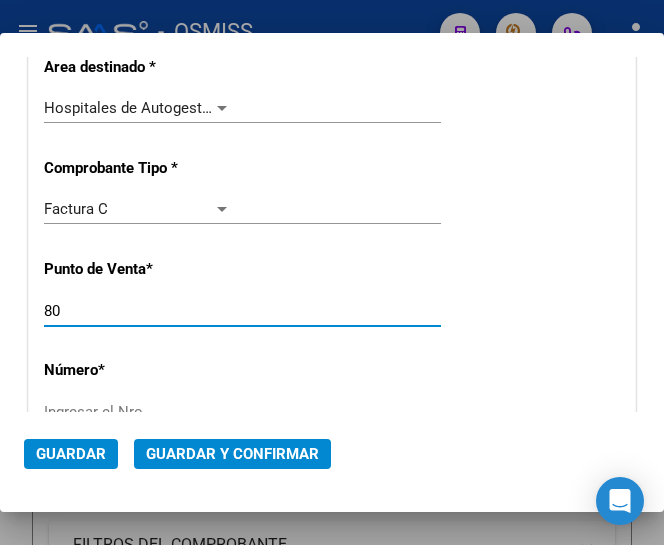 type on "80" 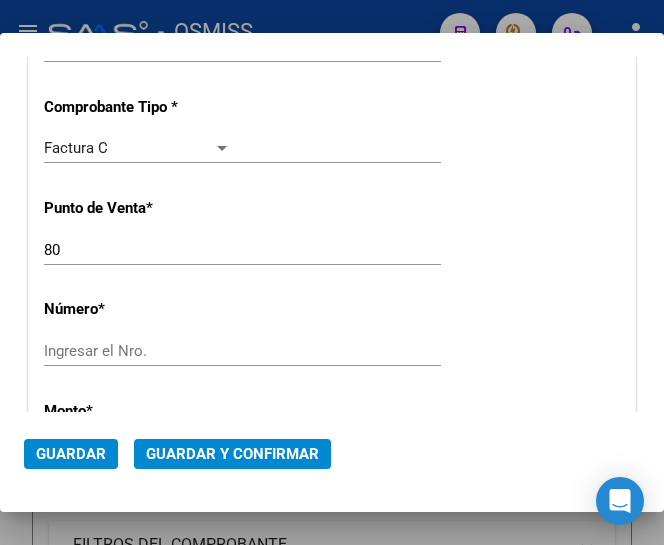 scroll, scrollTop: 500, scrollLeft: 0, axis: vertical 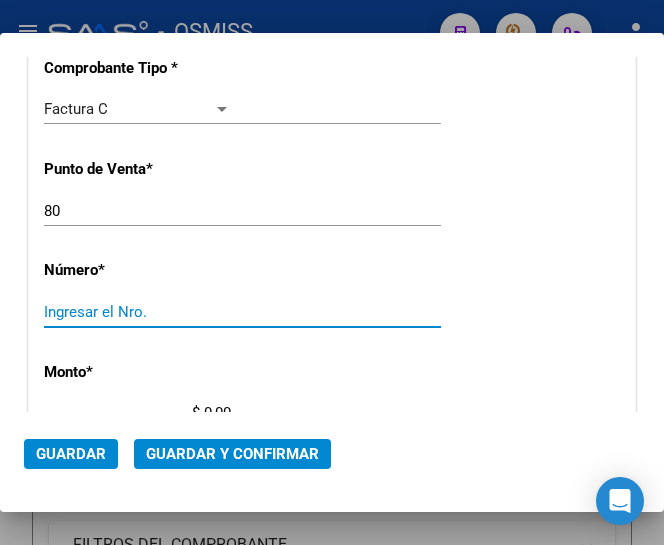 click on "Ingresar el Nro." at bounding box center [137, 312] 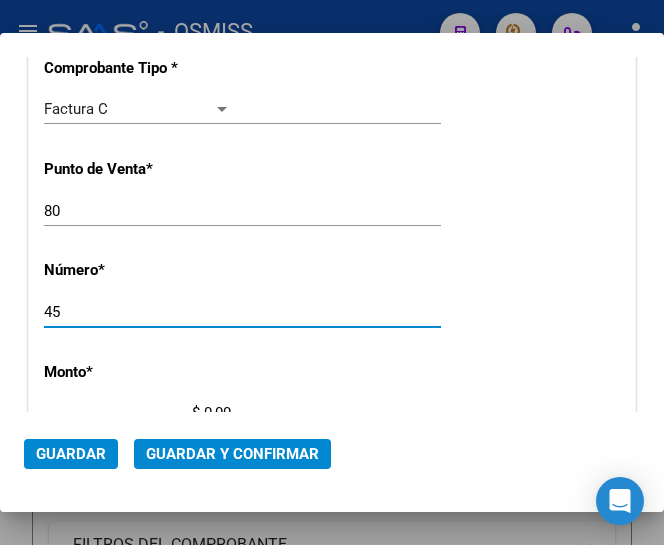 type on "45" 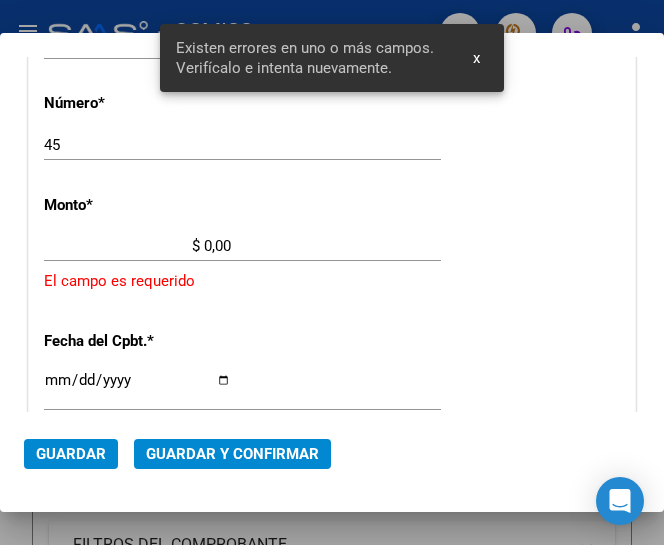 scroll, scrollTop: 669, scrollLeft: 0, axis: vertical 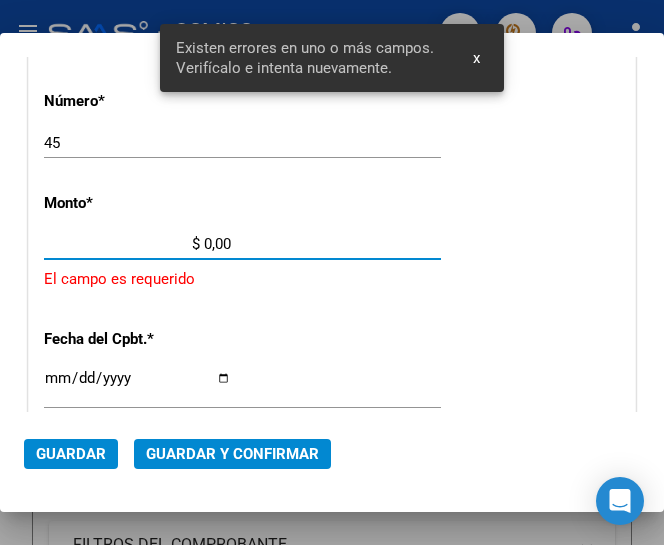 click on "$ 0,00" at bounding box center (137, 244) 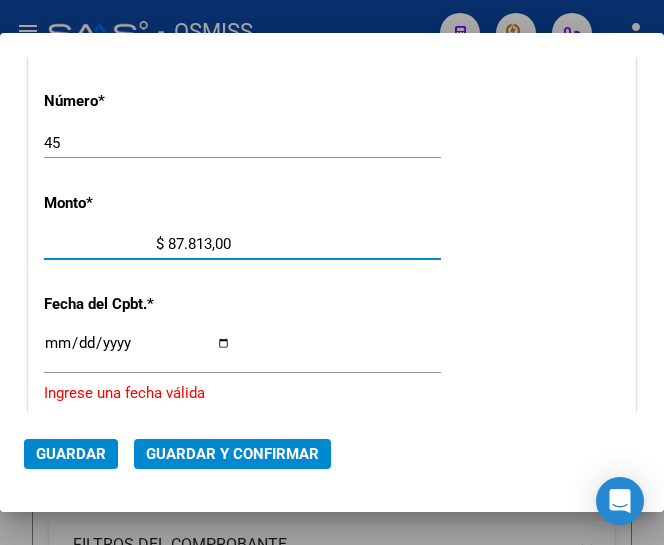 click on "$ 87.813,00" at bounding box center [137, 244] 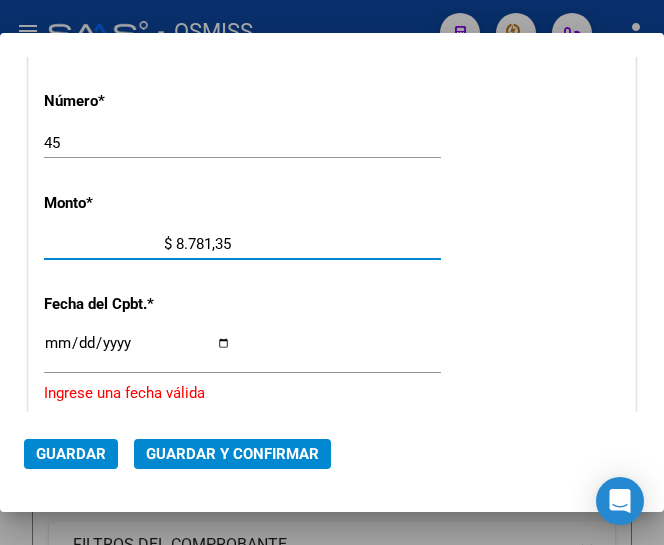type on "$ 87.813,52" 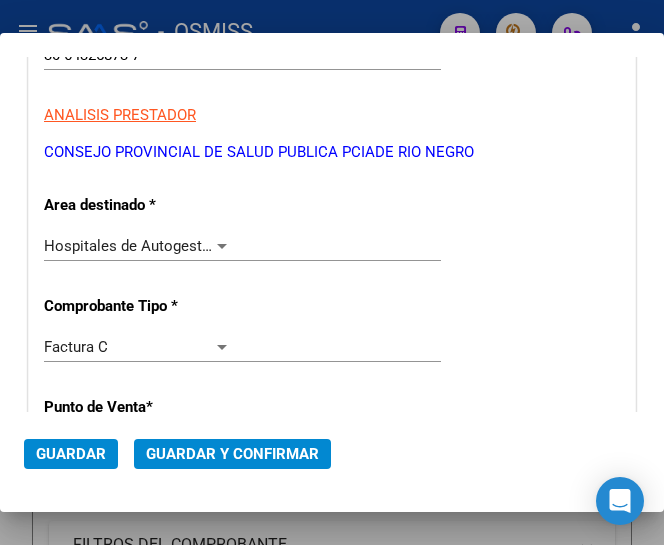 scroll, scrollTop: 369, scrollLeft: 0, axis: vertical 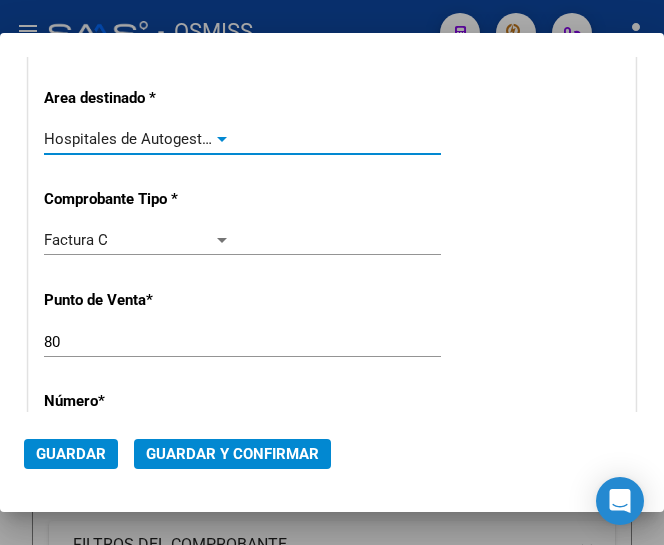 click at bounding box center [222, 139] 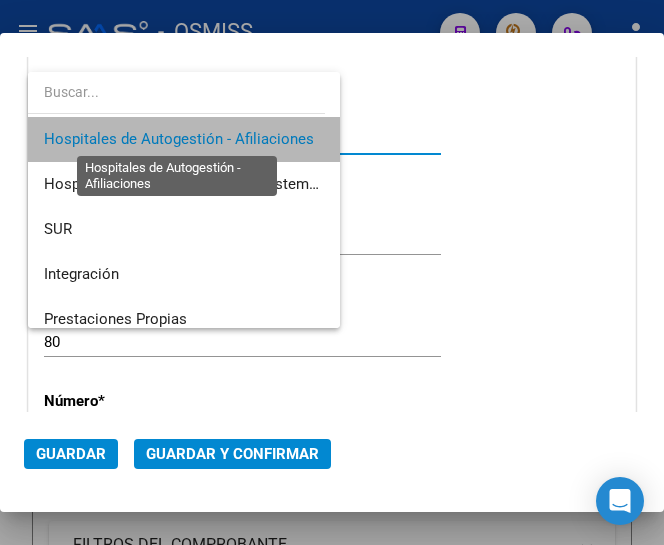 click on "Hospitales de Autogestión - Afiliaciones" at bounding box center [179, 139] 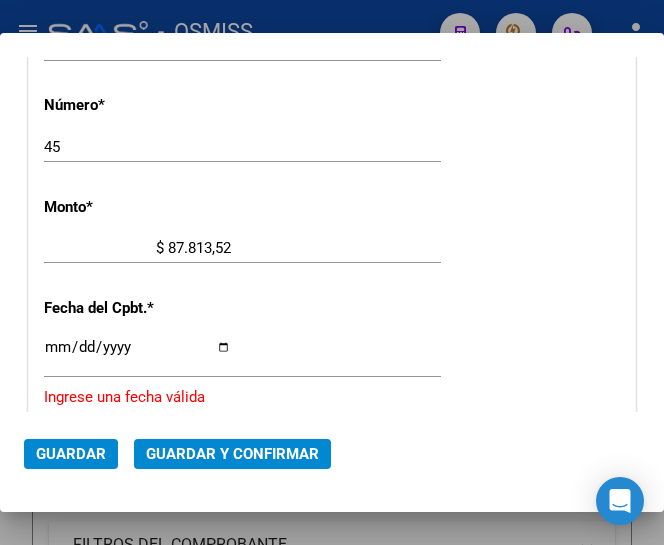 scroll, scrollTop: 669, scrollLeft: 0, axis: vertical 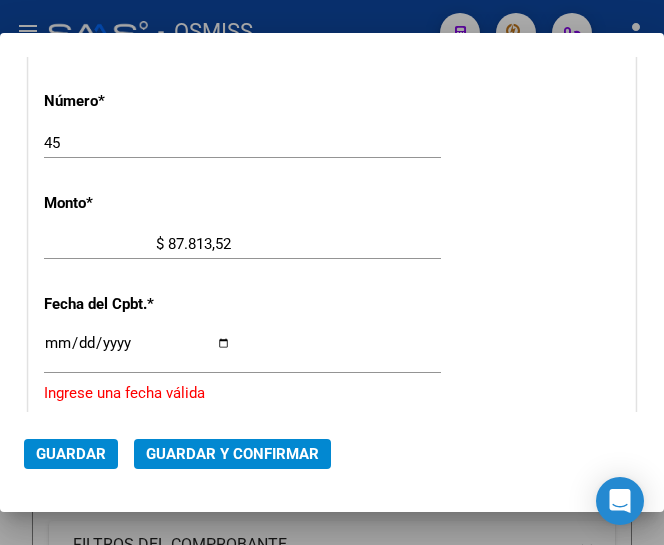 click on "Ingresar la fecha" at bounding box center [137, 351] 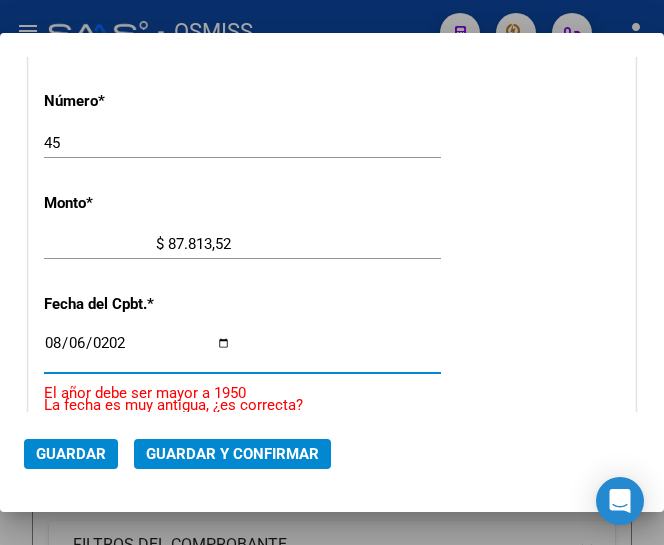 type on "2025-08-06" 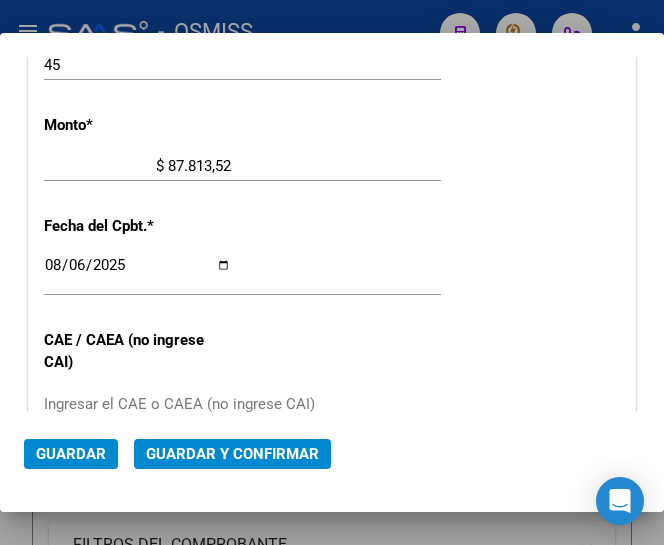 scroll, scrollTop: 769, scrollLeft: 0, axis: vertical 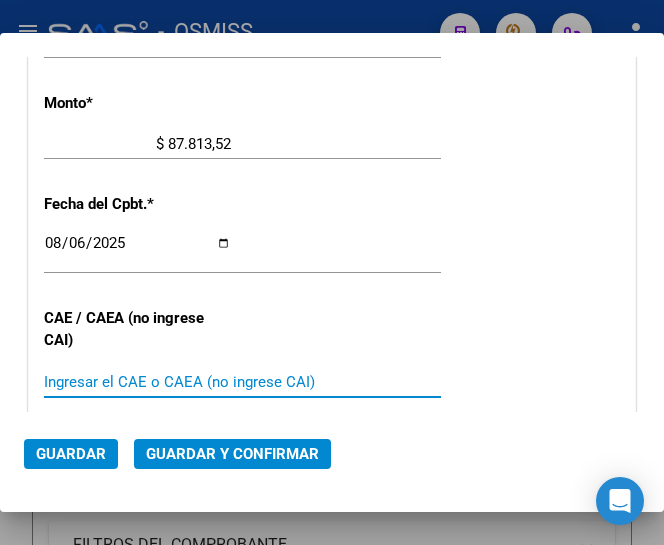 click on "Ingresar el CAE o CAEA (no ingrese CAI)" at bounding box center (137, 382) 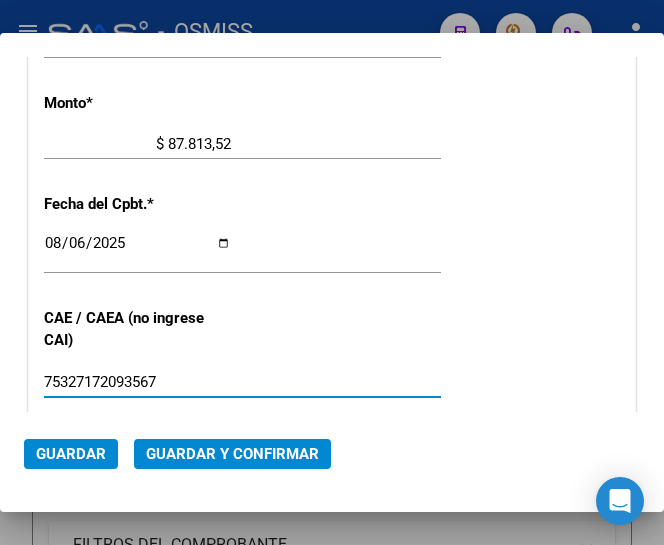 type on "75327172093567" 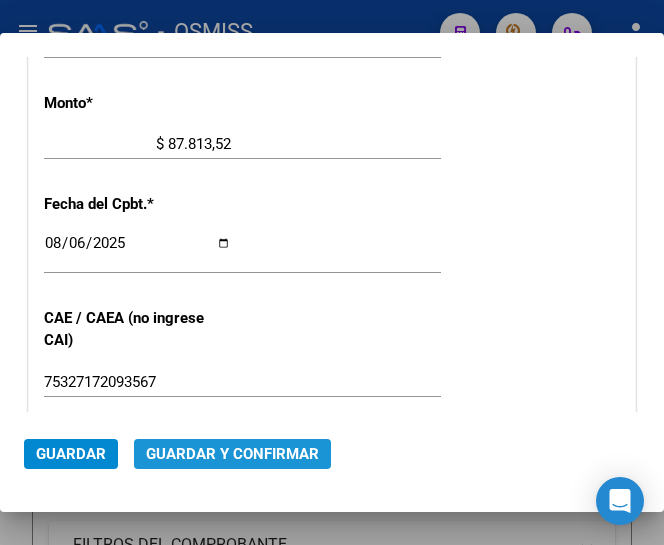click on "Guardar y Confirmar" 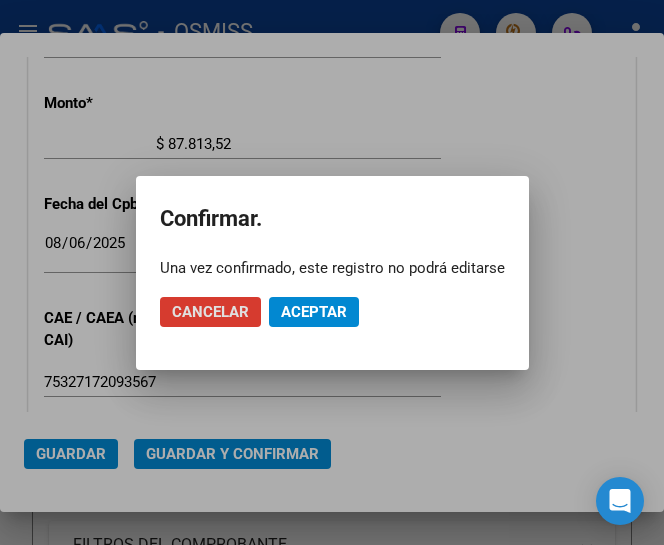 click on "Aceptar" 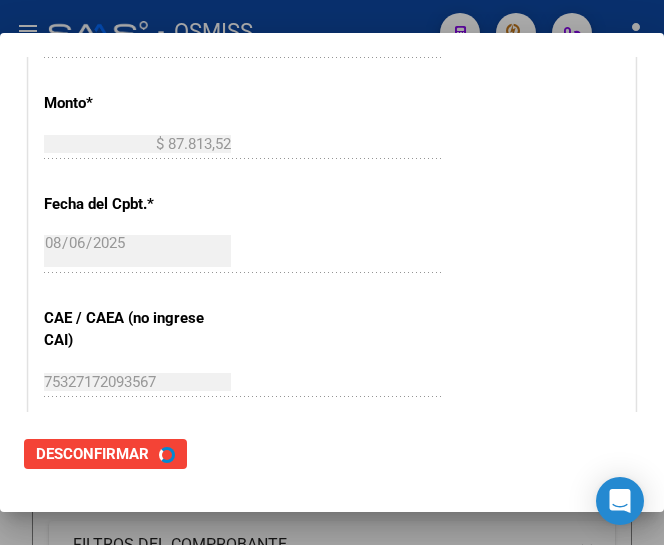 scroll, scrollTop: 0, scrollLeft: 0, axis: both 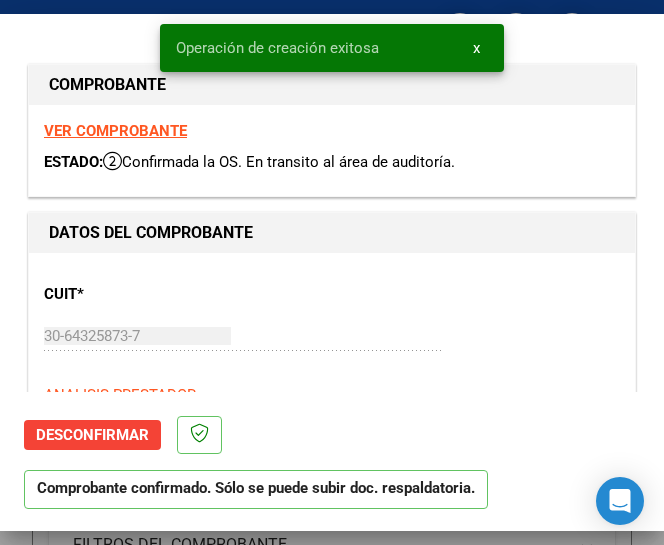 type on "2025-09-05" 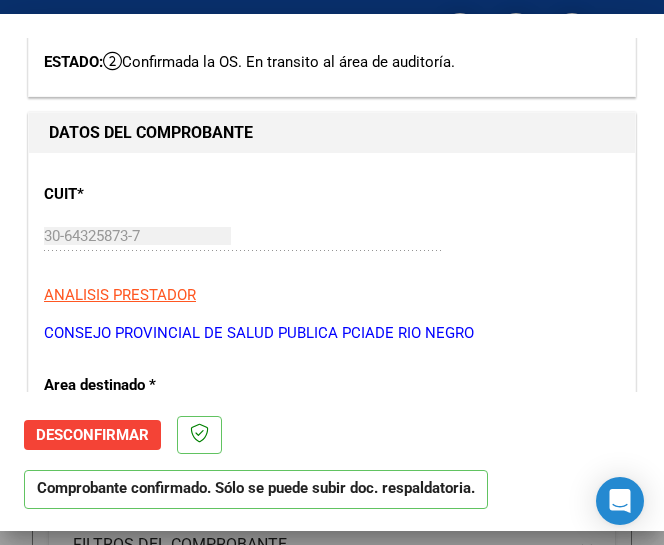 click on "CUIT  *   30-64325873-7 Ingresar CUIT  ANALISIS PRESTADOR  CONSEJO PROVINCIAL DE SALUD PUBLICA PCIADE RIO NEGRO  ARCA Padrón ARCA Padrón" at bounding box center (332, 256) 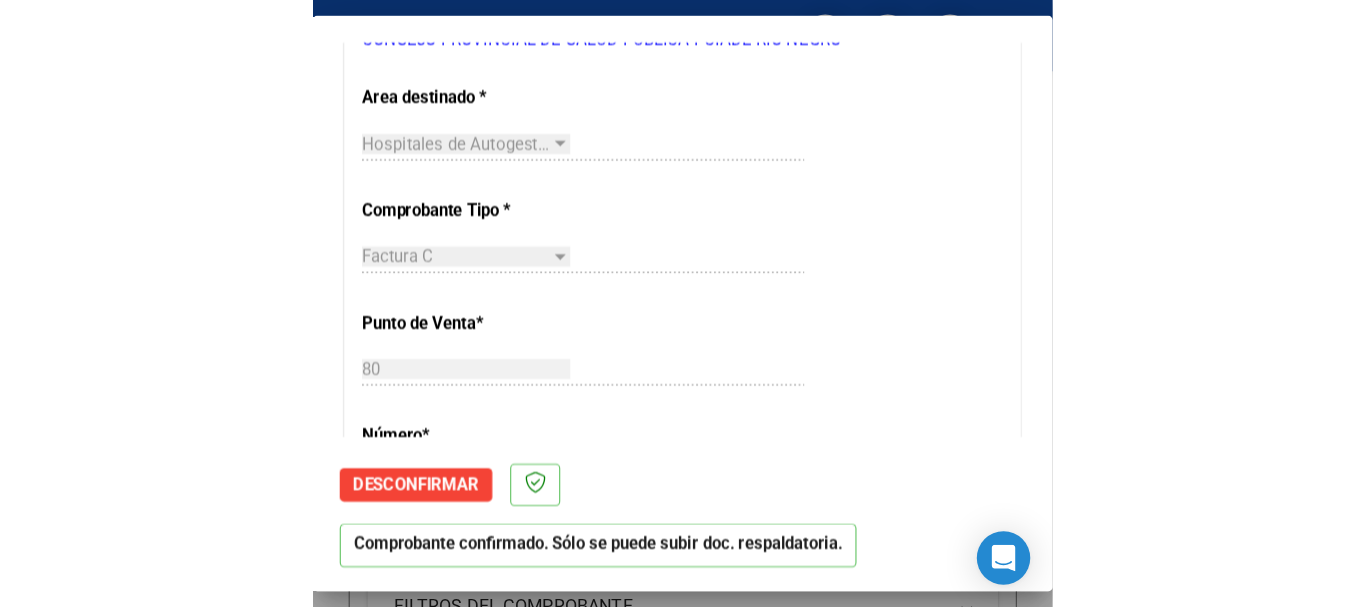 scroll, scrollTop: 400, scrollLeft: 0, axis: vertical 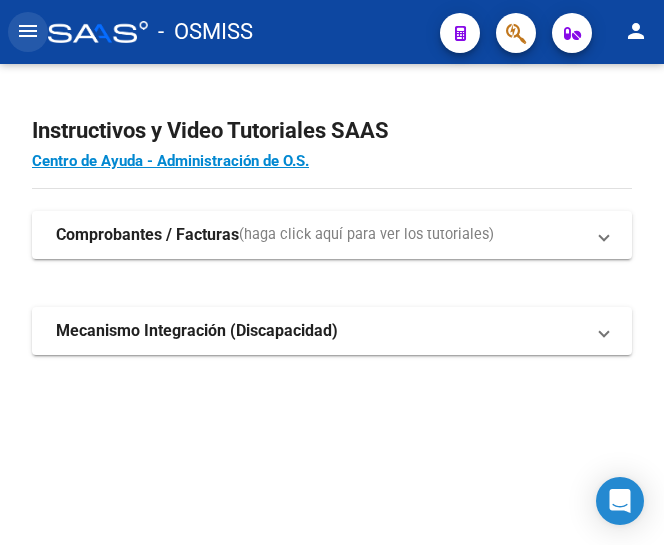 click on "menu" 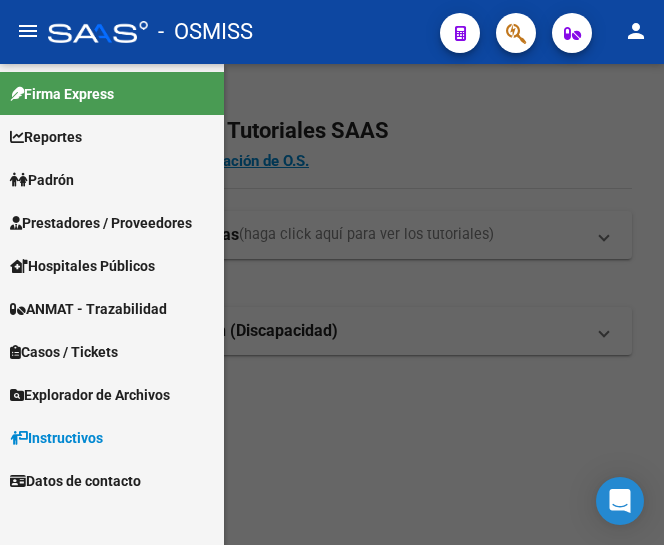 click on "Prestadores / Proveedores" at bounding box center [101, 223] 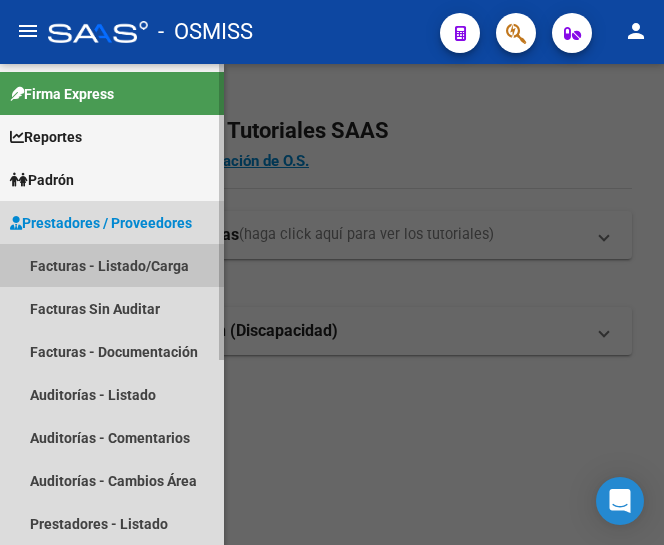 click on "Facturas - Listado/Carga" at bounding box center (112, 265) 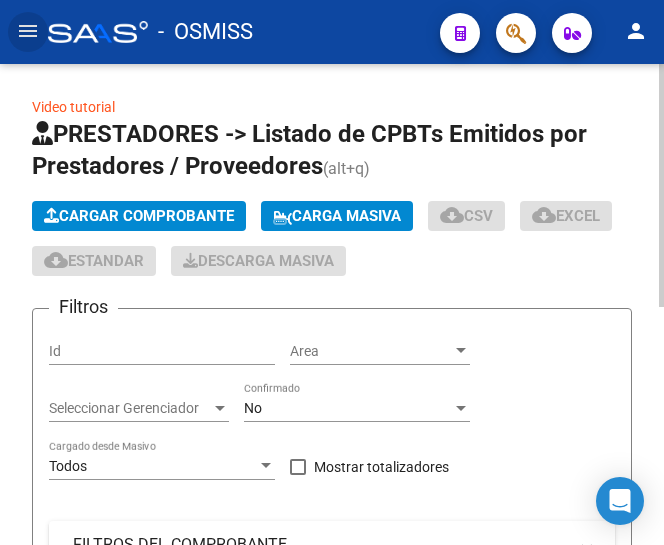 click on "Cargar Comprobante" 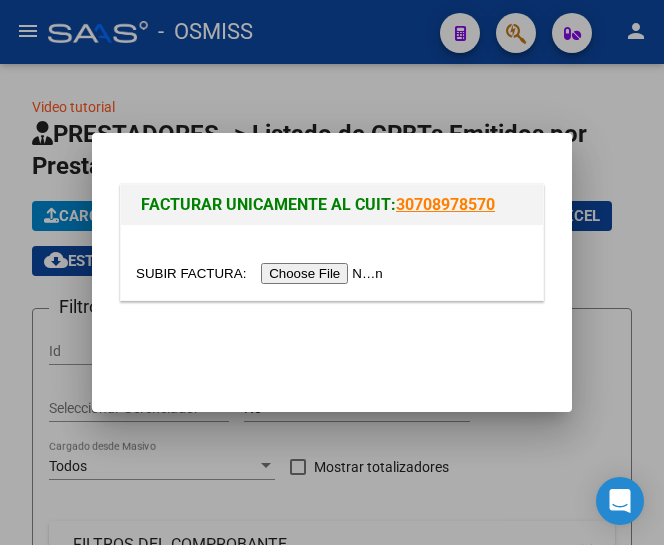 click at bounding box center (262, 273) 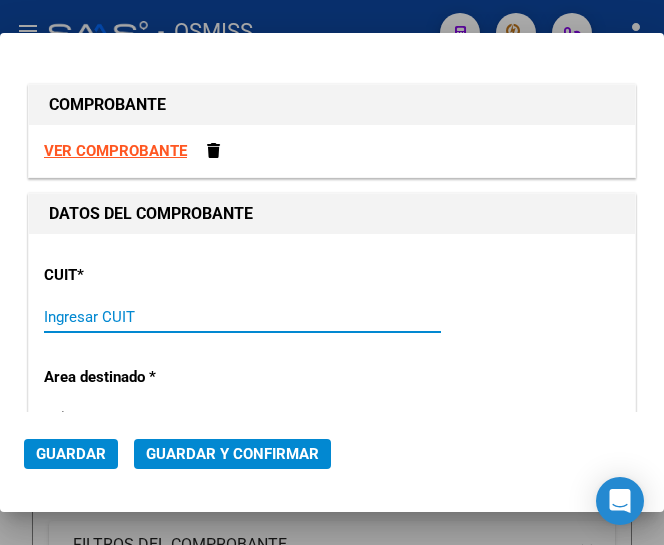 click on "Ingresar CUIT" at bounding box center (137, 317) 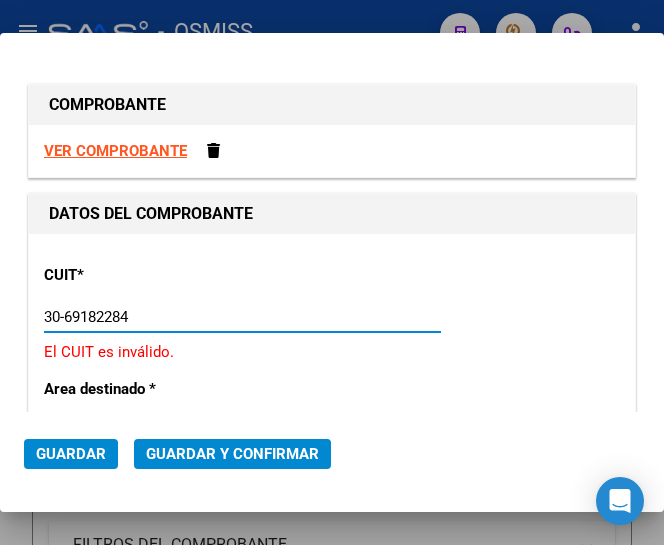 type on "30-69182284-9" 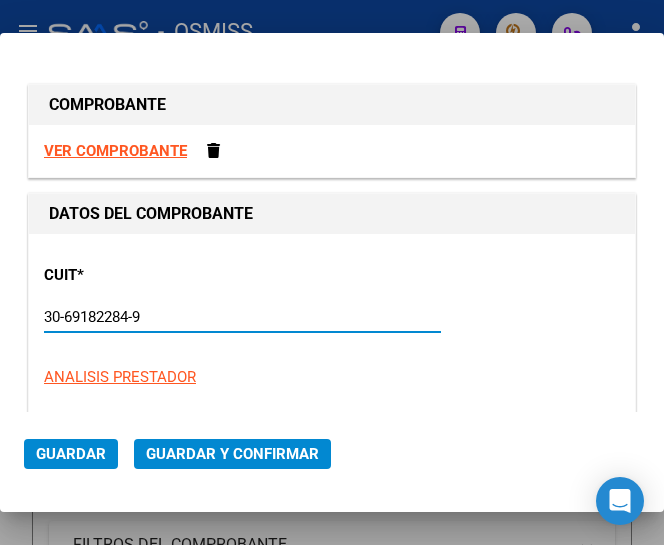 type on "1607" 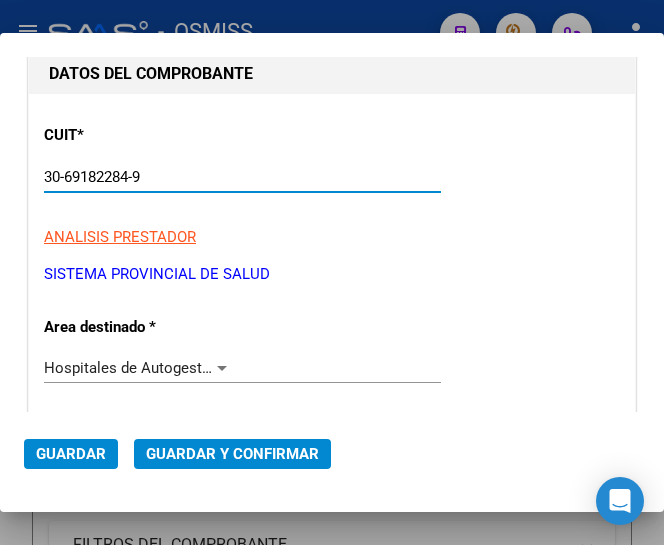 scroll, scrollTop: 200, scrollLeft: 0, axis: vertical 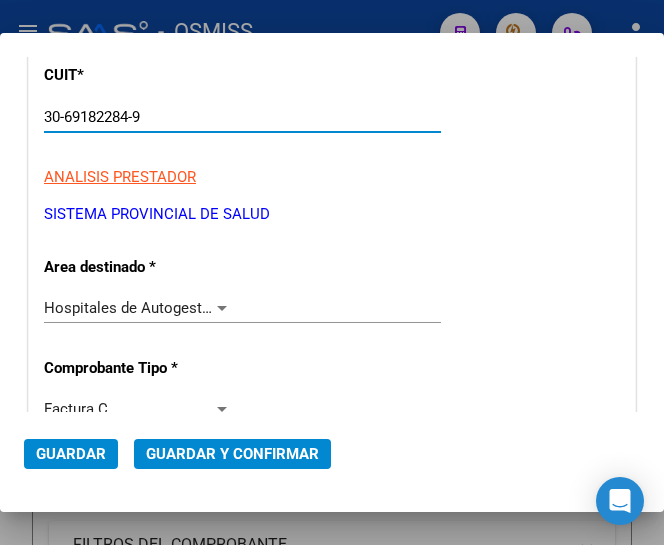 type on "30-69182284-9" 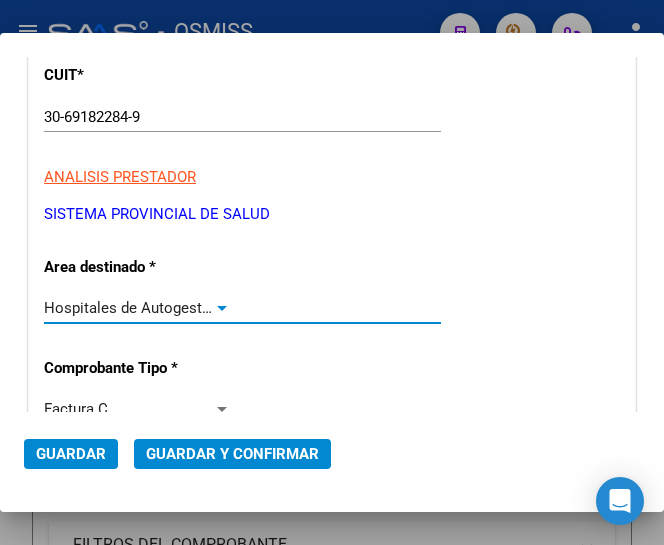 click at bounding box center (222, 308) 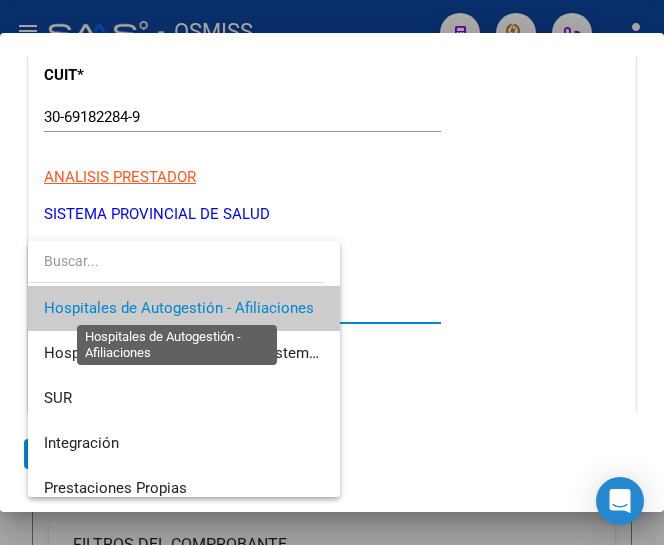 click on "Hospitales de Autogestión - Afiliaciones" at bounding box center (179, 308) 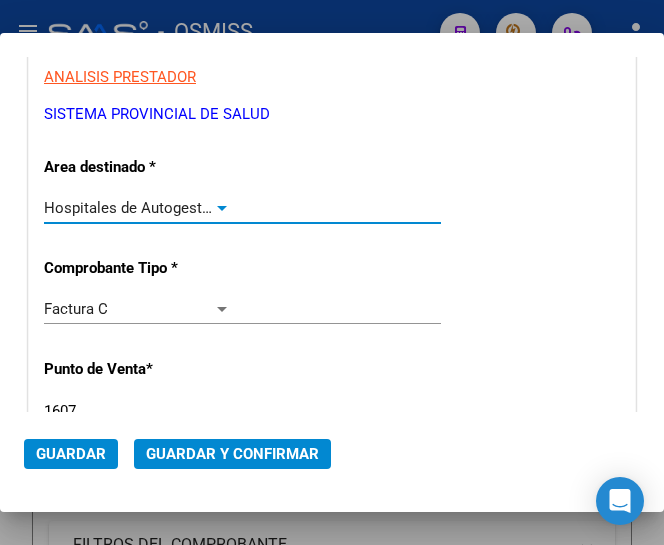 scroll, scrollTop: 400, scrollLeft: 0, axis: vertical 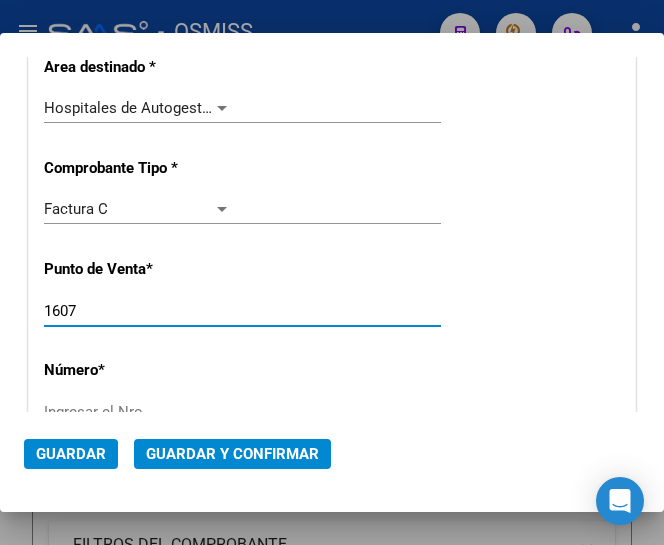 click on "1607" at bounding box center [137, 311] 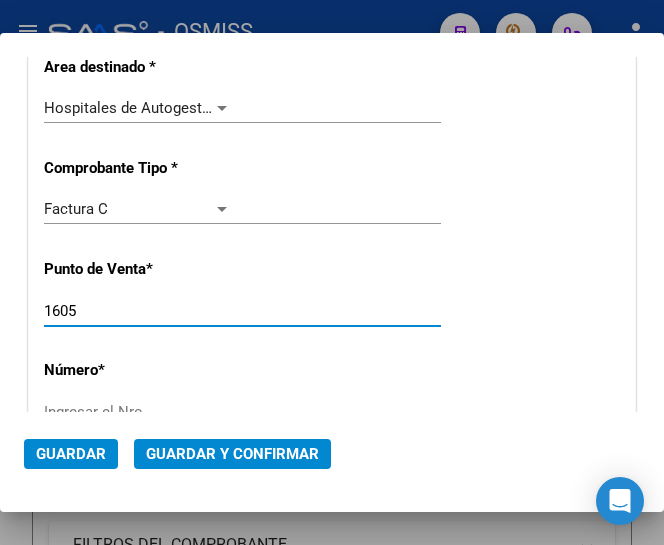 type on "1605" 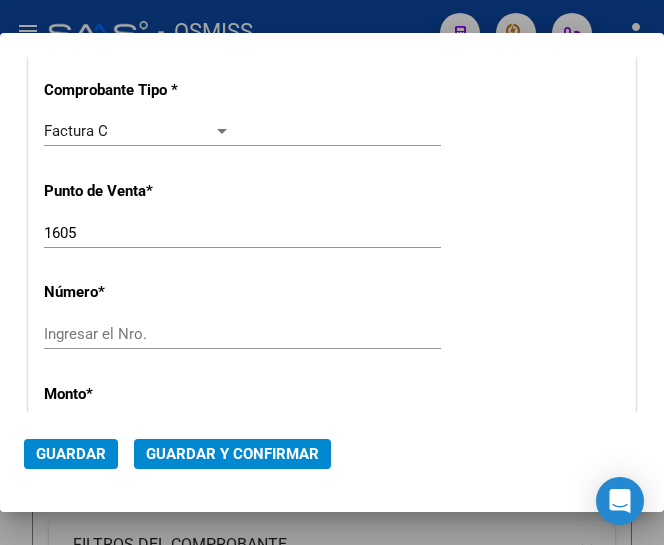 scroll, scrollTop: 500, scrollLeft: 0, axis: vertical 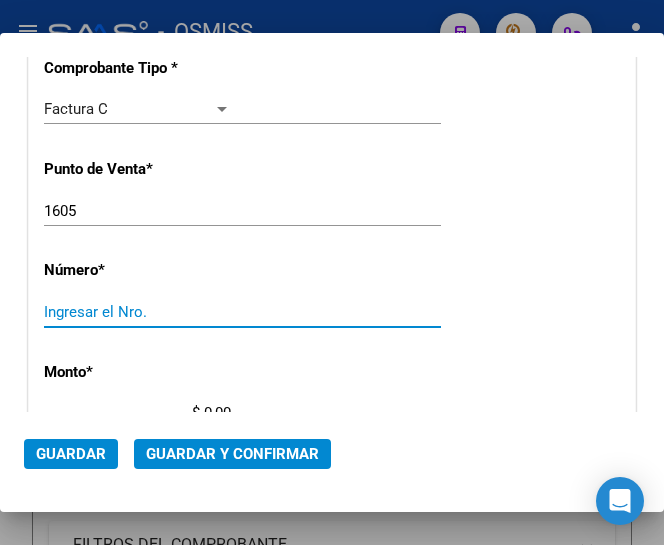 click on "Ingresar el Nro." at bounding box center [137, 312] 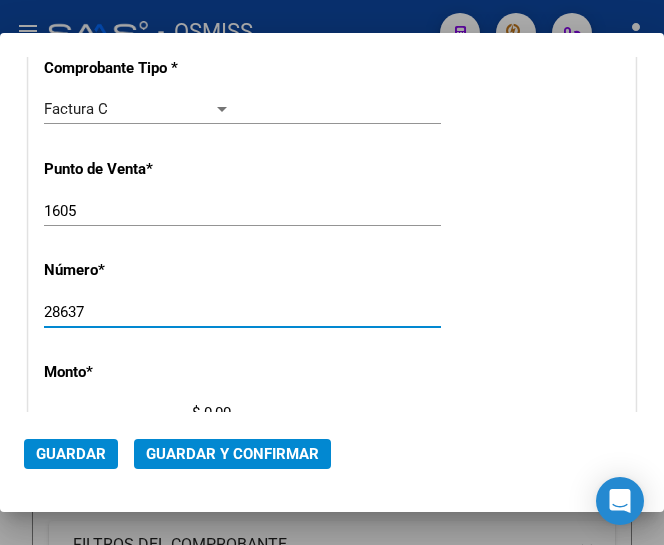 type on "28637" 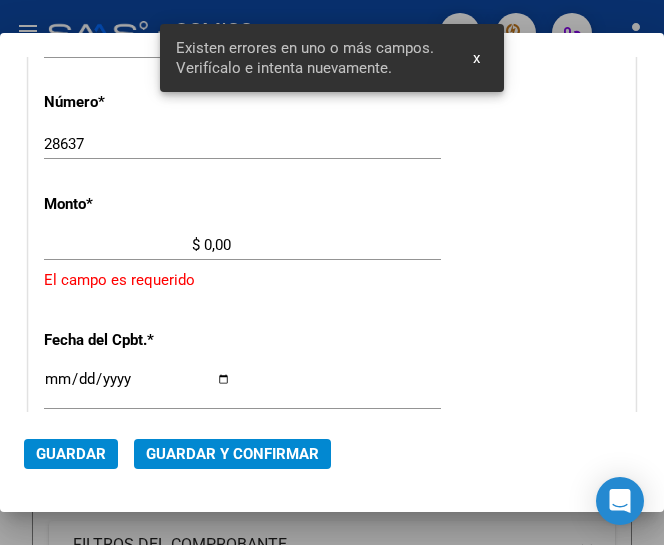 scroll, scrollTop: 669, scrollLeft: 0, axis: vertical 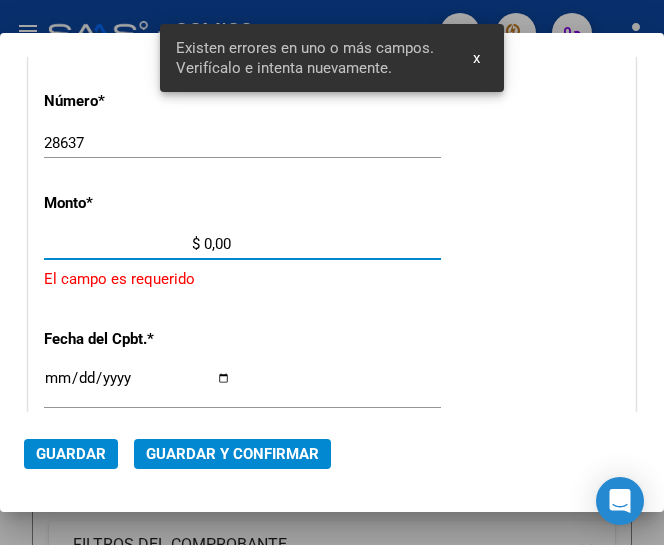 click on "$ 0,00" at bounding box center (137, 244) 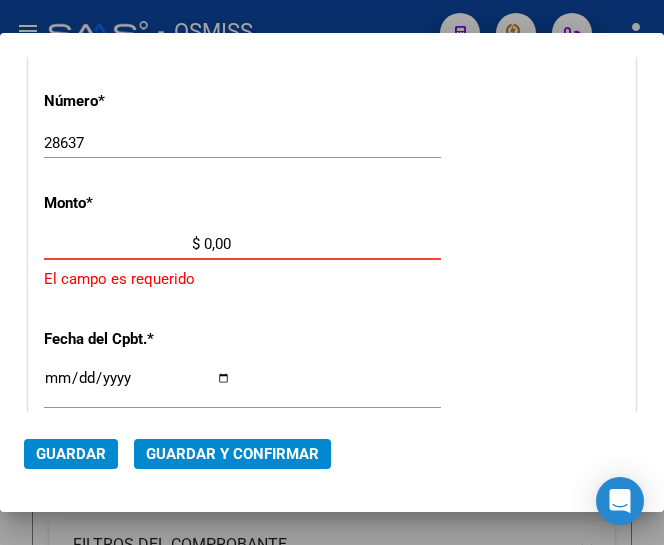 click on "$ 0,00" at bounding box center [137, 244] 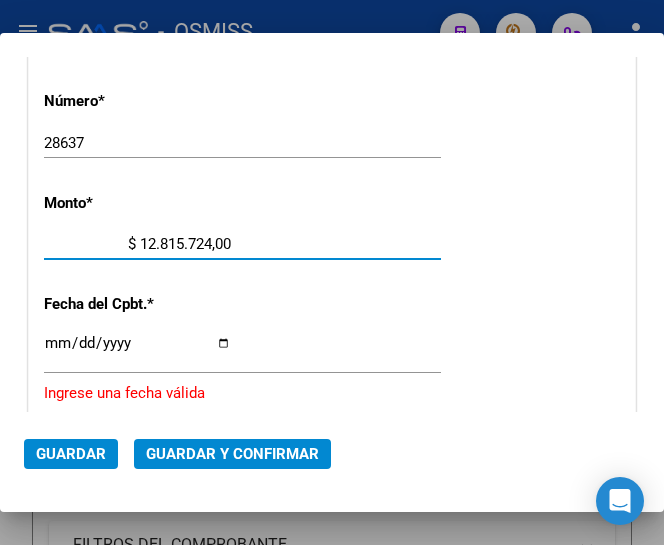 click on "$ 12.815.724,00" at bounding box center (137, 244) 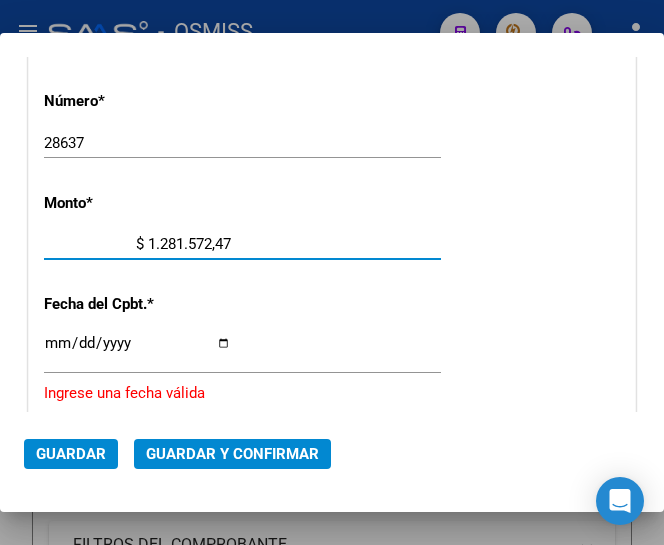 type on "$ 12.815.724,77" 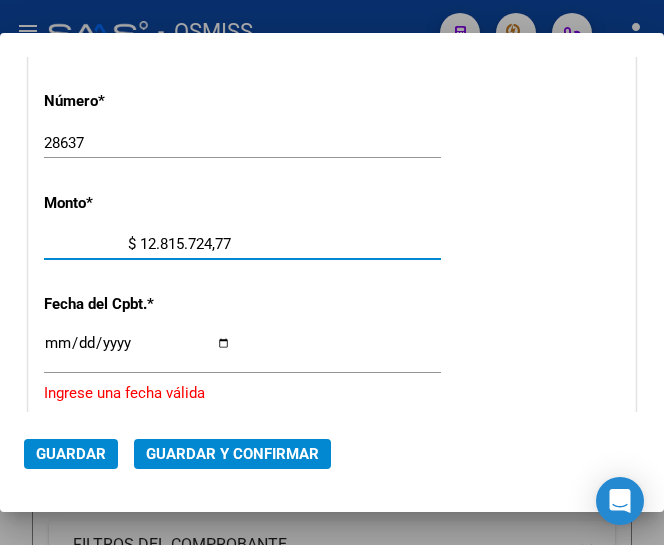 click on "Ingresar la fecha" at bounding box center [137, 351] 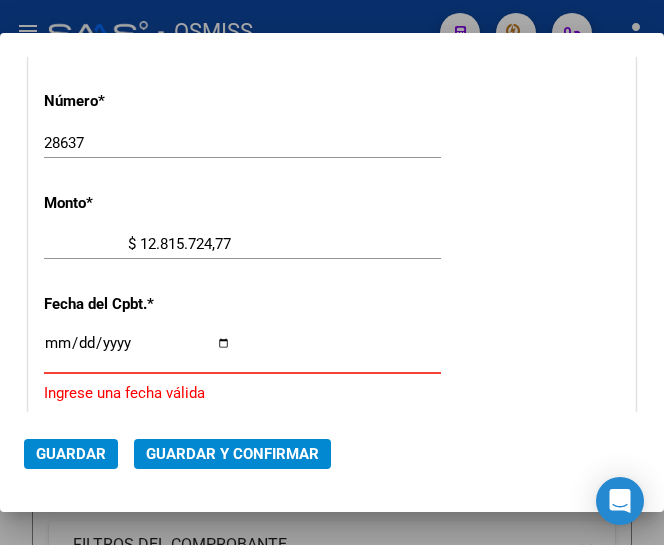 click on "Ingresar la fecha" at bounding box center (137, 351) 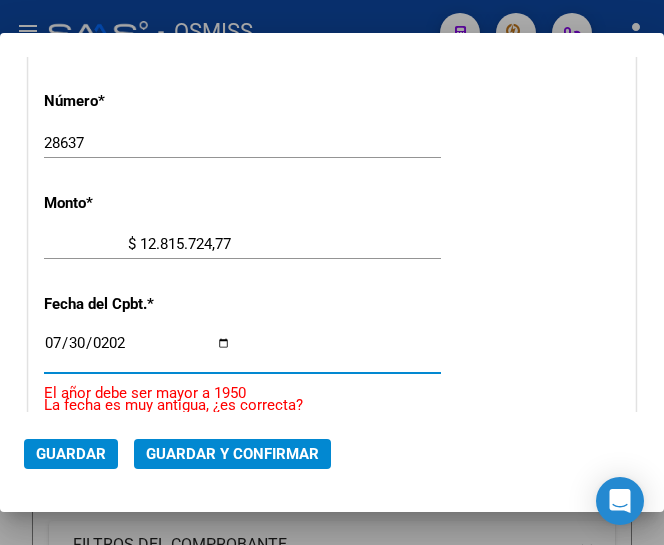 type on "2025-07-30" 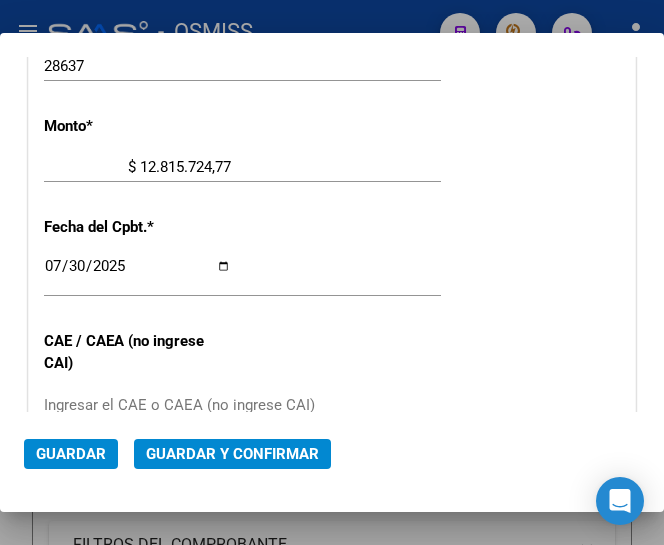 scroll, scrollTop: 769, scrollLeft: 0, axis: vertical 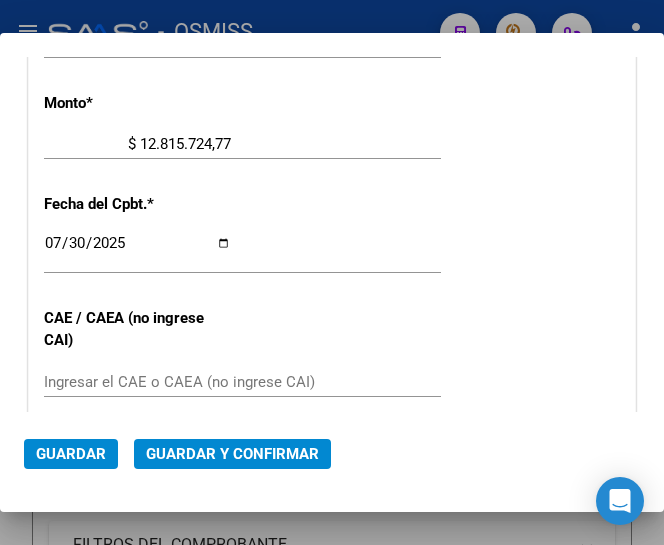click on "$ 12.815.724,77 Ingresar el monto" 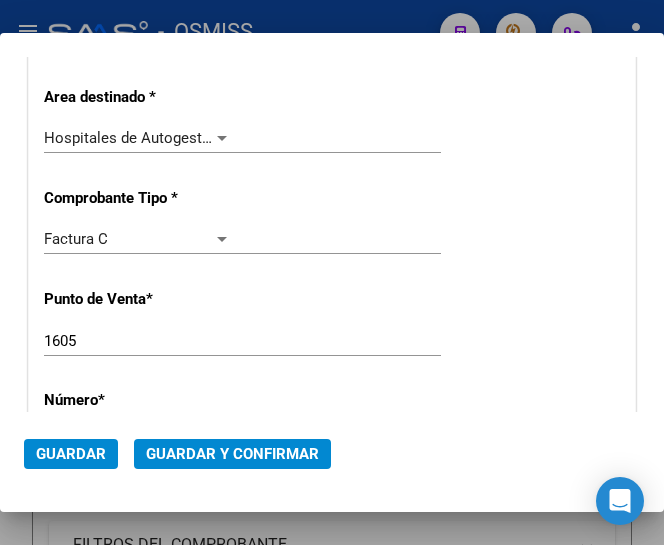 scroll, scrollTop: 369, scrollLeft: 0, axis: vertical 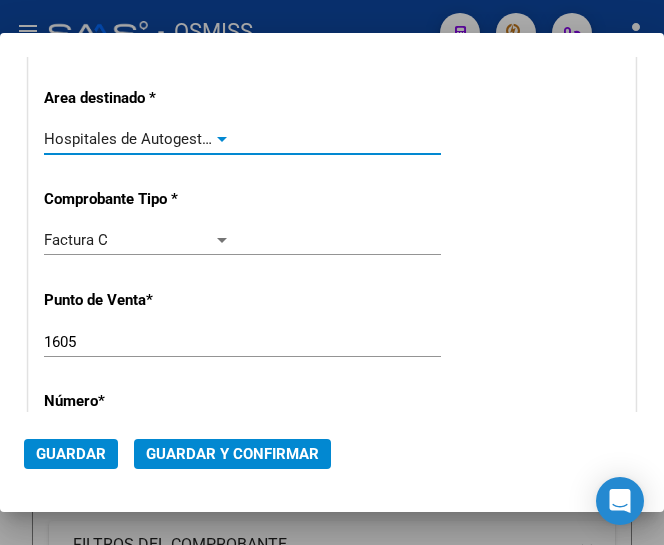 click at bounding box center [222, 139] 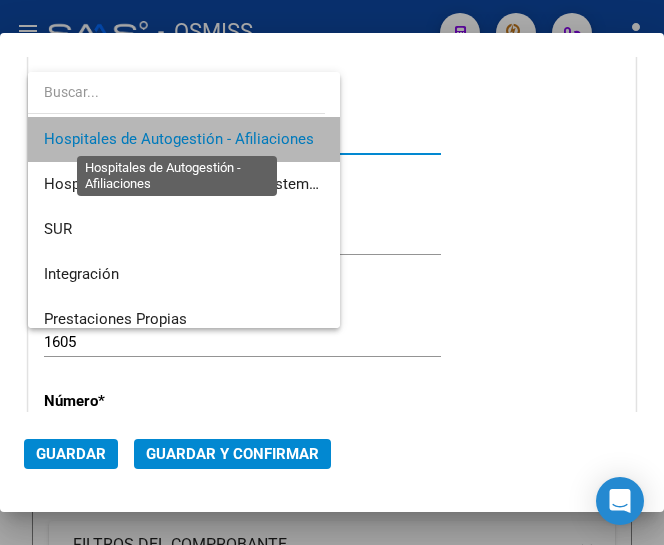 click on "Hospitales de Autogestión - Afiliaciones" at bounding box center (179, 139) 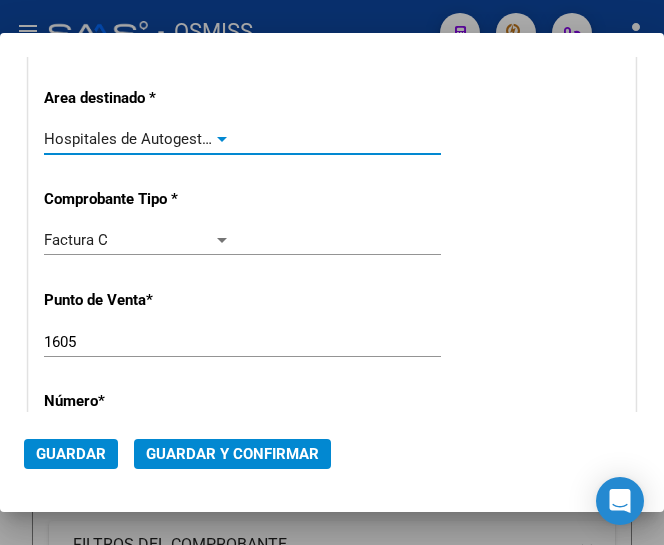 click on "Guardar y Confirmar" 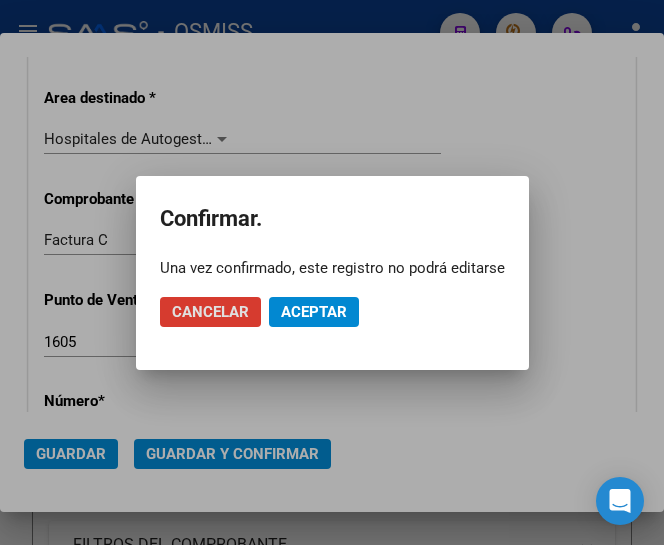 click on "Aceptar" 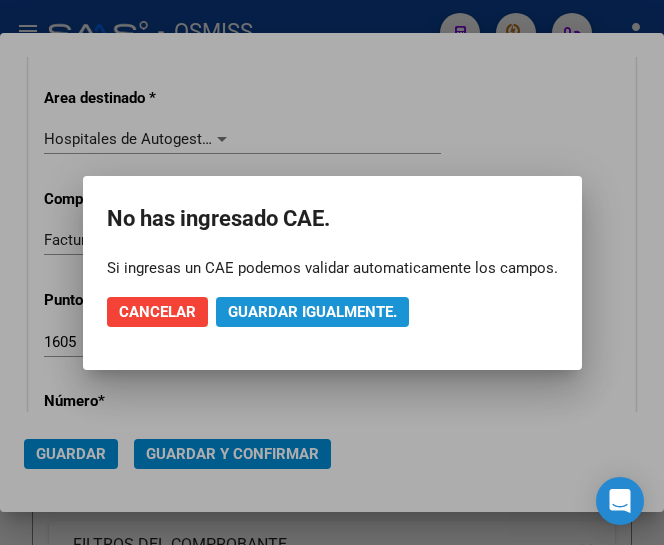 click on "Guardar igualmente." 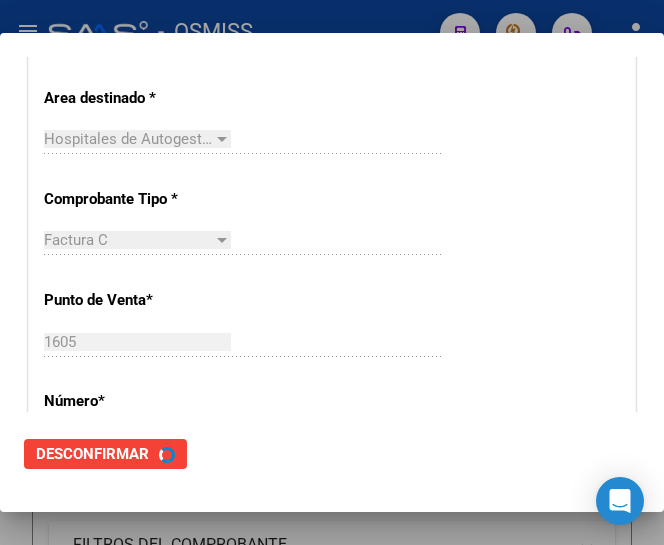scroll, scrollTop: 0, scrollLeft: 0, axis: both 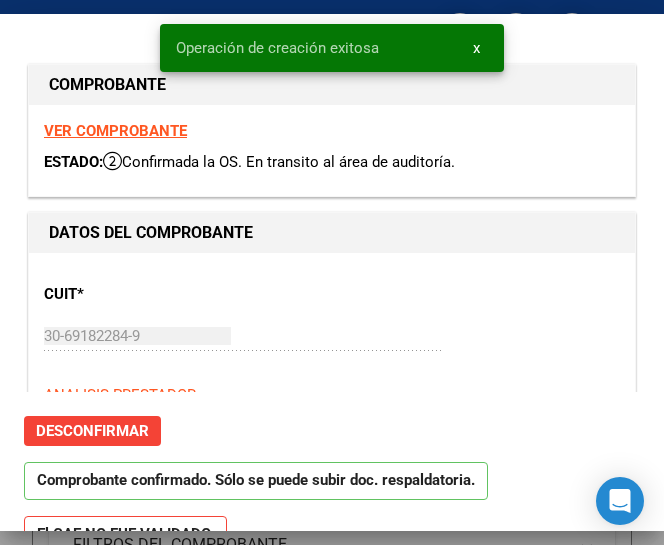 type on "2025-08-29" 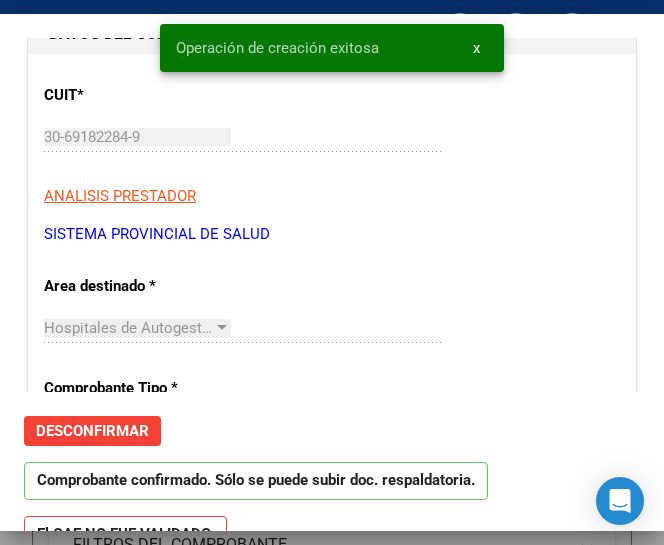 scroll, scrollTop: 200, scrollLeft: 0, axis: vertical 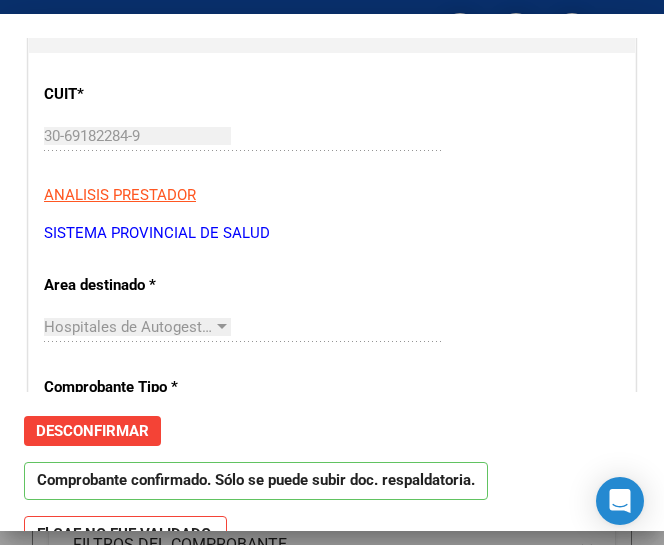 click on "CUIT  *   30-69182284-9 Ingresar CUIT  ANALISIS PRESTADOR  SISTEMA PROVINCIAL DE SALUD  ARCA Padrón ARCA Padrón" at bounding box center [332, 156] 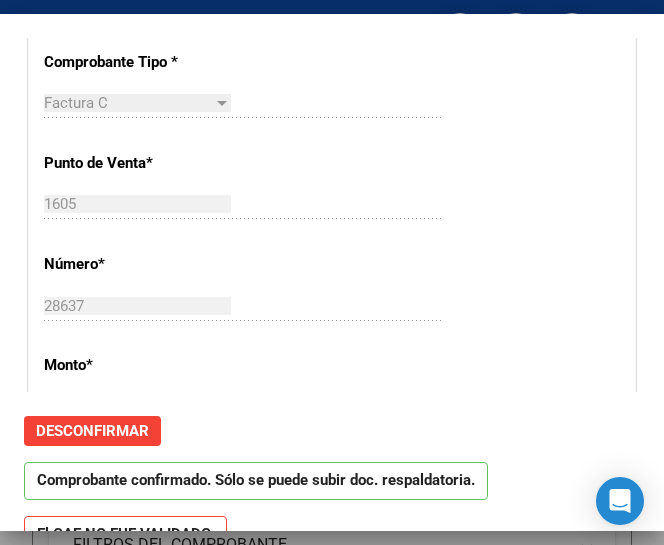 scroll, scrollTop: 600, scrollLeft: 0, axis: vertical 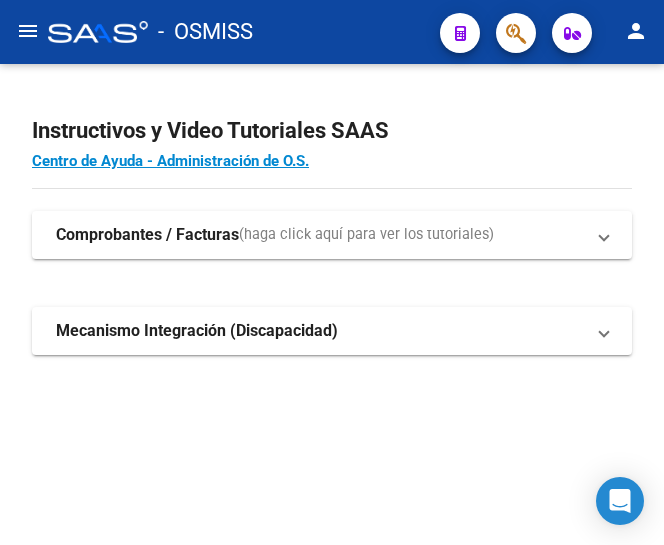 click on "menu" 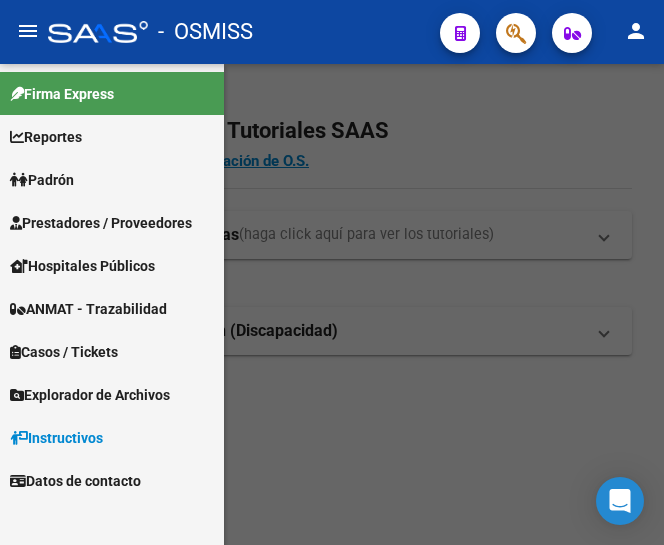 click on "Prestadores / Proveedores" at bounding box center (101, 223) 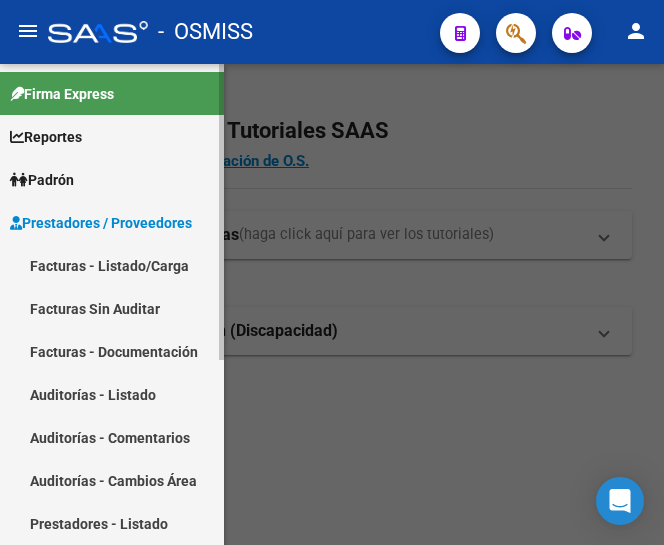 click on "Facturas - Listado/Carga" at bounding box center (112, 265) 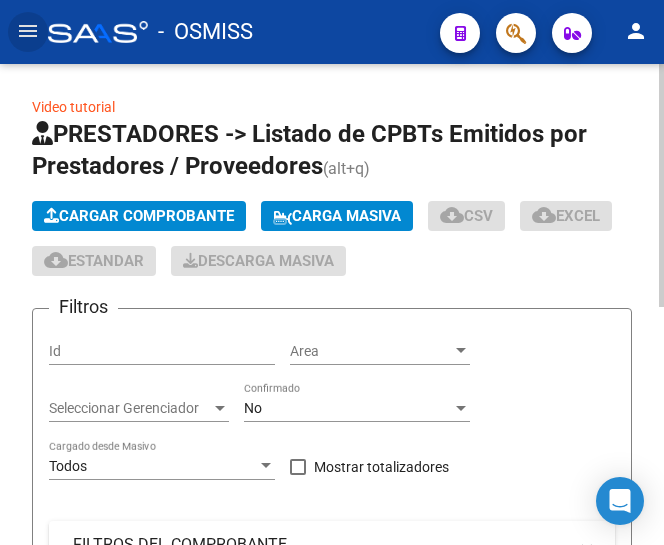 click on "Cargar Comprobante" 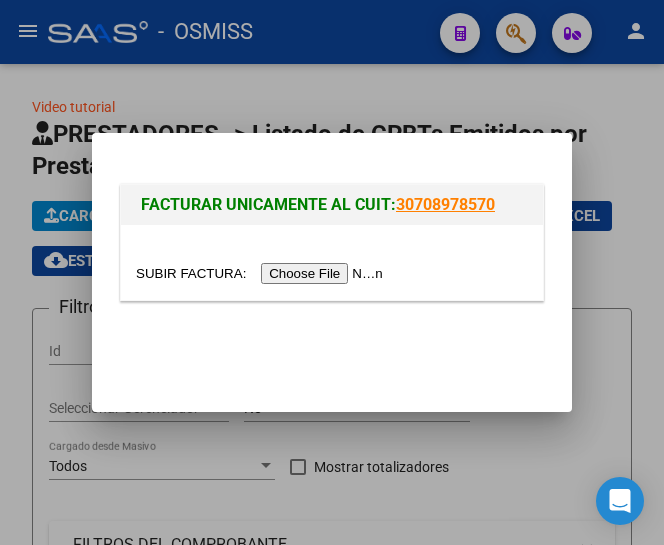 click at bounding box center [262, 273] 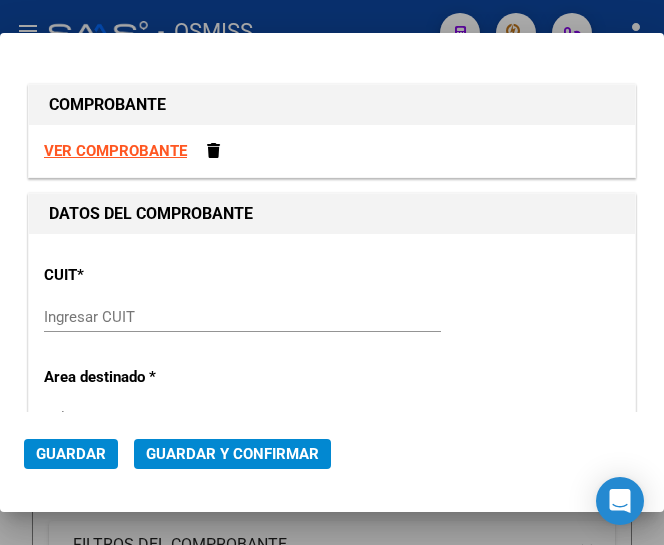 click on "Ingresar CUIT" at bounding box center (242, 317) 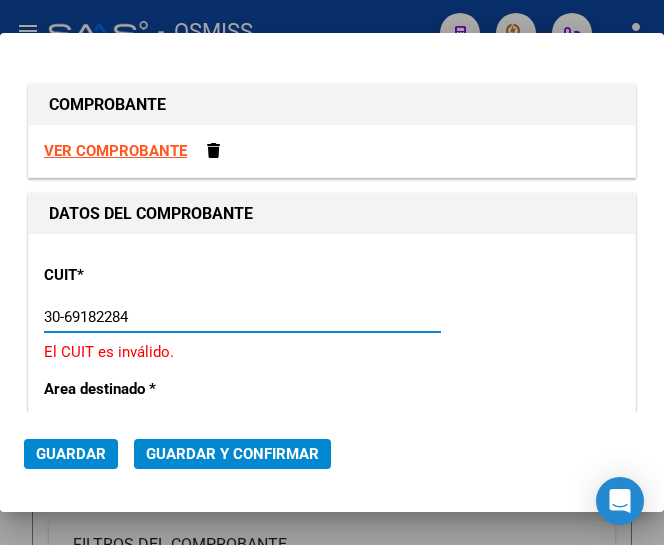 type on "30-69182284-9" 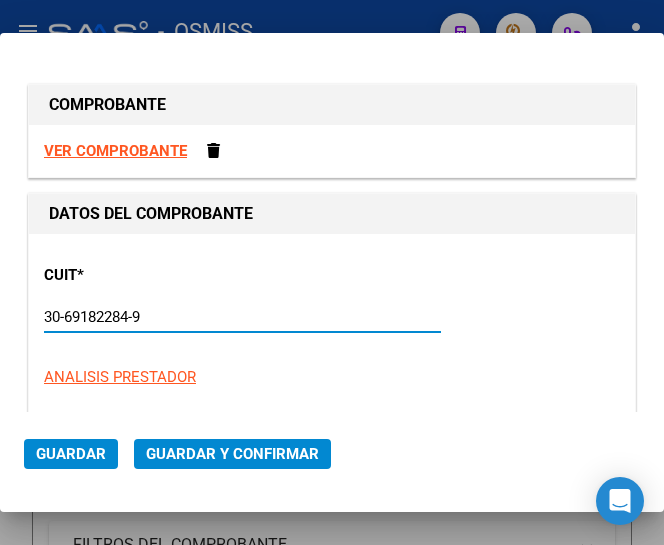 type on "1605" 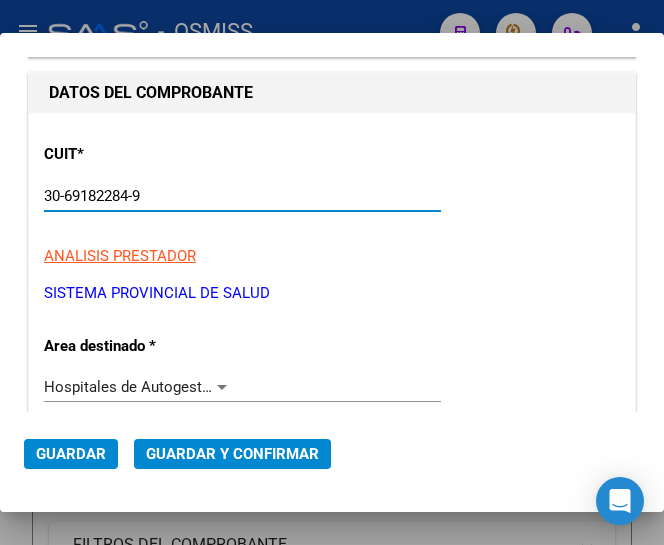 scroll, scrollTop: 200, scrollLeft: 0, axis: vertical 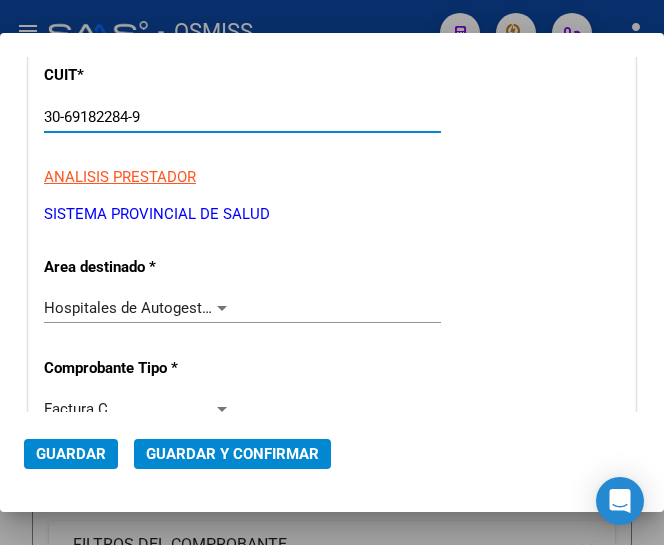 type on "30-69182284-9" 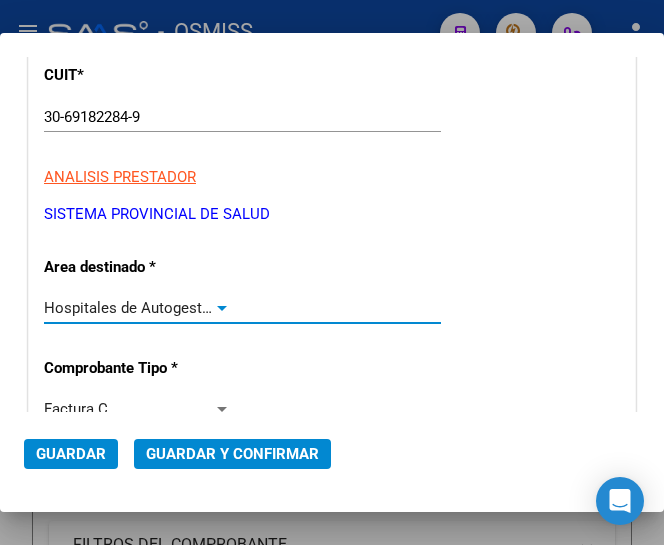 click at bounding box center [222, 308] 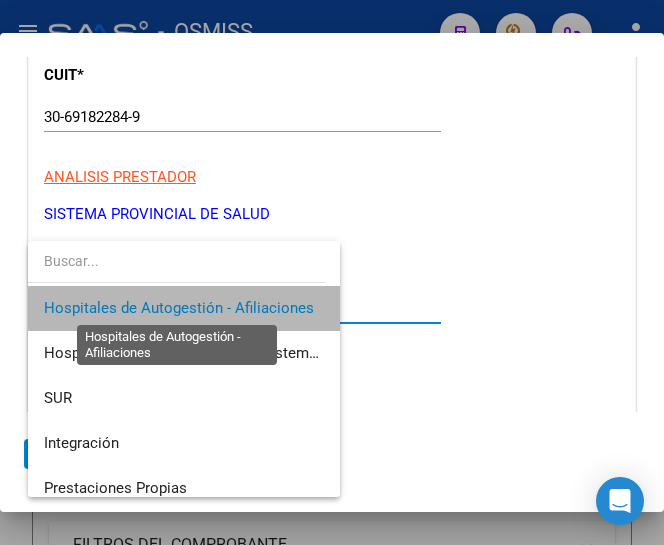 click on "Hospitales de Autogestión - Afiliaciones" at bounding box center (179, 308) 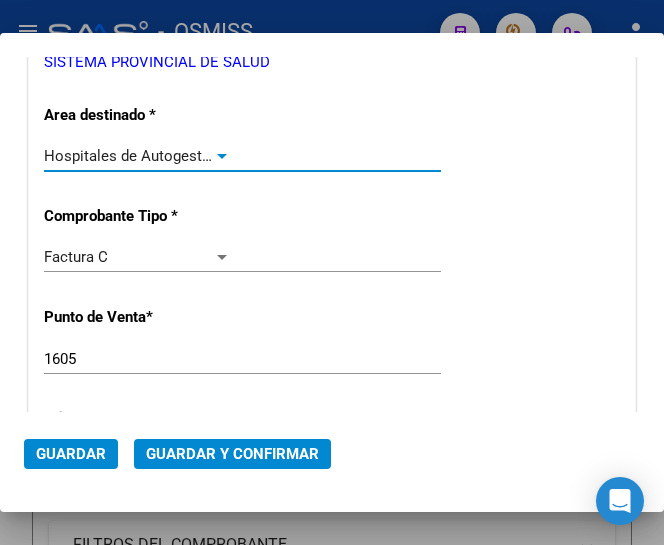 scroll, scrollTop: 400, scrollLeft: 0, axis: vertical 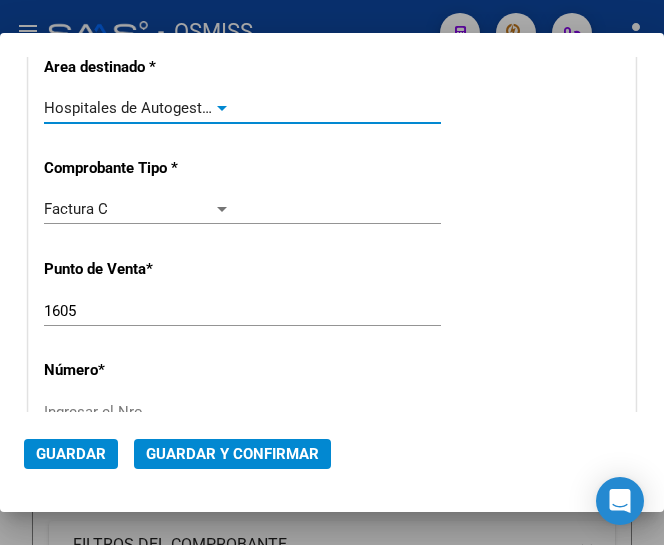 click on "1605" at bounding box center (137, 311) 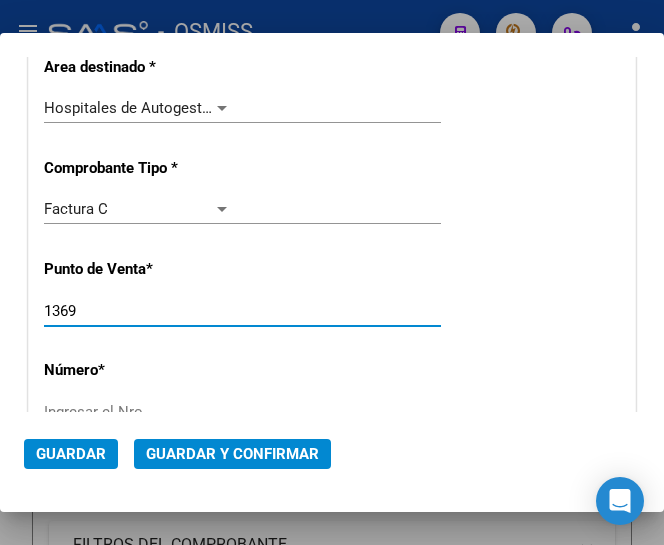 type on "1369" 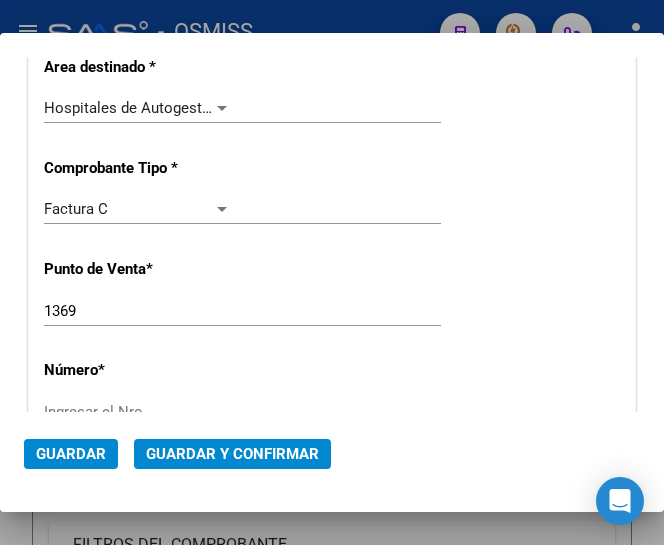 scroll, scrollTop: 500, scrollLeft: 0, axis: vertical 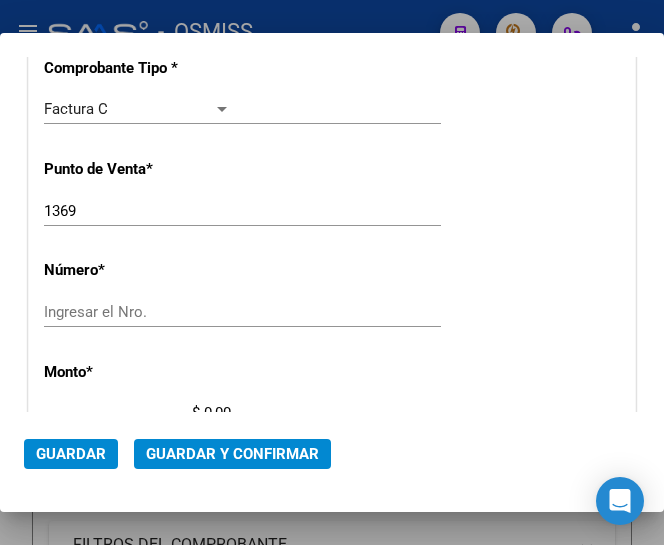 click on "Ingresar el Nro." at bounding box center [137, 312] 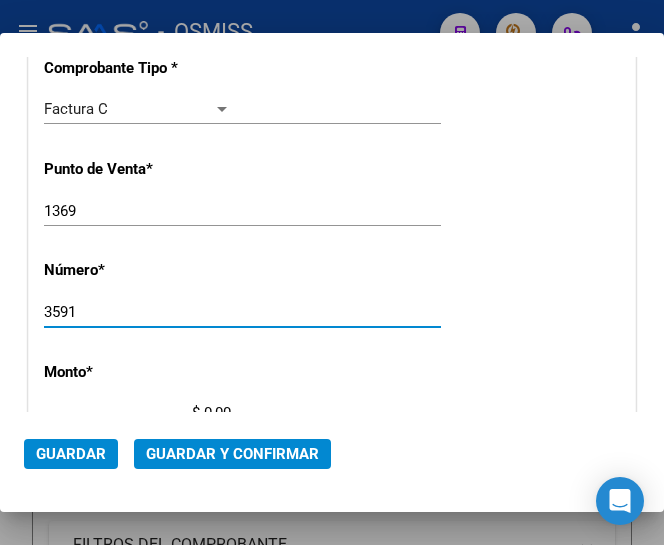 type on "3591" 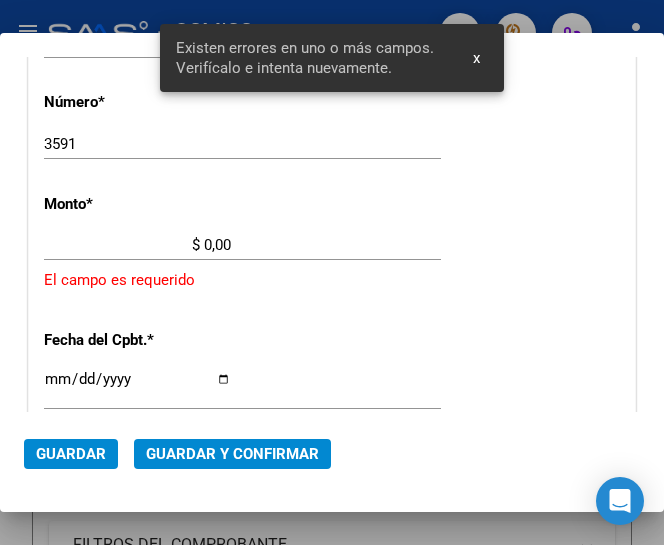 scroll, scrollTop: 669, scrollLeft: 0, axis: vertical 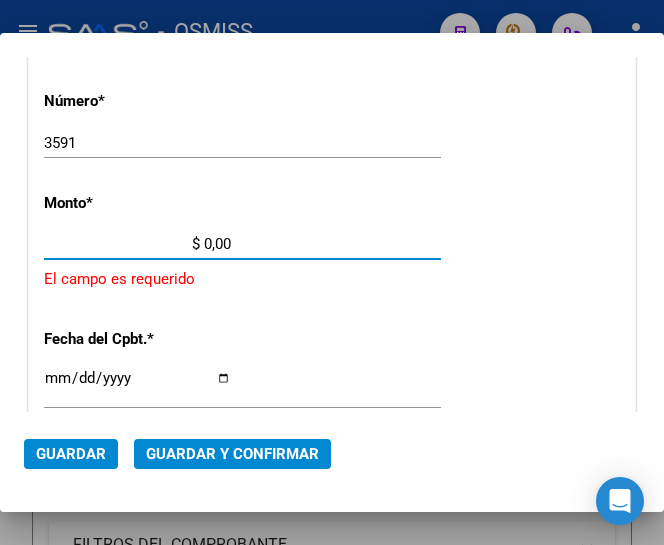 click on "$ 0,00" at bounding box center [137, 244] 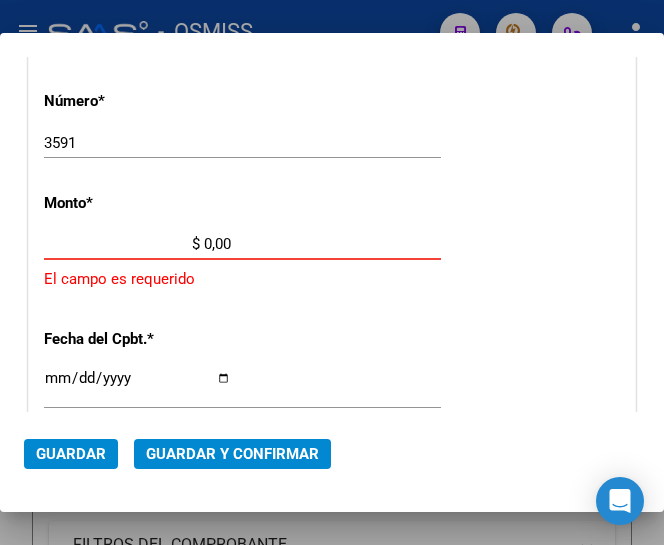 click on "$ 0,00" at bounding box center [137, 244] 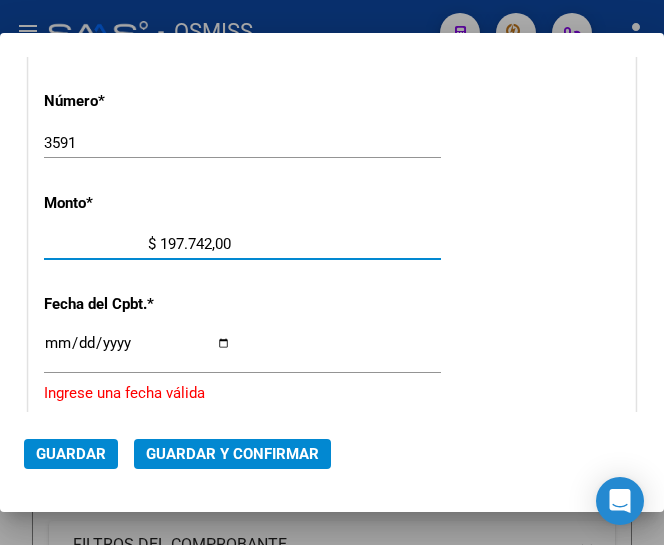 click on "$ 197.742,00" at bounding box center (137, 244) 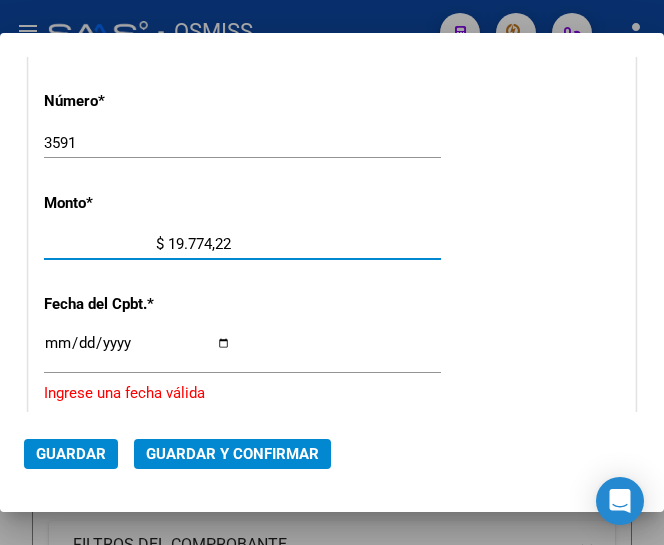 type on "$ 197.742,23" 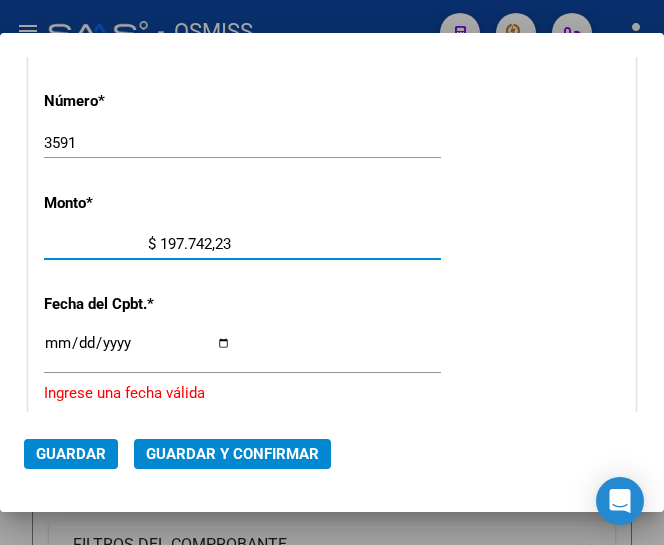click on "Ingresar la fecha" at bounding box center [137, 351] 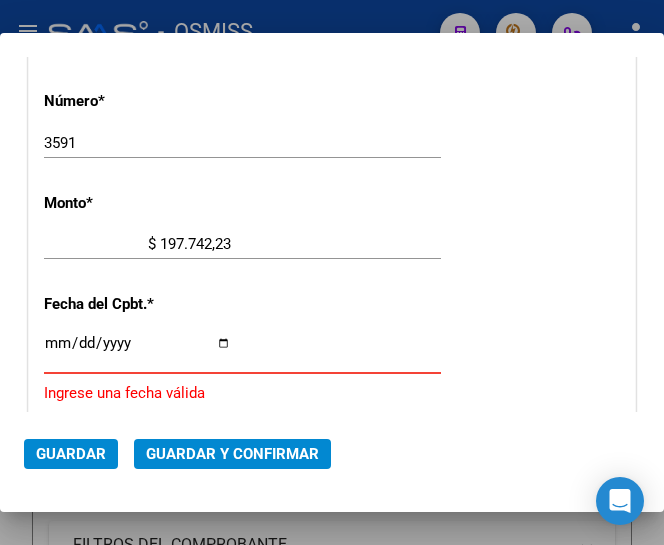 click on "Ingresar la fecha" at bounding box center [137, 351] 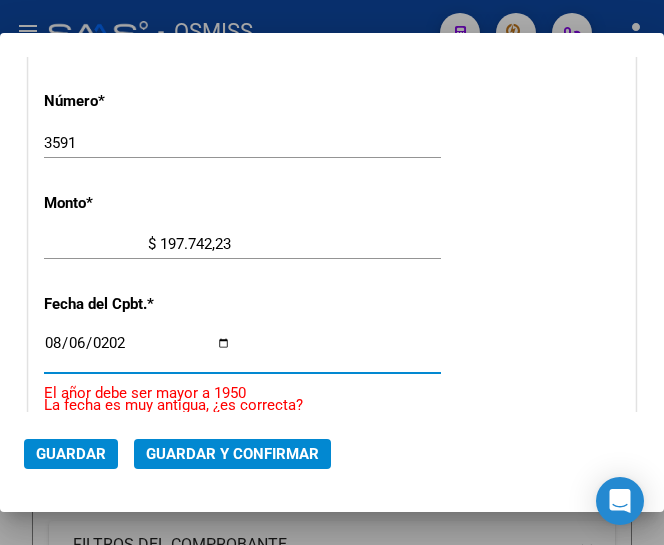 type on "2025-08-06" 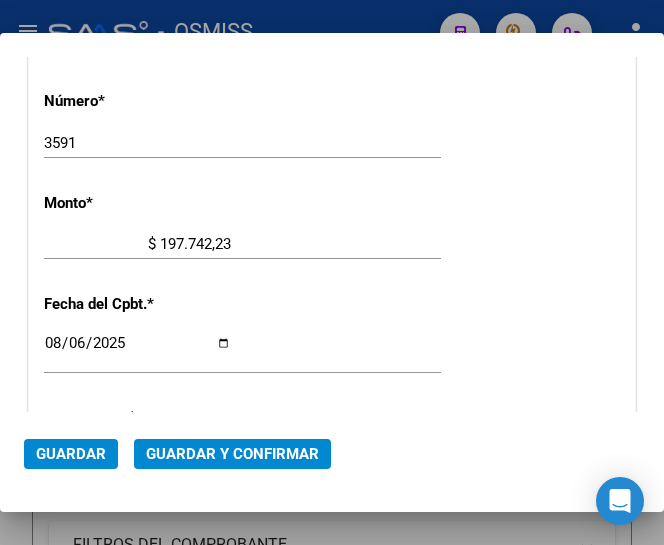scroll, scrollTop: 769, scrollLeft: 0, axis: vertical 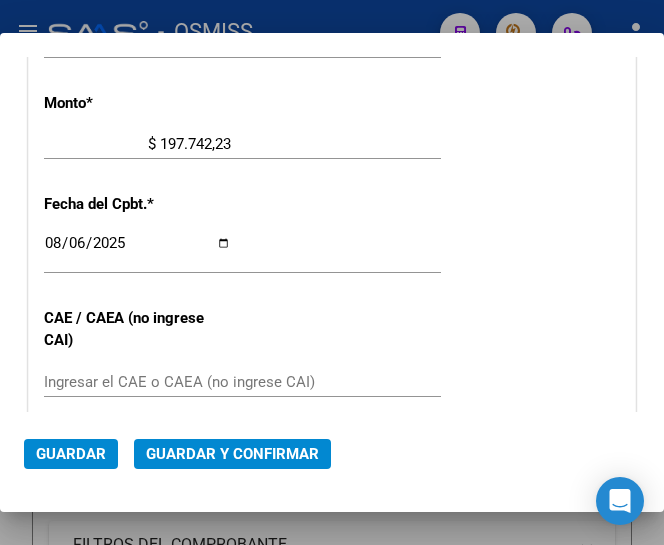 click on "CUIT  *   30-69182284-9 Ingresar CUIT  ANALISIS PRESTADOR  SISTEMA PROVINCIAL DE SALUD  ARCA Padrón  Area destinado * Hospitales de Autogestión - Afiliaciones Seleccionar Area  Comprobante Tipo * Factura C Seleccionar Tipo Punto de Venta  *   1369 Ingresar el Nro.  Número  *   3591 Ingresar el Nro.  Monto  *   $ 197.742,23 Ingresar el monto  Fecha del Cpbt.  *   2025-08-06 Ingresar la fecha  CAE / CAEA (no ingrese CAI)    Ingresar el CAE o CAEA (no ingrese CAI)  Fecha Recibido  *   2025-08-06 Ingresar la fecha  Fecha de Vencimiento    Ingresar la fecha  Ref. Externa    Ingresar la ref.  N° Liquidación    Ingresar el N° Liquidación" at bounding box center (332, 185) 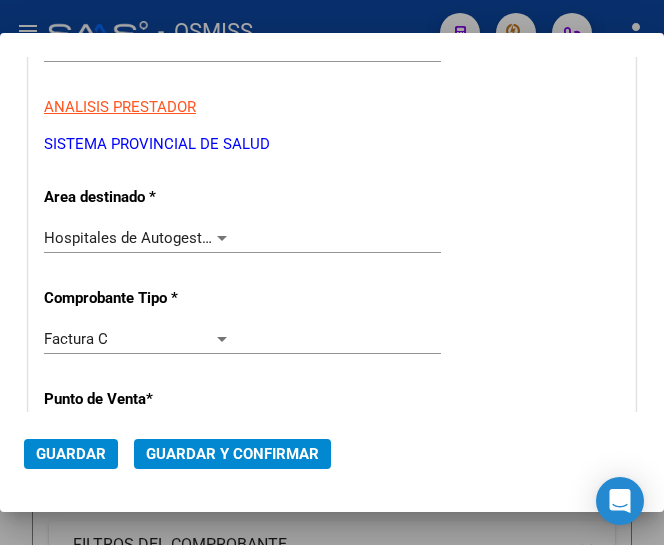 scroll, scrollTop: 269, scrollLeft: 0, axis: vertical 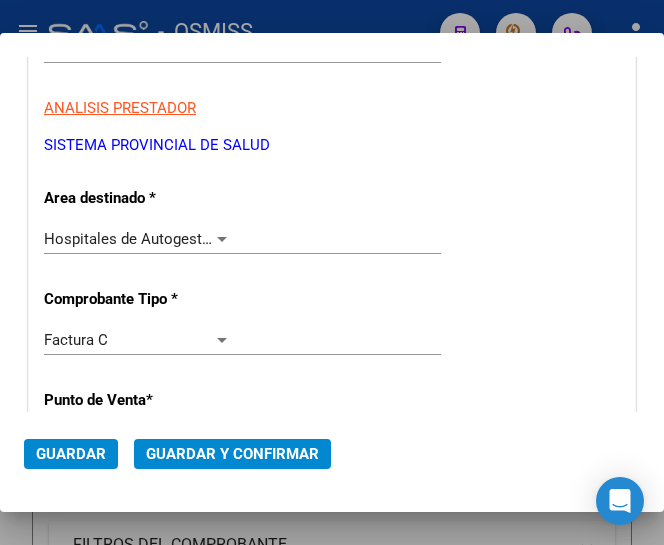 click at bounding box center (222, 239) 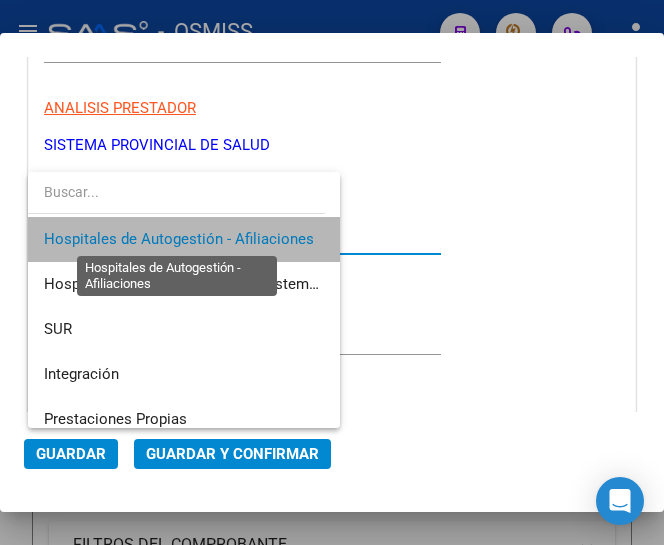 click on "Hospitales de Autogestión - Afiliaciones" at bounding box center (179, 239) 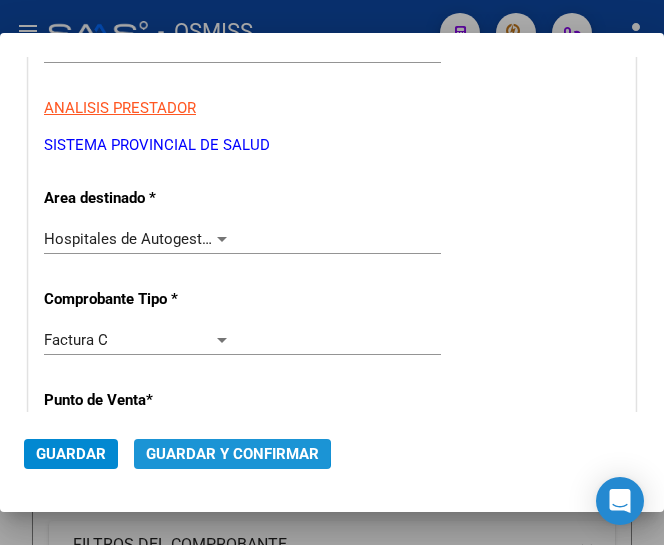 click on "Guardar y Confirmar" 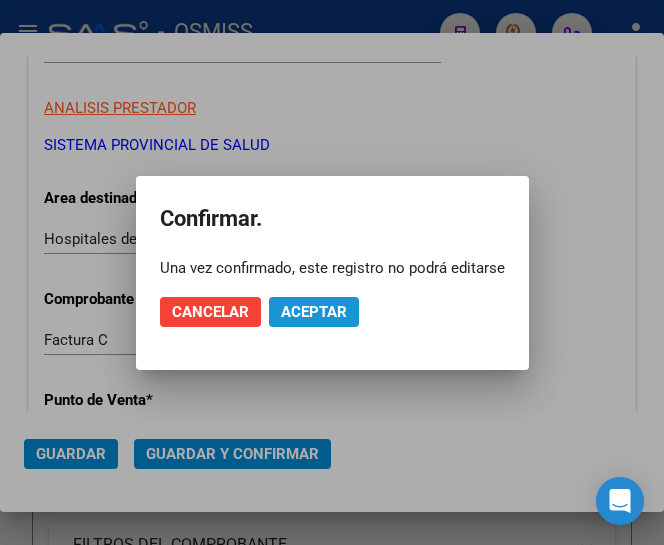 click on "Aceptar" 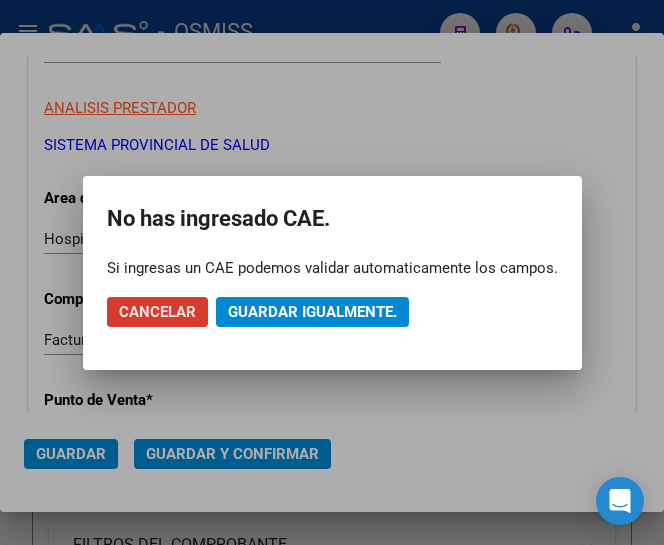 click on "Guardar igualmente." 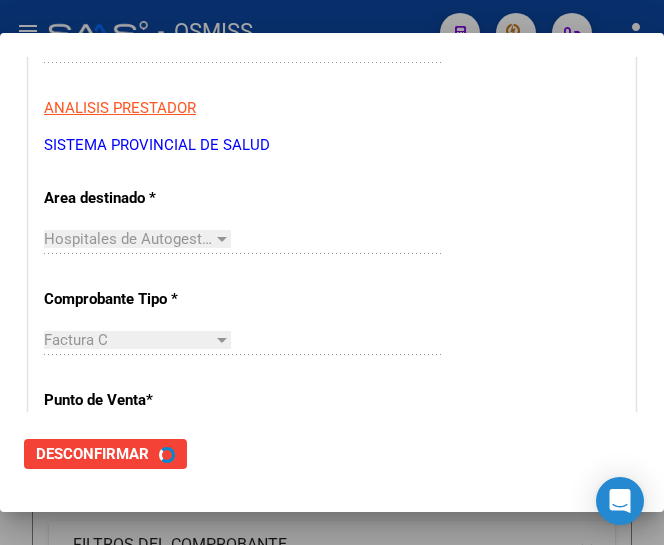 scroll, scrollTop: 0, scrollLeft: 0, axis: both 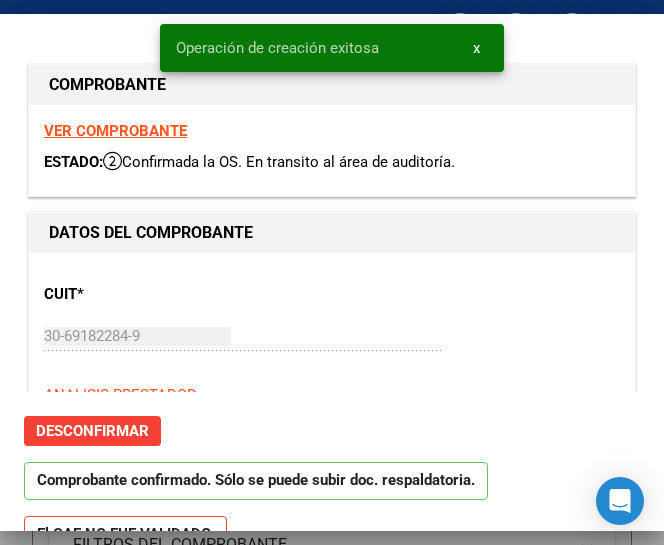 type on "2025-09-05" 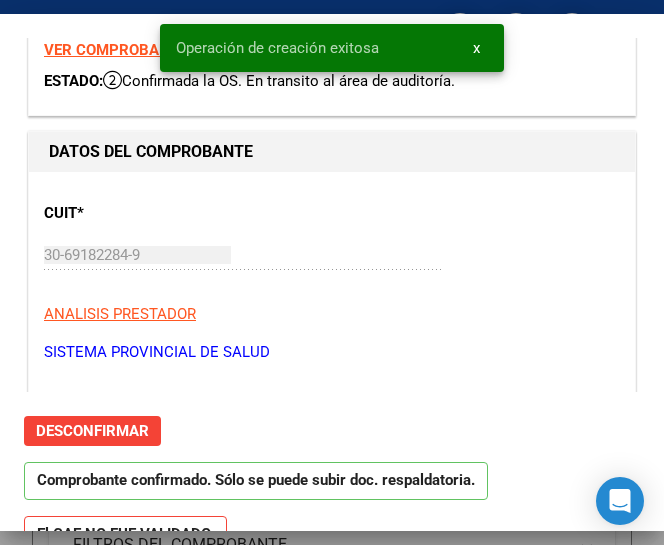 scroll, scrollTop: 200, scrollLeft: 0, axis: vertical 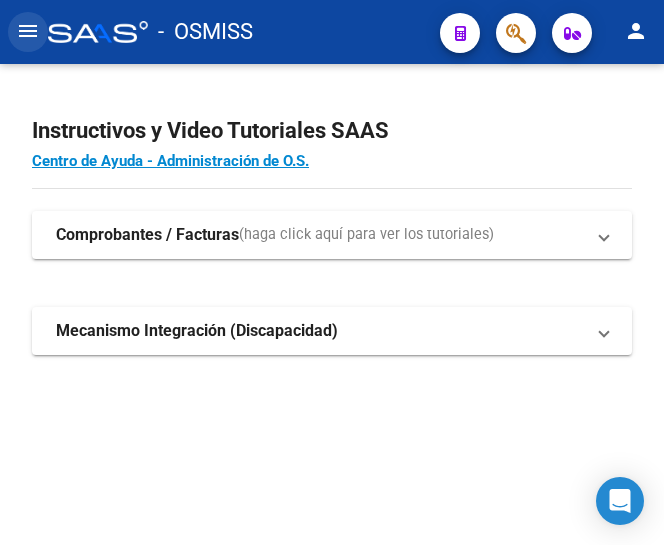 click on "menu" 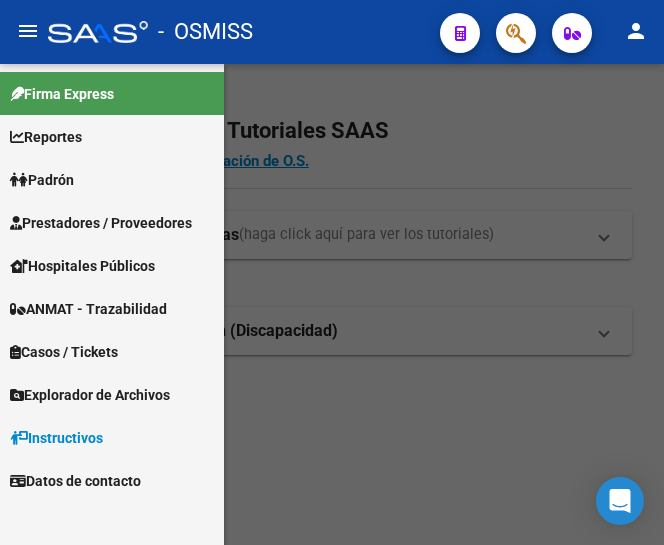 click on "Prestadores / Proveedores" at bounding box center [101, 223] 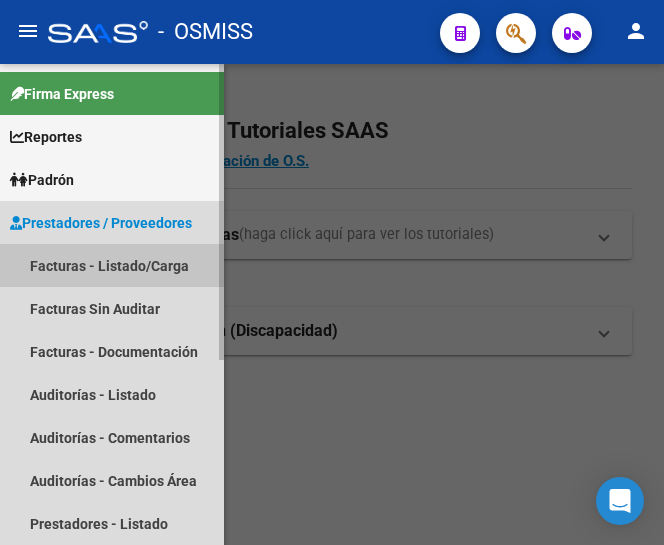 click on "Facturas - Listado/Carga" at bounding box center (112, 265) 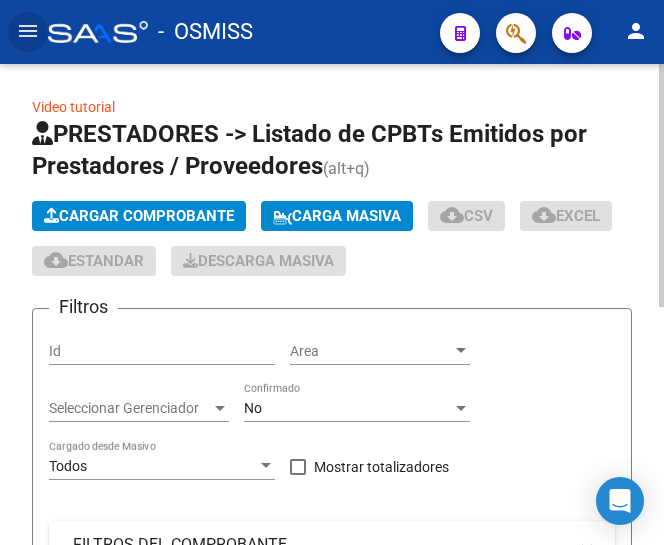 click on "Cargar Comprobante" 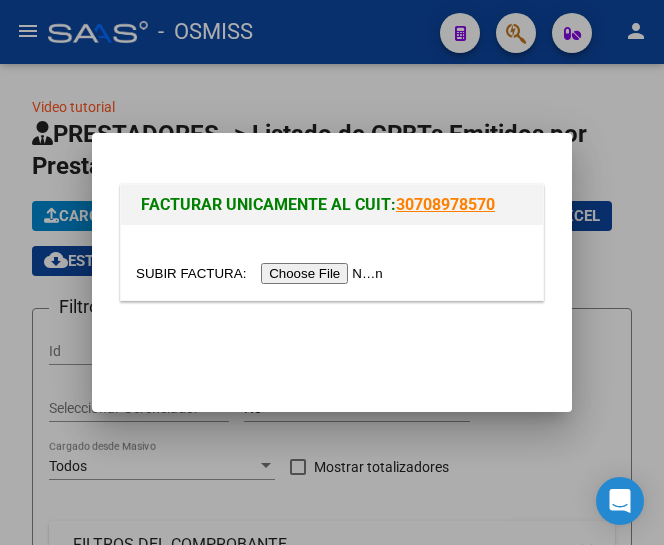 click at bounding box center [262, 273] 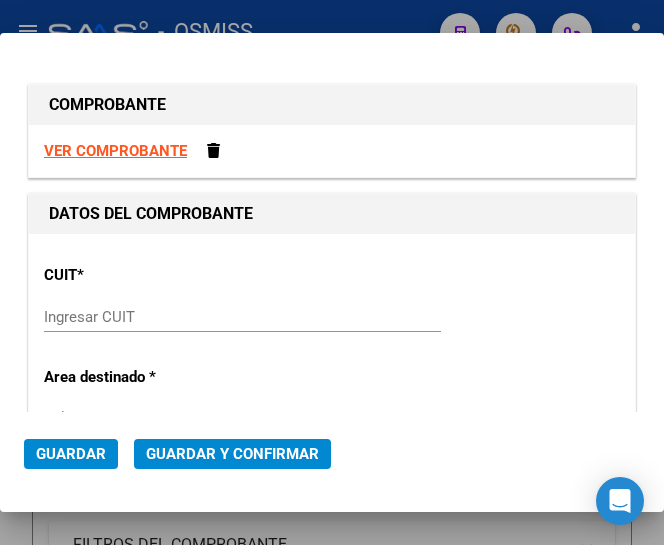 click on "Ingresar CUIT" at bounding box center [137, 317] 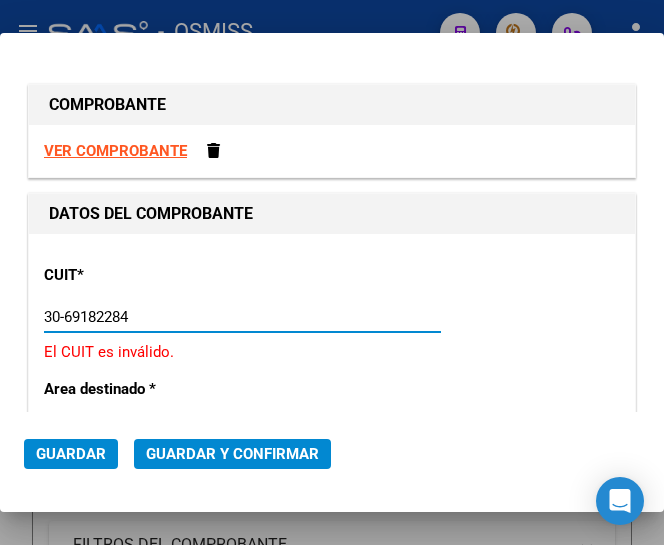 type on "30-69182284-9" 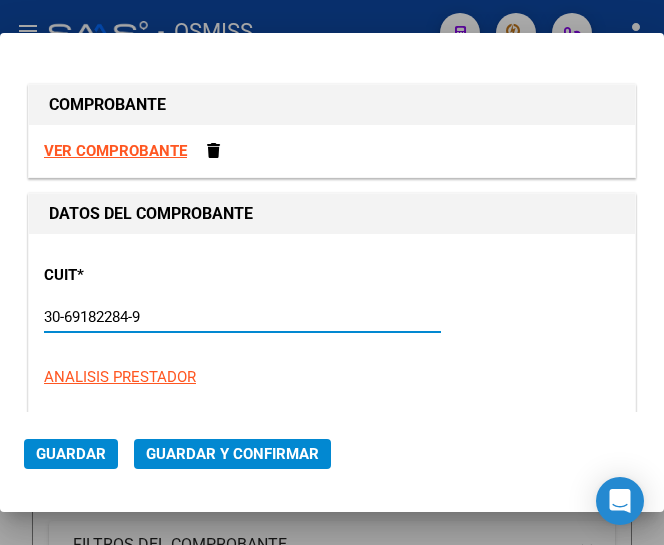 type on "1369" 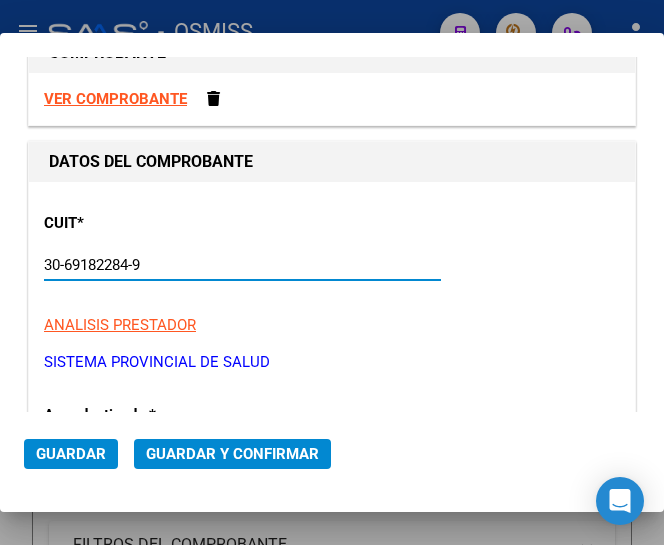 scroll, scrollTop: 100, scrollLeft: 0, axis: vertical 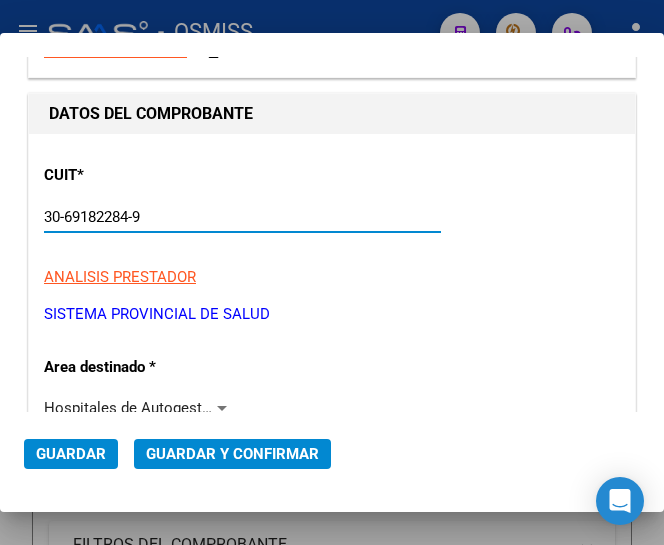 type on "30-69182284-9" 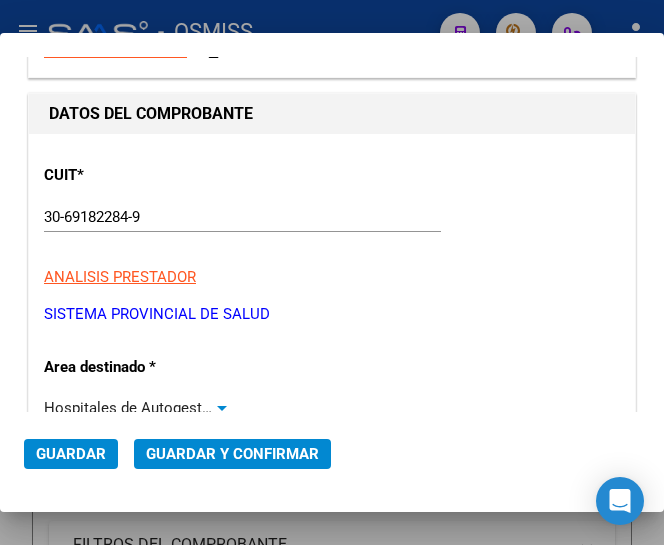 click at bounding box center (222, 408) 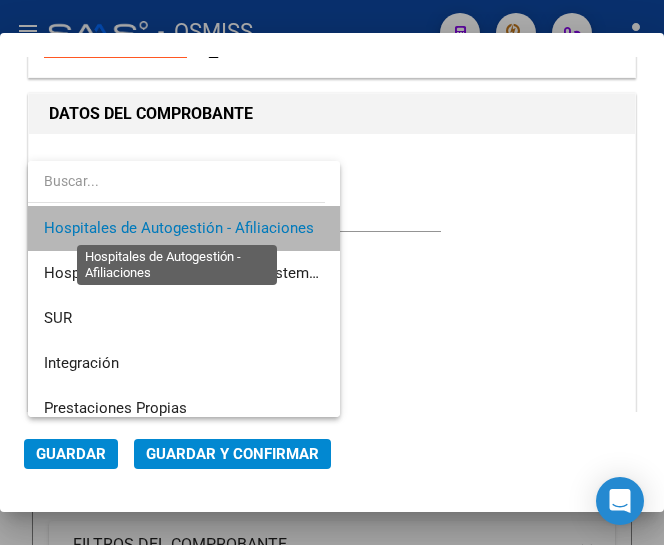 click on "Hospitales de Autogestión - Afiliaciones" at bounding box center (179, 228) 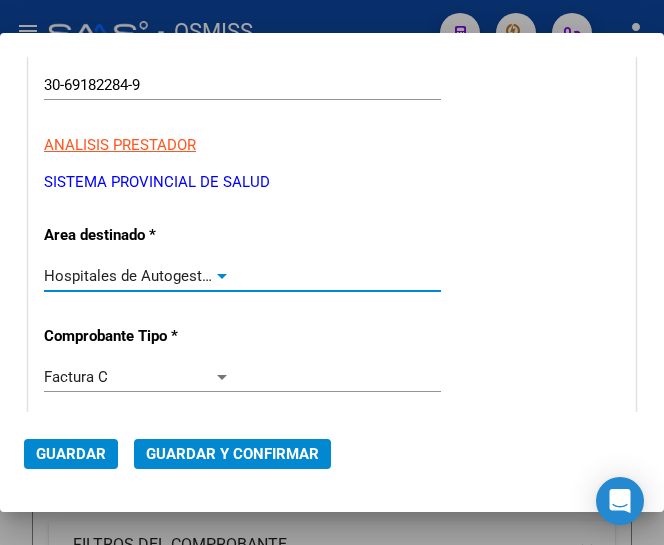scroll, scrollTop: 306, scrollLeft: 0, axis: vertical 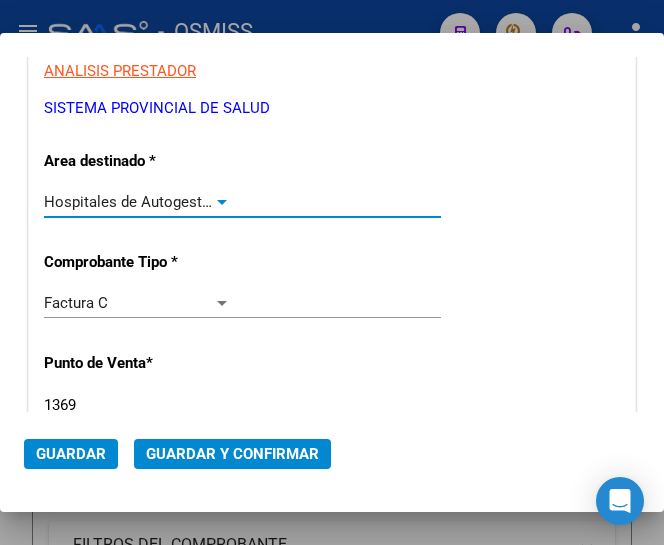 click at bounding box center (222, 202) 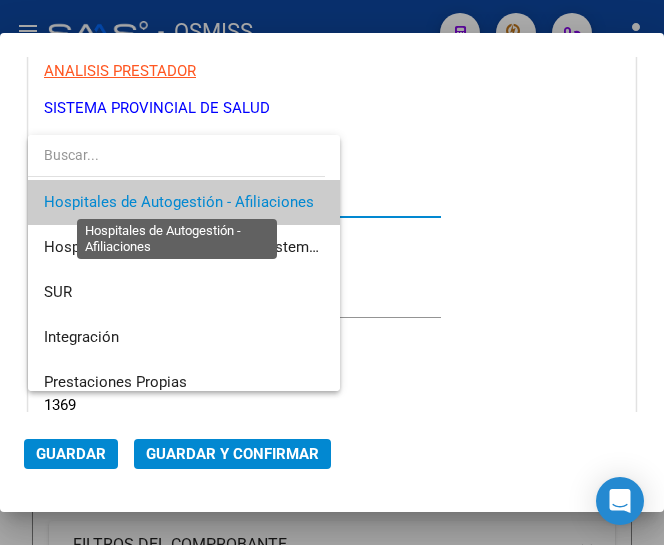 click on "Hospitales de Autogestión - Afiliaciones" at bounding box center [179, 202] 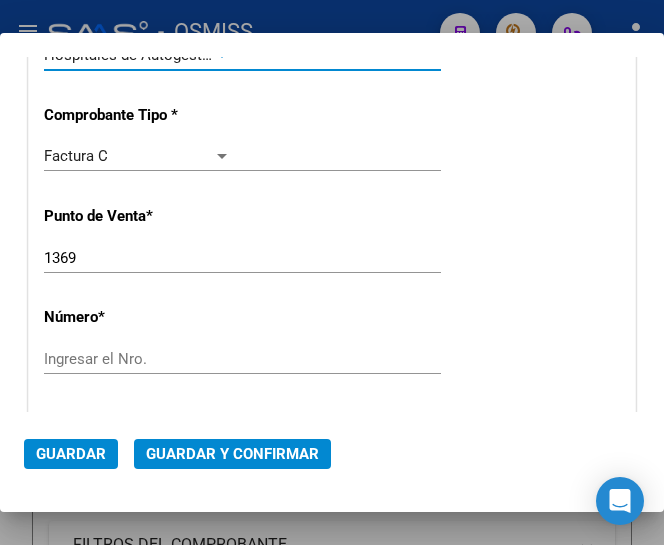 scroll, scrollTop: 506, scrollLeft: 0, axis: vertical 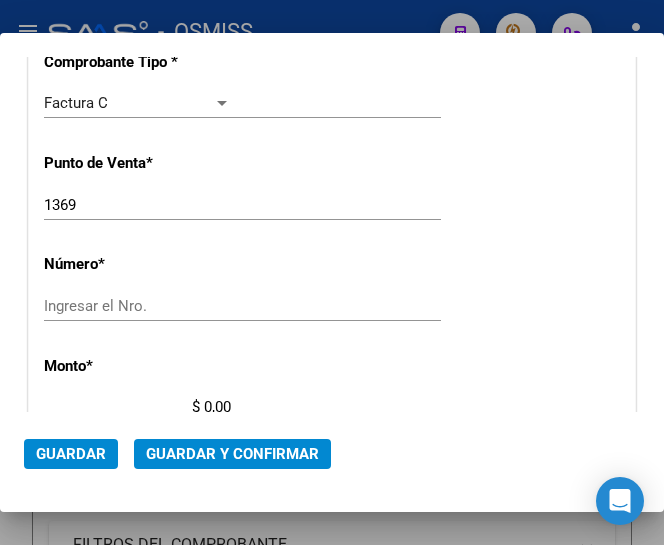 click on "Ingresar el Nro." 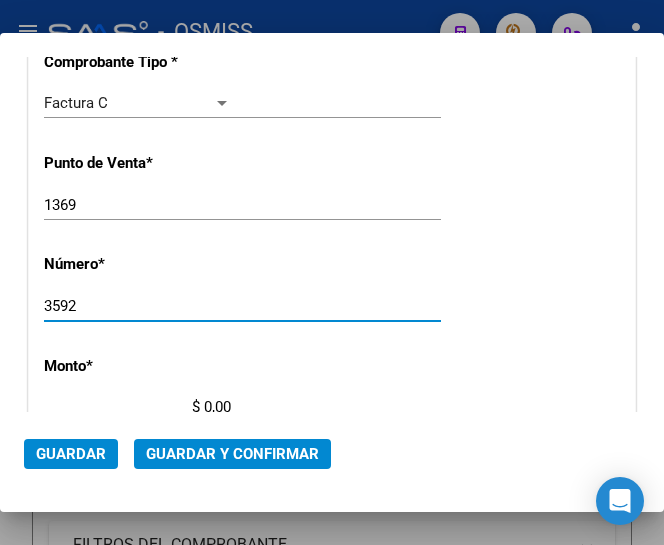 scroll, scrollTop: 606, scrollLeft: 0, axis: vertical 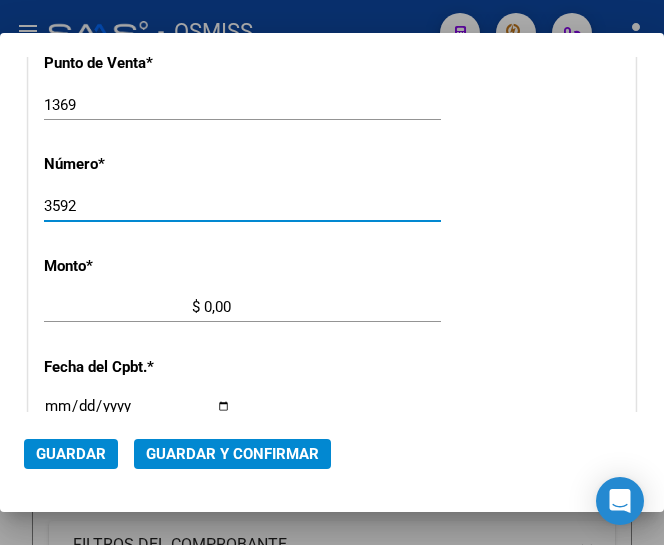 type on "3592" 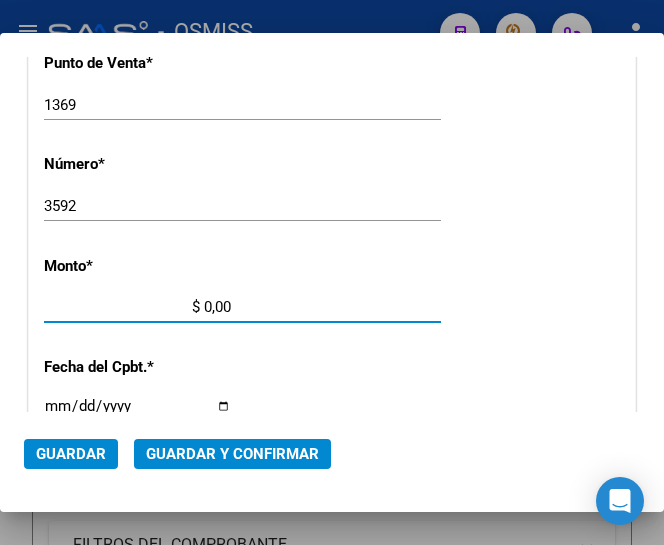 click on "$ 0,00" at bounding box center [137, 307] 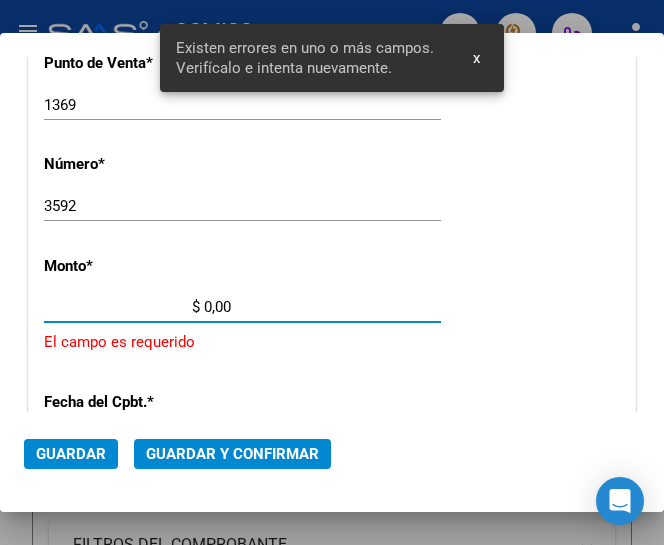 scroll, scrollTop: 669, scrollLeft: 0, axis: vertical 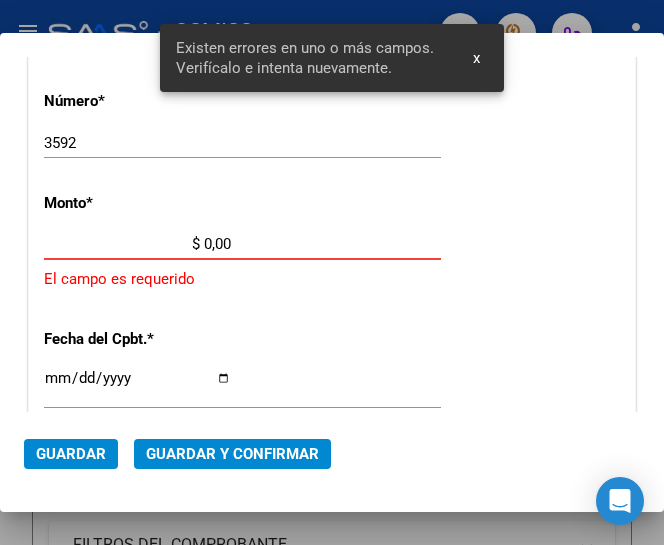 click on "$ 0,00" at bounding box center [137, 244] 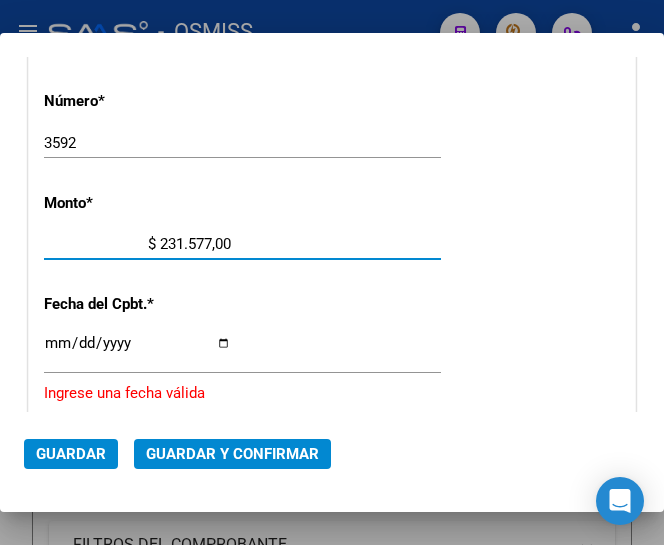 click on "$ 231.577,00" at bounding box center (137, 244) 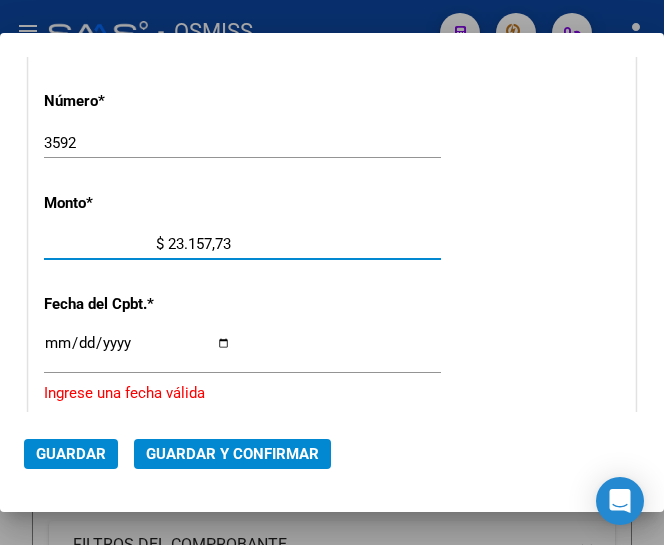 type on "$ 231.577,34" 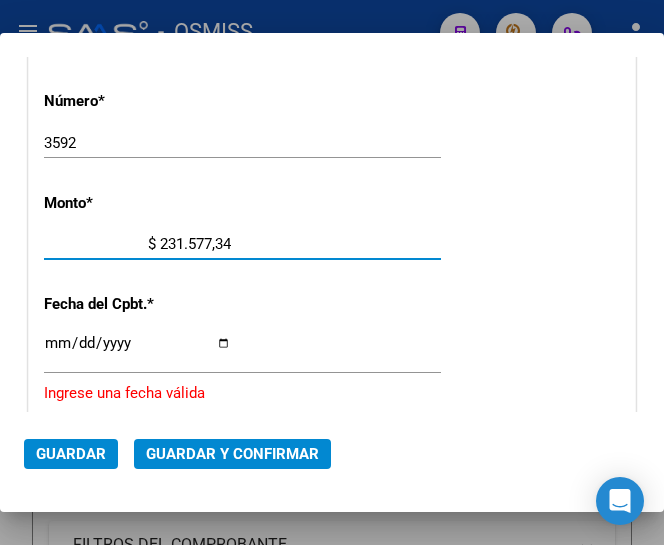 click on "Ingresar la fecha" at bounding box center (137, 351) 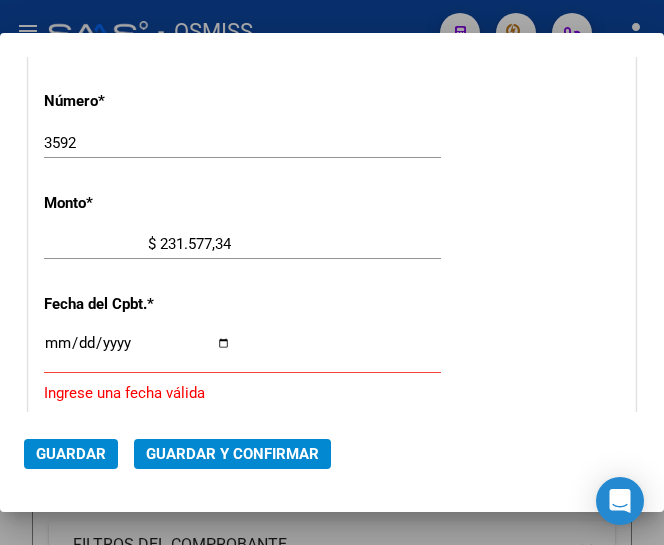 click on "Ingresar la fecha" at bounding box center [137, 351] 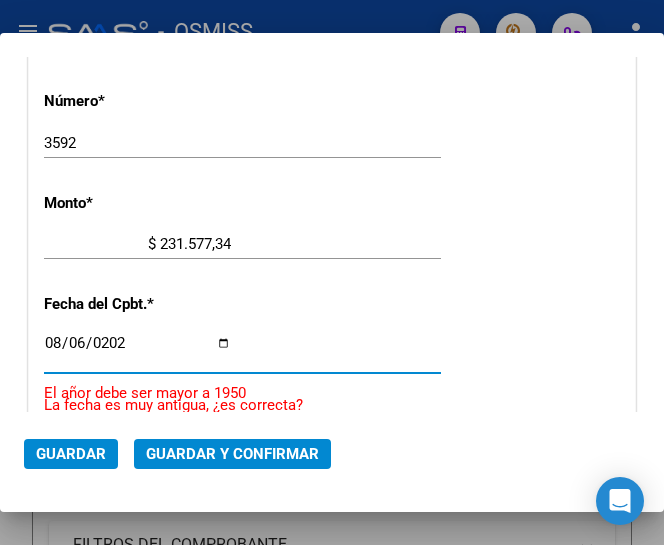 type on "2025-08-06" 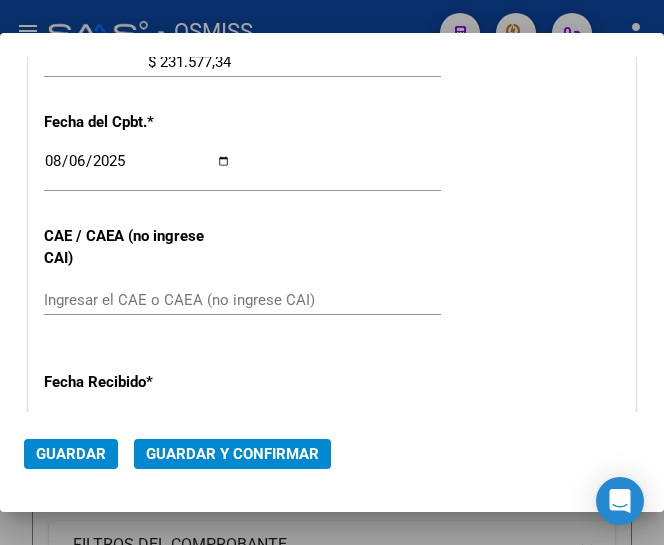 scroll, scrollTop: 869, scrollLeft: 0, axis: vertical 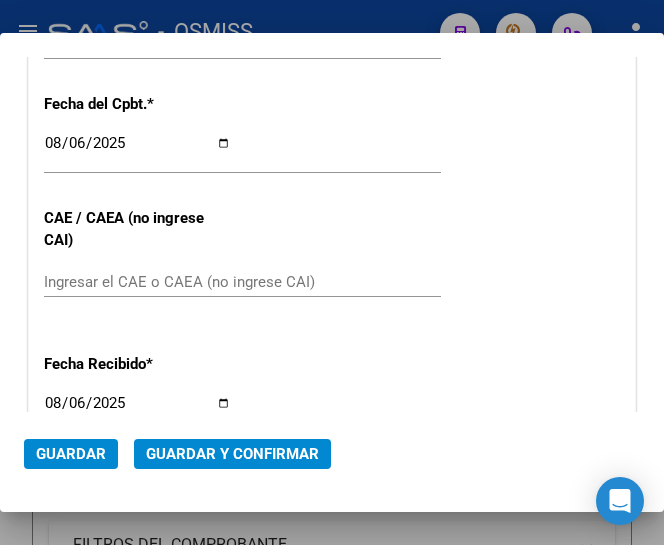 click on "2025-08-06 Ingresar la fecha" 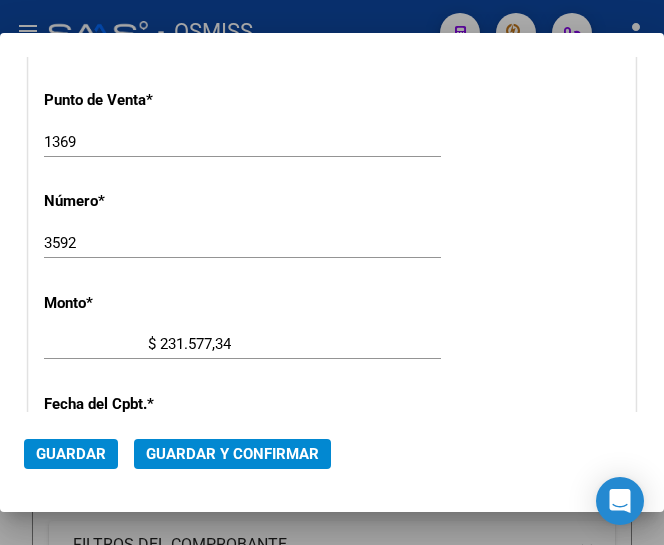 scroll, scrollTop: 469, scrollLeft: 0, axis: vertical 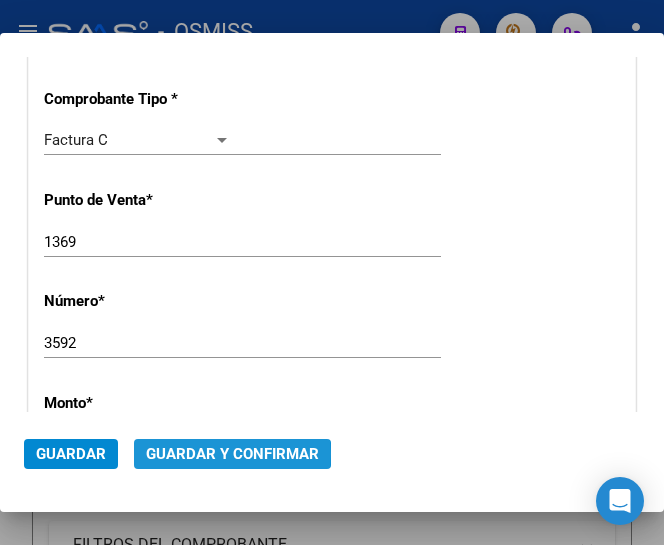 click on "Guardar y Confirmar" 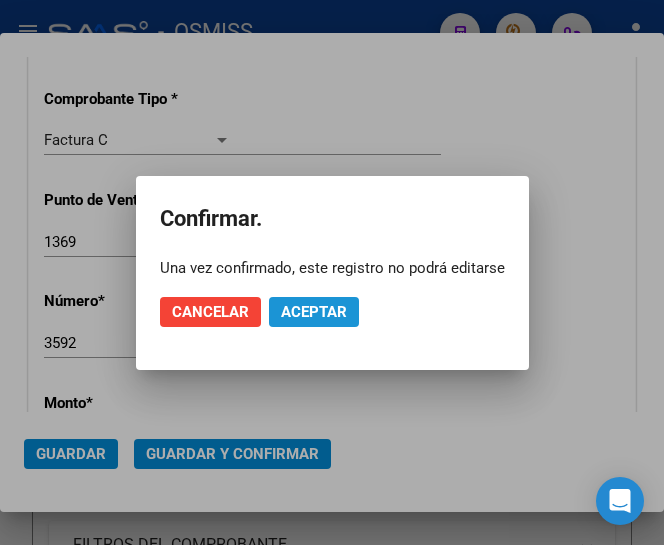 click on "Aceptar" 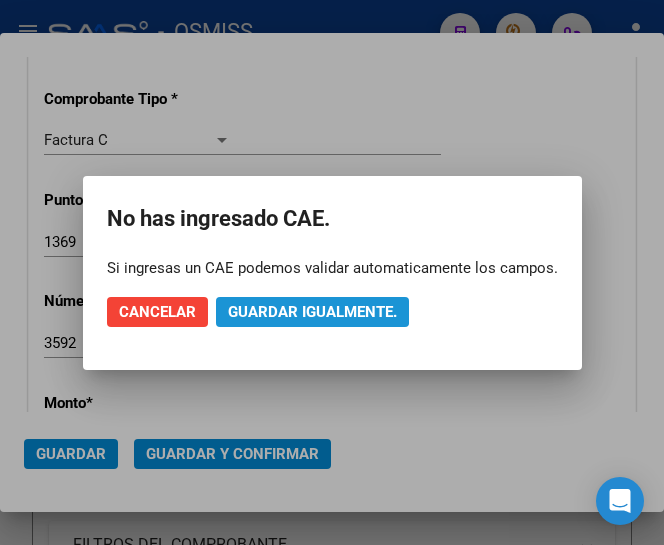 click on "Guardar igualmente." 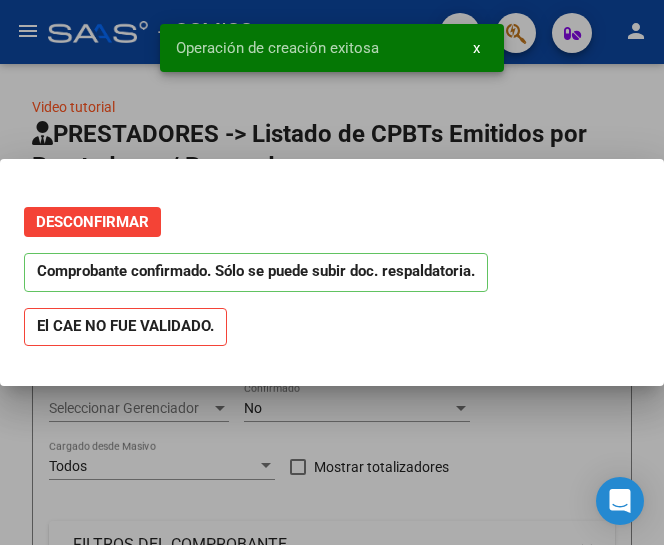 scroll, scrollTop: 0, scrollLeft: 0, axis: both 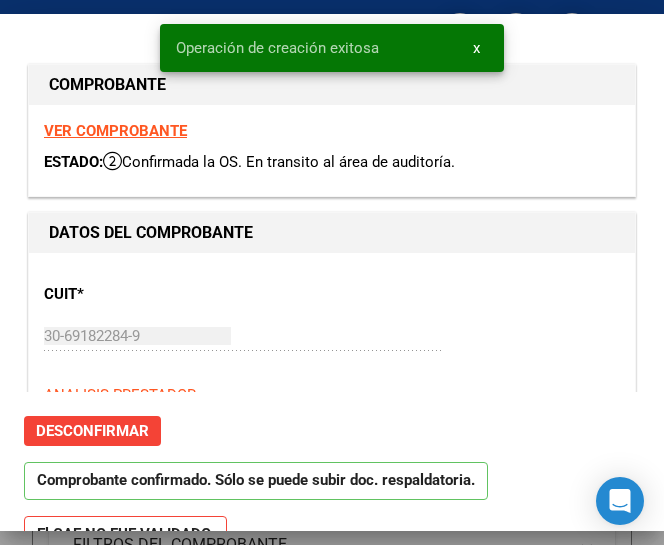 type on "2025-09-05" 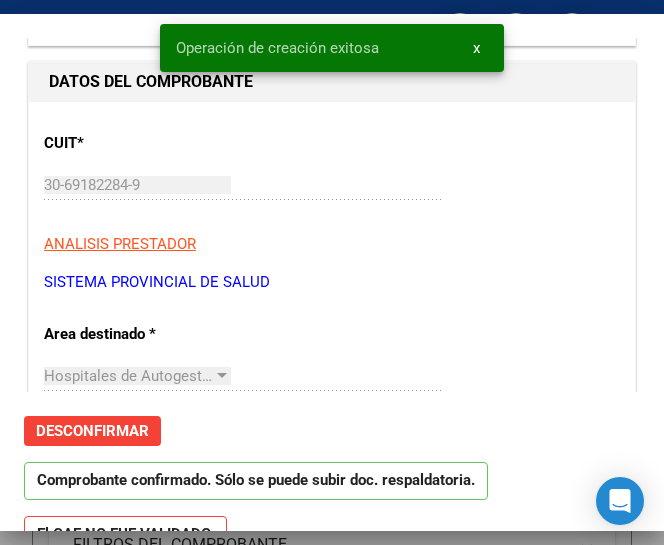 scroll, scrollTop: 200, scrollLeft: 0, axis: vertical 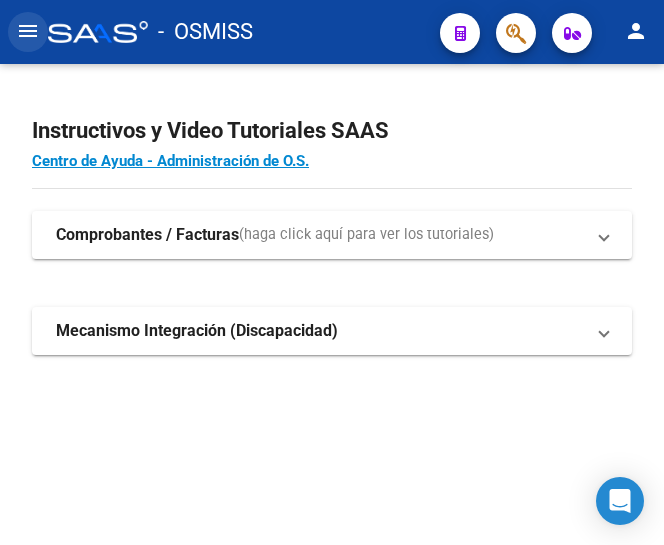 click on "menu" 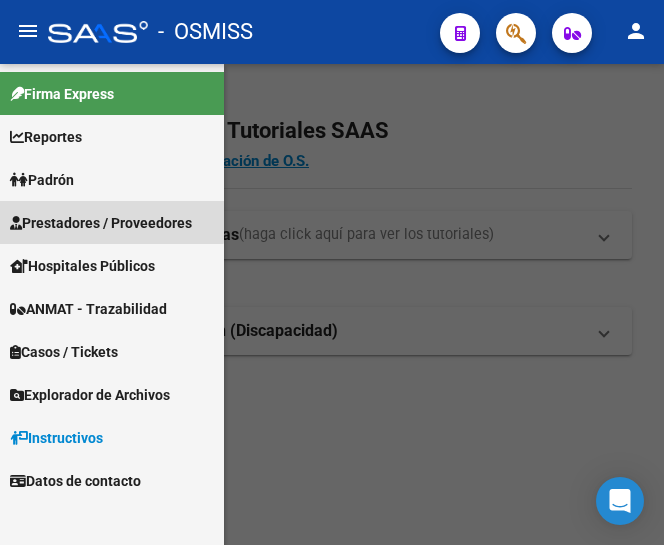 click on "Prestadores / Proveedores" at bounding box center [101, 223] 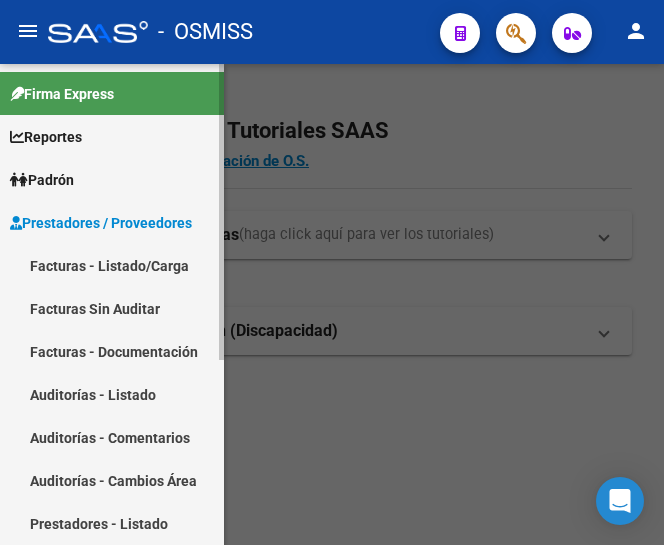 click on "Facturas - Listado/Carga" at bounding box center [112, 265] 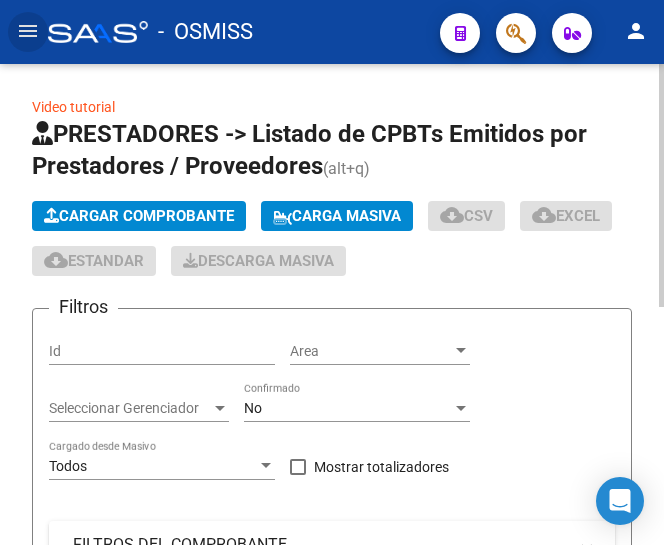 click on "Cargar Comprobante" 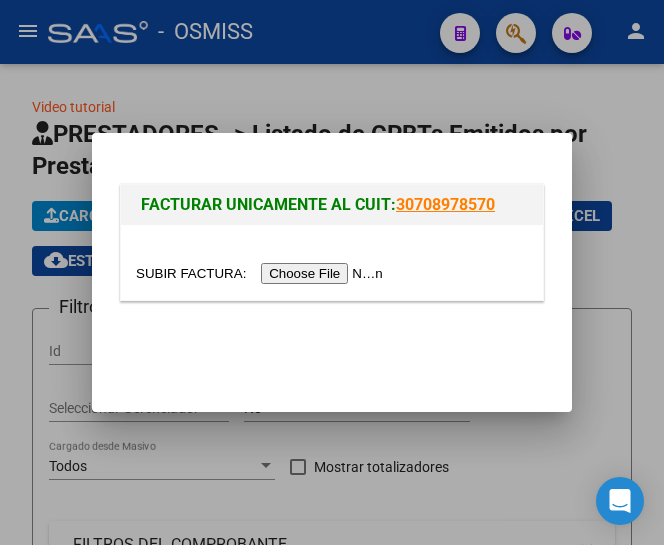 click at bounding box center [262, 273] 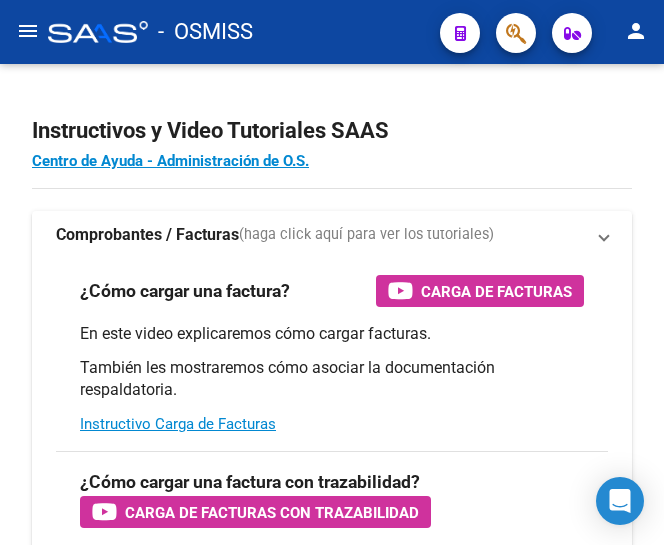 scroll, scrollTop: 0, scrollLeft: 0, axis: both 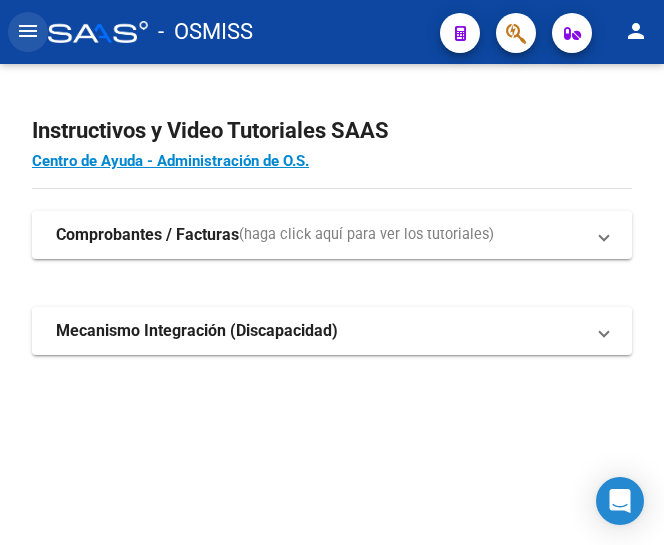 click on "menu" 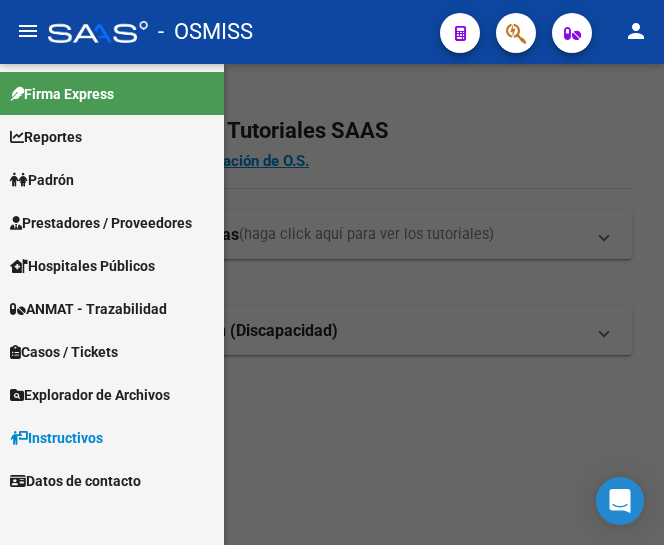click on "Prestadores / Proveedores" at bounding box center (101, 223) 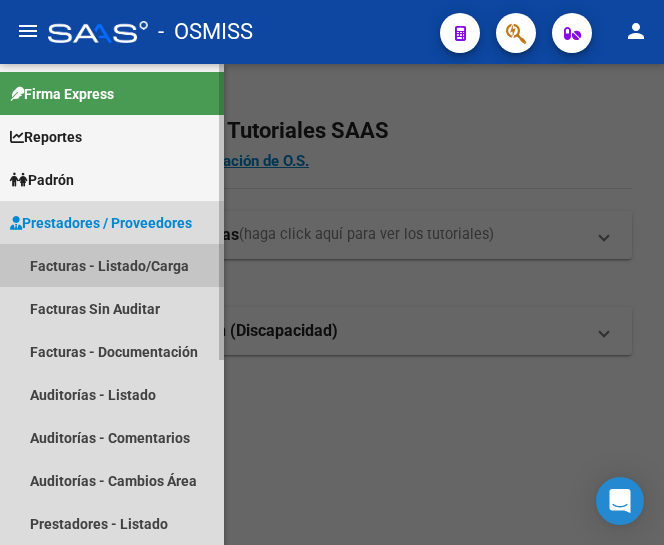 click on "Facturas - Listado/Carga" at bounding box center (112, 265) 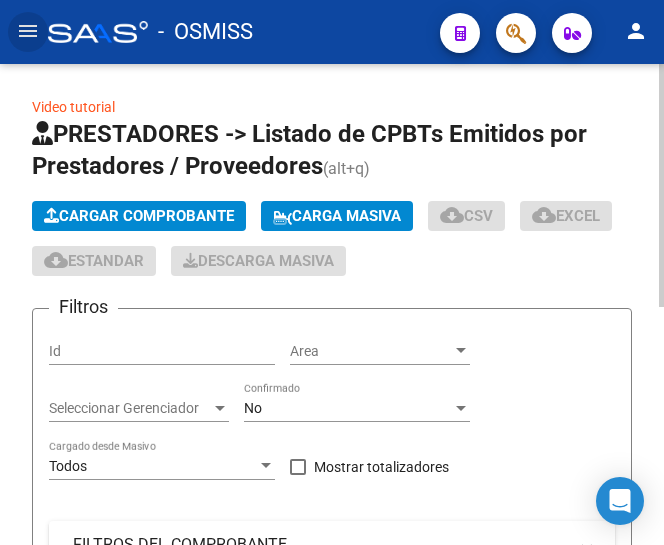 click on "Cargar Comprobante" 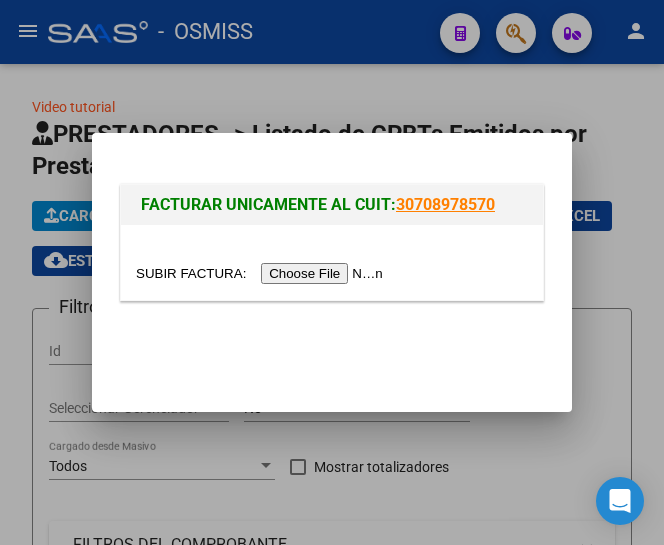 click at bounding box center (262, 273) 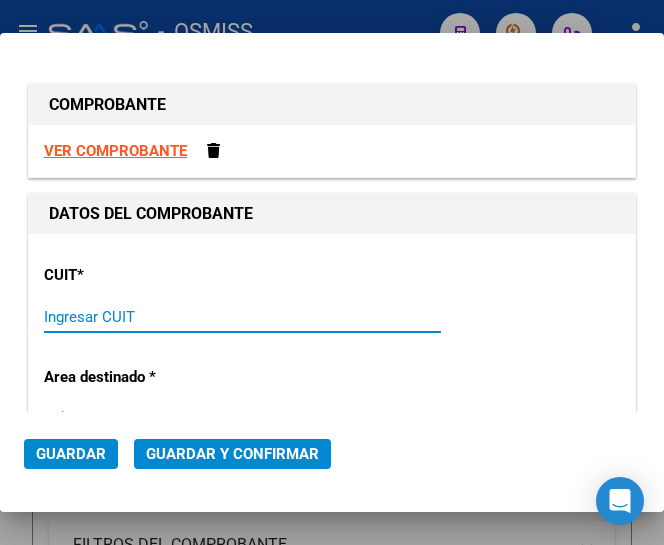 click on "Ingresar CUIT" at bounding box center (137, 317) 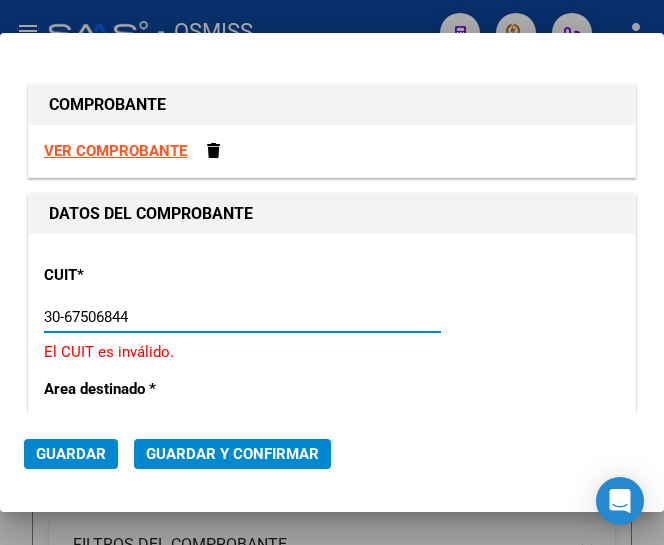 type on "30-67506844-1" 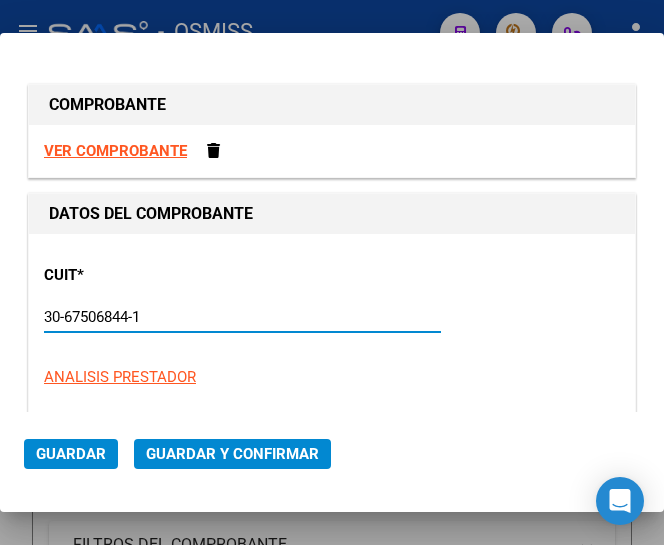 type on "113" 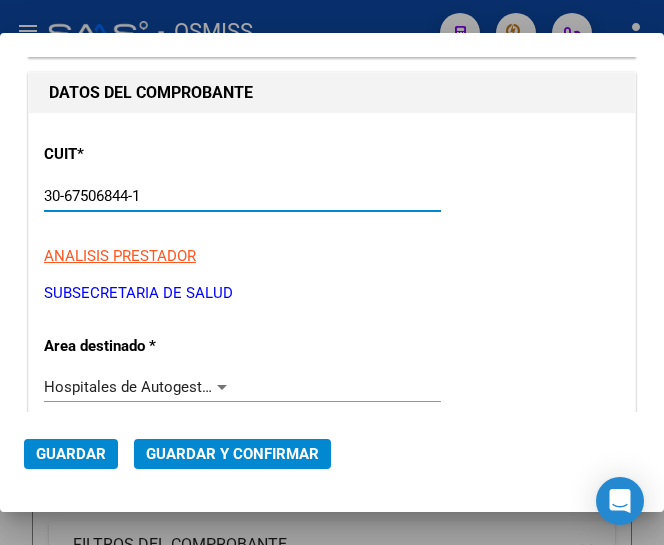 scroll, scrollTop: 200, scrollLeft: 0, axis: vertical 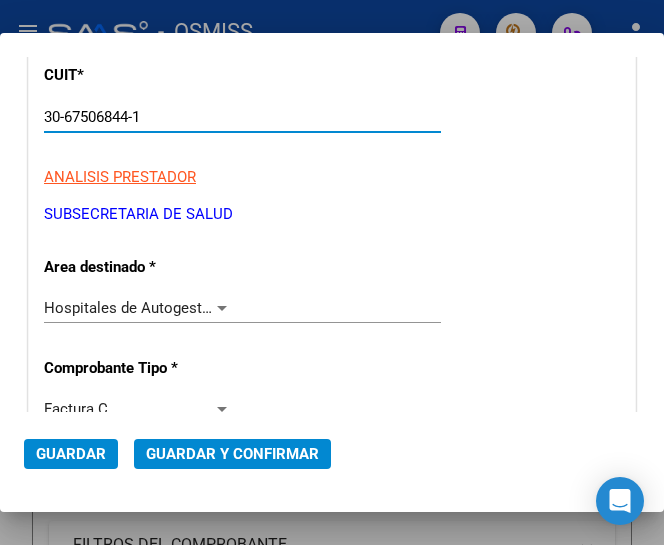 type on "30-67506844-1" 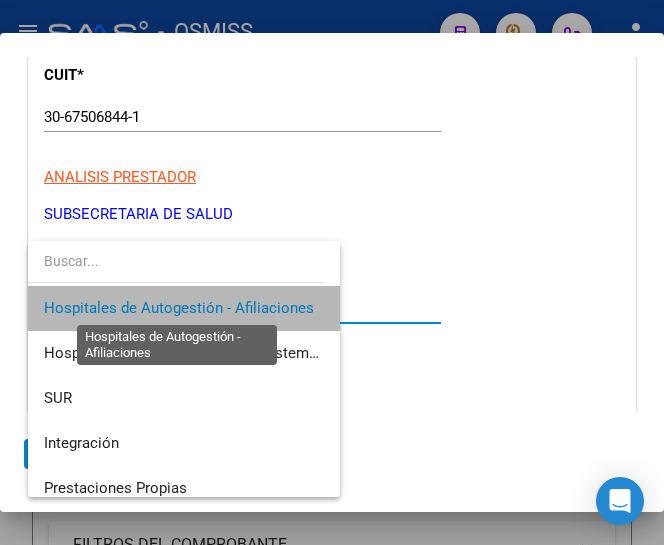 click on "Hospitales de Autogestión - Afiliaciones" at bounding box center (179, 308) 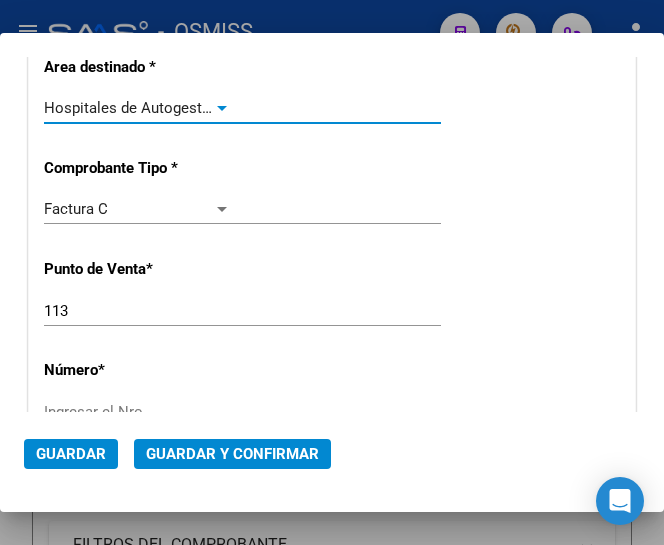 scroll, scrollTop: 500, scrollLeft: 0, axis: vertical 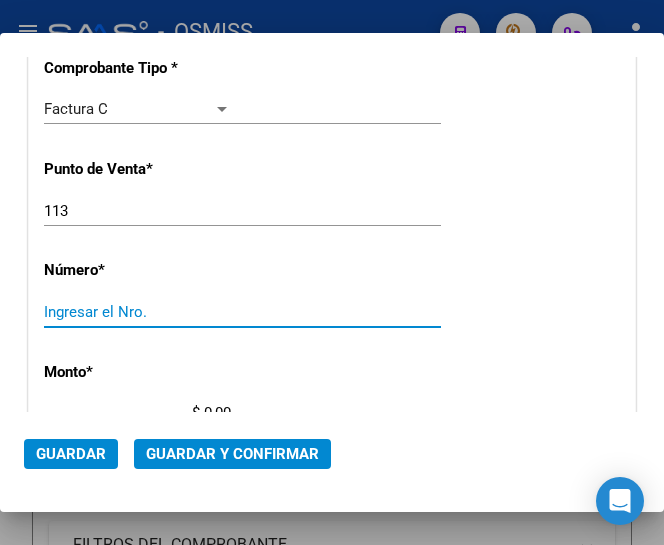 click on "Ingresar el Nro." at bounding box center (137, 312) 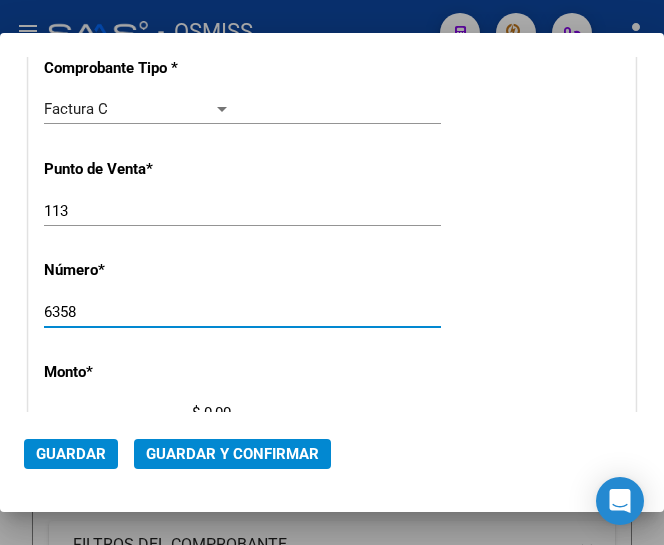 type on "6358" 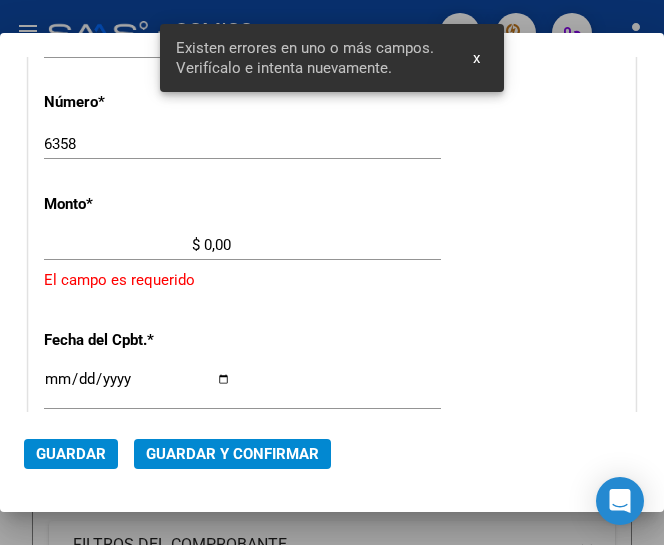 scroll, scrollTop: 669, scrollLeft: 0, axis: vertical 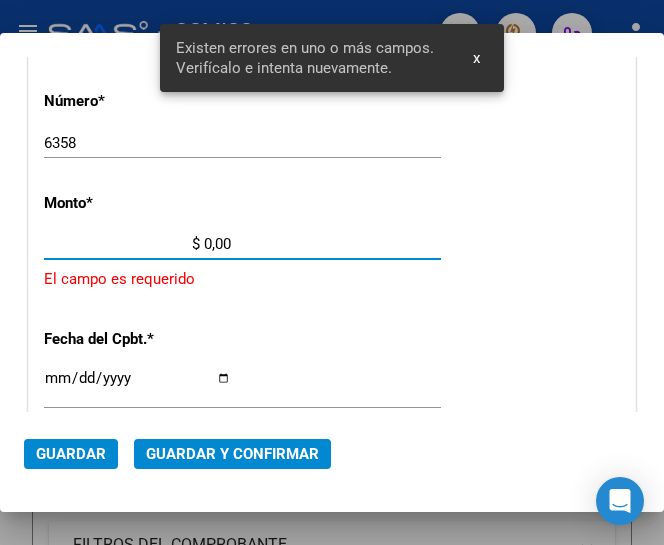 click on "$ 0,00" at bounding box center (137, 244) 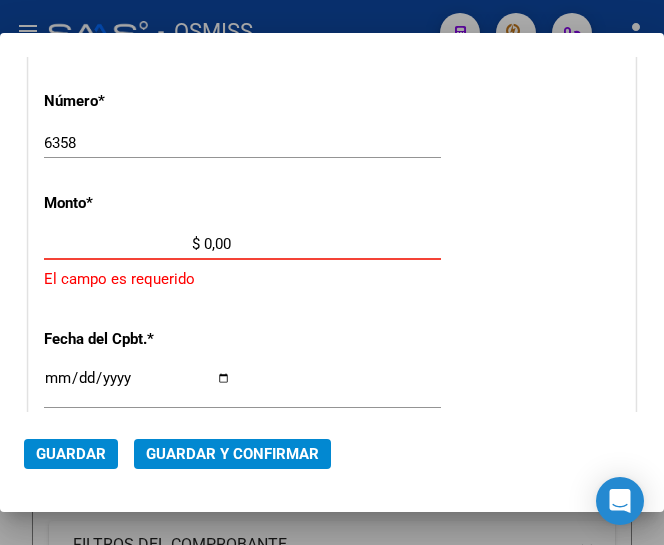 click on "$ 0,00" at bounding box center (137, 244) 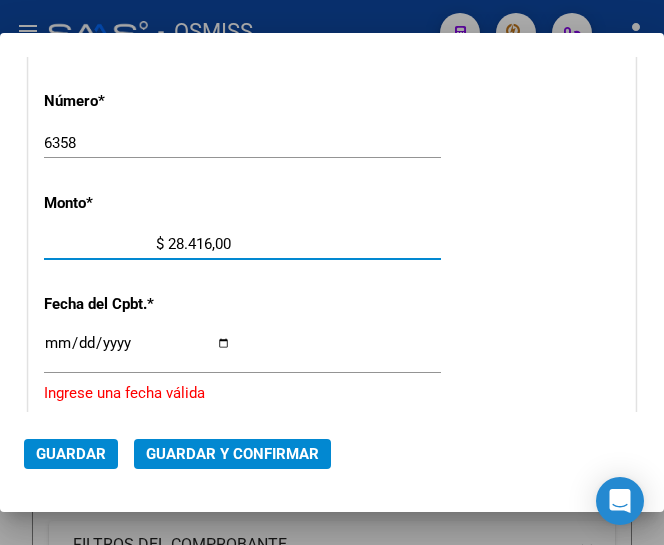 type on "$ 284.160,00" 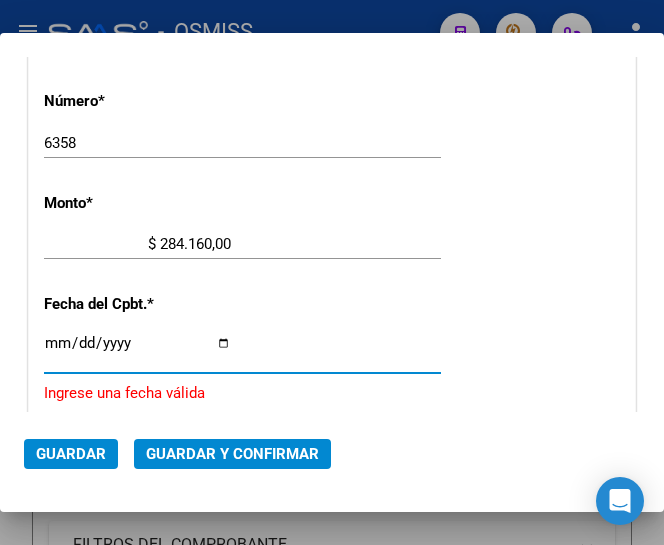 click on "Ingresar la fecha" at bounding box center [137, 351] 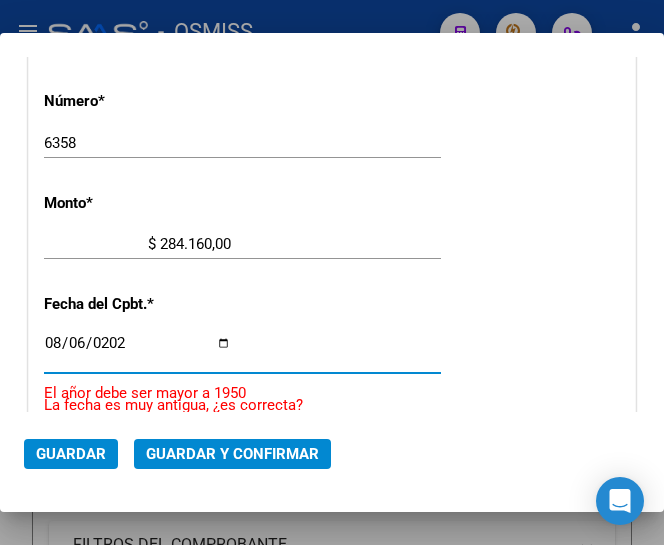 type on "2025-08-06" 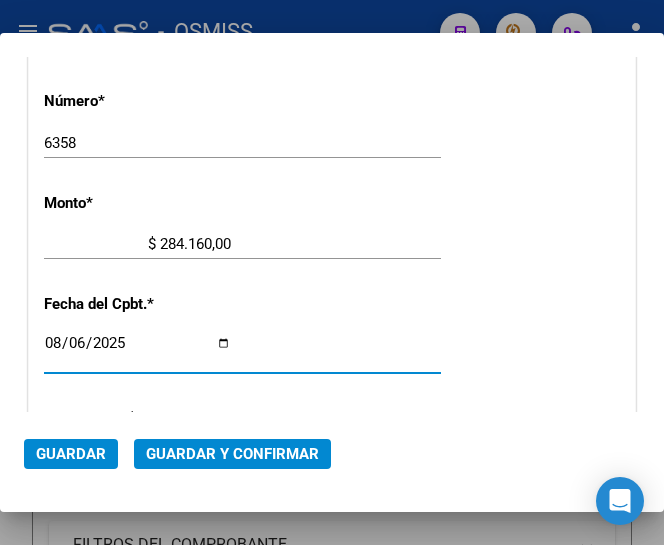 scroll, scrollTop: 769, scrollLeft: 0, axis: vertical 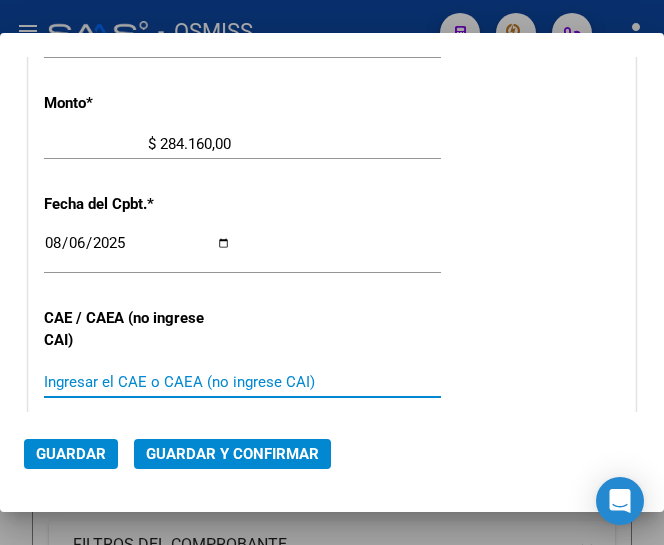 click on "Ingresar el CAE o CAEA (no ingrese CAI)" at bounding box center [137, 382] 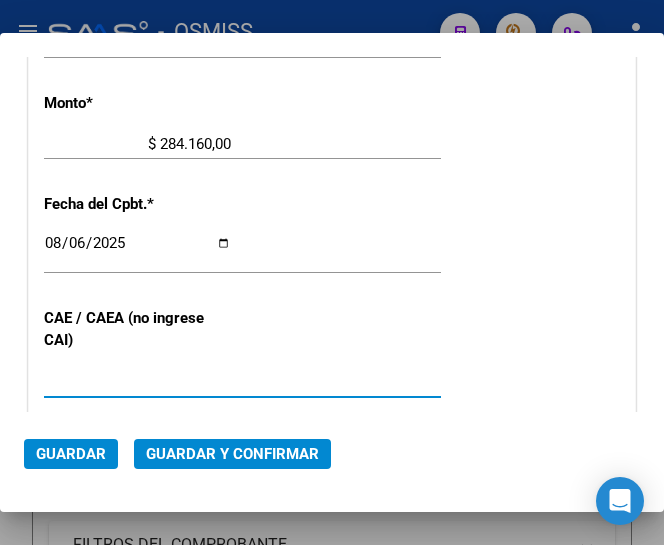 type on "[PHONE]" 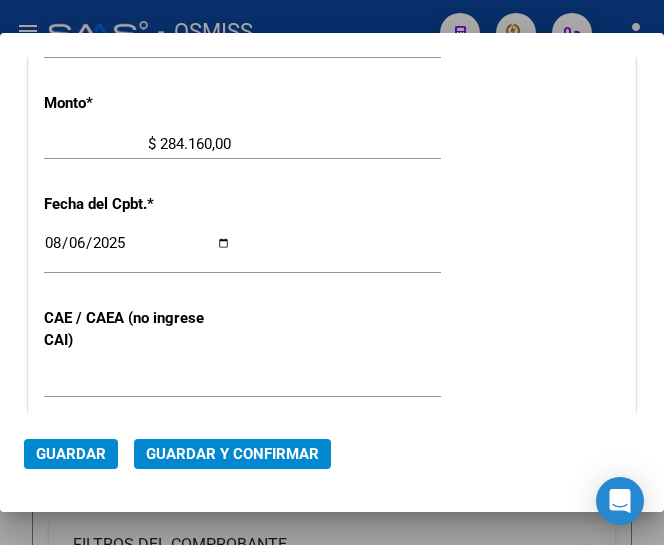 click on "*" 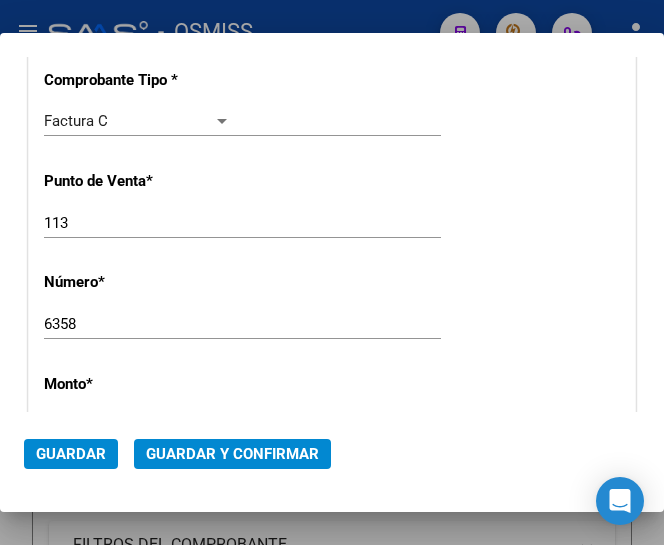 scroll, scrollTop: 369, scrollLeft: 0, axis: vertical 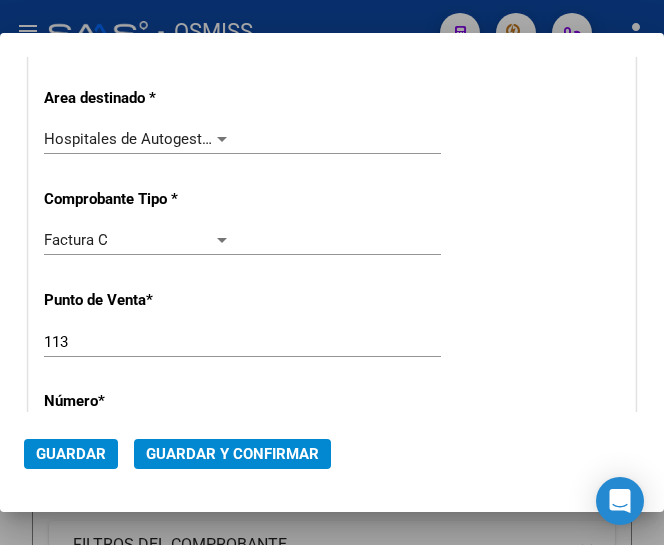 click at bounding box center (222, 139) 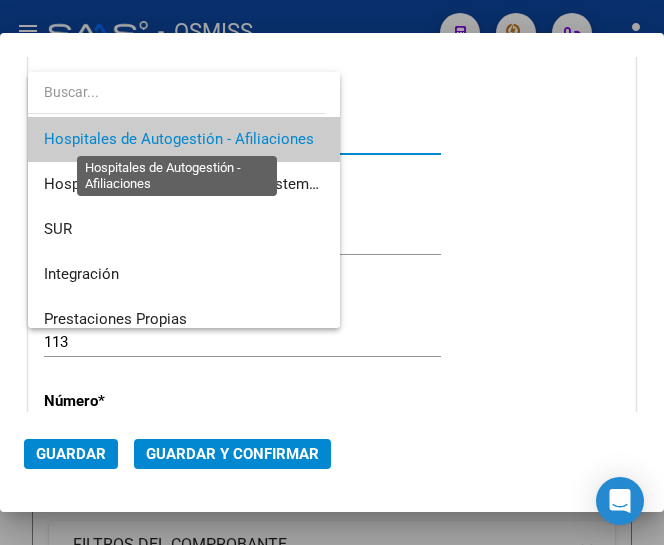 click on "Hospitales de Autogestión - Afiliaciones" at bounding box center (179, 139) 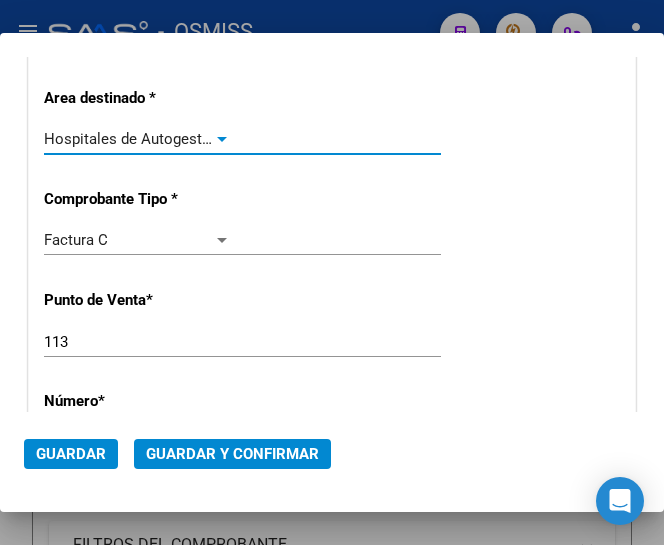 click on "Guardar y Confirmar" 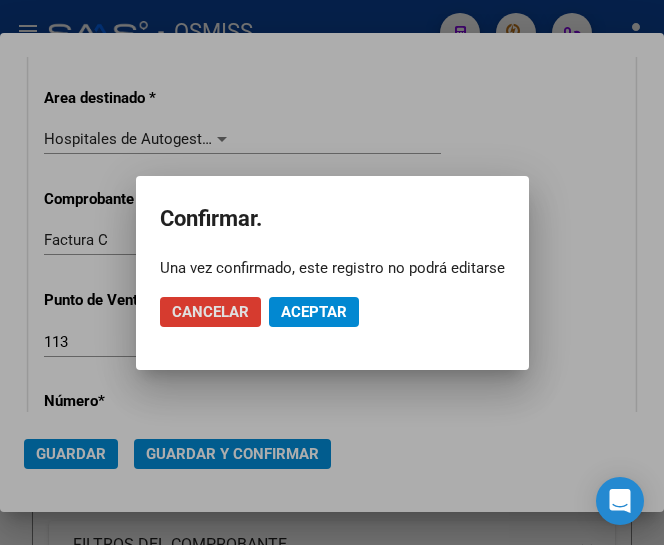 click on "Aceptar" 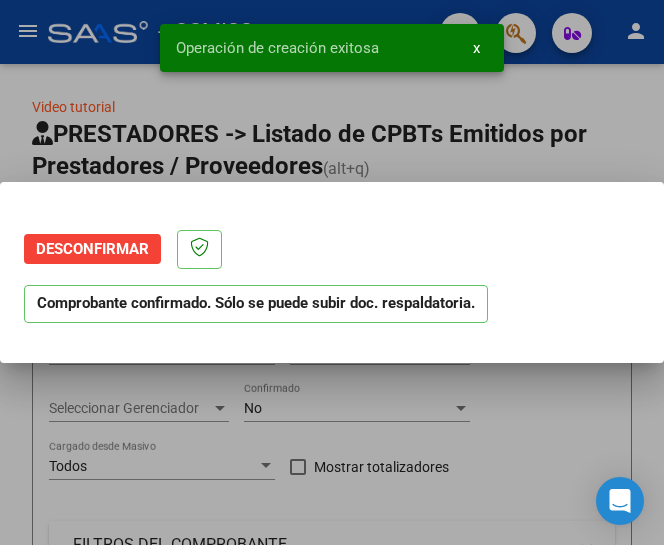 scroll, scrollTop: 0, scrollLeft: 0, axis: both 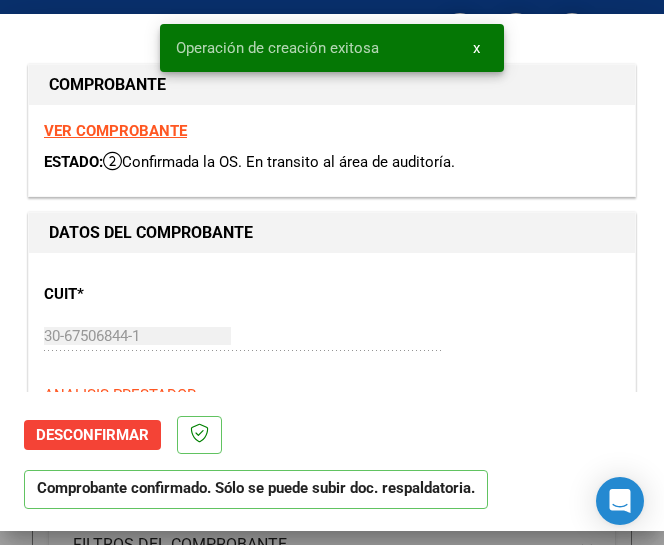 type on "2025-09-05" 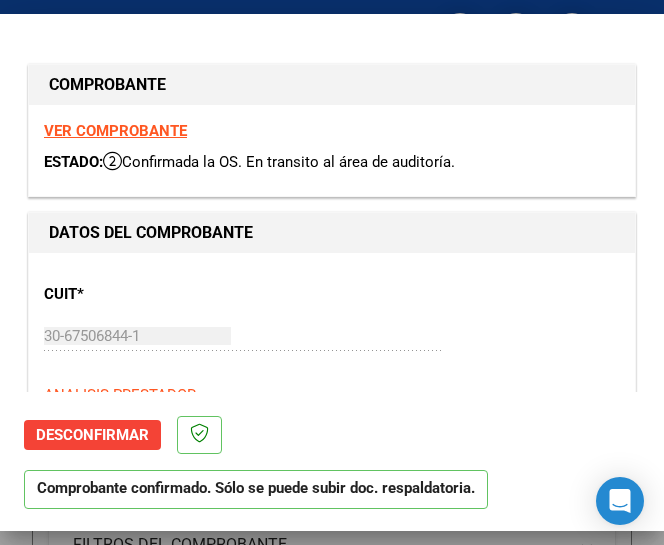 click on "30-67506844-1 Ingresar CUIT" at bounding box center [242, 336] 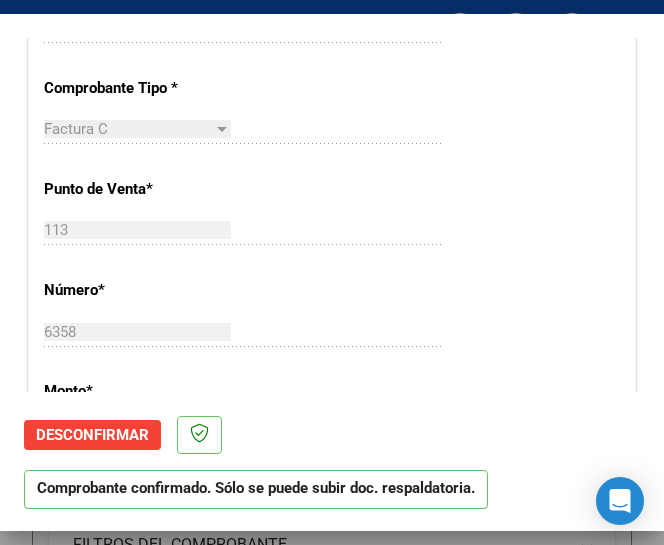 scroll, scrollTop: 500, scrollLeft: 0, axis: vertical 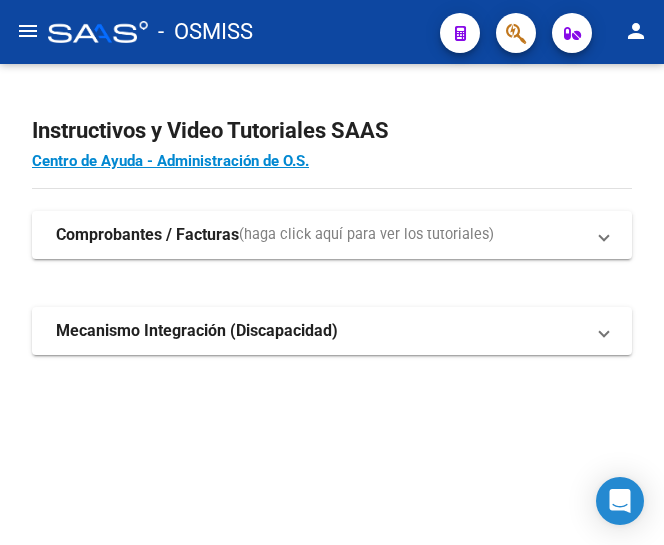 click on "menu" 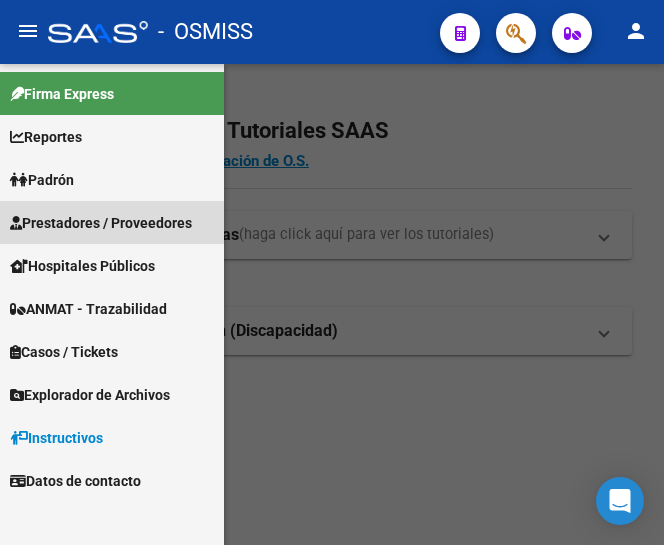click on "Prestadores / Proveedores" at bounding box center (101, 223) 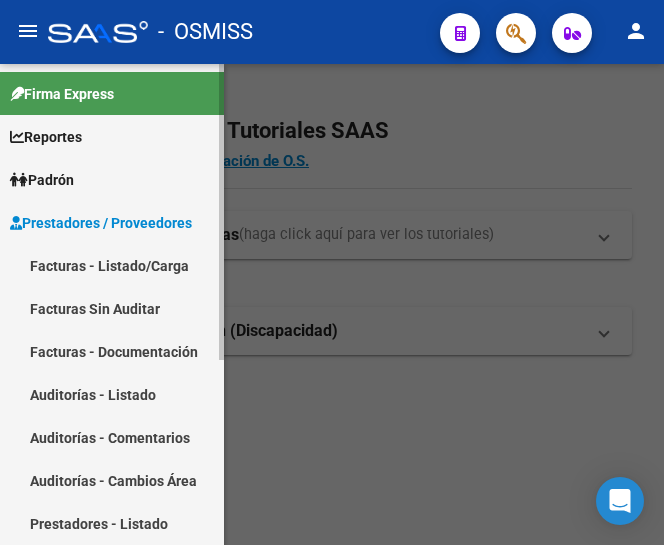 click on "Facturas - Listado/Carga" at bounding box center (112, 265) 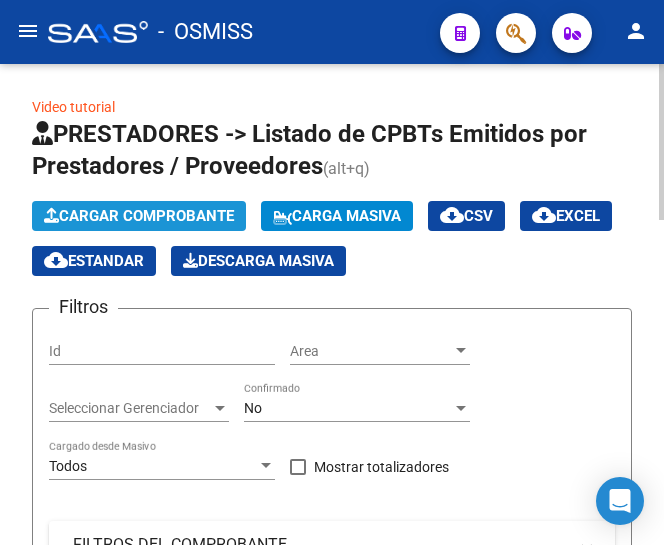 click on "Cargar Comprobante" 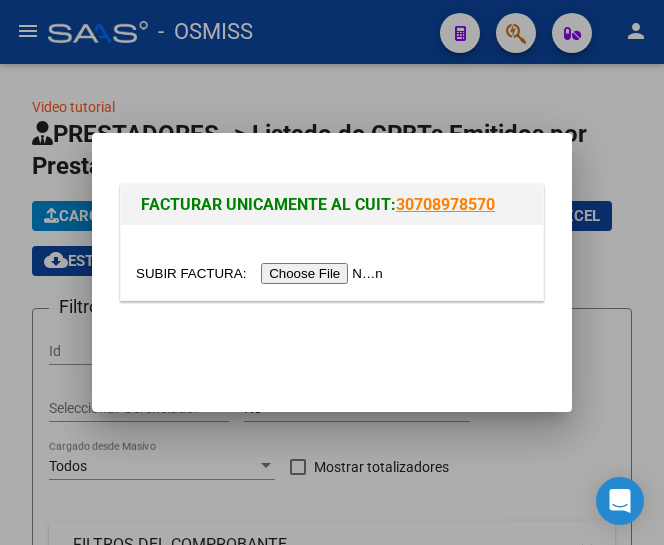 click at bounding box center (262, 273) 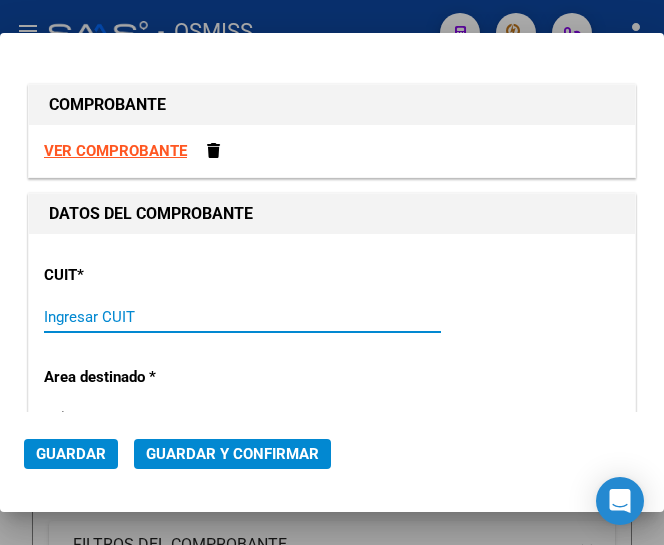 click on "Ingresar CUIT" at bounding box center [137, 317] 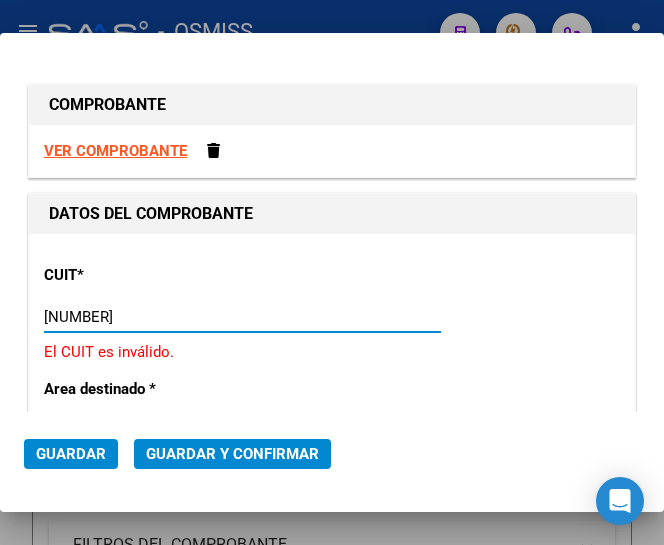 type on "30-99907484-3" 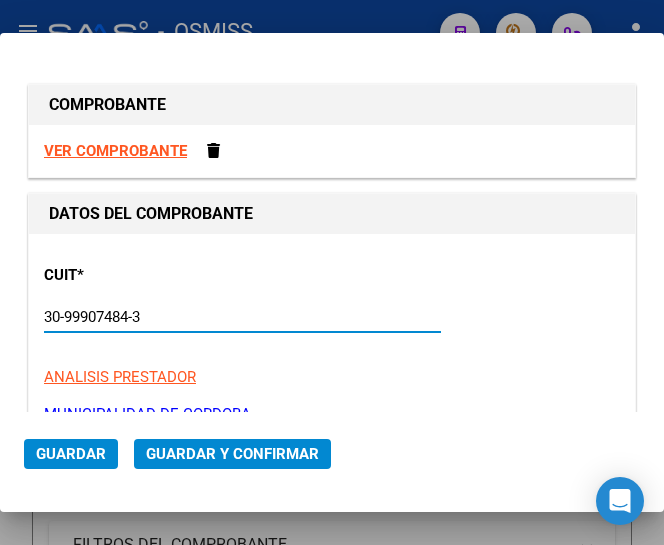 type on "211" 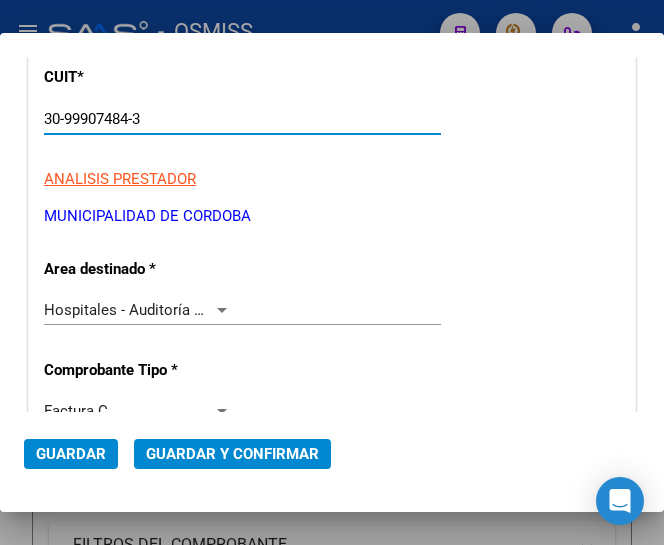 scroll, scrollTop: 200, scrollLeft: 0, axis: vertical 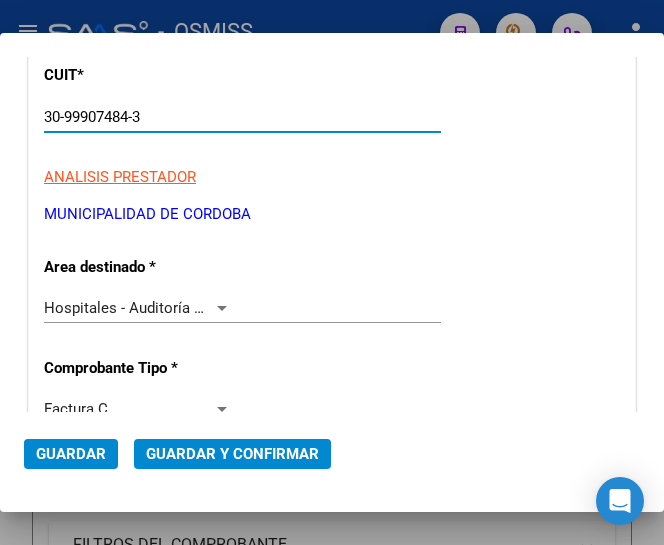 type on "30-99907484-3" 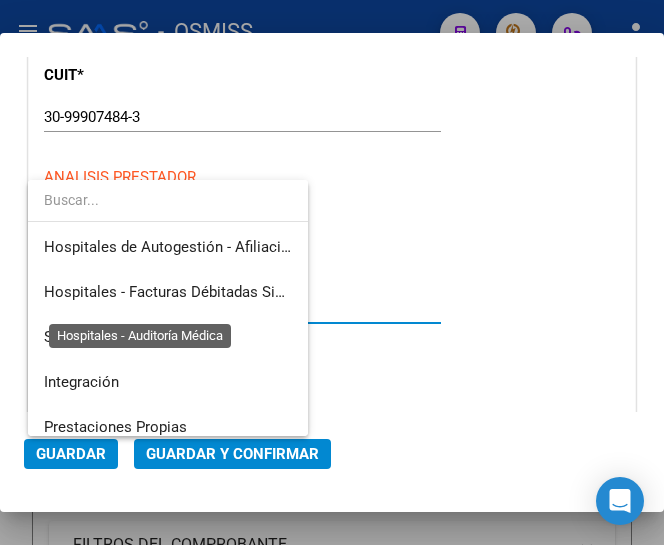 scroll, scrollTop: 300, scrollLeft: 0, axis: vertical 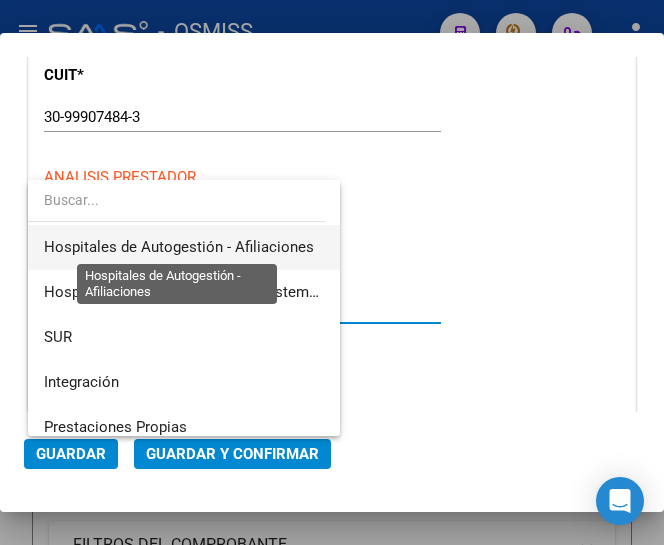 click on "Hospitales de Autogestión - Afiliaciones" at bounding box center (179, 247) 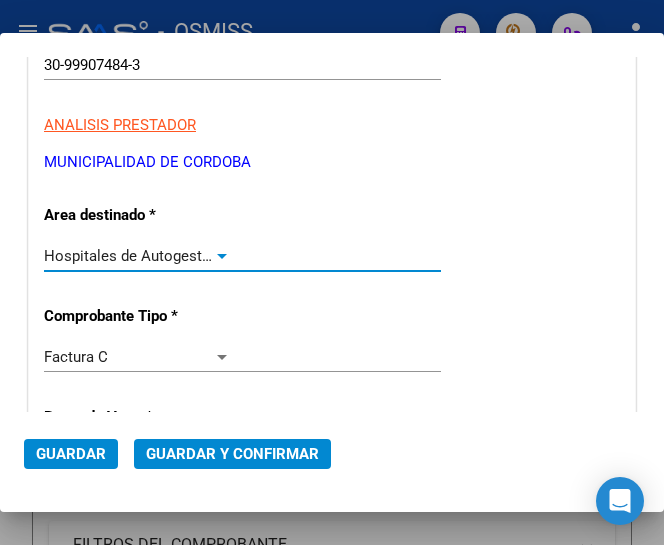scroll, scrollTop: 400, scrollLeft: 0, axis: vertical 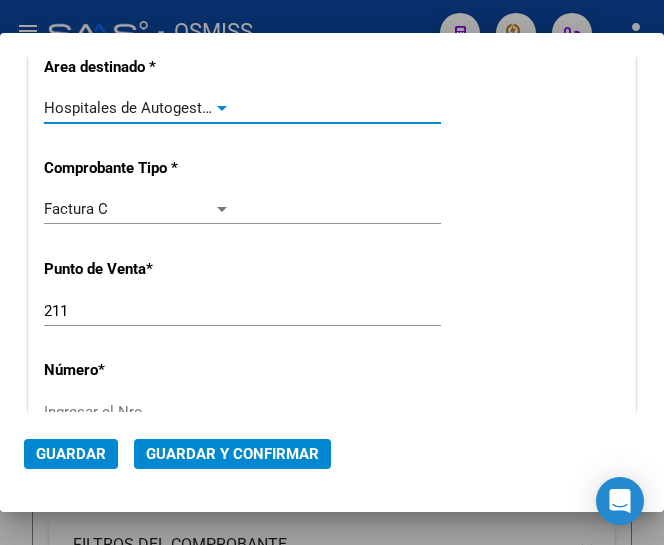 click at bounding box center (222, 108) 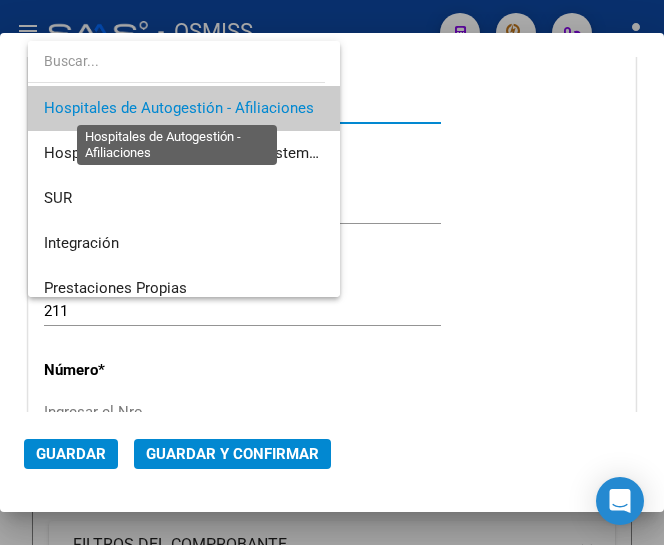click on "Hospitales de Autogestión - Afiliaciones" at bounding box center [179, 108] 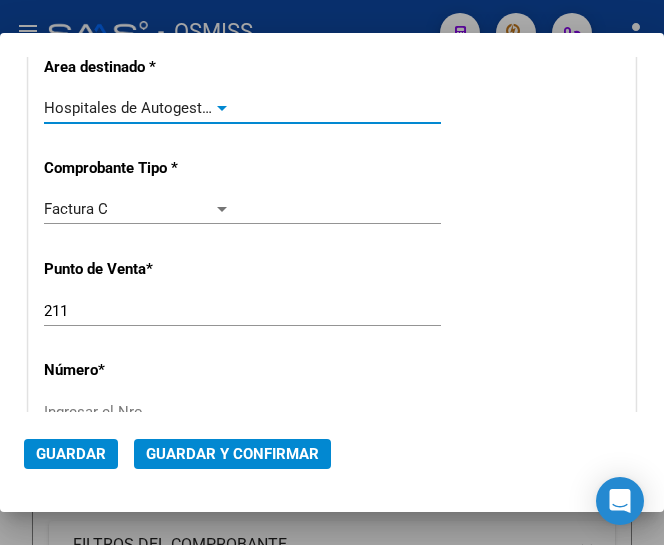 click on "211" at bounding box center [137, 311] 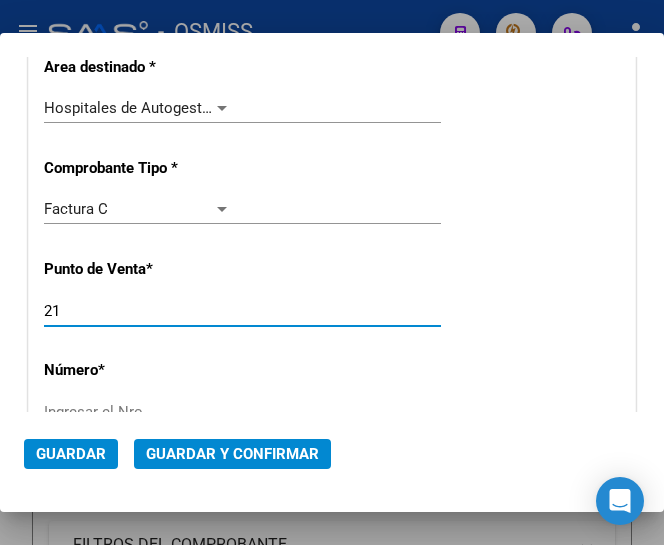 type on "2" 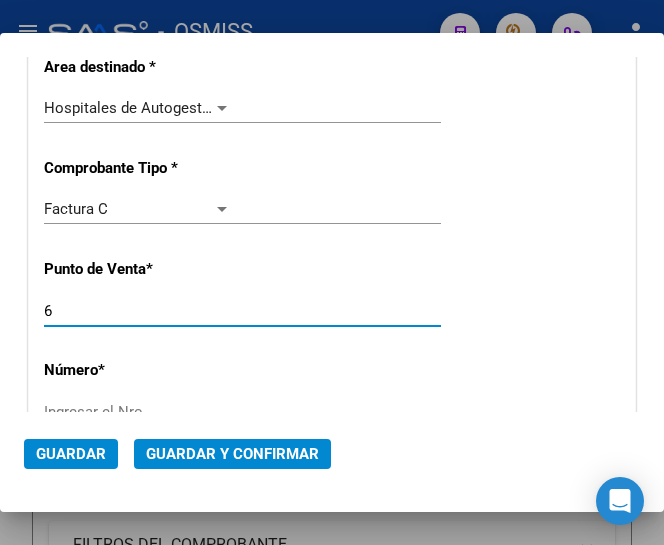 type on "6" 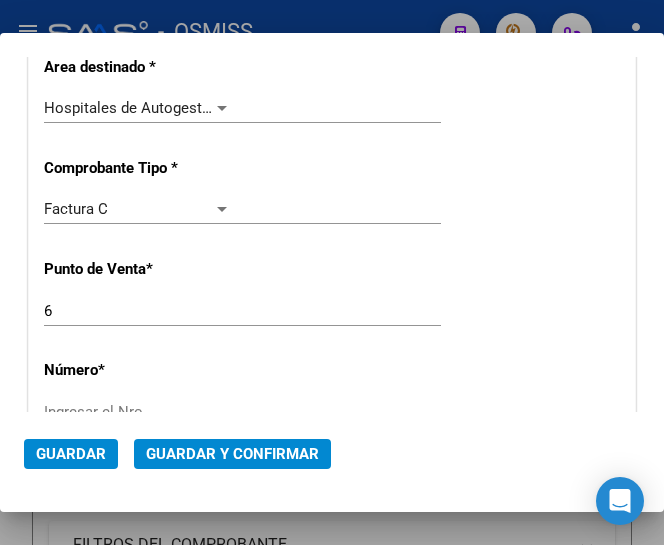 scroll, scrollTop: 500, scrollLeft: 0, axis: vertical 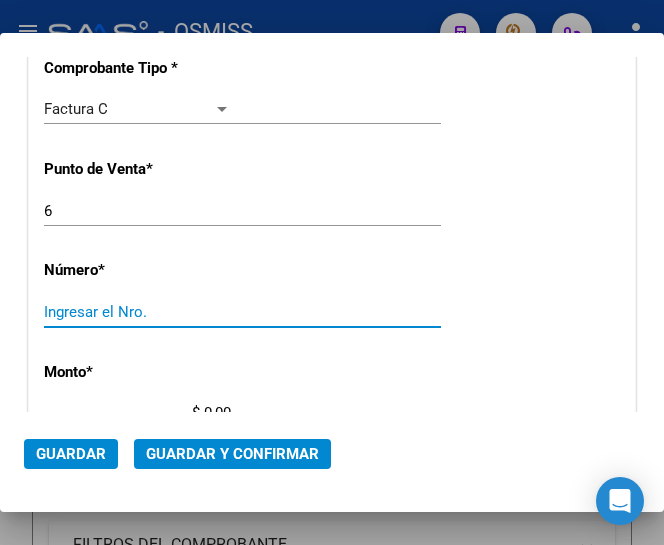click on "Ingresar el Nro." at bounding box center (137, 312) 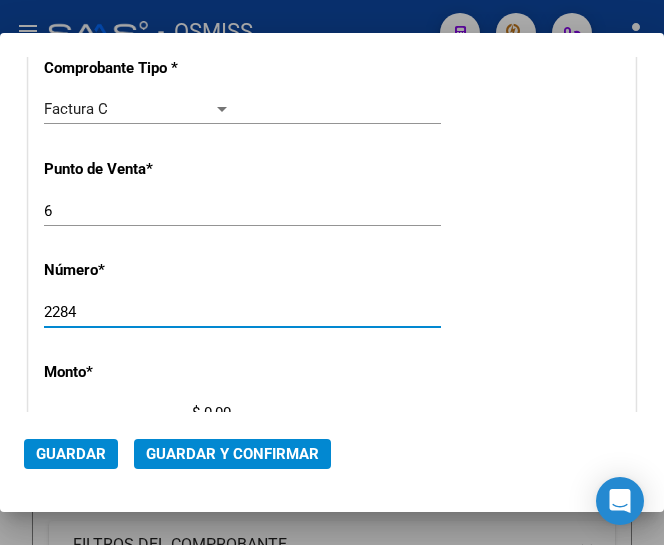 type on "2284" 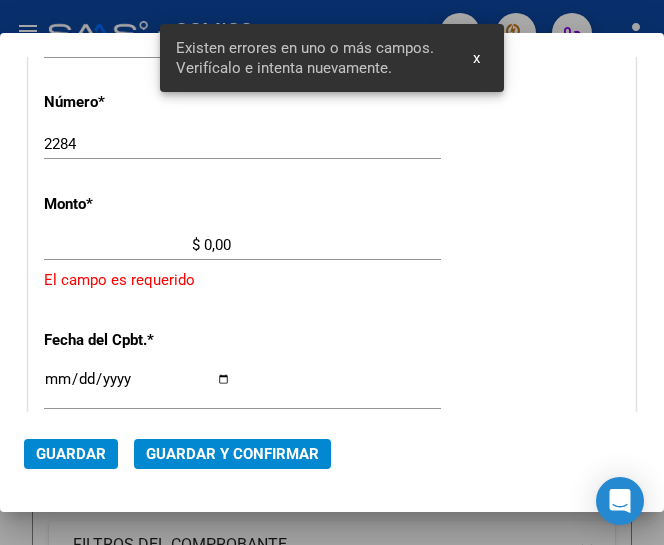scroll, scrollTop: 669, scrollLeft: 0, axis: vertical 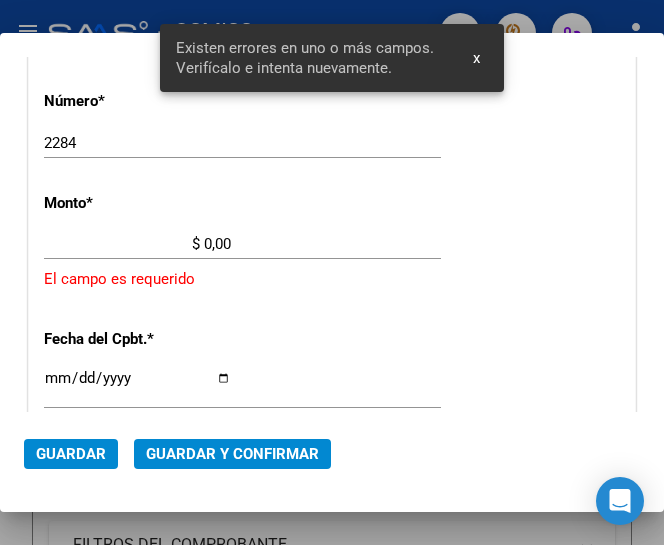click on "$ 0,00" at bounding box center [137, 244] 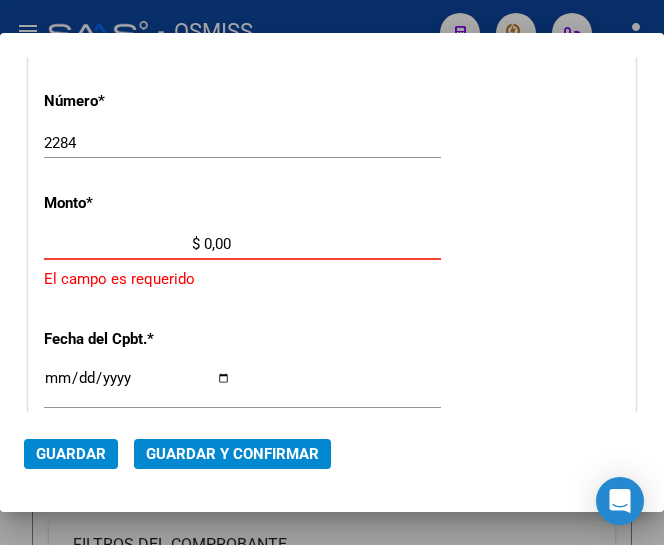 click on "$ 0,00" at bounding box center [137, 244] 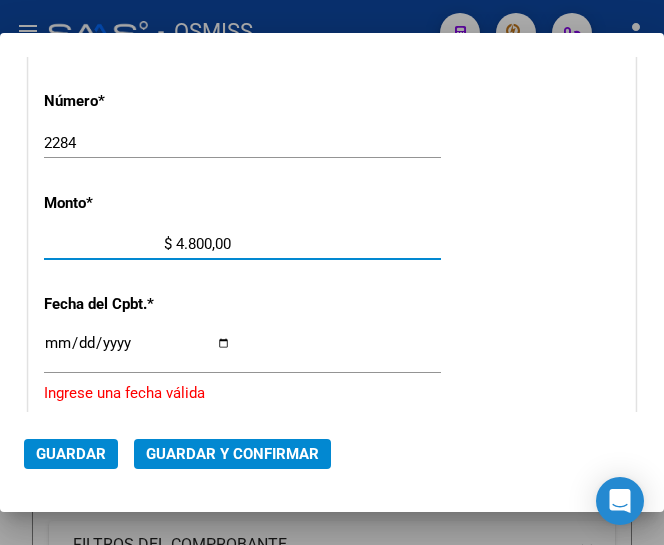 type on "$ 48.000,00" 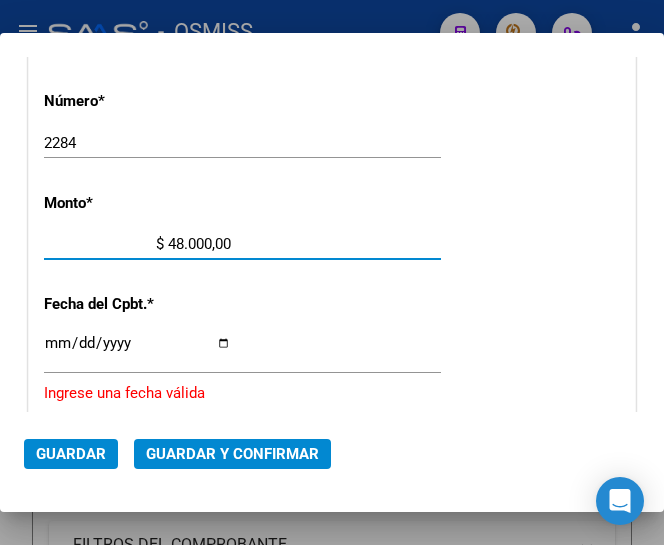 click on "Ingresar la fecha" at bounding box center [137, 351] 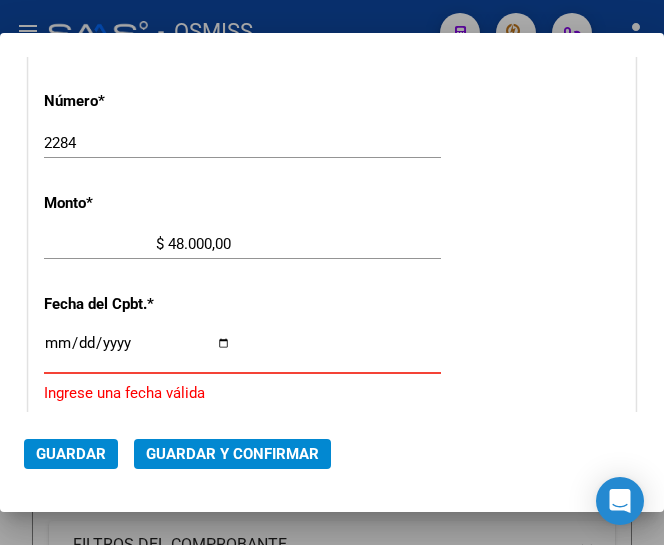 click on "Ingresar la fecha" at bounding box center (137, 351) 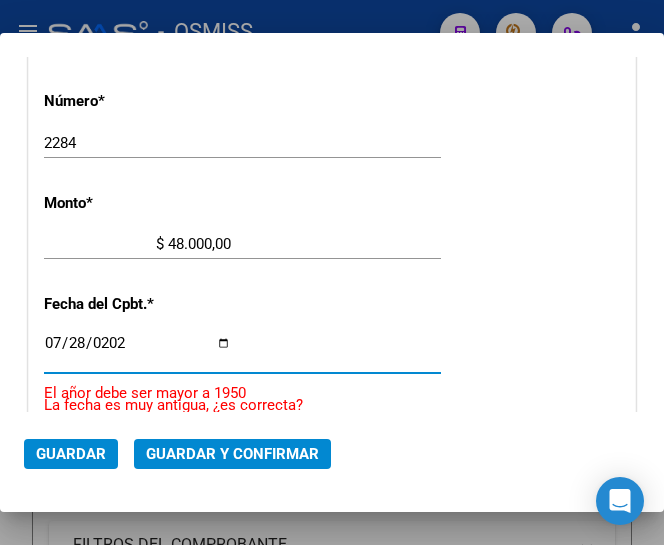 type on "2025-07-28" 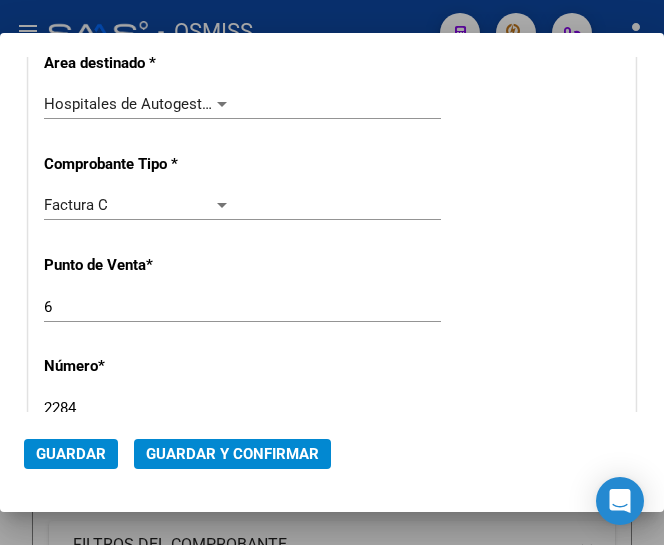 scroll, scrollTop: 369, scrollLeft: 0, axis: vertical 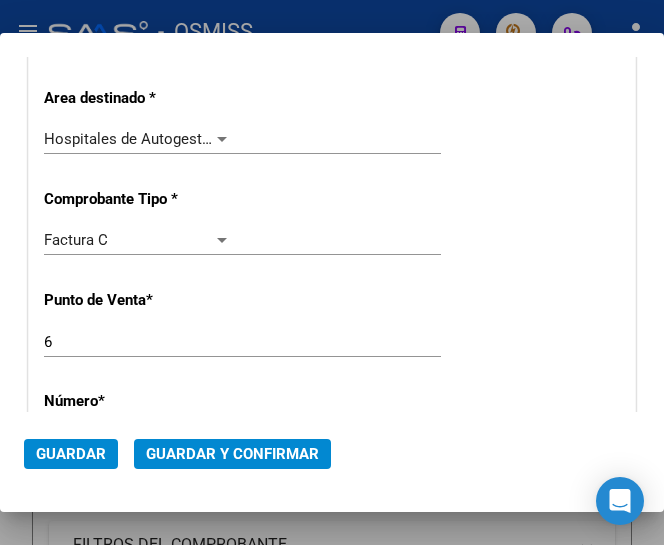 click at bounding box center [222, 139] 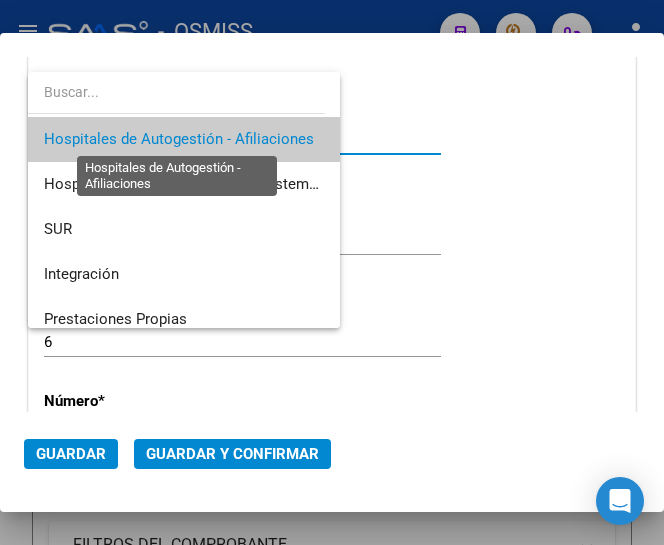 click on "Hospitales de Autogestión - Afiliaciones" at bounding box center [179, 139] 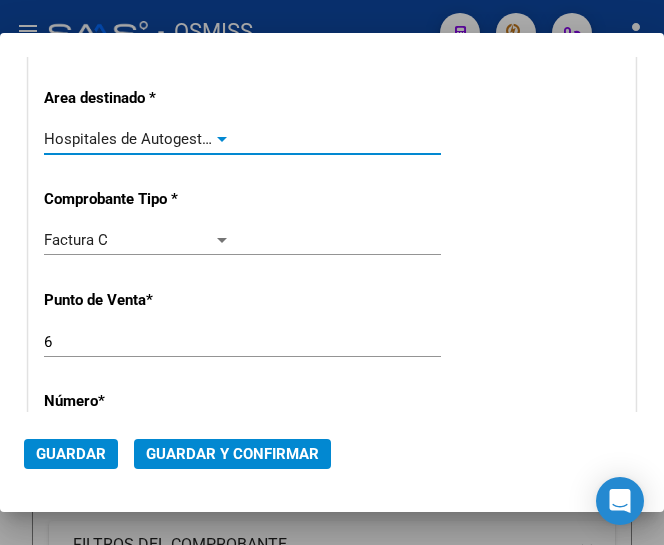click on "Guardar y Confirmar" 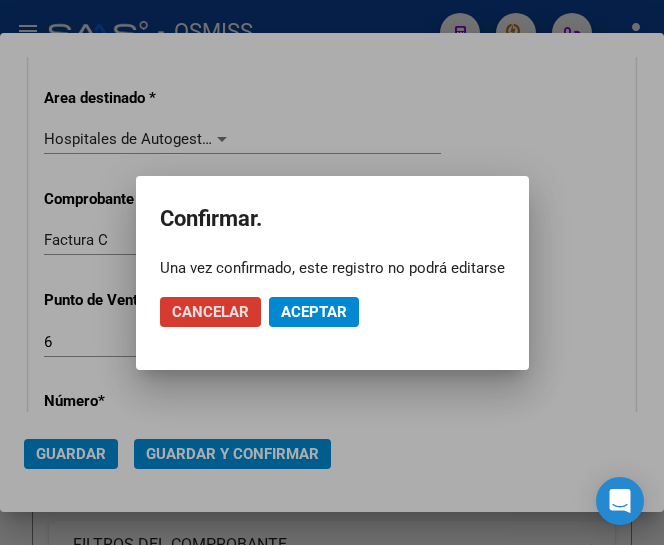 click on "Aceptar" 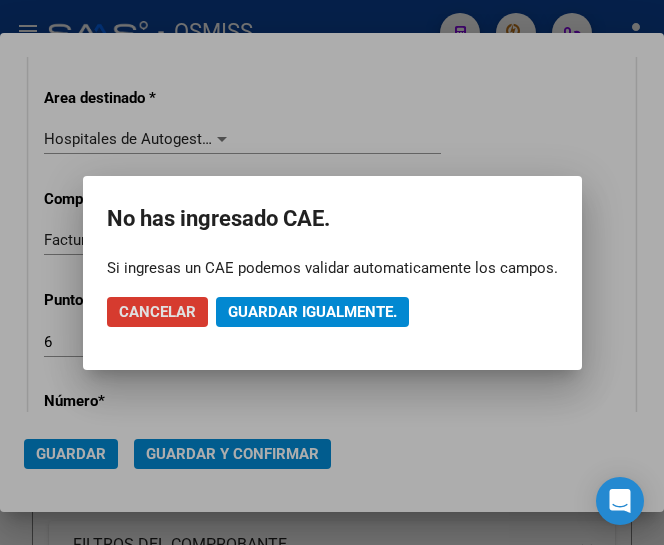 click on "Guardar igualmente." 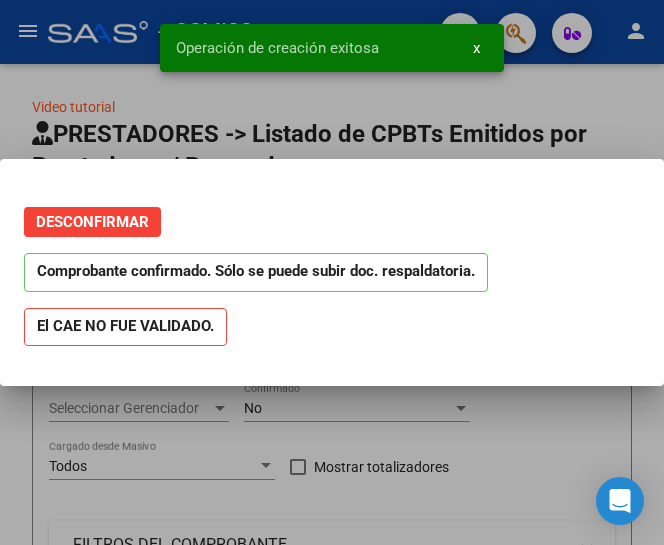 scroll, scrollTop: 0, scrollLeft: 0, axis: both 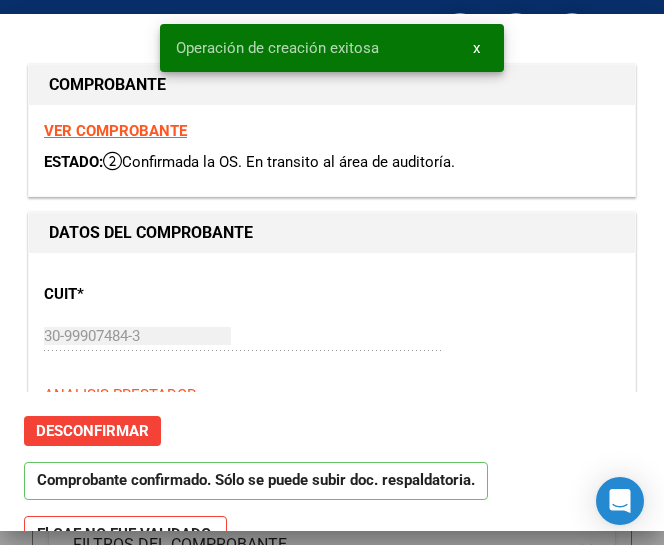 type on "2025-08-27" 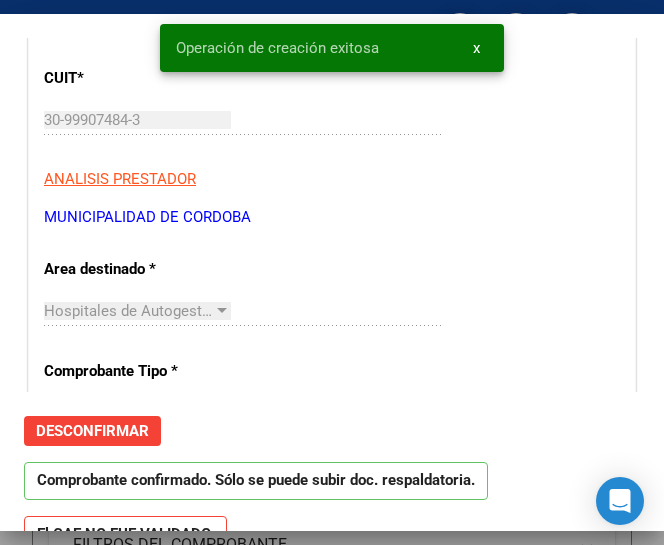 scroll, scrollTop: 300, scrollLeft: 0, axis: vertical 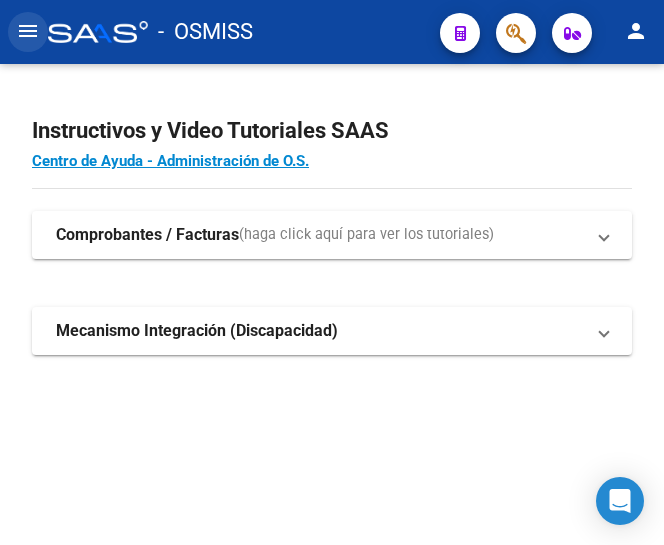 click on "menu" 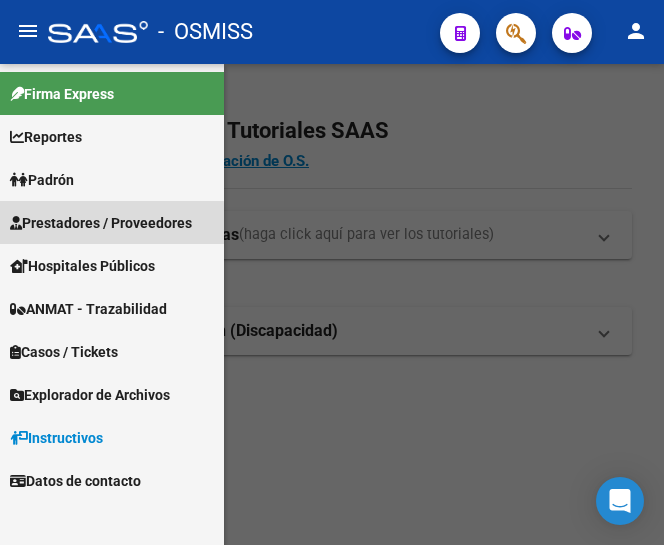 click on "Prestadores / Proveedores" at bounding box center (101, 223) 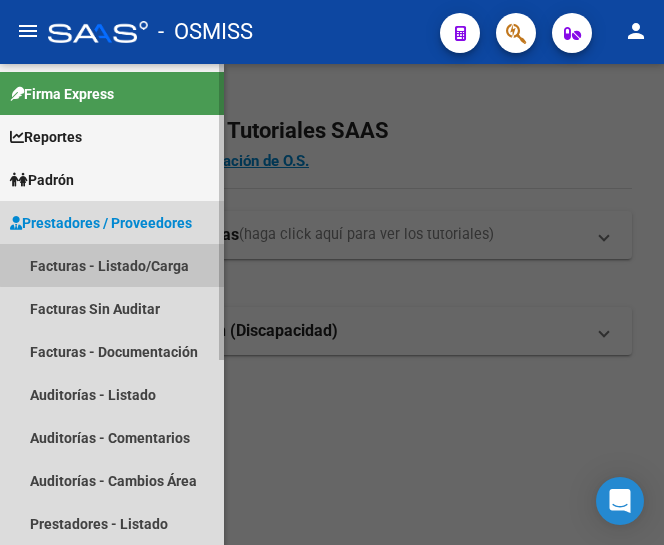 click on "Facturas - Listado/Carga" at bounding box center (112, 265) 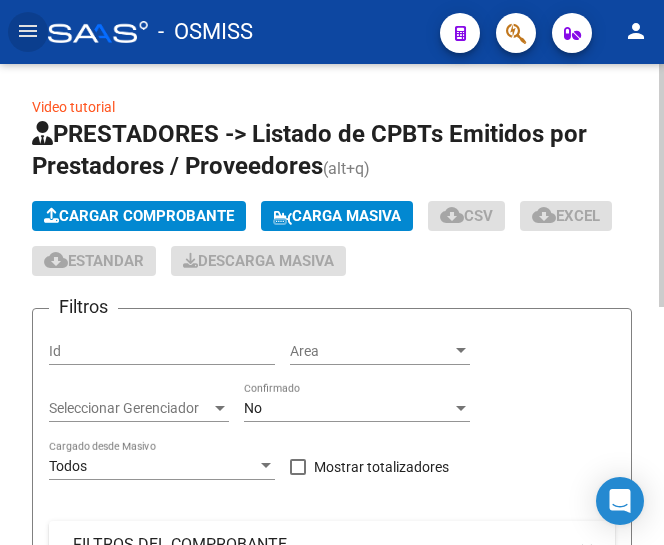 click on "Cargar Comprobante" 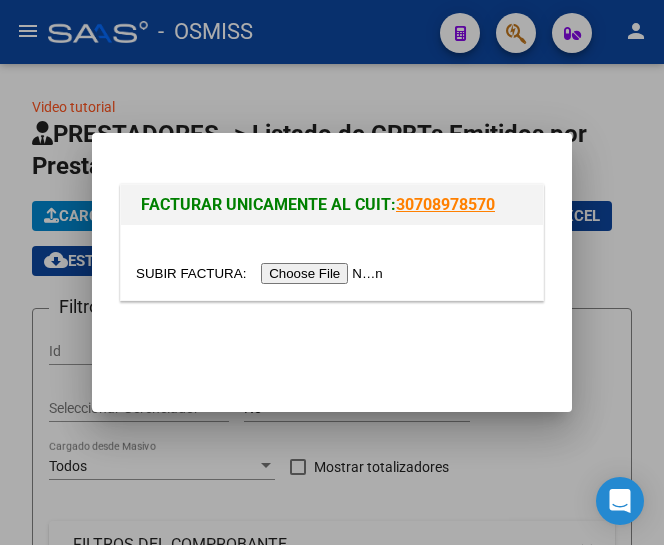 click at bounding box center [262, 273] 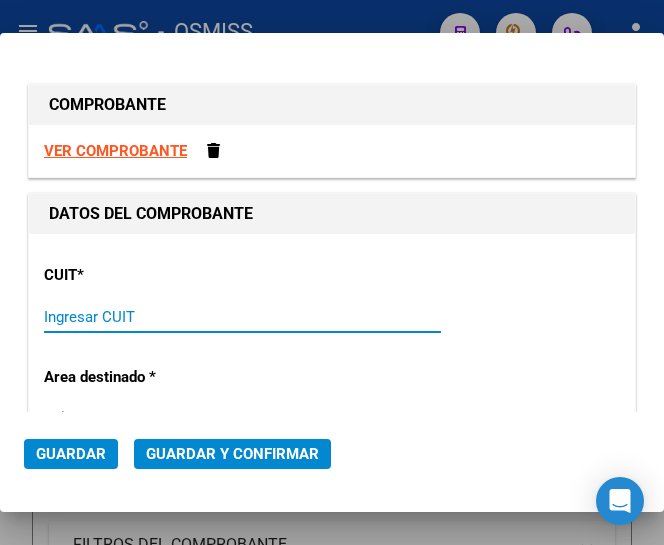 click on "Ingresar CUIT" at bounding box center (137, 317) 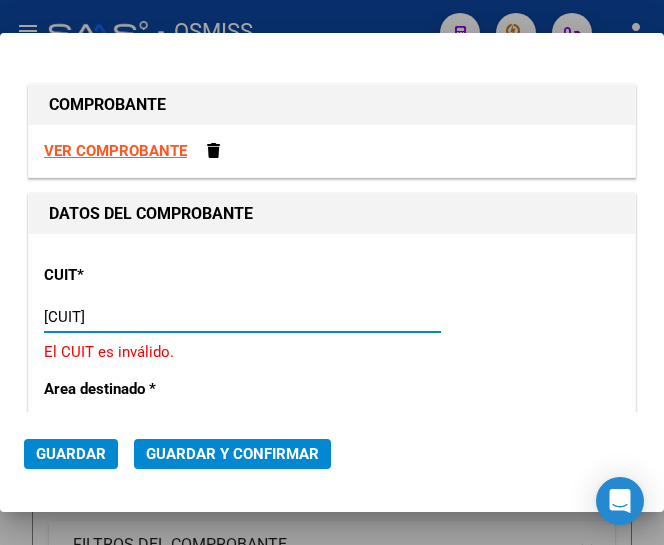 type on "30-99907484-3" 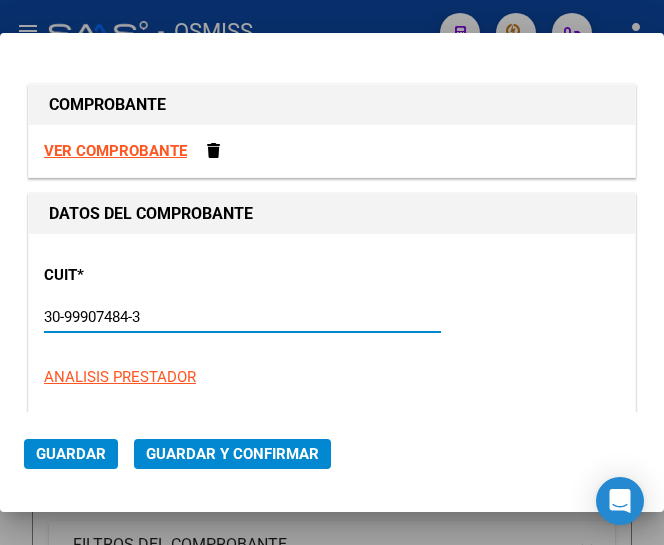 type on "6" 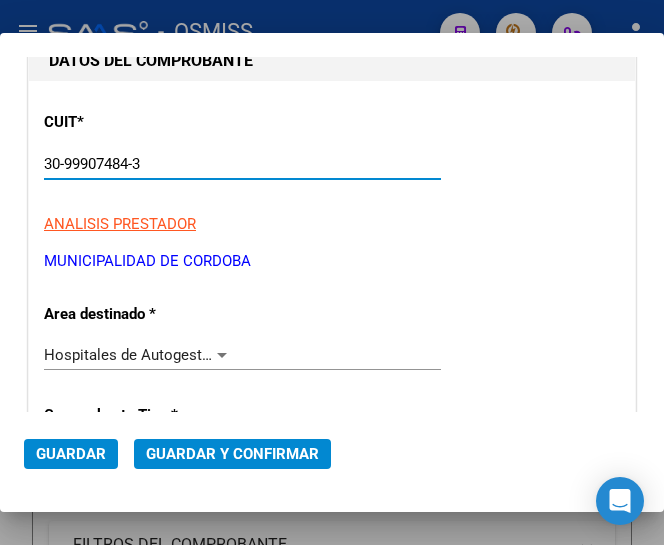 scroll, scrollTop: 200, scrollLeft: 0, axis: vertical 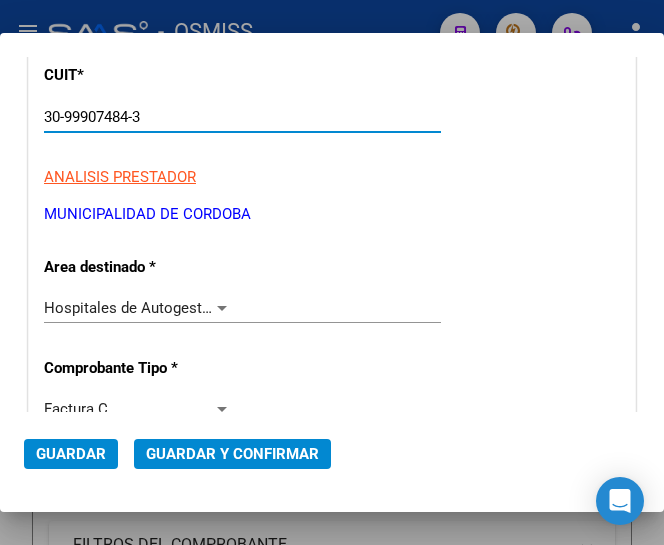 type on "30-99907484-3" 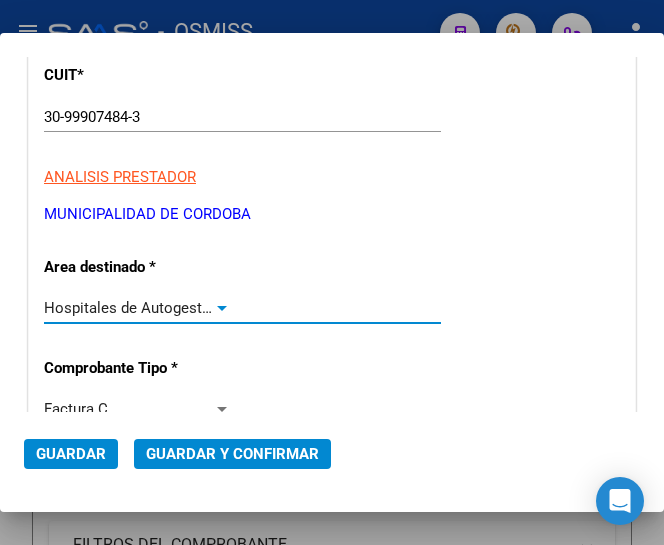 click at bounding box center [222, 308] 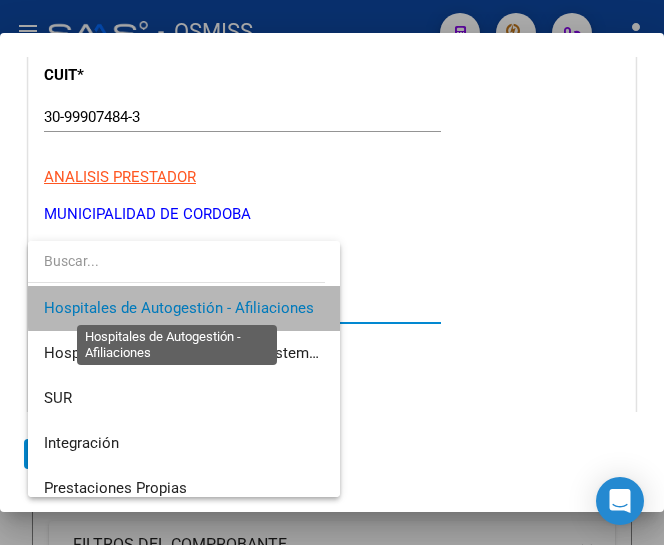 click on "Hospitales de Autogestión - Afiliaciones" at bounding box center [179, 308] 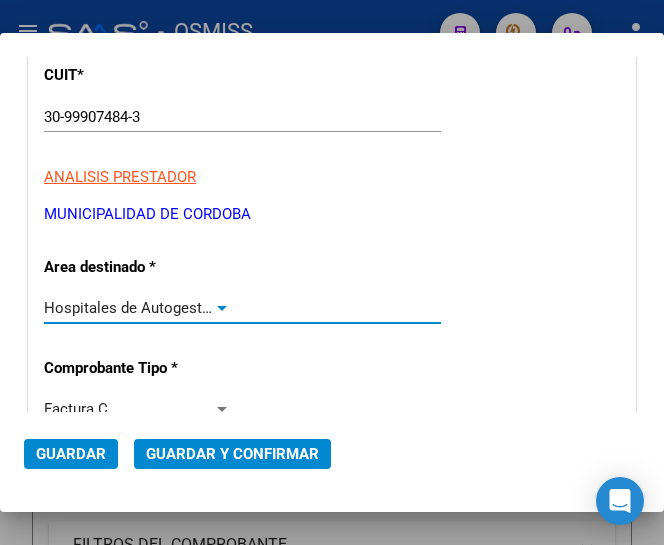 click at bounding box center [222, 308] 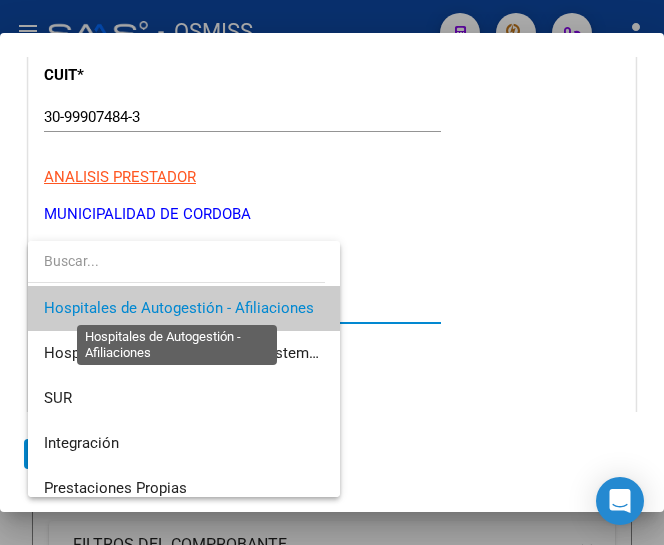 click on "Hospitales de Autogestión - Afiliaciones" at bounding box center [179, 308] 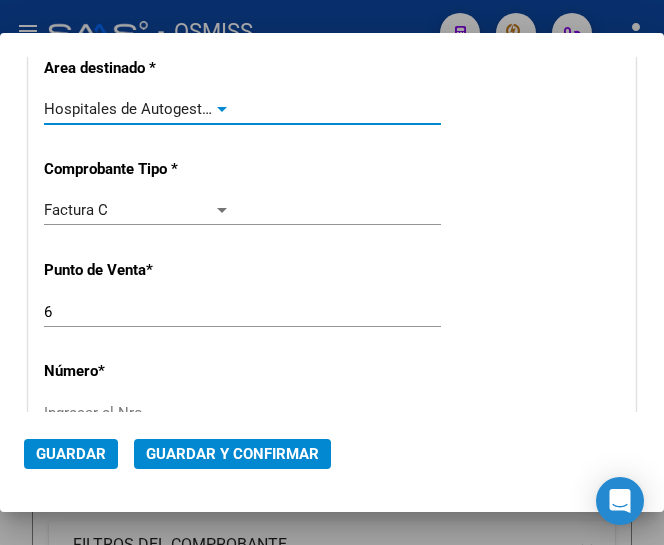 scroll, scrollTop: 400, scrollLeft: 0, axis: vertical 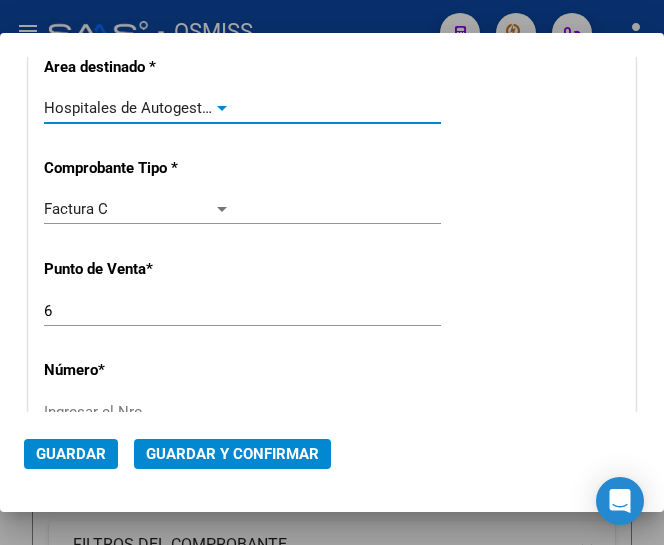click on "6" at bounding box center [137, 311] 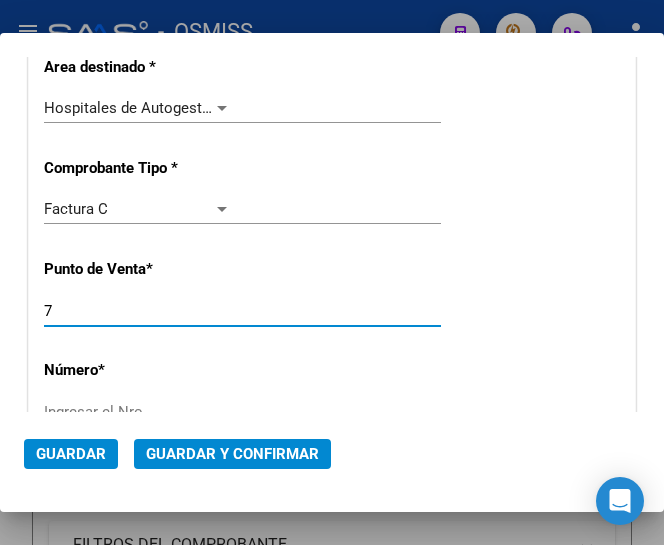 type on "7" 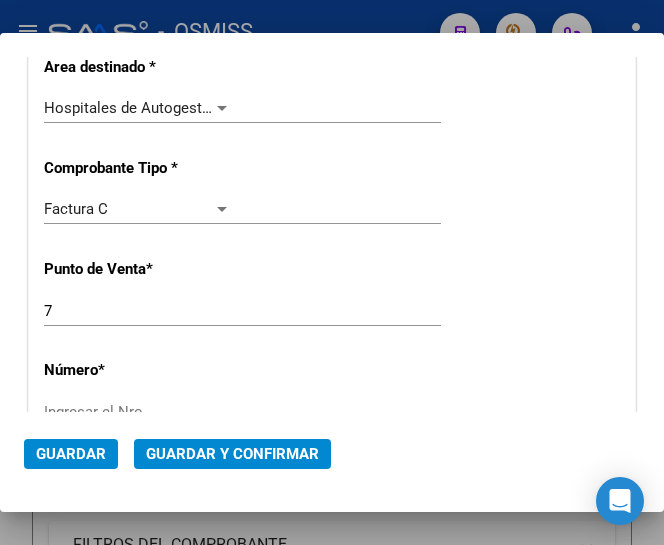 scroll, scrollTop: 500, scrollLeft: 0, axis: vertical 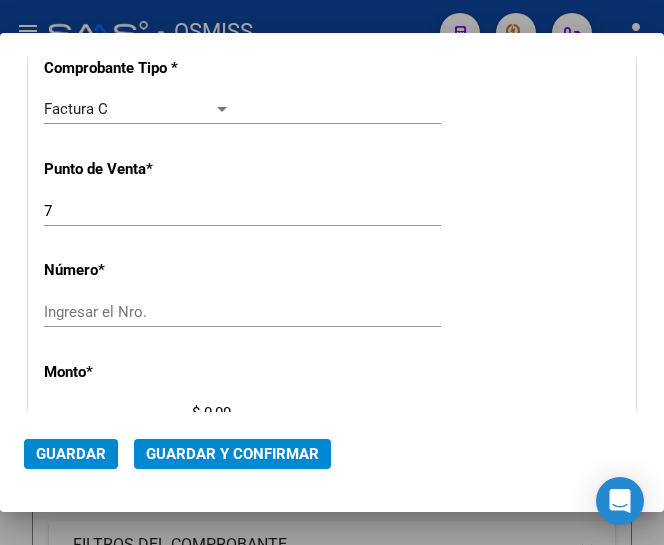 click on "Ingresar el Nro." at bounding box center [137, 312] 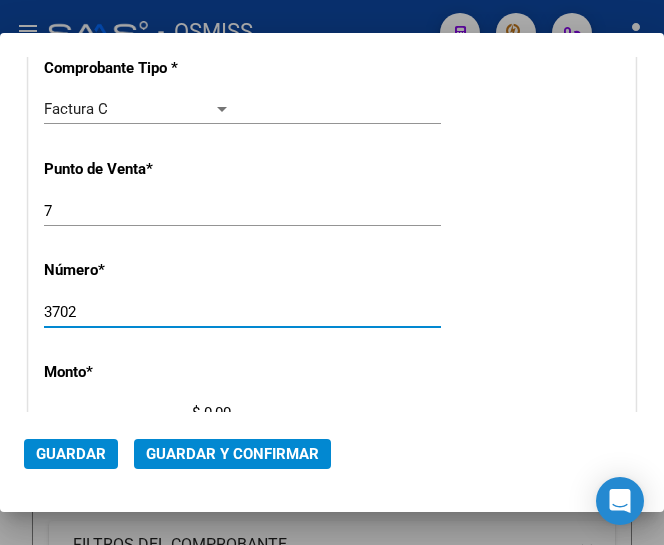 type on "3702" 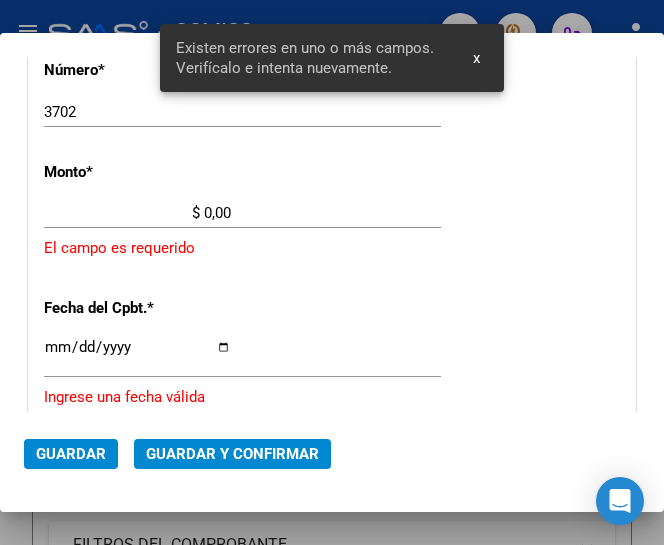 scroll, scrollTop: 669, scrollLeft: 0, axis: vertical 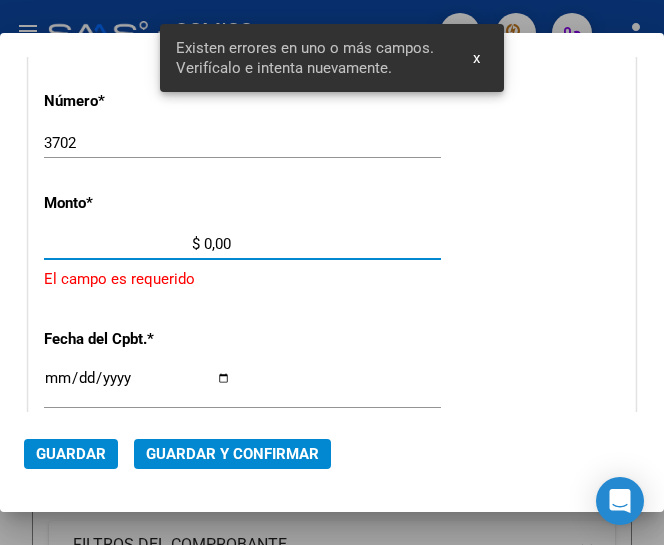 click on "$ 0,00" at bounding box center (137, 244) 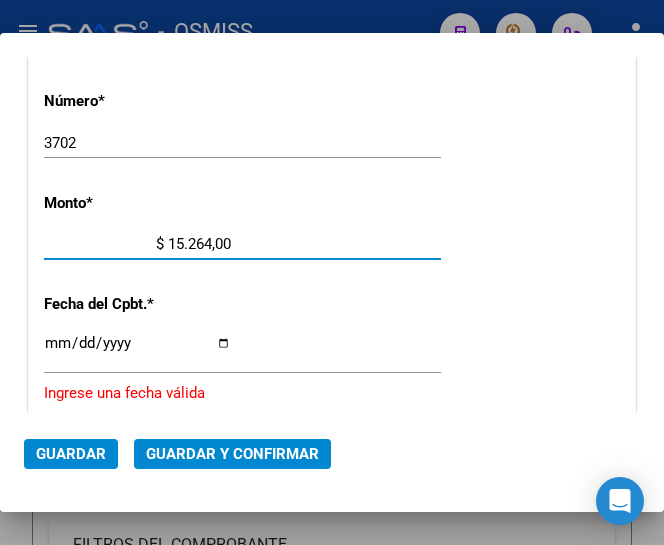 type on "$ 152.640,00" 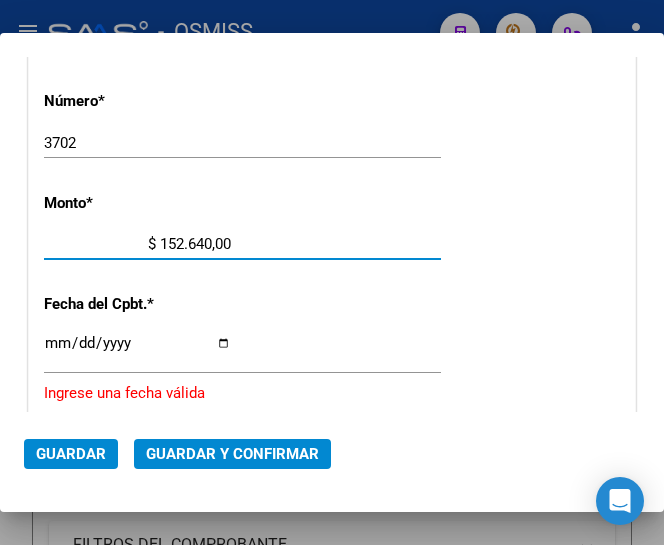 click on "Ingresar la fecha" at bounding box center [137, 351] 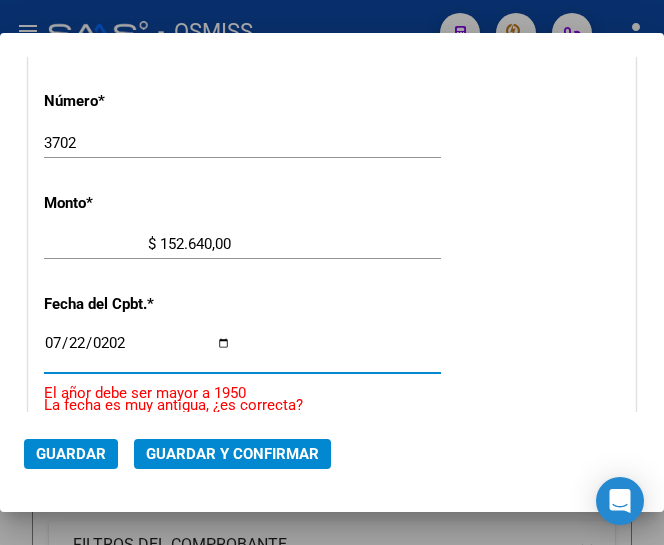 type on "2025-07-22" 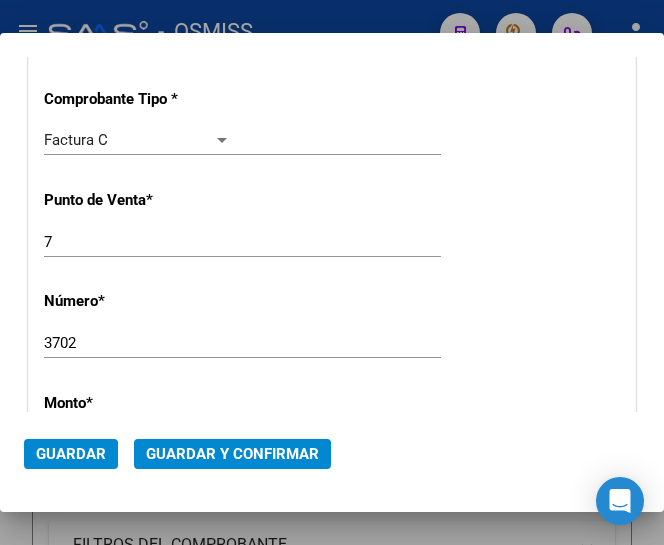 scroll, scrollTop: 369, scrollLeft: 0, axis: vertical 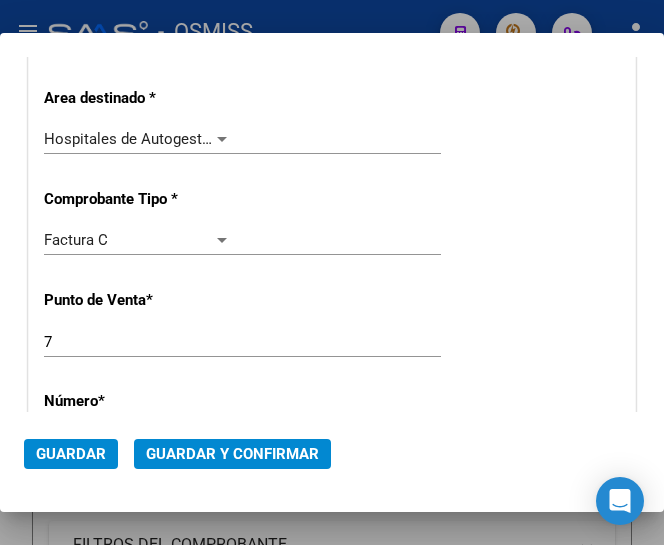 click at bounding box center (222, 139) 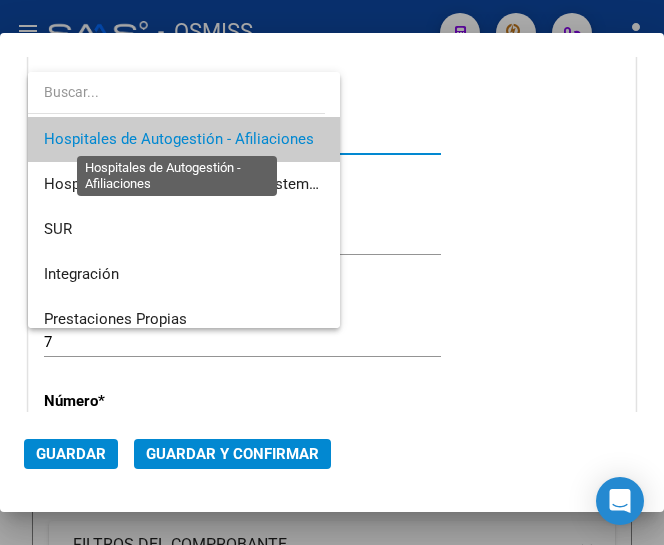 click on "Hospitales de Autogestión - Afiliaciones" at bounding box center [179, 139] 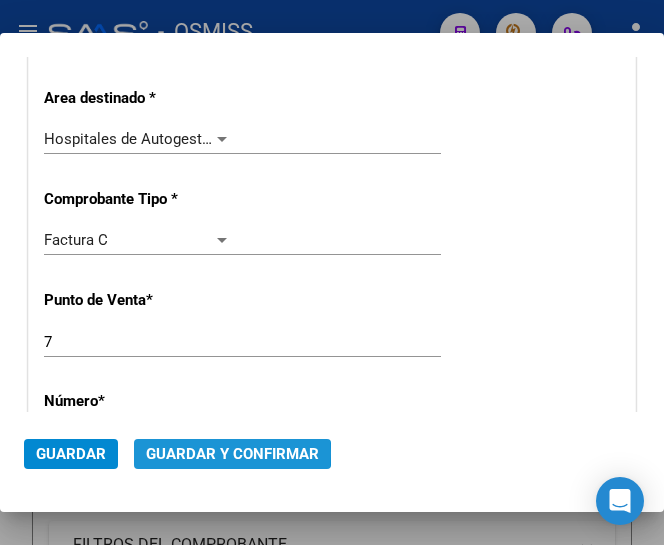 click on "Guardar y Confirmar" 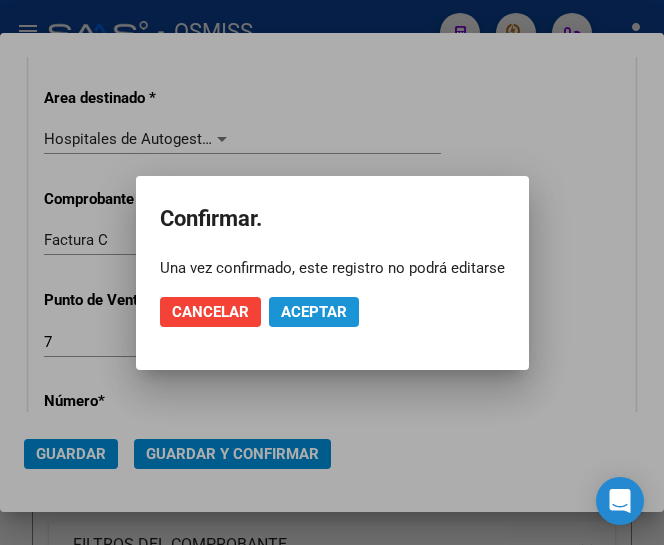 click on "Aceptar" 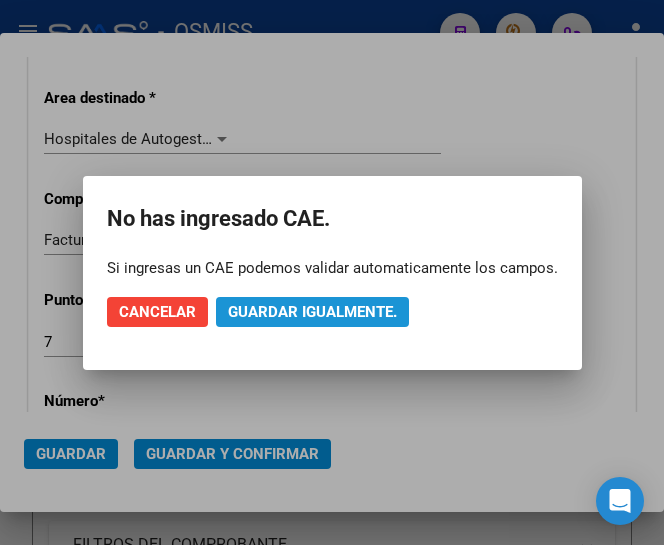 click on "Guardar igualmente." 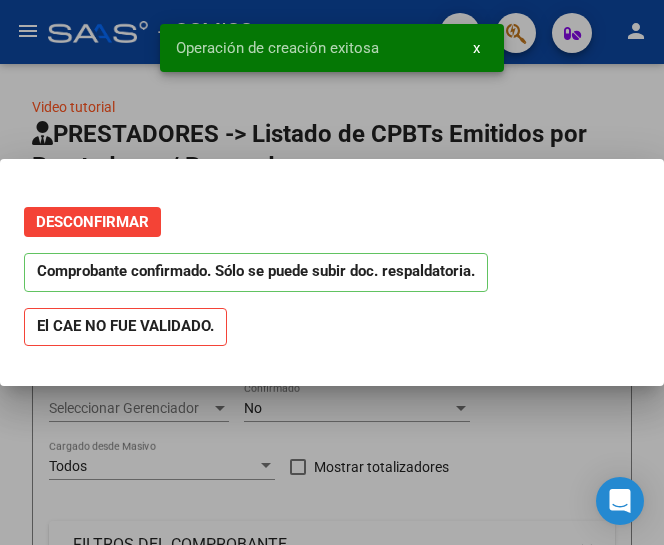 scroll, scrollTop: 0, scrollLeft: 0, axis: both 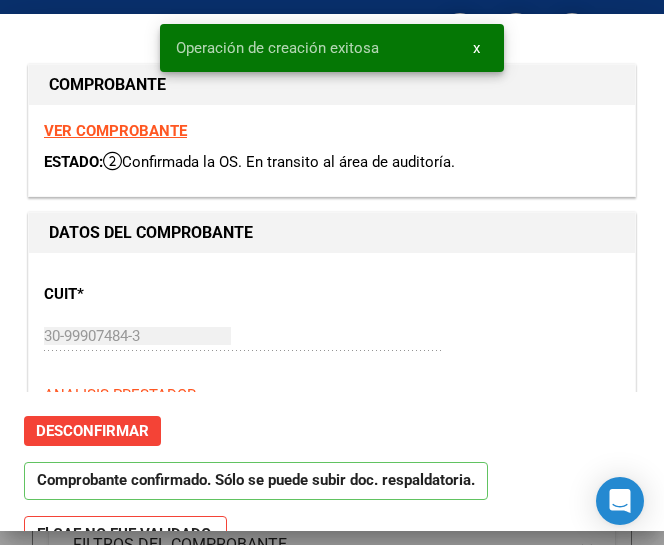 type on "2025-08-21" 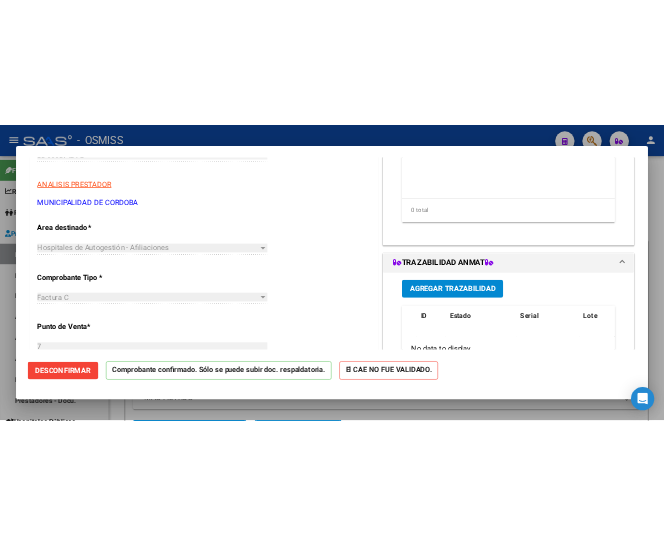 scroll, scrollTop: 300, scrollLeft: 0, axis: vertical 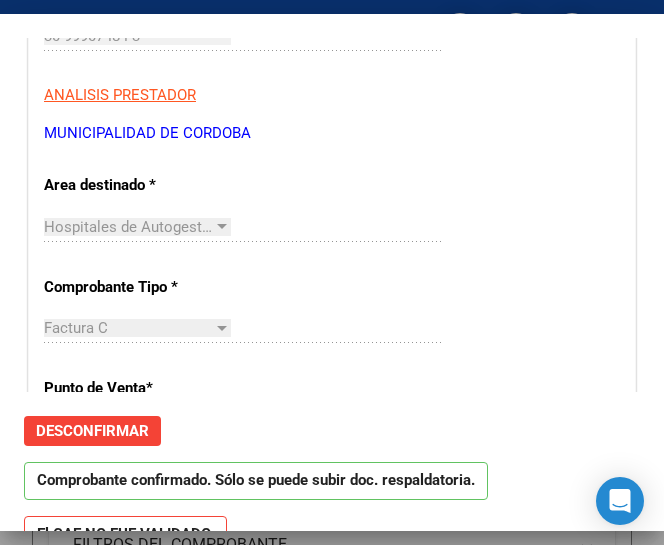 click at bounding box center [332, 272] 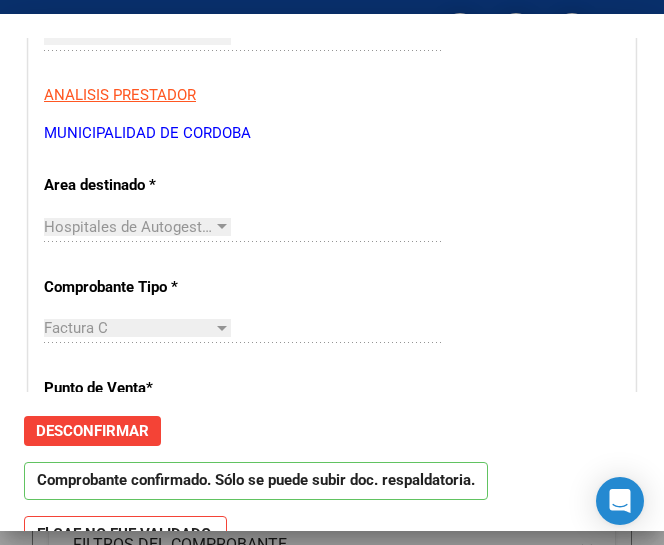 scroll, scrollTop: 313, scrollLeft: 0, axis: vertical 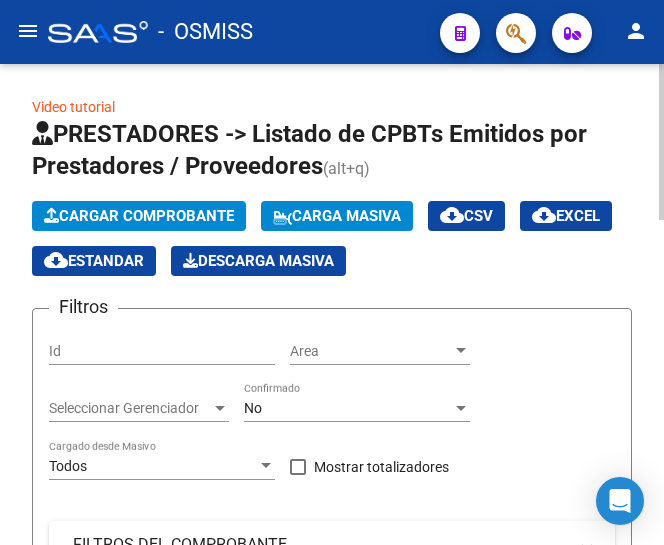 click on "Cargar Comprobante" 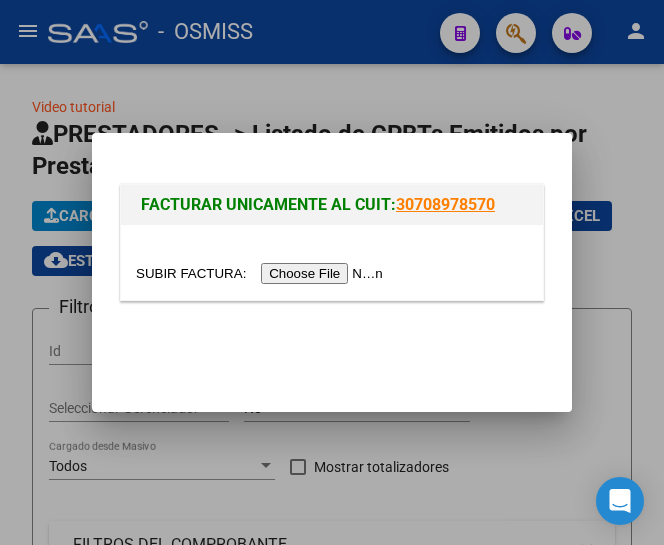 click at bounding box center [262, 273] 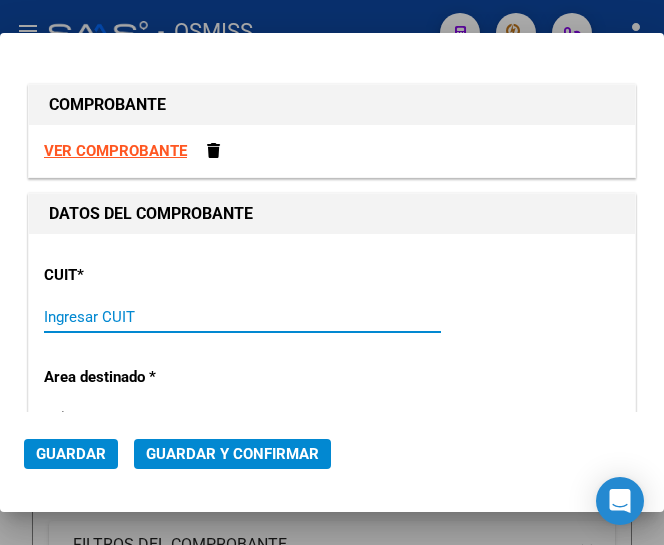 click on "Ingresar CUIT" at bounding box center [137, 317] 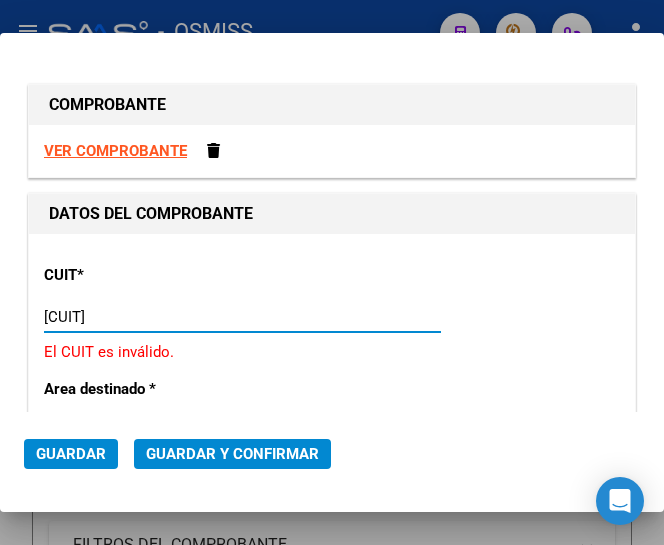 type on "30-99907484-3" 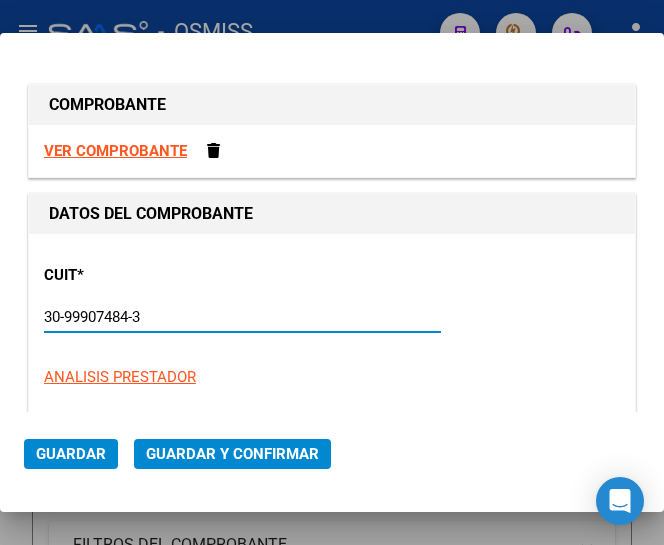 type on "7" 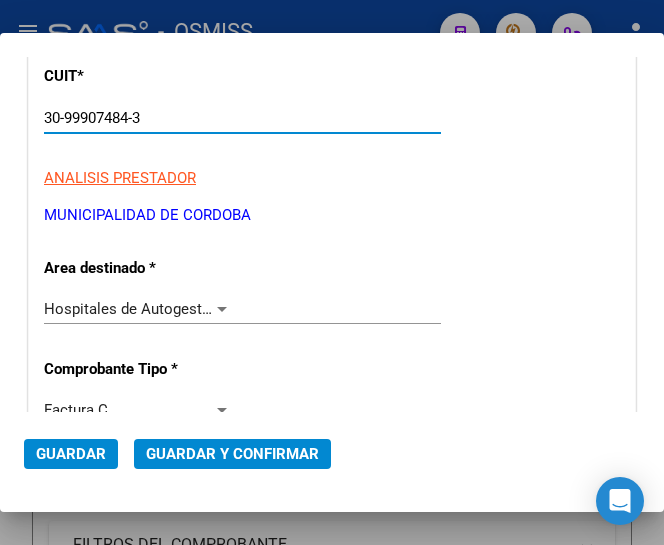 scroll, scrollTop: 200, scrollLeft: 0, axis: vertical 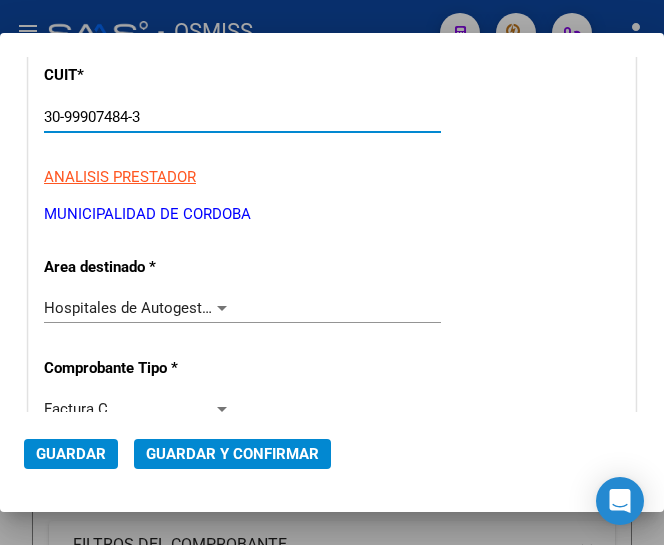 type on "30-99907484-3" 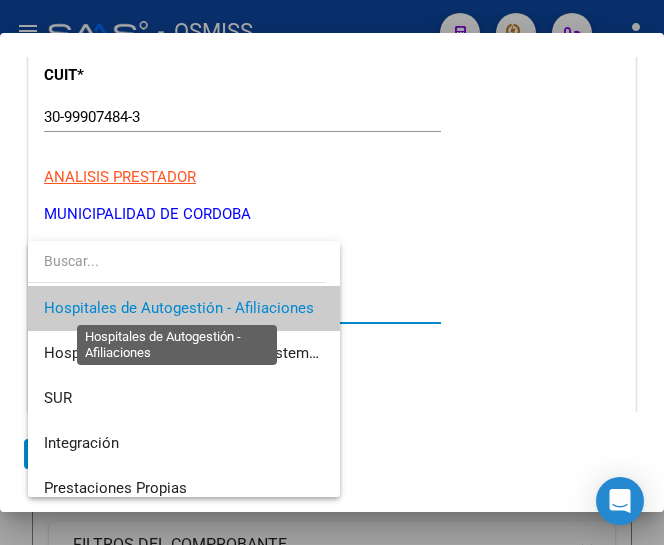 click on "Hospitales de Autogestión - Afiliaciones" at bounding box center (179, 308) 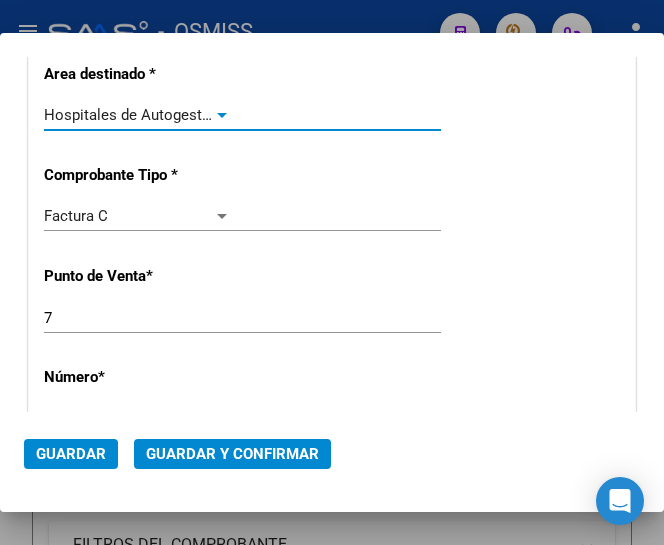 scroll, scrollTop: 400, scrollLeft: 0, axis: vertical 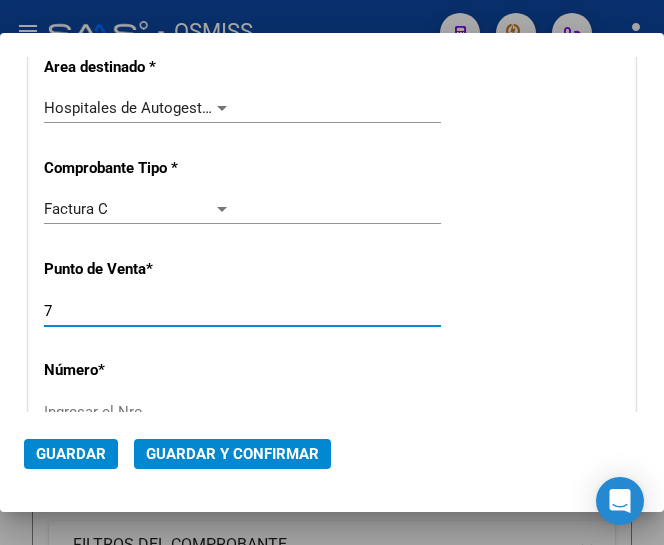 click on "7" at bounding box center [137, 311] 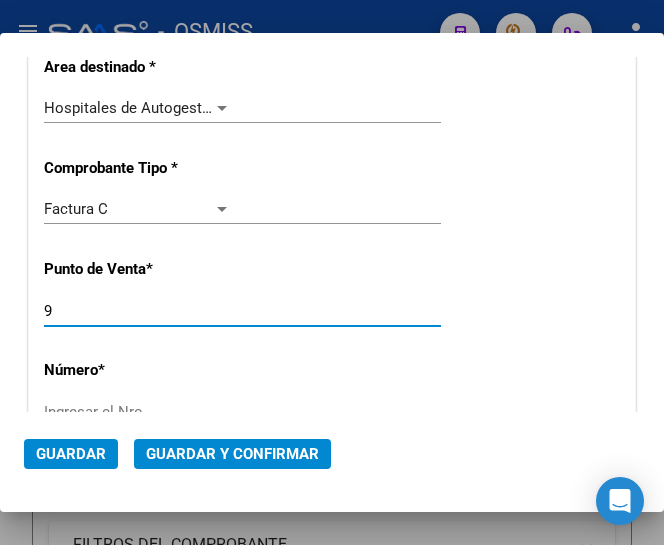 type on "9" 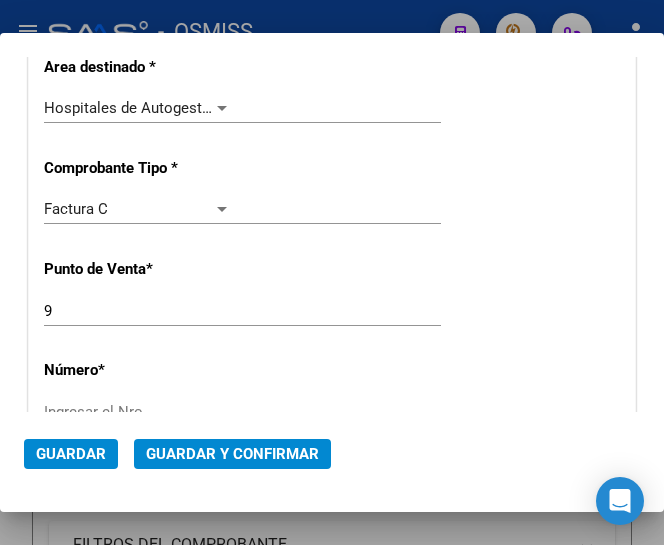 scroll, scrollTop: 500, scrollLeft: 0, axis: vertical 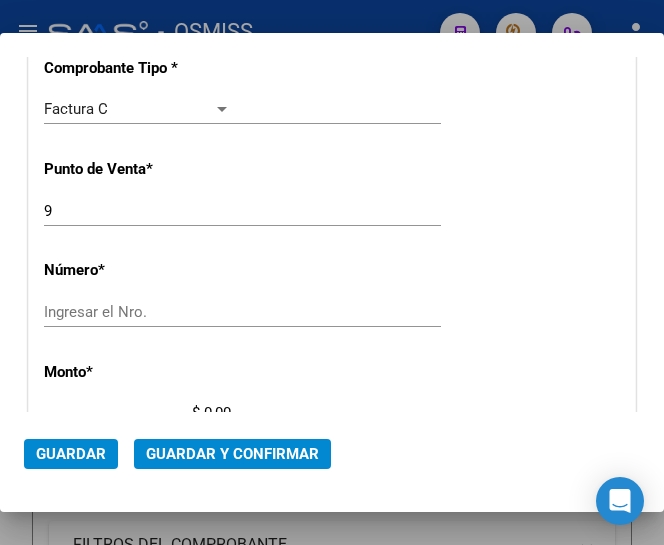click on "Ingresar el Nro." at bounding box center [137, 312] 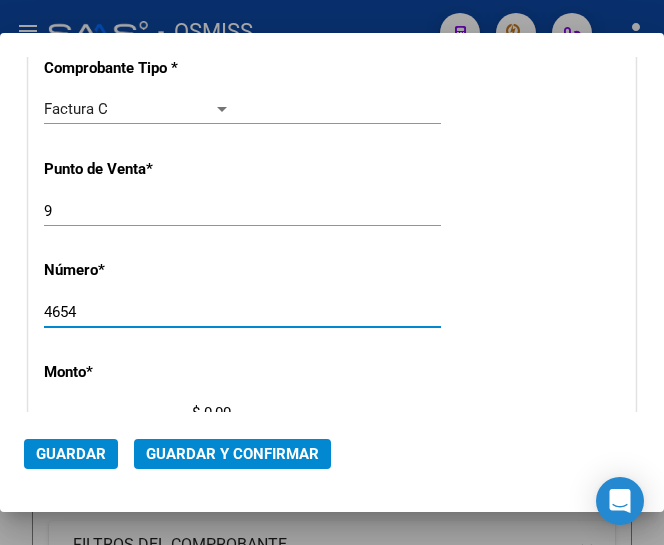 type on "4654" 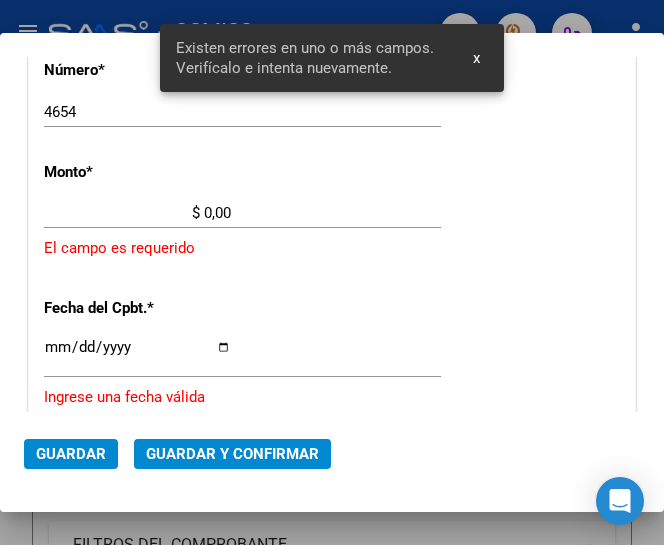 scroll, scrollTop: 669, scrollLeft: 0, axis: vertical 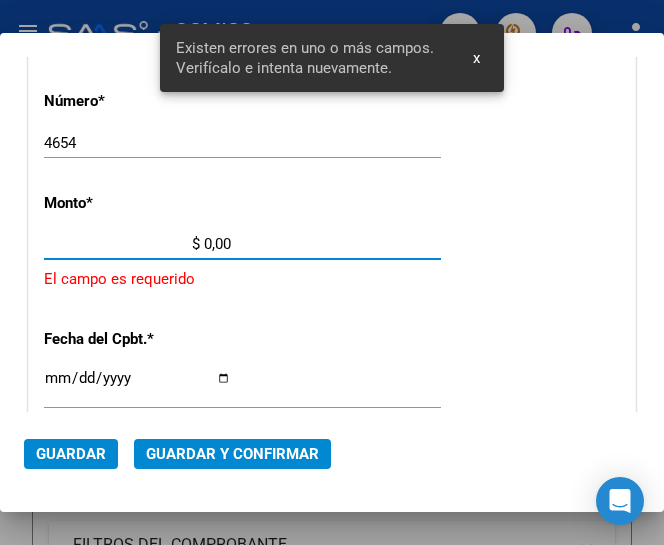 click on "$ 0,00" at bounding box center [137, 244] 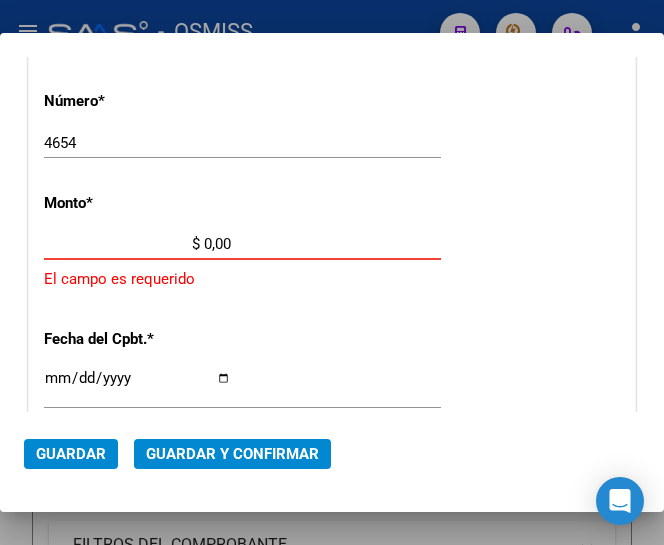 click on "$ 0,00" at bounding box center [137, 244] 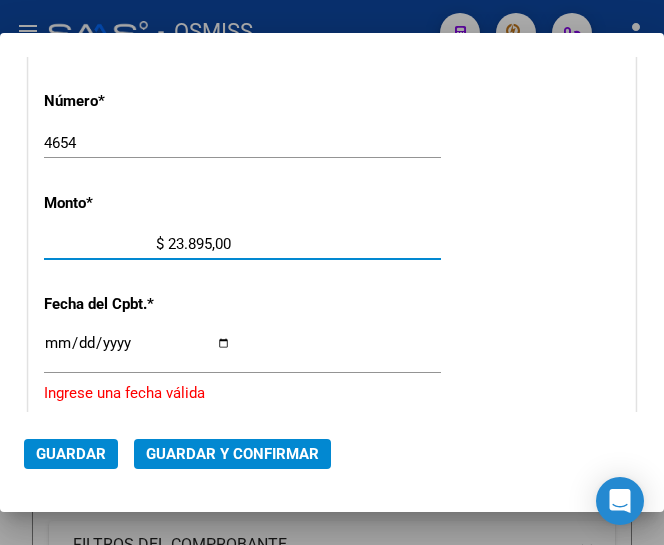 type on "$ 238.959,00" 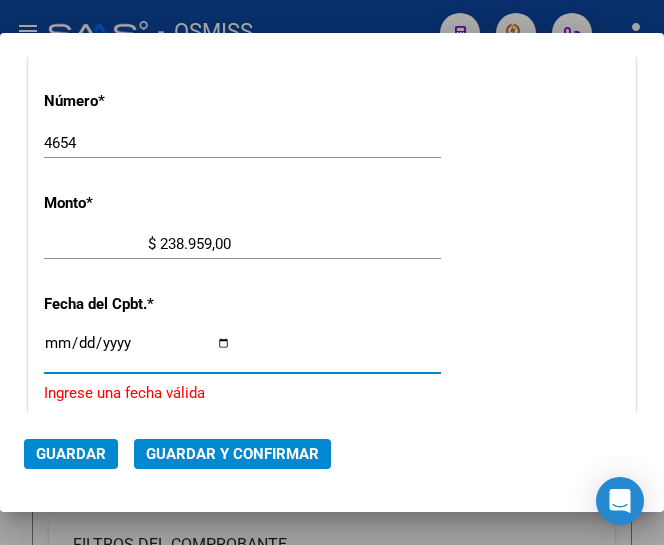 click on "Ingresar la fecha" at bounding box center (137, 351) 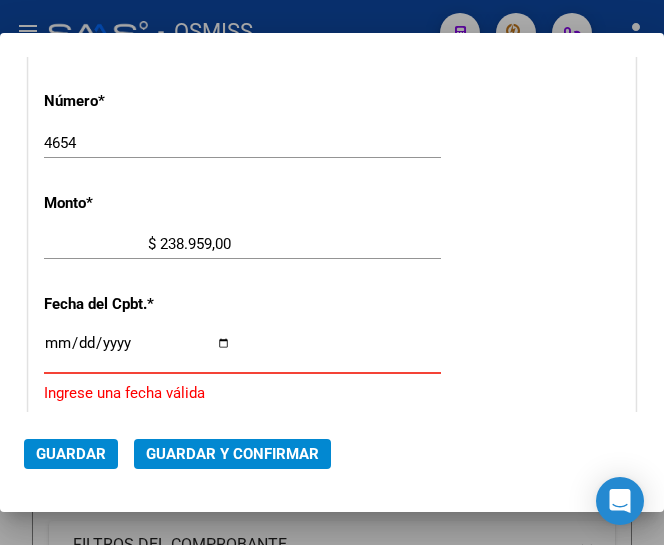 click on "Ingresar la fecha" at bounding box center [137, 351] 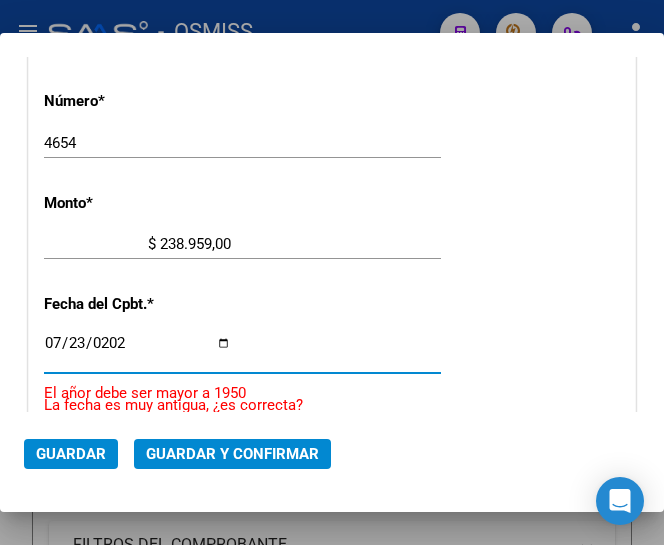 type on "2025-07-23" 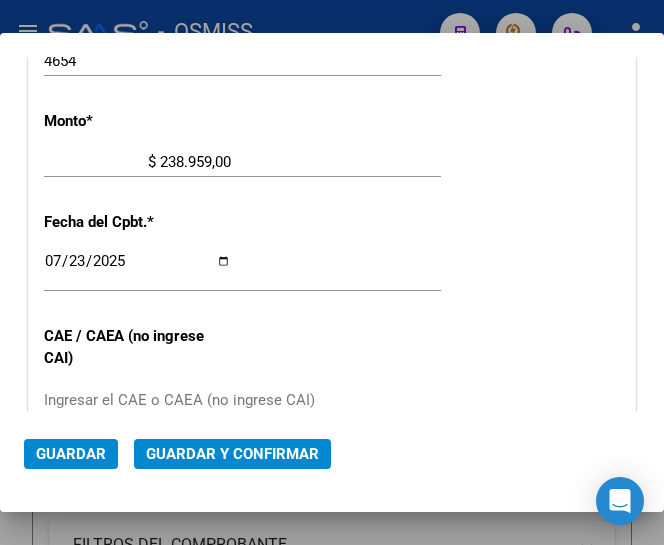 scroll, scrollTop: 769, scrollLeft: 0, axis: vertical 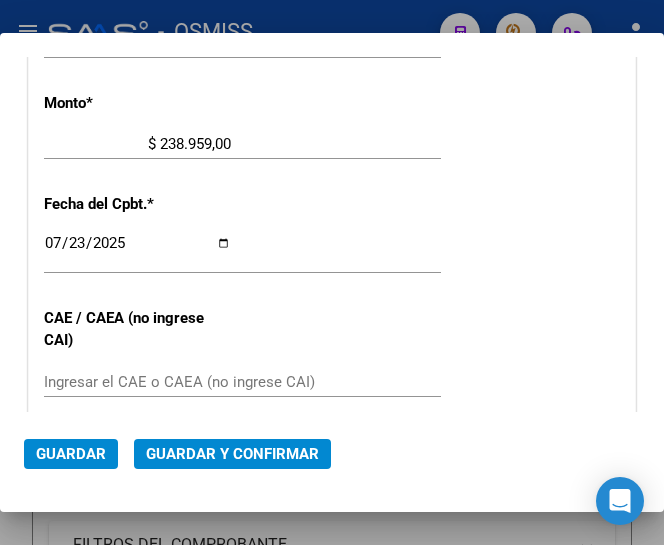 click on "CUIT  *   30-99907484-3 Ingresar CUIT  ANALISIS PRESTADOR  MUNICIPALIDAD DE CORDOBA  ARCA Padrón  Area destinado * Hospitales de Autogestión - Afiliaciones Seleccionar Area  Comprobante Tipo * Factura C Seleccionar Tipo Punto de Venta  *   9 Ingresar el Nro.  Número  *   4654 Ingresar el Nro.  Monto  *   $ 238.959,00 Ingresar el monto  Fecha del Cpbt.  *   2025-07-23 Ingresar la fecha  CAE / CAEA (no ingrese CAI)    Ingresar el CAE o CAEA (no ingrese CAI)  Fecha Recibido  *   2025-08-06 Ingresar la fecha  Fecha de Vencimiento    Ingresar la fecha  Ref. Externa    Ingresar la ref.  N° Liquidación    Ingresar el N° Liquidación" at bounding box center (332, 185) 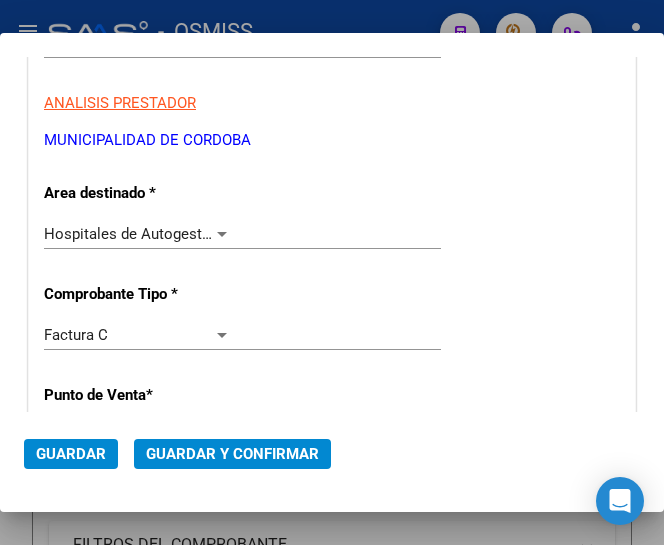 scroll, scrollTop: 269, scrollLeft: 0, axis: vertical 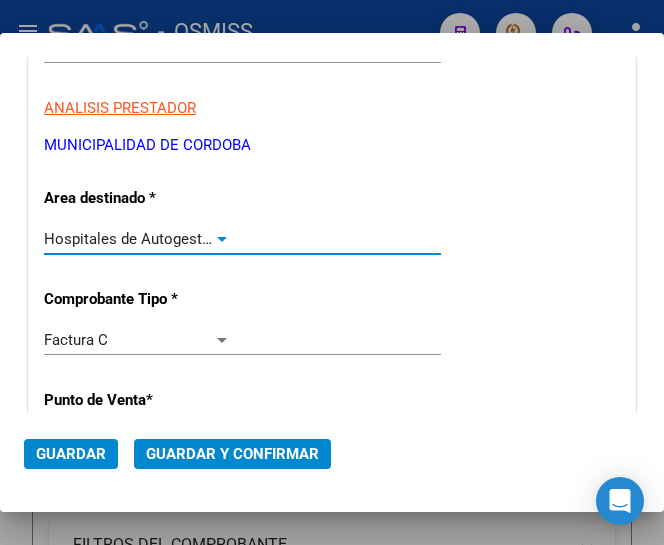 click at bounding box center [222, 239] 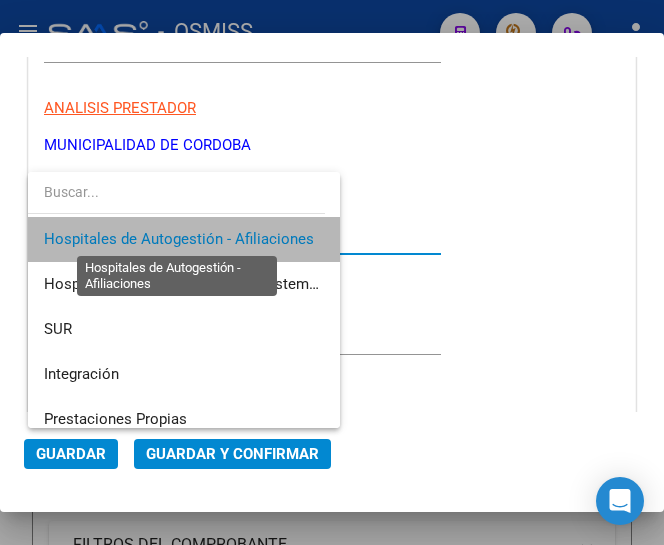 click on "Hospitales de Autogestión - Afiliaciones" at bounding box center (179, 239) 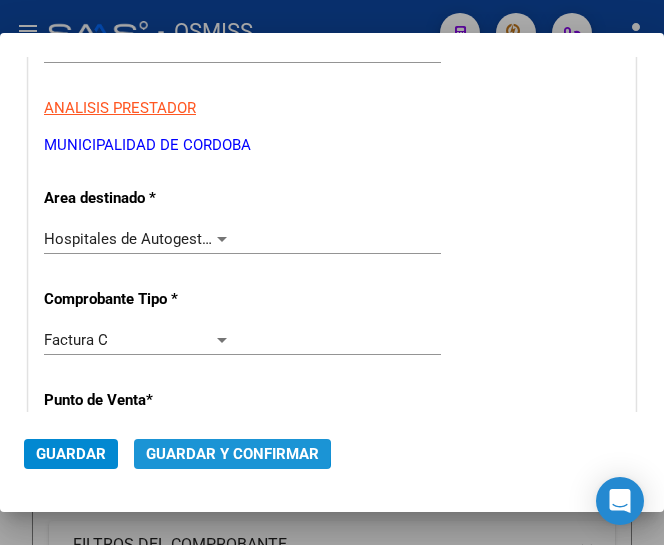 click on "Guardar y Confirmar" 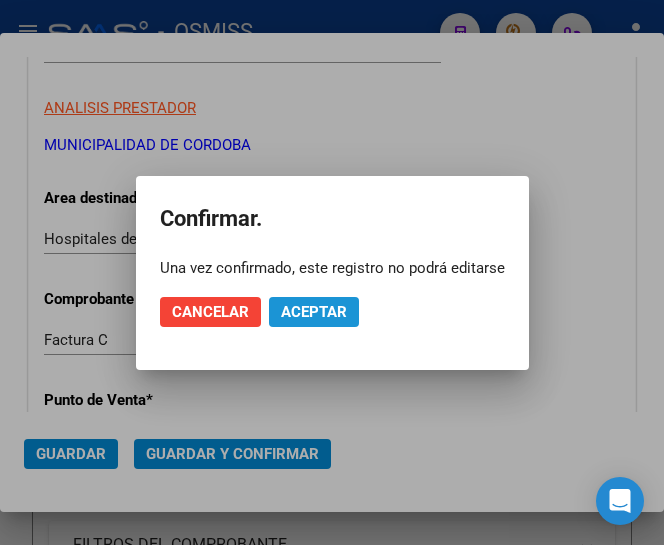 click on "Aceptar" 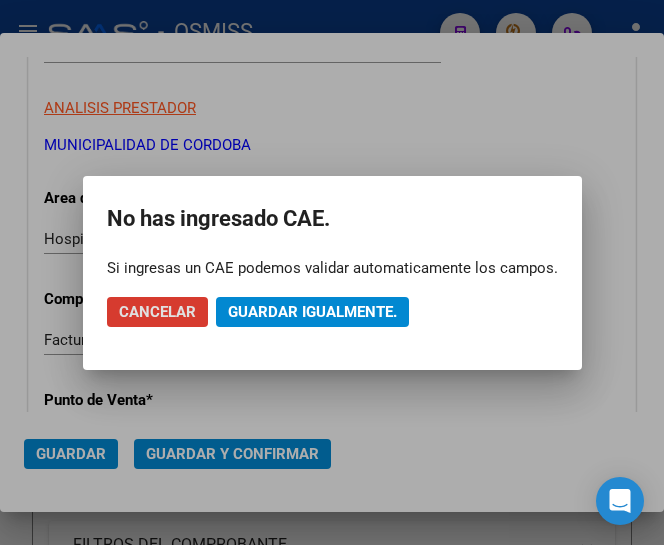 click on "Guardar igualmente." 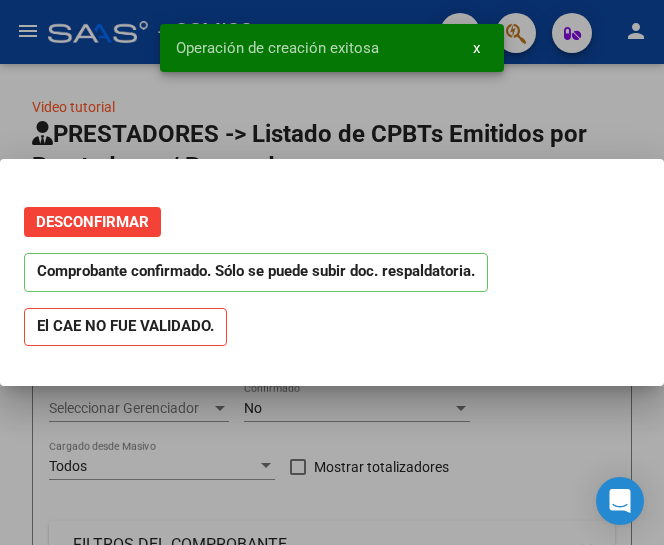scroll, scrollTop: 0, scrollLeft: 0, axis: both 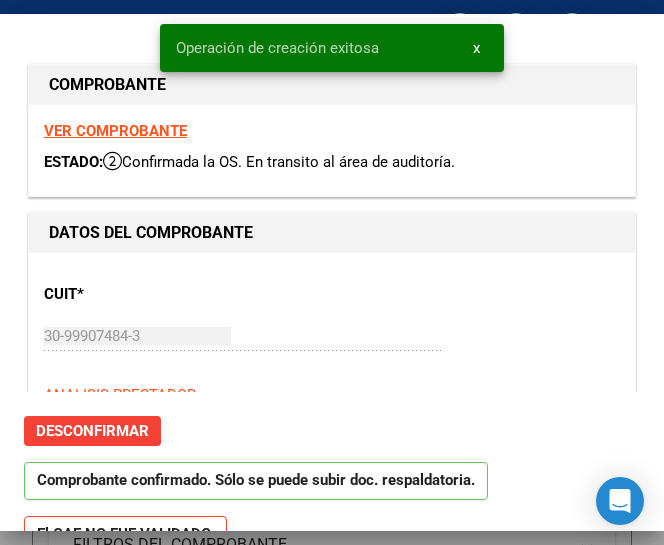 type on "2025-08-22" 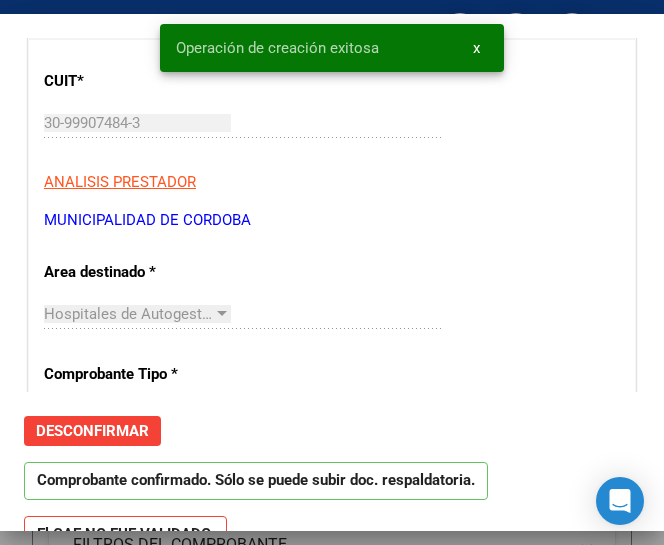 scroll, scrollTop: 200, scrollLeft: 0, axis: vertical 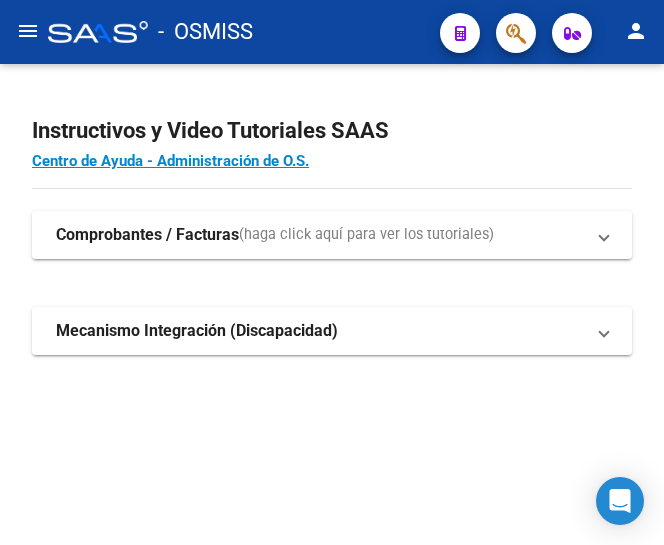 click on "menu" 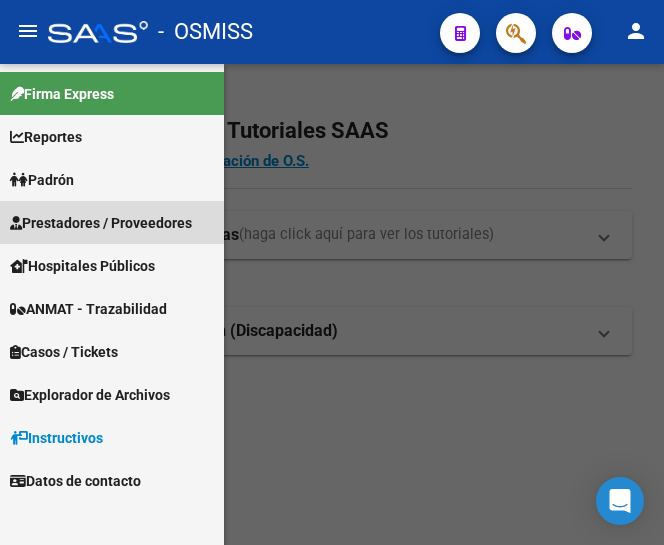 click on "Prestadores / Proveedores" at bounding box center [101, 223] 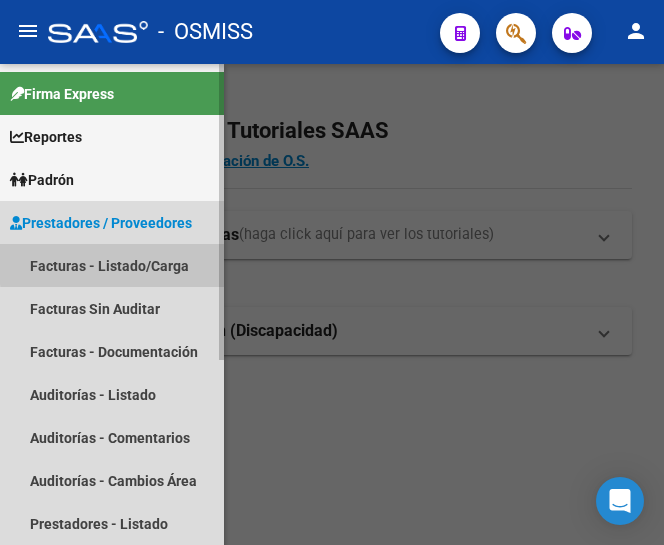 click on "Facturas - Listado/Carga" at bounding box center [112, 265] 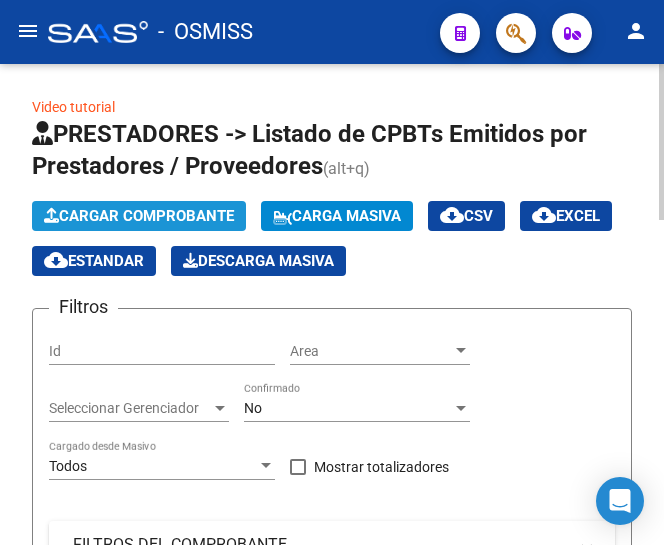 click on "Cargar Comprobante" 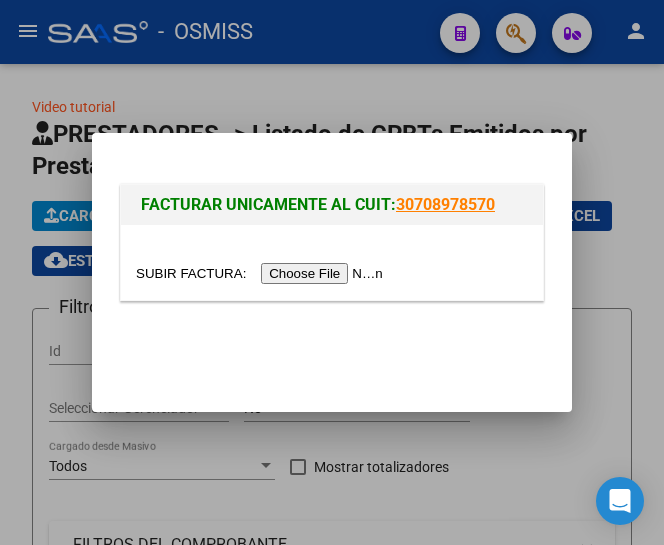 click at bounding box center (262, 273) 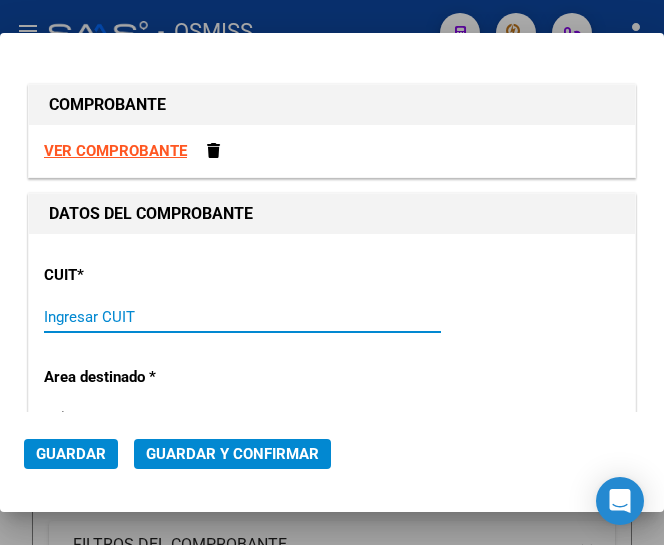 click on "Ingresar CUIT" at bounding box center (137, 317) 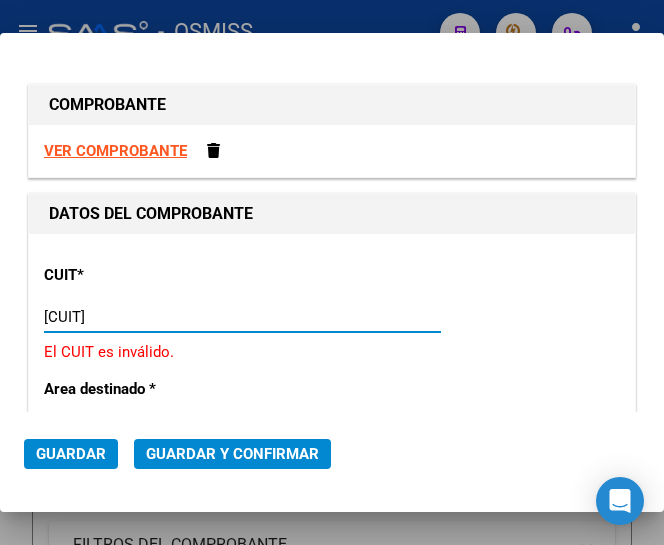 type on "30-99907484-3" 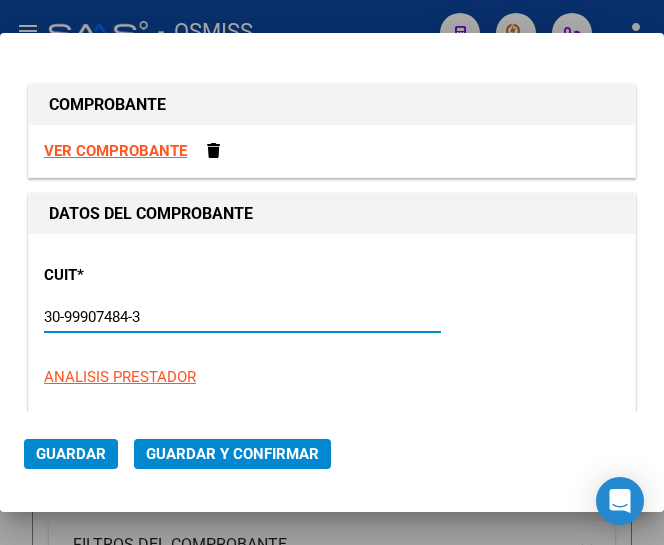 type on "9" 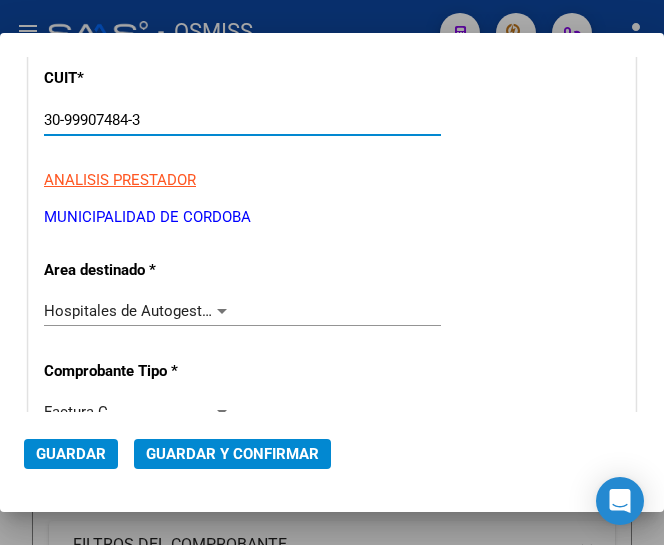 scroll, scrollTop: 200, scrollLeft: 0, axis: vertical 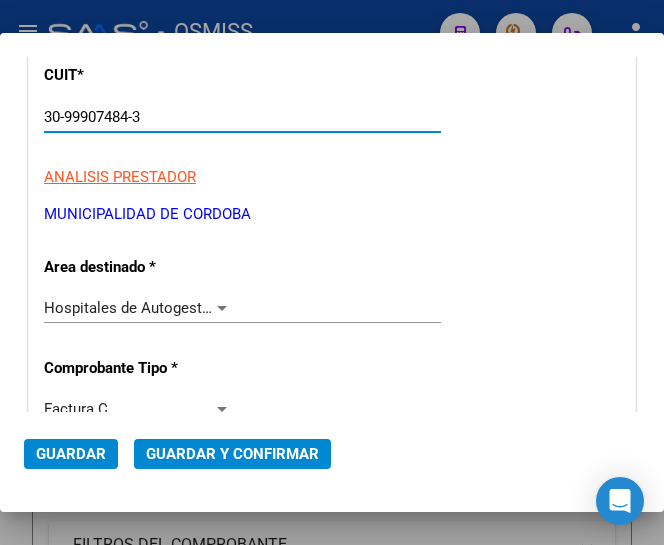 type on "30-99907484-3" 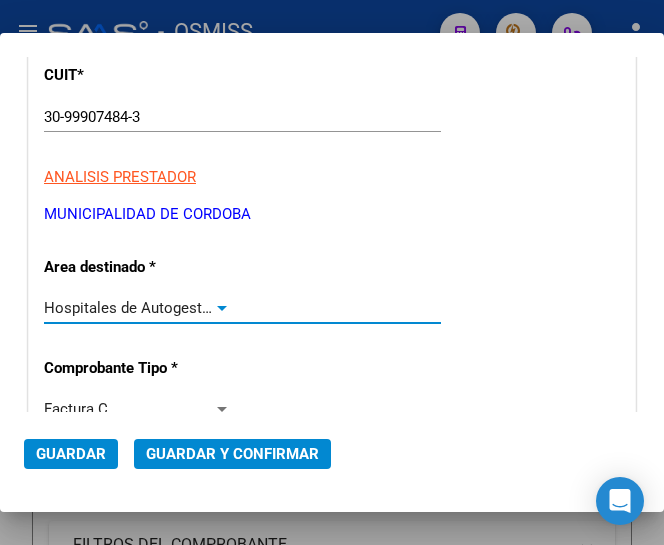 click at bounding box center (222, 308) 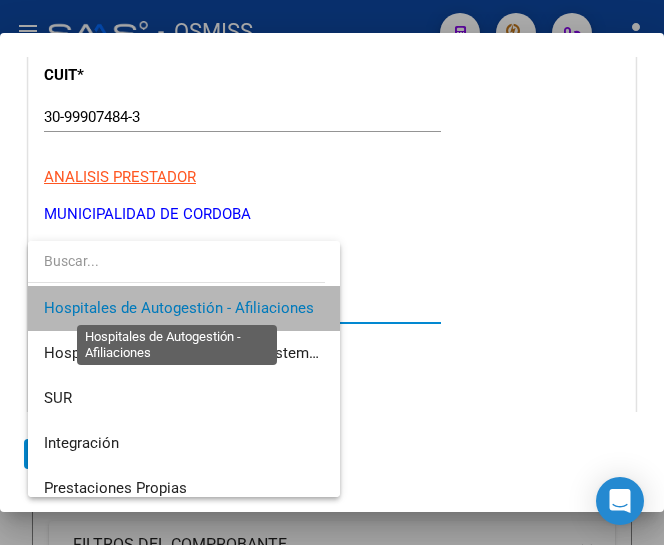 click on "Hospitales de Autogestión - Afiliaciones" at bounding box center [179, 308] 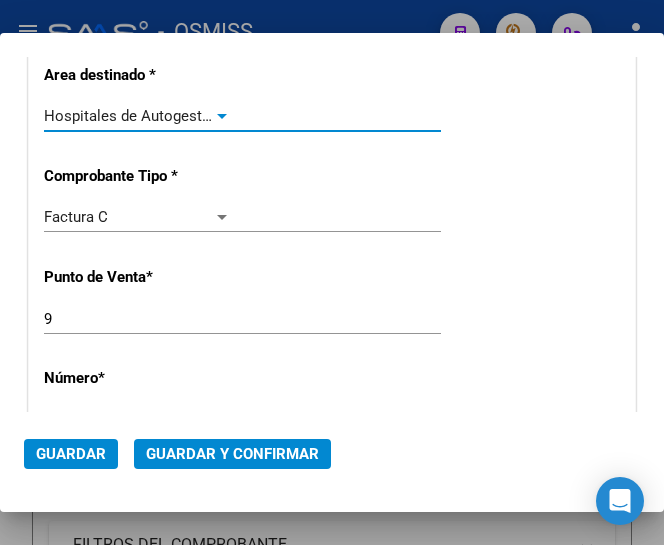 scroll, scrollTop: 400, scrollLeft: 0, axis: vertical 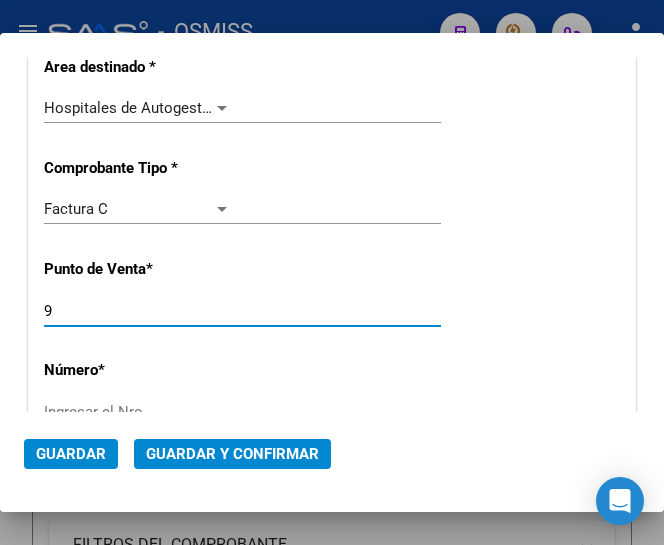 click on "9" at bounding box center (137, 311) 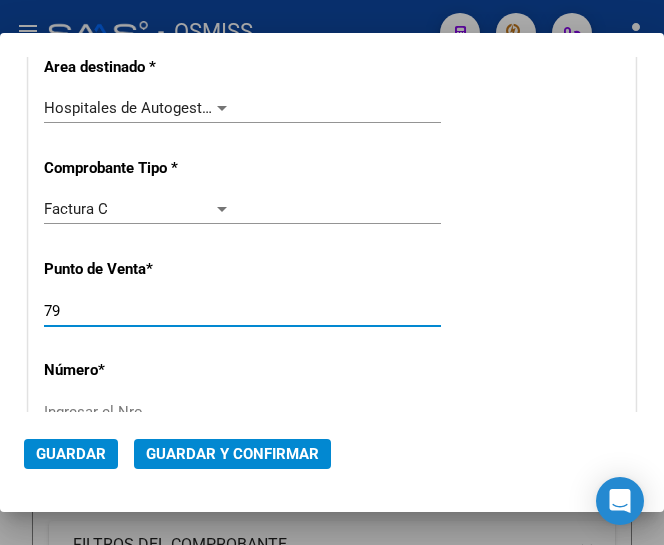 scroll, scrollTop: 500, scrollLeft: 0, axis: vertical 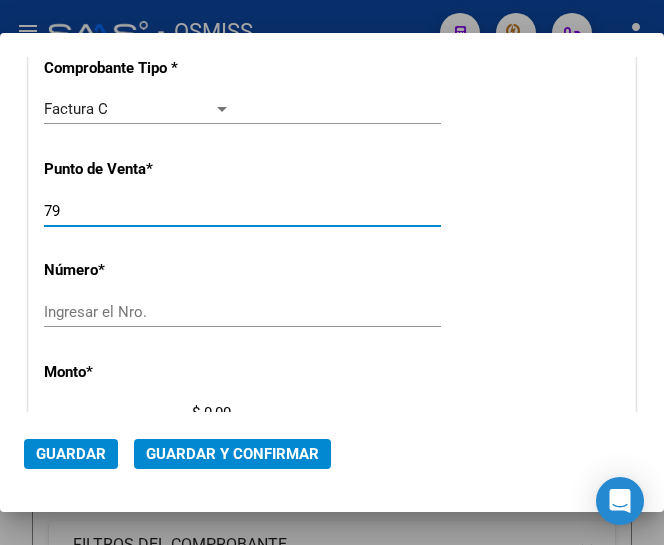 type on "79" 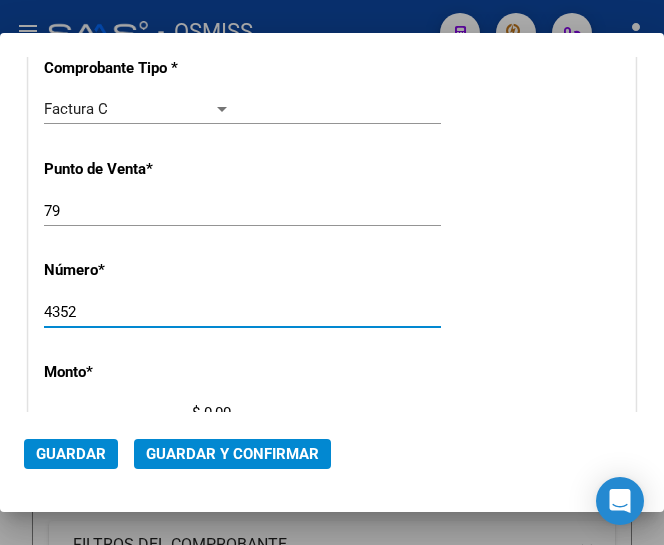 type on "4352" 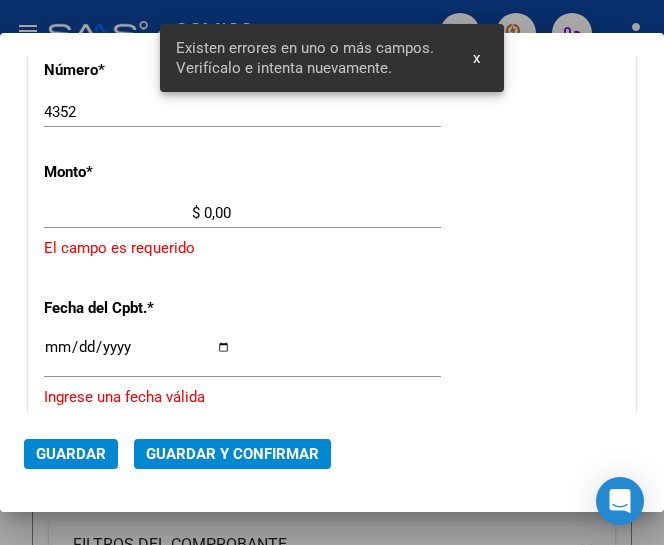 scroll, scrollTop: 669, scrollLeft: 0, axis: vertical 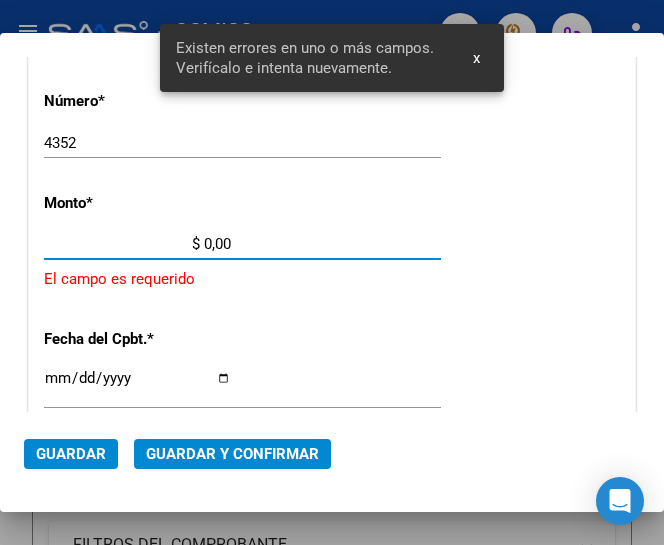 click on "$ 0,00" at bounding box center (137, 244) 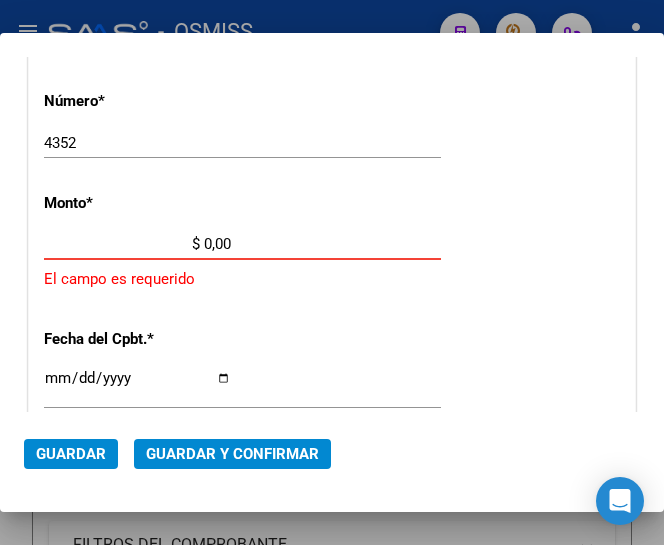 click on "$ 0,00" at bounding box center (137, 244) 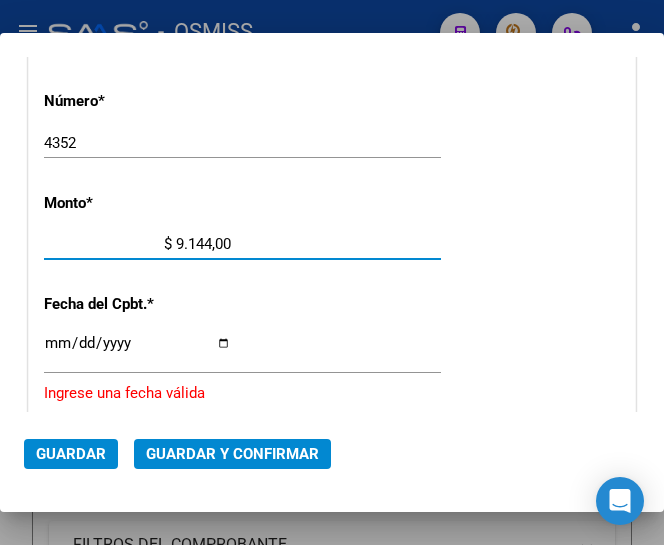 type on "$ 91.440,00" 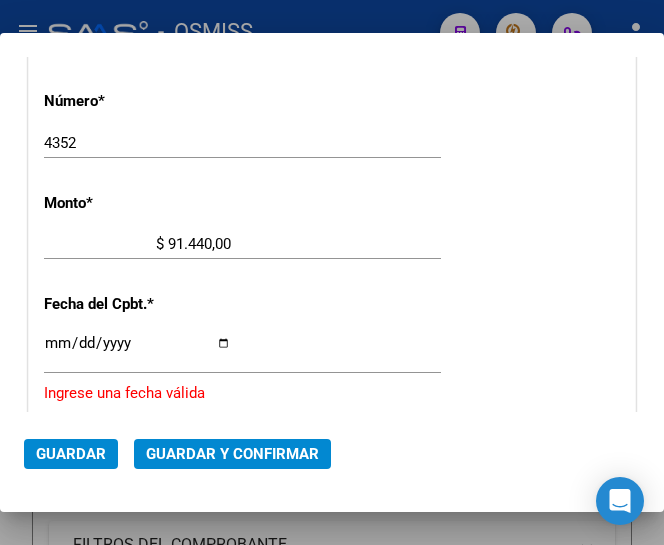click on "CUIT  *   30-99907484-3 Ingresar CUIT  ANALISIS PRESTADOR  MUNICIPALIDAD DE CORDOBA  ARCA Padrón  Area destinado * Hospitales de Autogestión - Afiliaciones Seleccionar Area  Comprobante Tipo * Factura C Seleccionar Tipo Punto de Venta  *   79 Ingresar el Nro.  Número  *   4352 Ingresar el Nro.  Monto  *   $ 91.440,00 Ingresar el monto  Fecha del Cpbt.  *   Ingresar la fecha   Ingrese una fecha válida CAE / CAEA (no ingrese CAI)    Ingresar el CAE o CAEA (no ingrese CAI)  Fecha Recibido  *   2025-08-06 Ingresar la fecha  Fecha de Vencimiento    Ingresar la fecha  Ref. Externa    Ingresar la ref.  N° Liquidación    Ingresar el N° Liquidación" at bounding box center [332, 291] 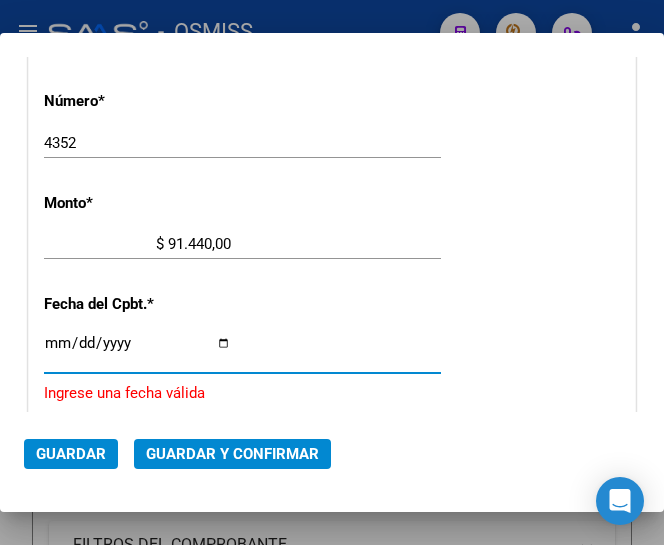click on "Ingresar la fecha" at bounding box center (137, 351) 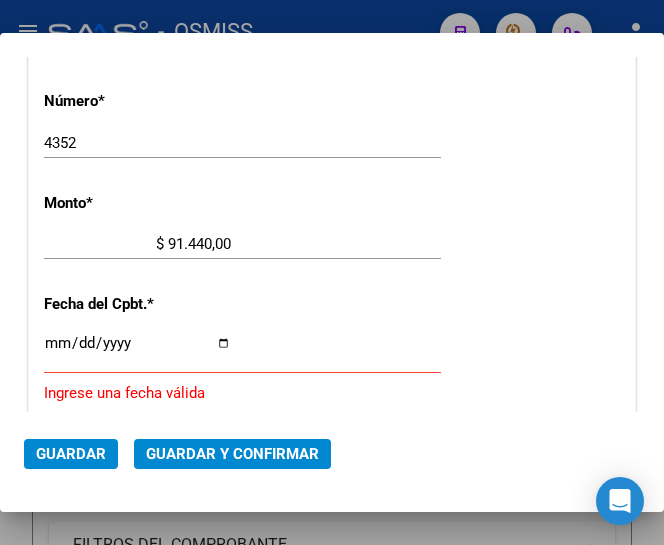 click on "Ingresar la fecha" at bounding box center [137, 351] 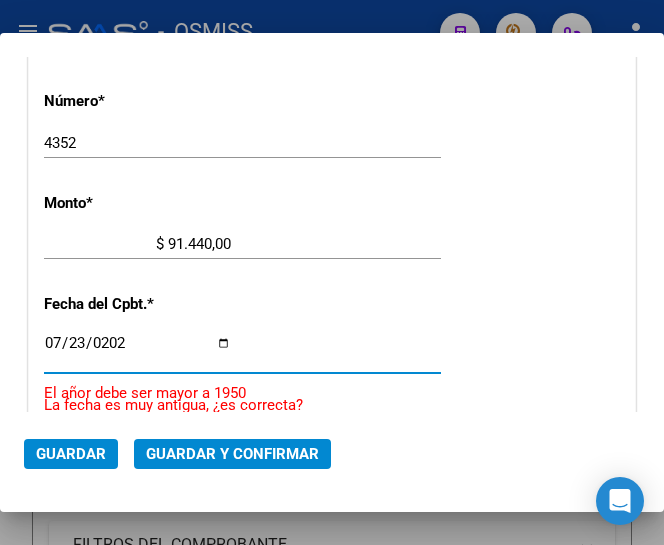 type on "2025-07-23" 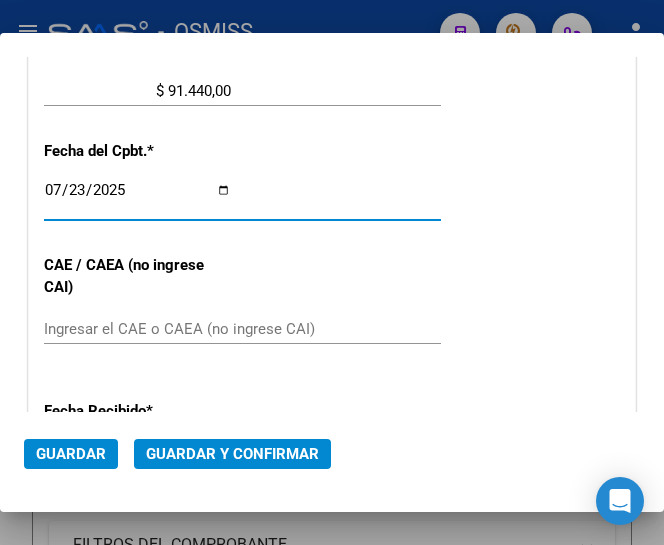 scroll, scrollTop: 869, scrollLeft: 0, axis: vertical 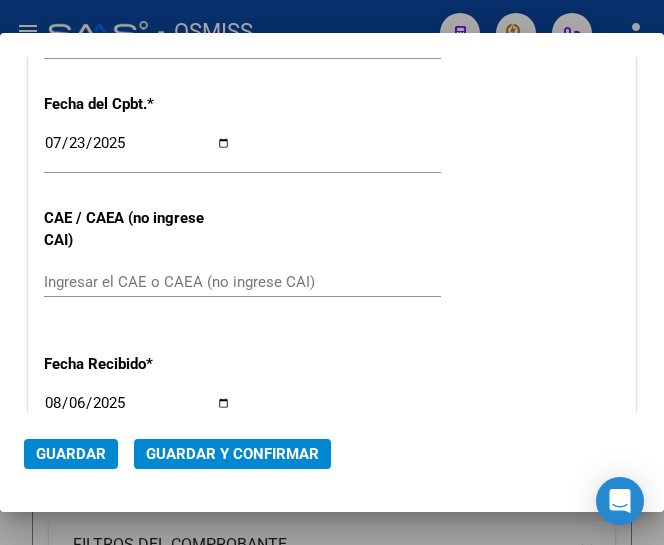 click on "CUIT  *   30-99907484-3 Ingresar CUIT  ANALISIS PRESTADOR  MUNICIPALIDAD DE CORDOBA  ARCA Padrón  Area destinado * Hospitales de Autogestión - Afiliaciones Seleccionar Area  Comprobante Tipo * Factura C Seleccionar Tipo Punto de Venta  *   79 Ingresar el Nro.  Número  *   4352 Ingresar el Nro.  Monto  *   $ 91.440,00 Ingresar el monto  Fecha del Cpbt.  *   2025-07-23 Ingresar la fecha  CAE / CAEA (no ingrese CAI)    Ingresar el CAE o CAEA (no ingrese CAI)  Fecha Recibido  *   2025-08-06 Ingresar la fecha  Fecha de Vencimiento    Ingresar la fecha  Ref. Externa    Ingresar la ref.  N° Liquidación    Ingresar el N° Liquidación" at bounding box center (332, 85) 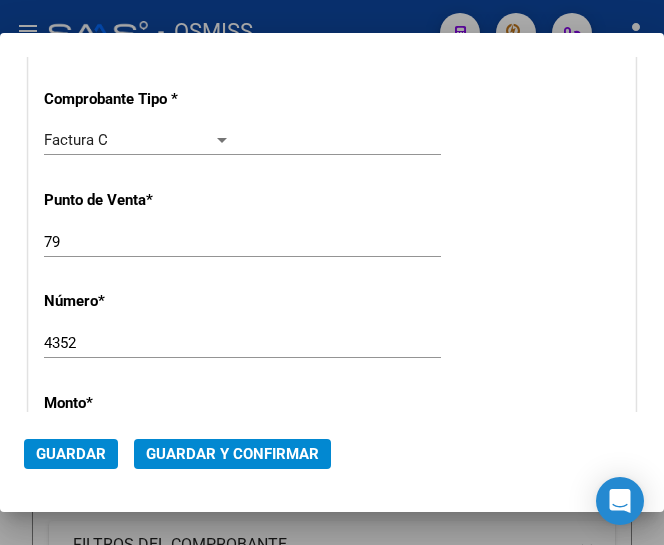 scroll, scrollTop: 369, scrollLeft: 0, axis: vertical 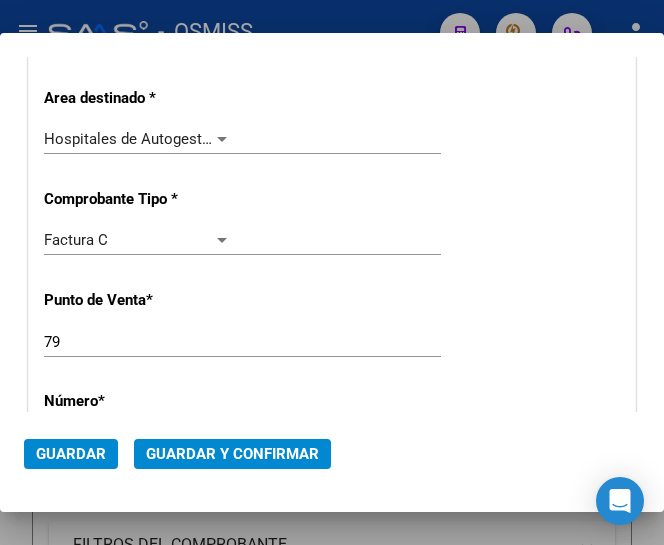 click at bounding box center (222, 139) 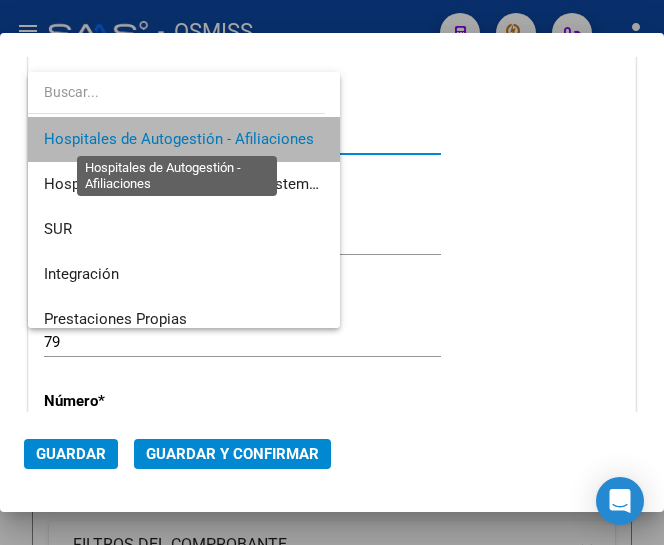 click on "Hospitales de Autogestión - Afiliaciones" at bounding box center [179, 139] 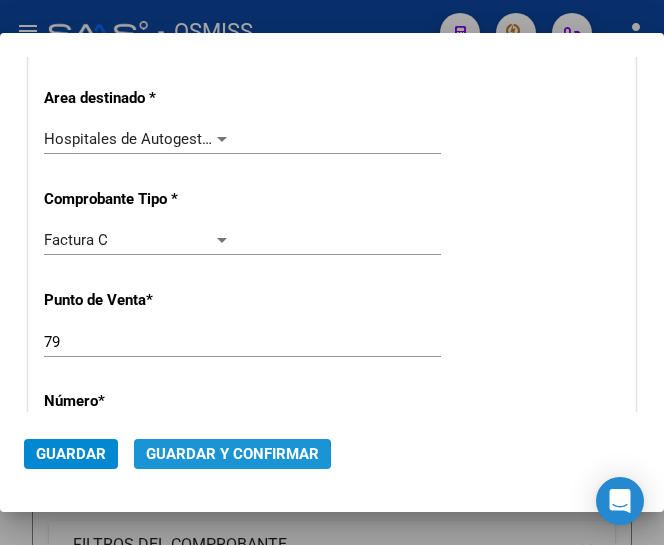 click on "Guardar y Confirmar" 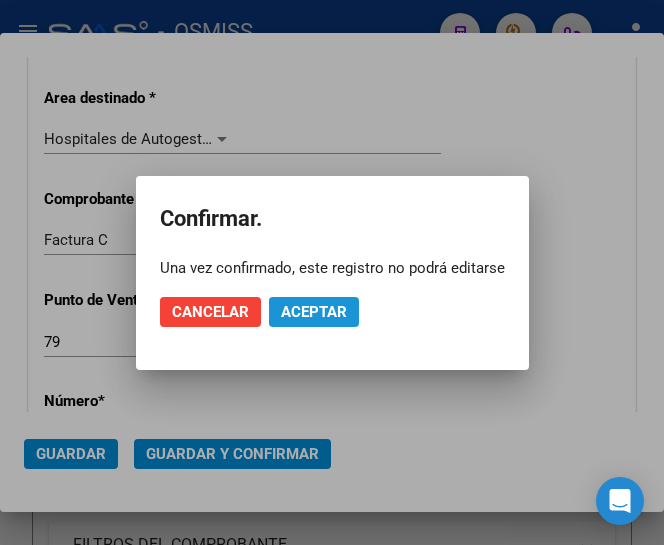 click on "Aceptar" 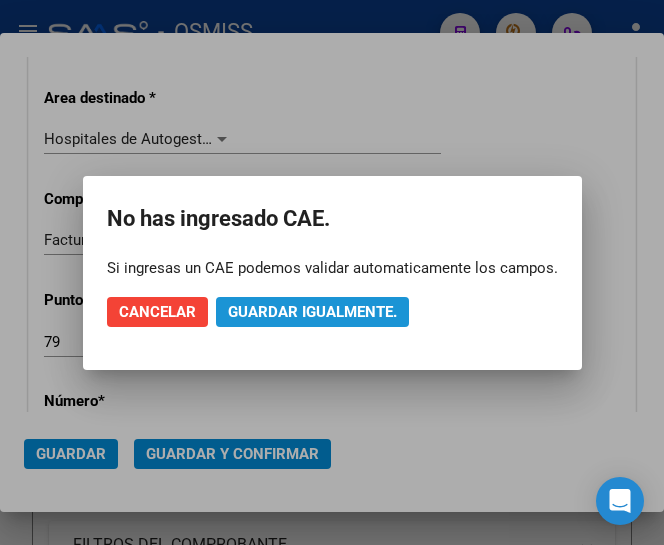click on "Guardar igualmente." 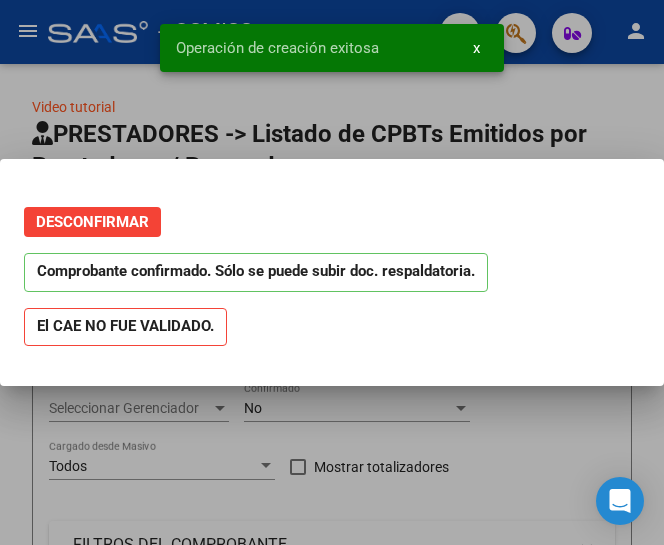 scroll, scrollTop: 0, scrollLeft: 0, axis: both 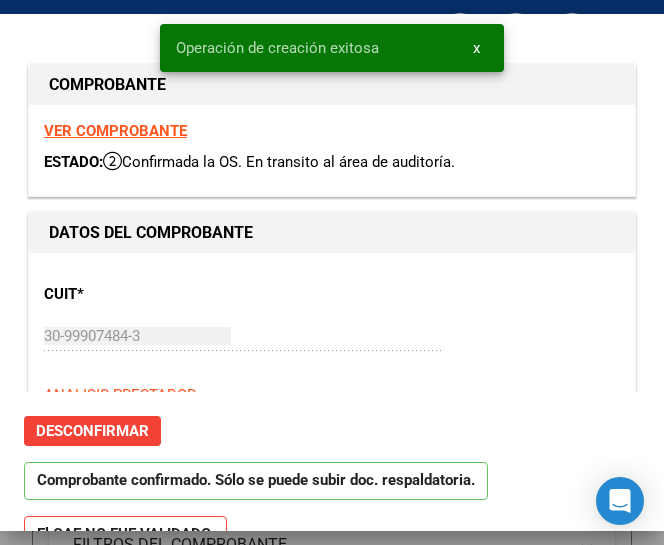 type on "2025-08-22" 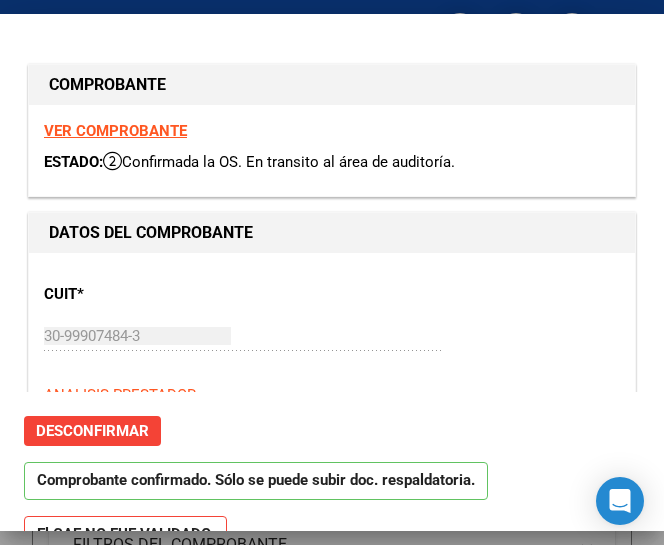 click on "CUIT  *   30-99907484-3 Ingresar CUIT  ANALISIS PRESTADOR  MUNICIPALIDAD DE CORDOBA  ARCA Padrón ARCA Padrón" at bounding box center (332, 356) 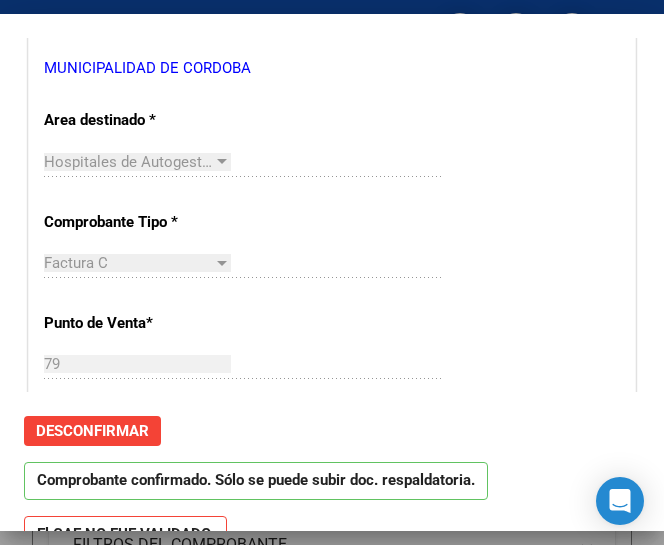 scroll, scrollTop: 500, scrollLeft: 0, axis: vertical 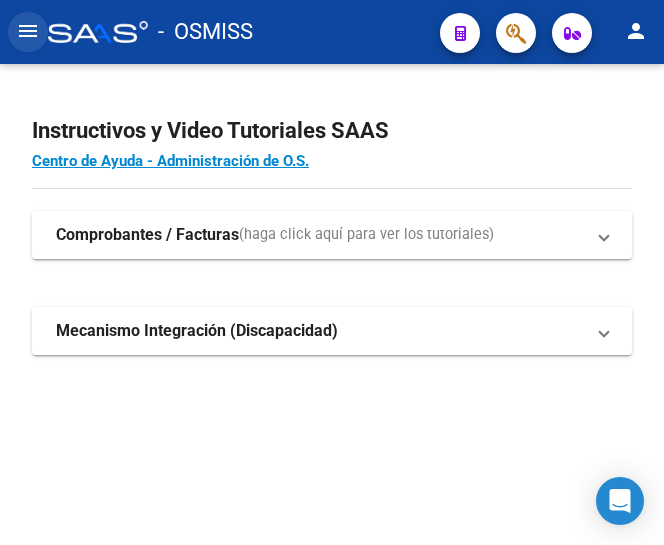 click on "menu" 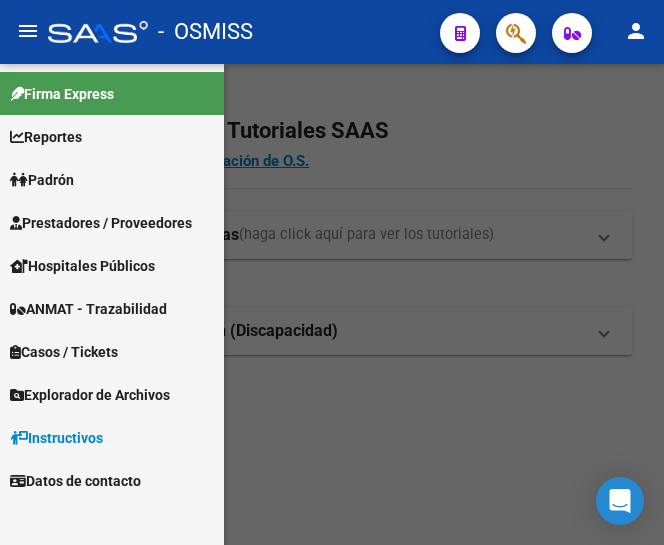 click on "Prestadores / Proveedores" at bounding box center [101, 223] 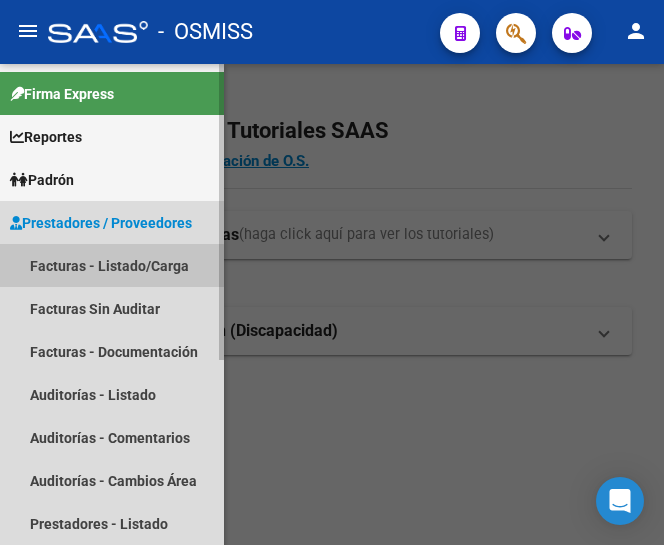 click on "Facturas - Listado/Carga" at bounding box center (112, 265) 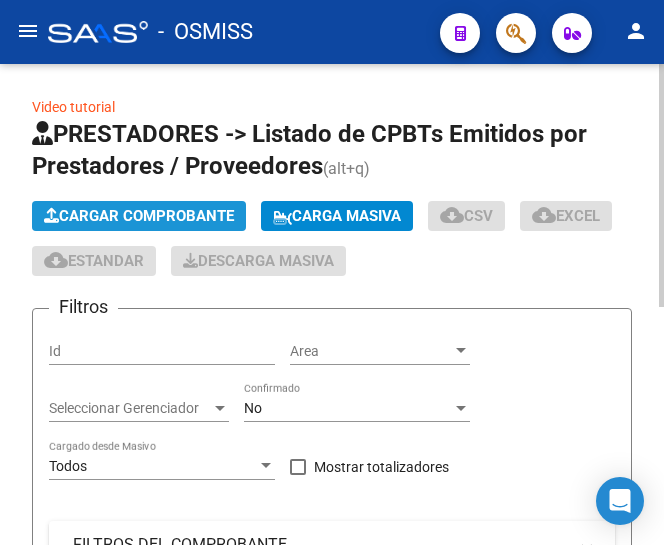 click on "Cargar Comprobante" 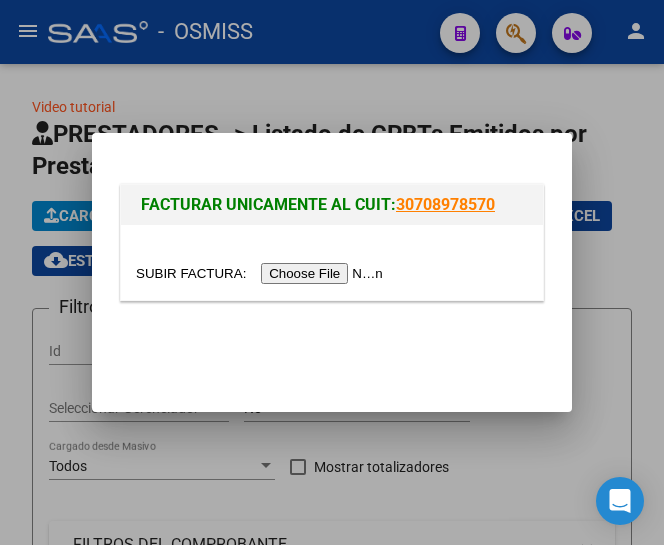 click at bounding box center (262, 273) 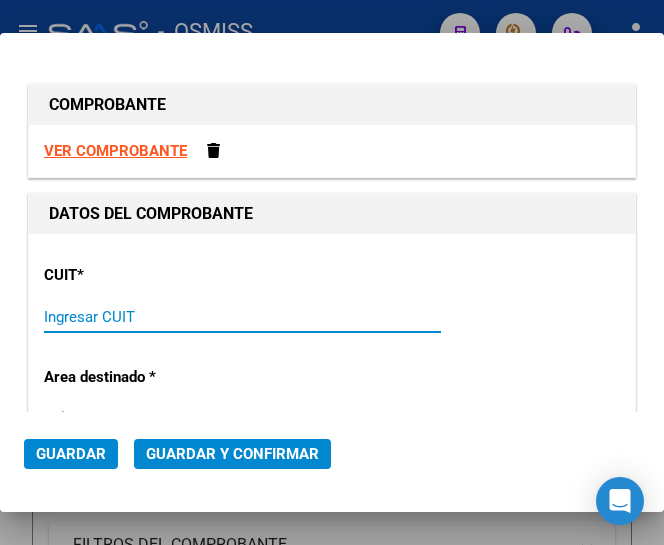 click on "Ingresar CUIT" at bounding box center (137, 317) 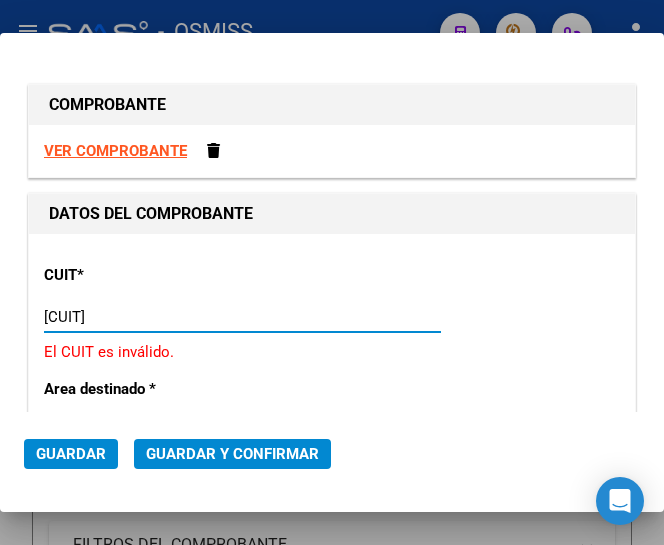 type on "30-99907484-3" 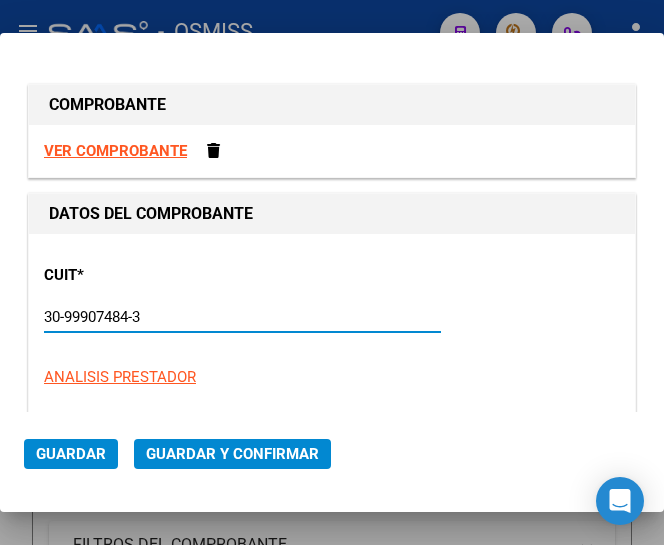 type on "9" 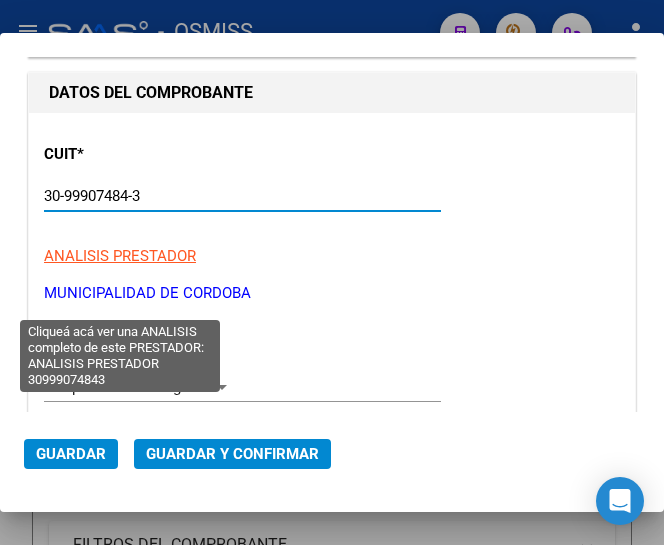 scroll, scrollTop: 200, scrollLeft: 0, axis: vertical 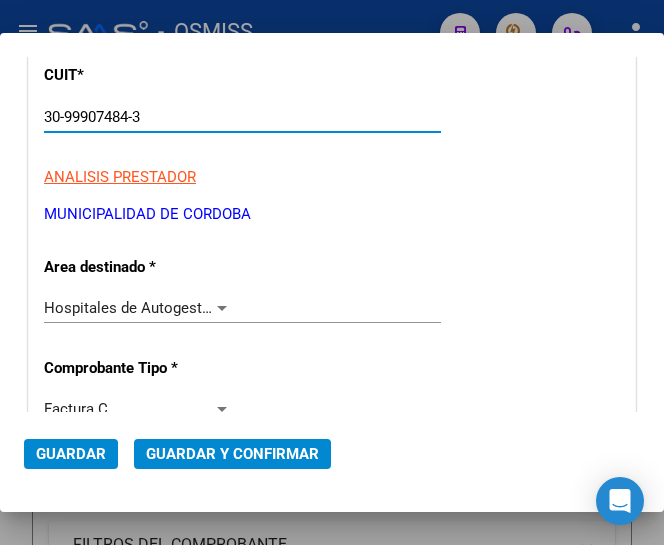type on "30-99907484-3" 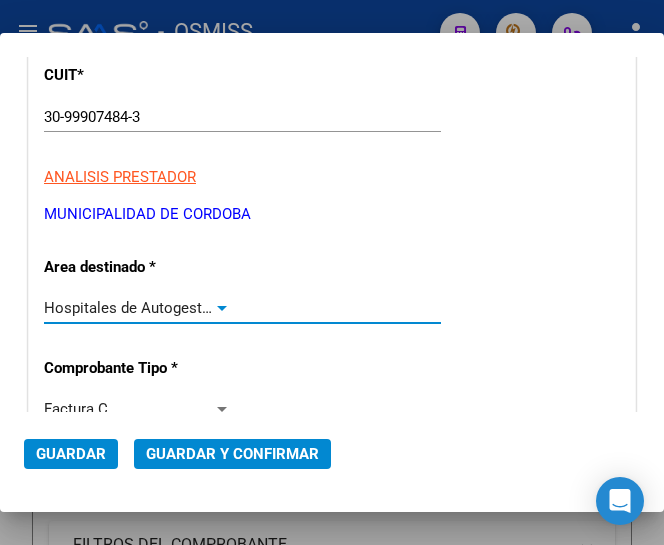 click at bounding box center [222, 308] 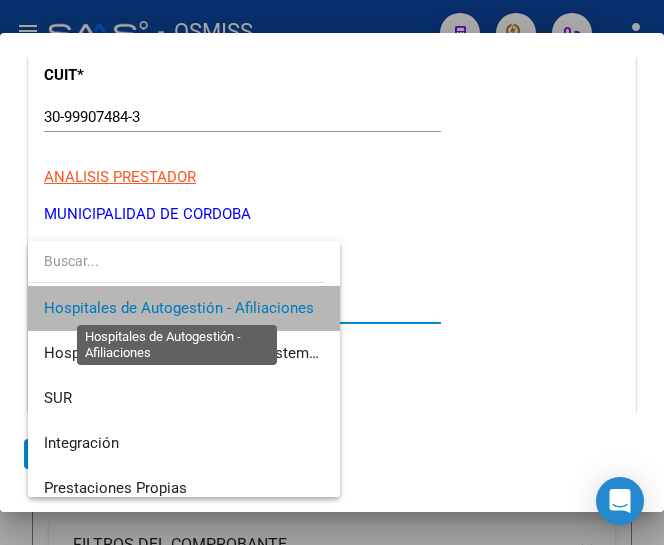 click on "Hospitales de Autogestión - Afiliaciones" at bounding box center [179, 308] 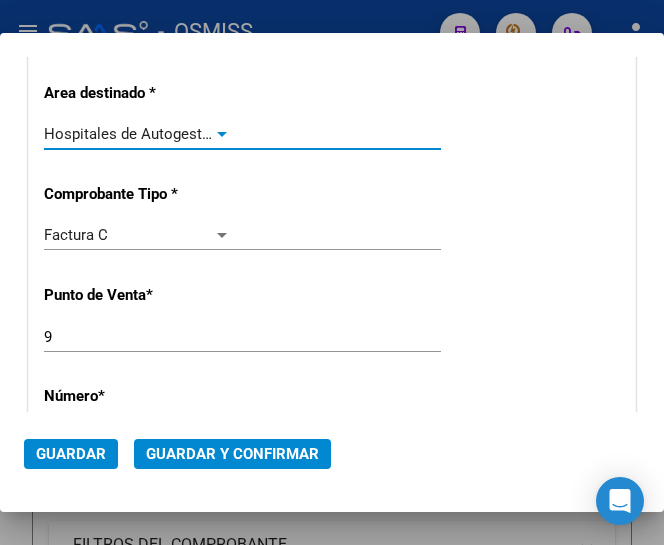 scroll, scrollTop: 400, scrollLeft: 0, axis: vertical 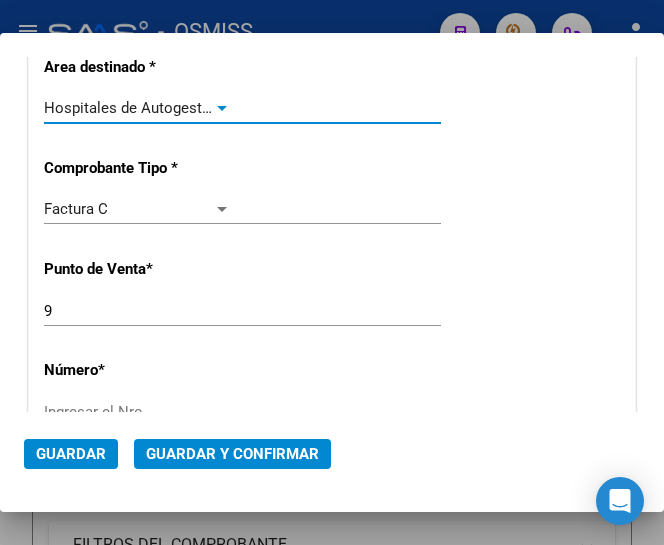 click at bounding box center [222, 108] 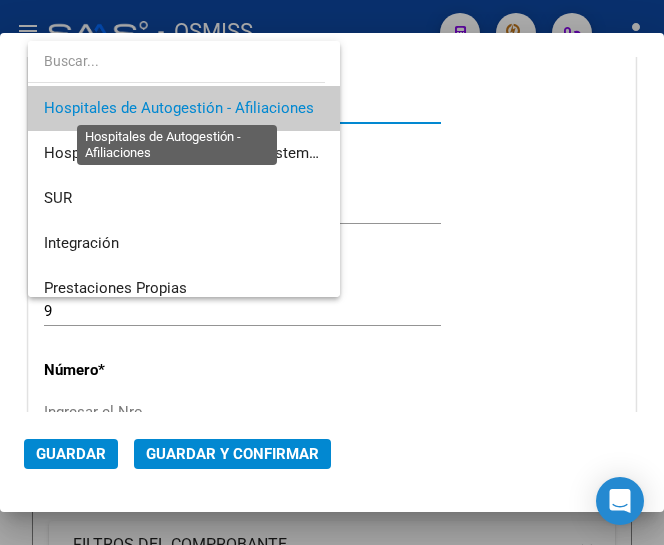 click on "Hospitales de Autogestión - Afiliaciones" at bounding box center [179, 108] 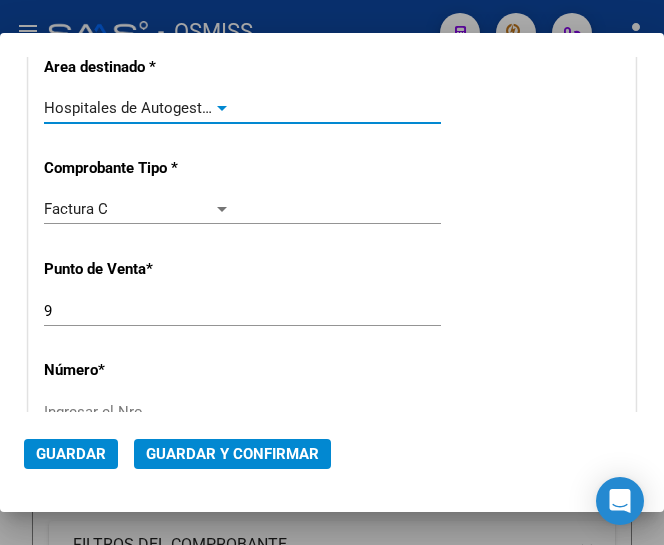 click on "9" at bounding box center (137, 311) 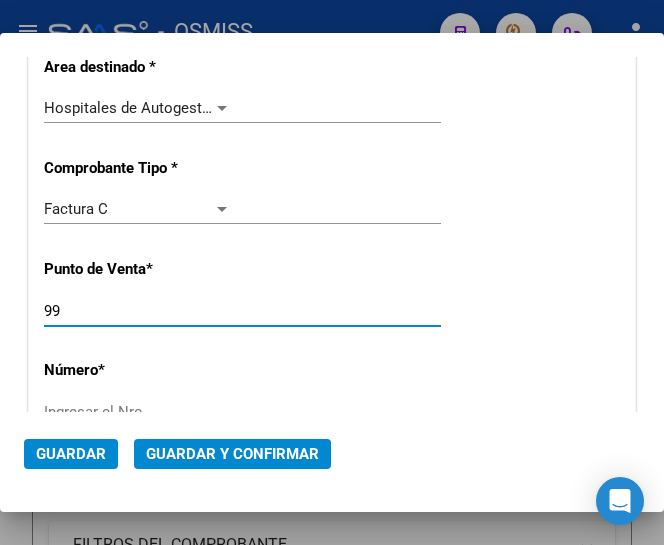 type on "99" 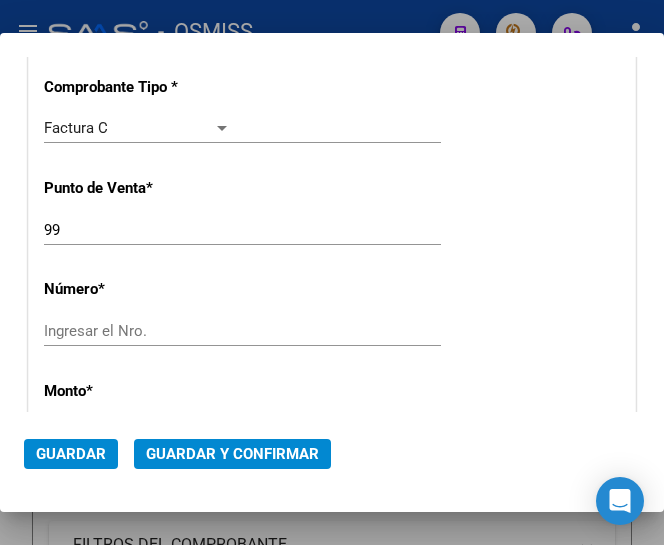 scroll, scrollTop: 500, scrollLeft: 0, axis: vertical 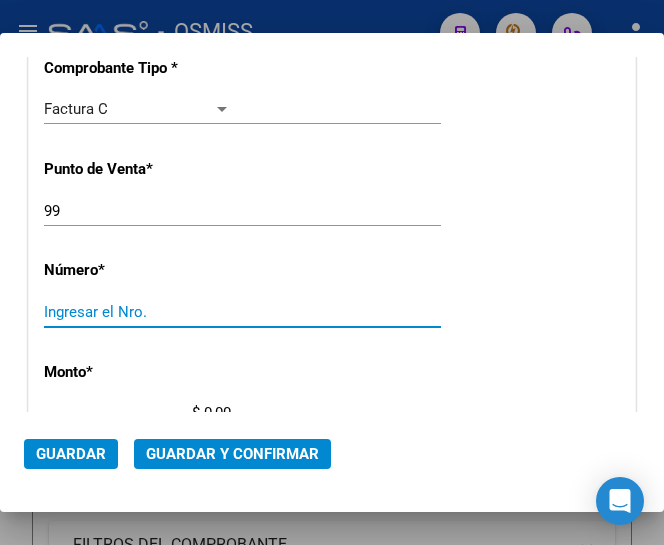 click on "Ingresar el Nro." at bounding box center [137, 312] 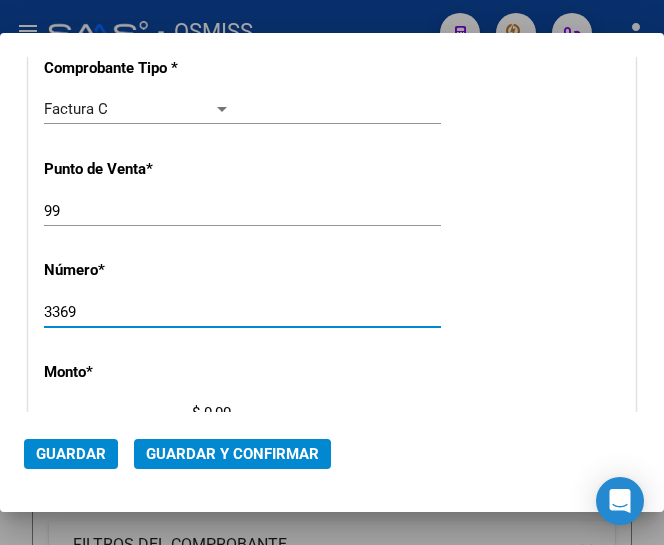 type on "3369" 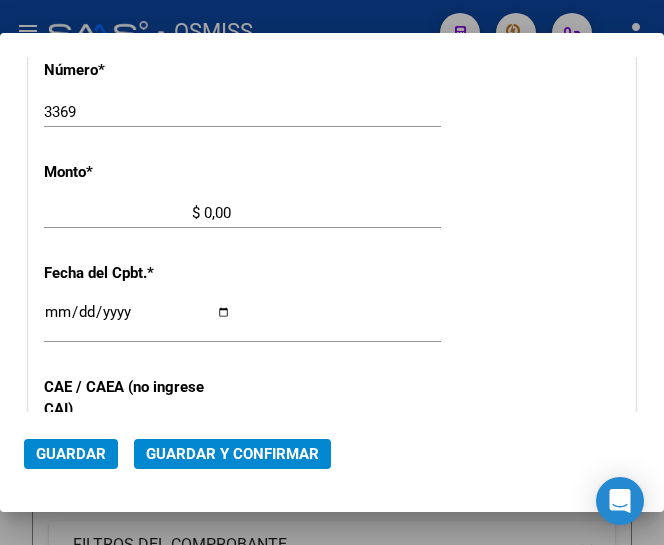 scroll, scrollTop: 669, scrollLeft: 0, axis: vertical 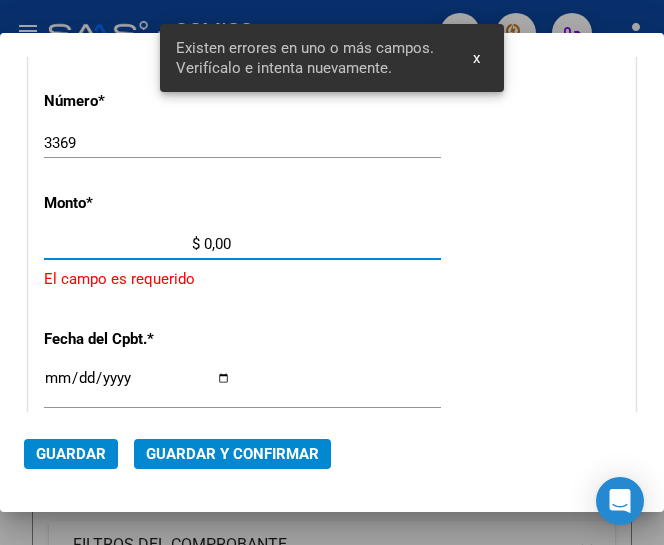 click on "$ 0,00" at bounding box center [137, 244] 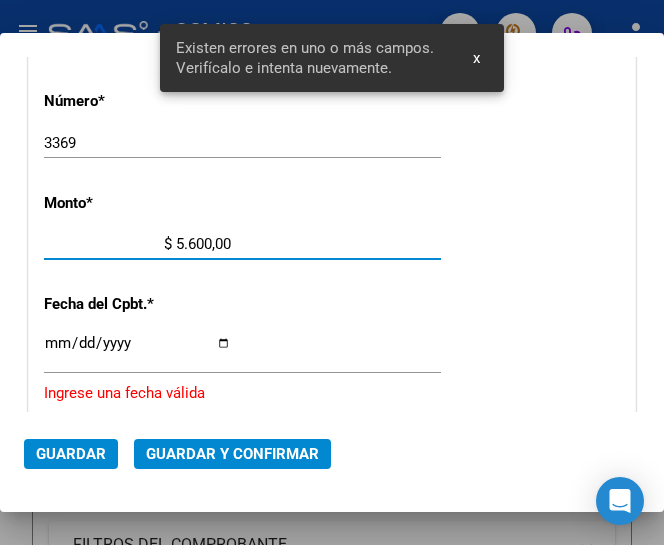 type on "$ 56.000,00" 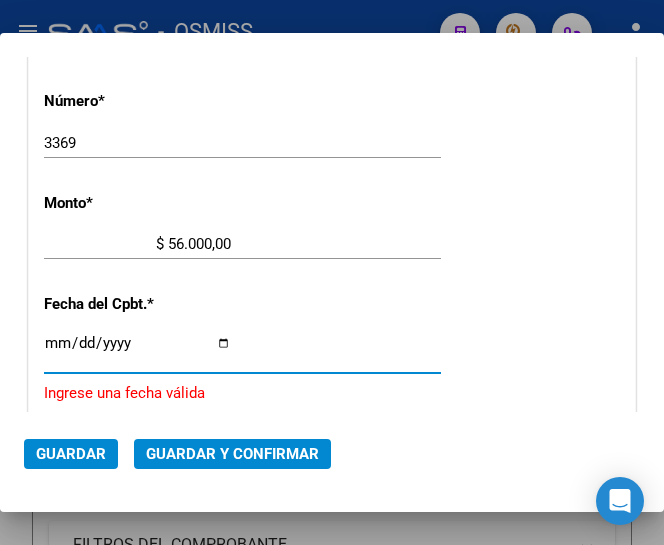 click on "Ingresar la fecha" at bounding box center (137, 351) 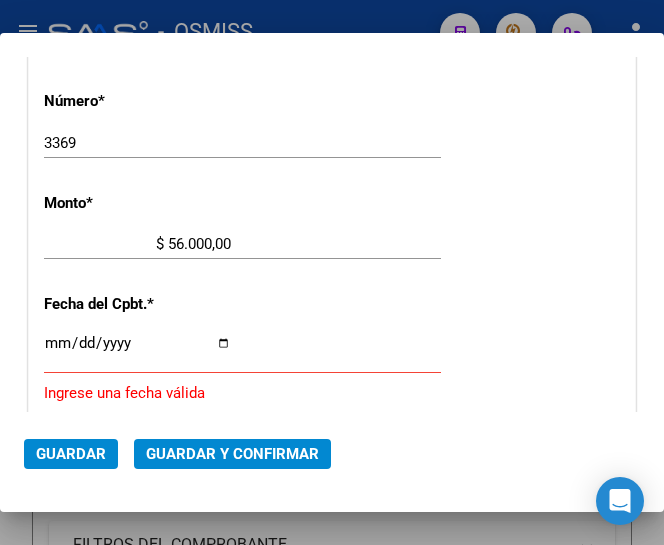 click on "Ingresar la fecha" at bounding box center [137, 351] 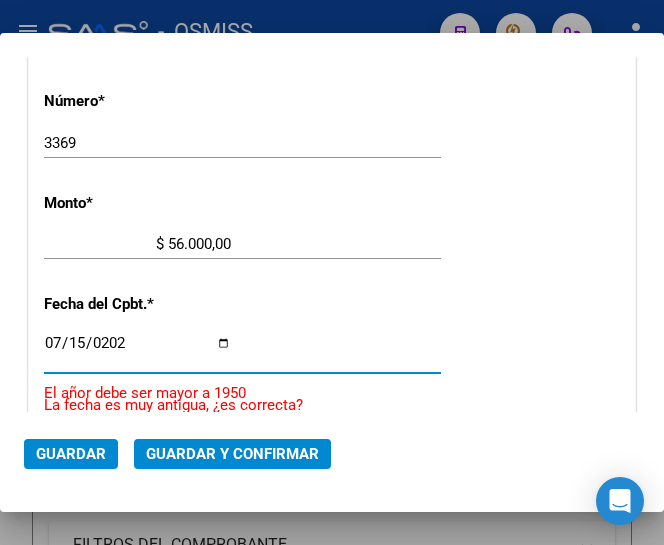 type on "2025-07-15" 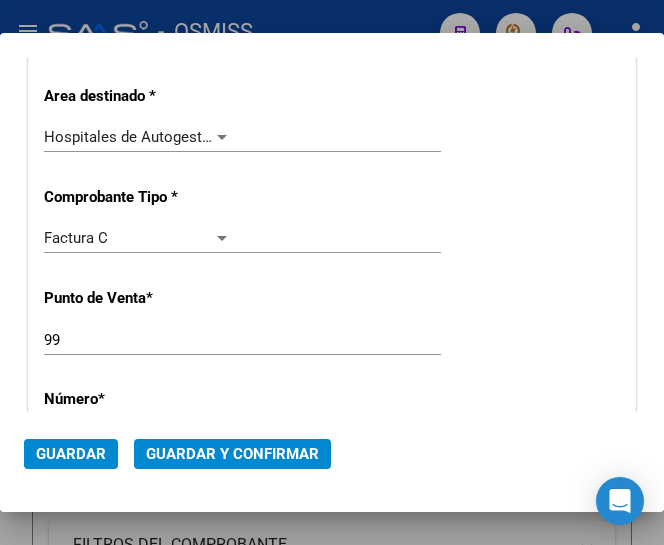 scroll, scrollTop: 369, scrollLeft: 0, axis: vertical 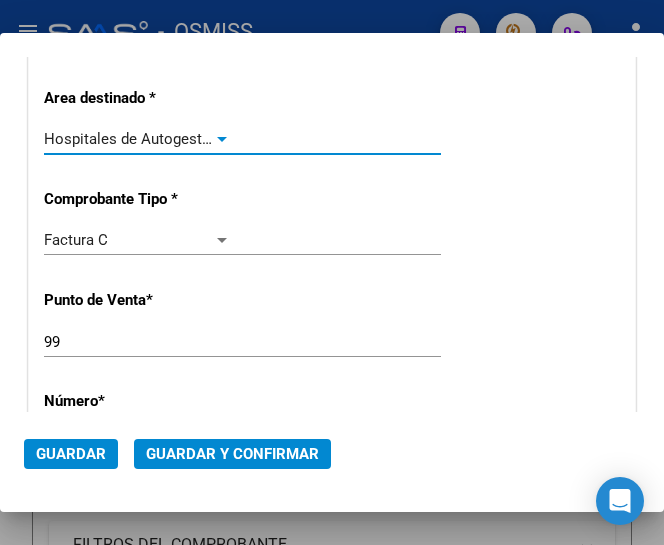 click at bounding box center (222, 139) 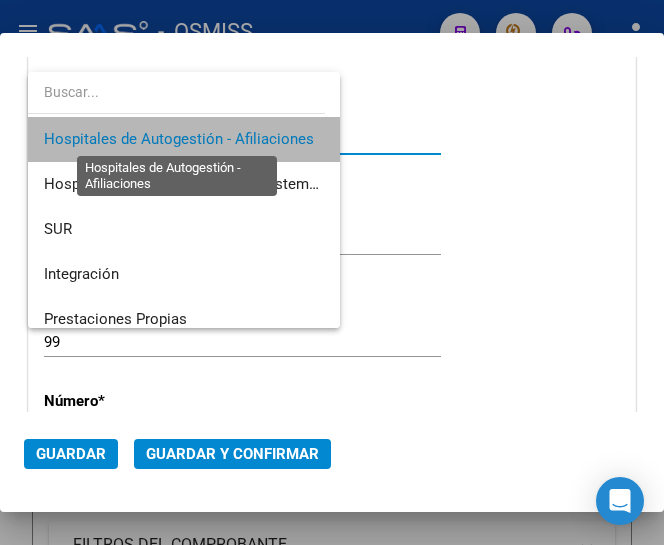 click on "Hospitales de Autogestión - Afiliaciones" at bounding box center [179, 139] 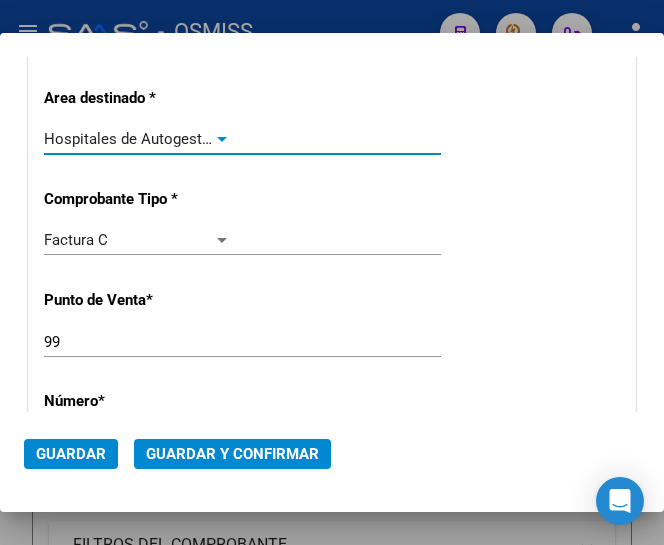 click at bounding box center (222, 139) 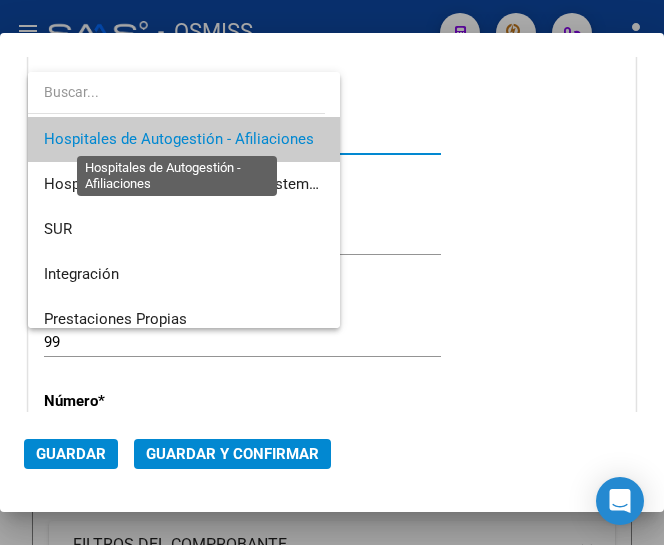 click on "Hospitales de Autogestión - Afiliaciones" at bounding box center [179, 139] 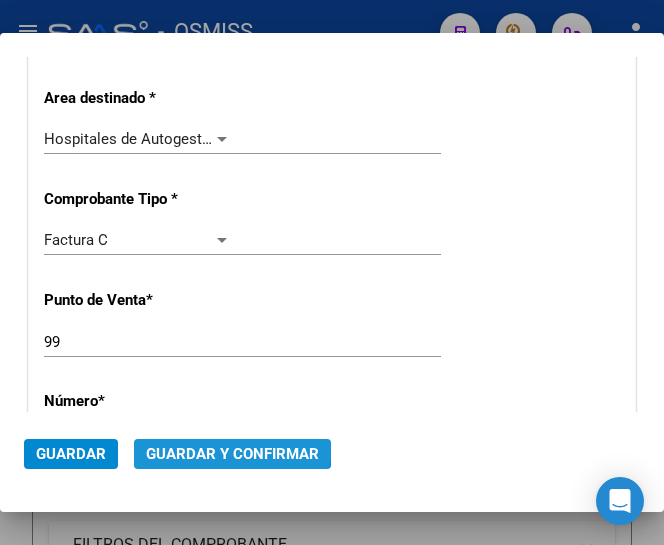 click on "Guardar y Confirmar" 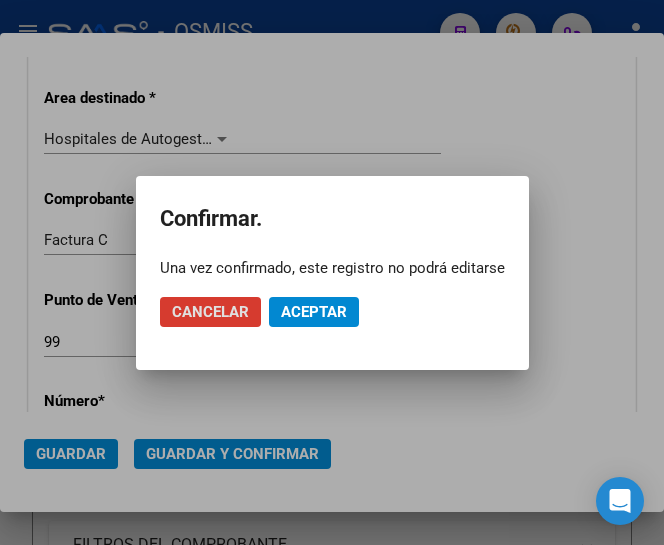 click on "Aceptar" 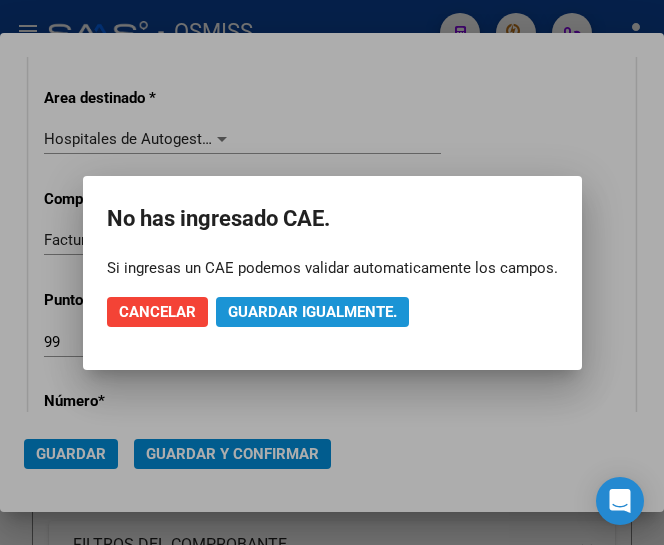 click on "Guardar igualmente." 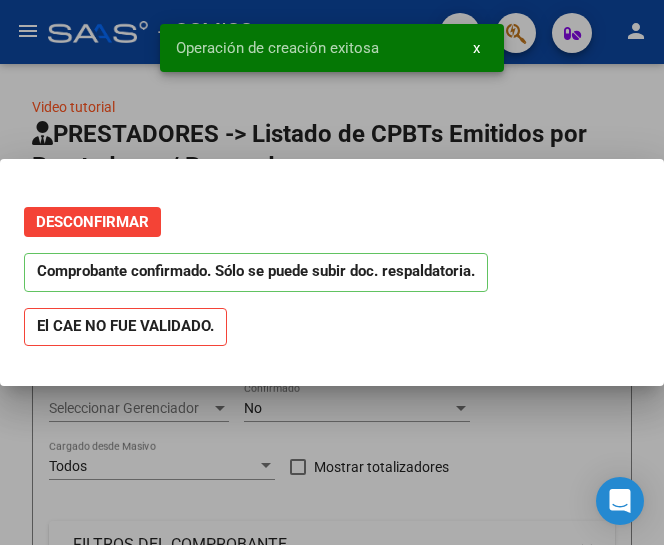 scroll, scrollTop: 0, scrollLeft: 0, axis: both 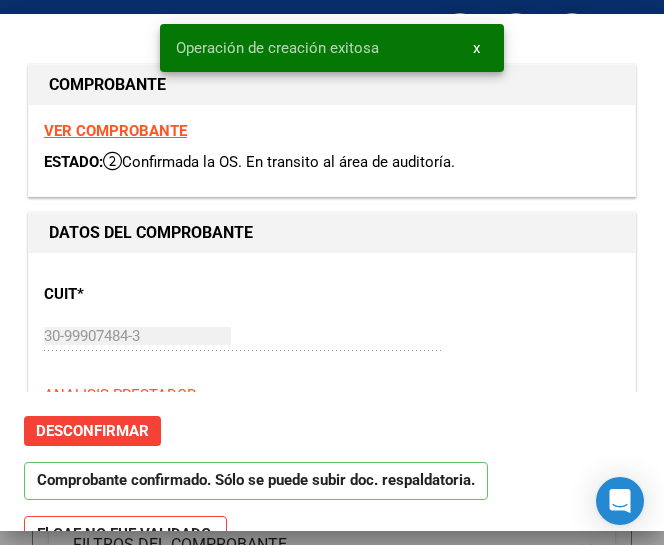 type on "2025-08-14" 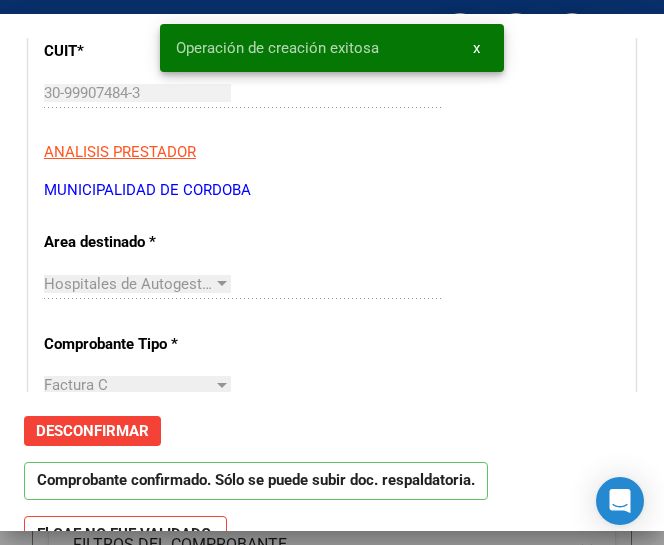 scroll, scrollTop: 300, scrollLeft: 0, axis: vertical 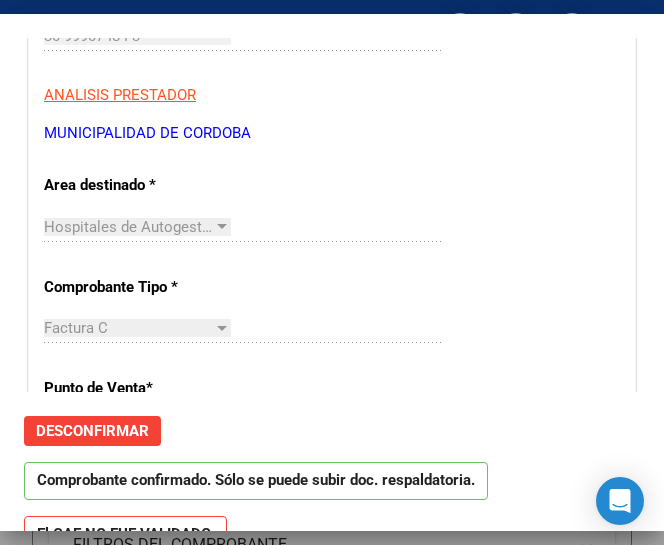 click on "CUIT  *   30-99907484-3 Ingresar CUIT  ANALISIS PRESTADOR  MUNICIPALIDAD DE CORDOBA  ARCA Padrón ARCA Padrón  Area destinado * Hospitales de Autogestión - Afiliaciones Seleccionar Area  Comprobante Tipo * Factura C Seleccionar Tipo Punto de Venta  *   99 Ingresar el Nro.  Número  *   3369 Ingresar el Nro.  Monto  *   $ 56.000,00 Ingresar el monto  Fecha del Cpbt.  *   2025-07-15 Ingresar la fecha  CAE / CAEA (no ingrese CAI)    Ingresar el CAE o CAEA (no ingrese CAI)  Fecha Recibido  *   2025-08-06 Ingresar la fecha  Fecha de Vencimiento    2025-08-14 Ingresar la fecha  Ref. Externa    Ingresar la ref.  N° Liquidación    Ingresar el N° Liquidación" at bounding box center [332, 673] 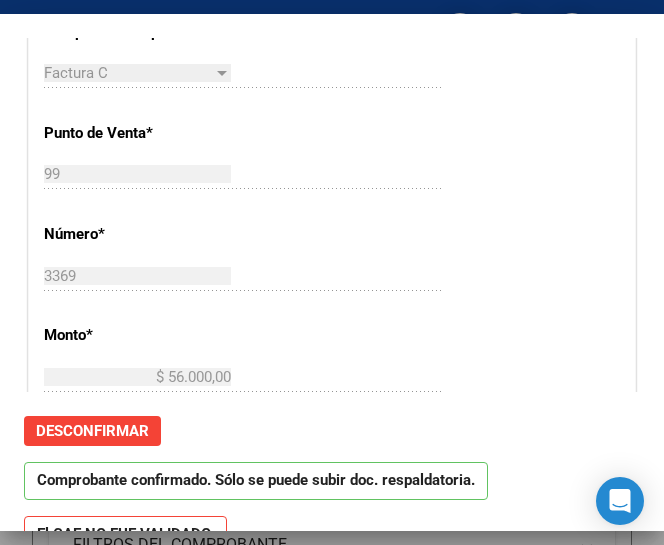 scroll, scrollTop: 600, scrollLeft: 0, axis: vertical 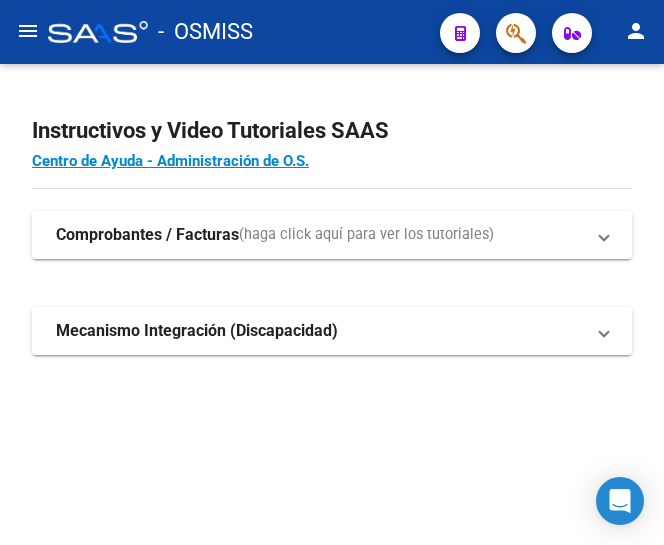 click on "menu" 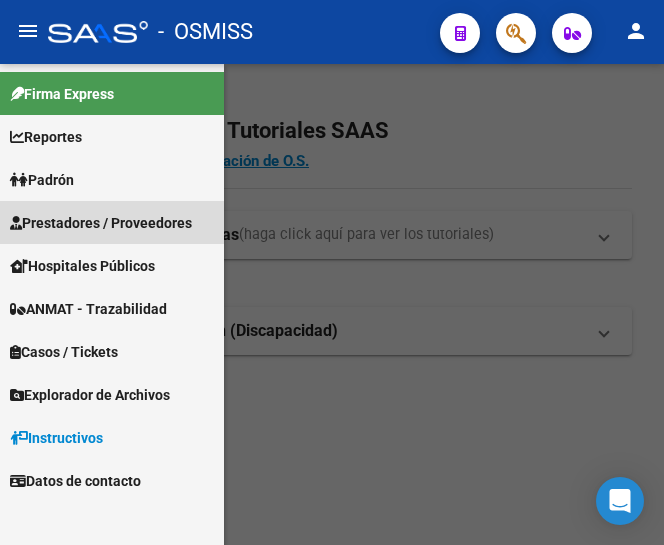 click on "Prestadores / Proveedores" at bounding box center (101, 223) 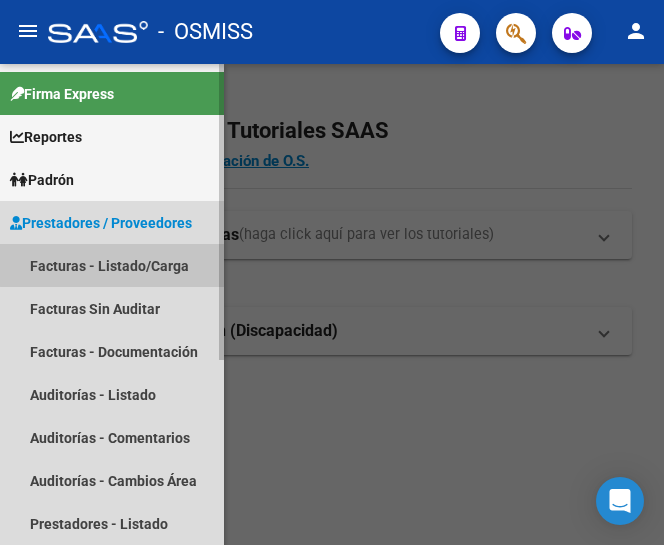 click on "Facturas - Listado/Carga" at bounding box center (112, 265) 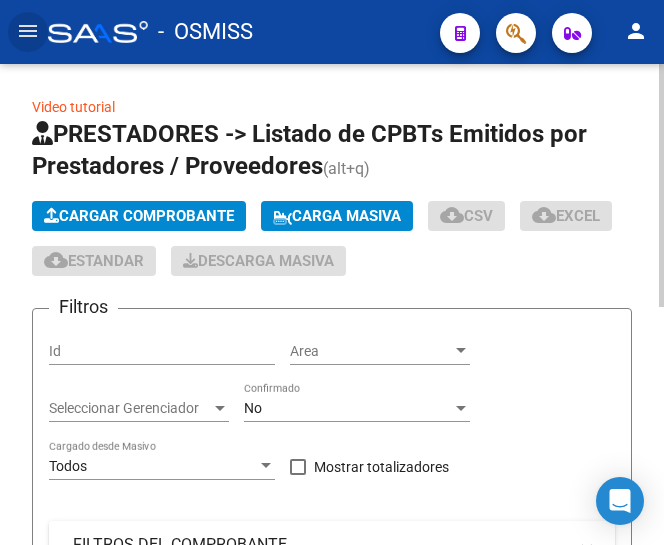 click on "Cargar Comprobante" 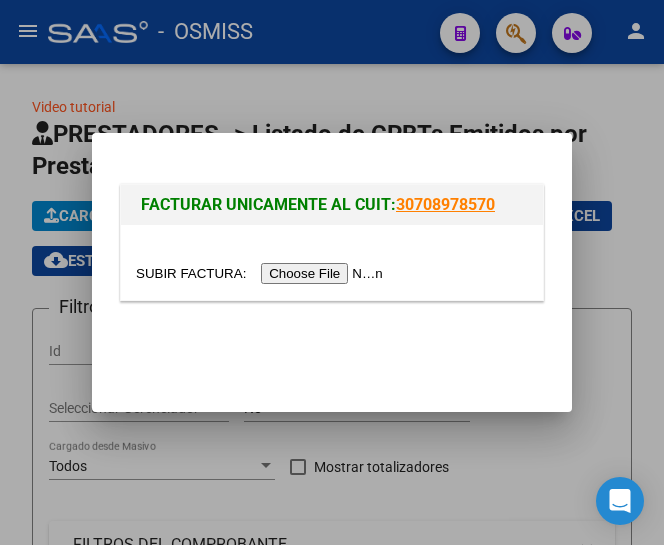 click at bounding box center [262, 273] 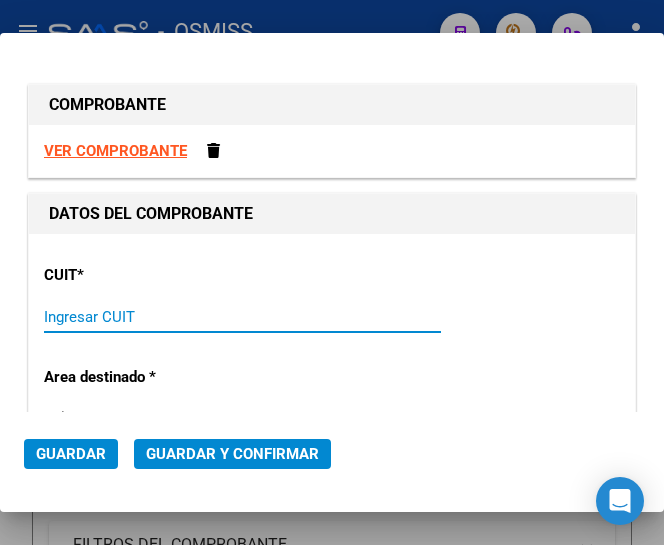 click on "Ingresar CUIT" at bounding box center [137, 317] 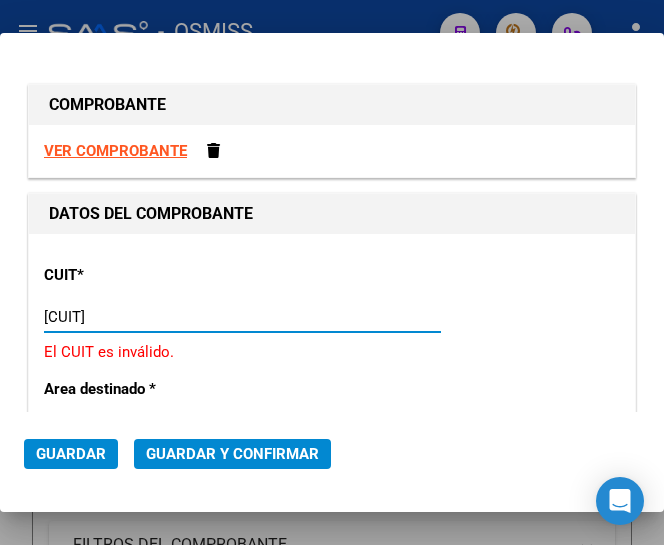 type on "30-99907484-3" 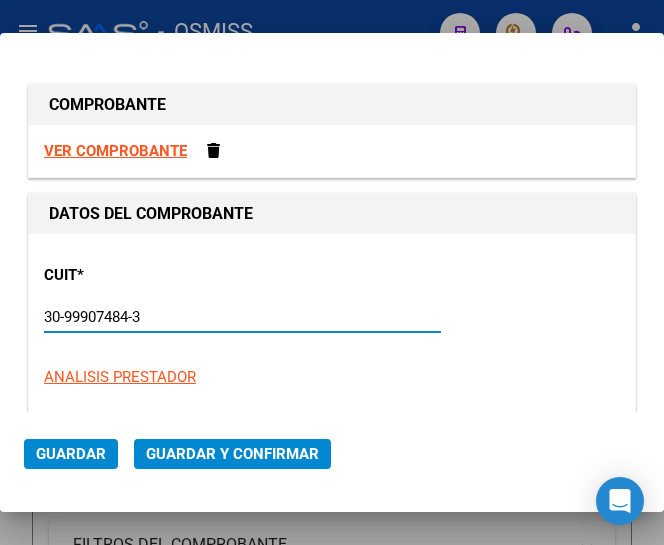 type on "7" 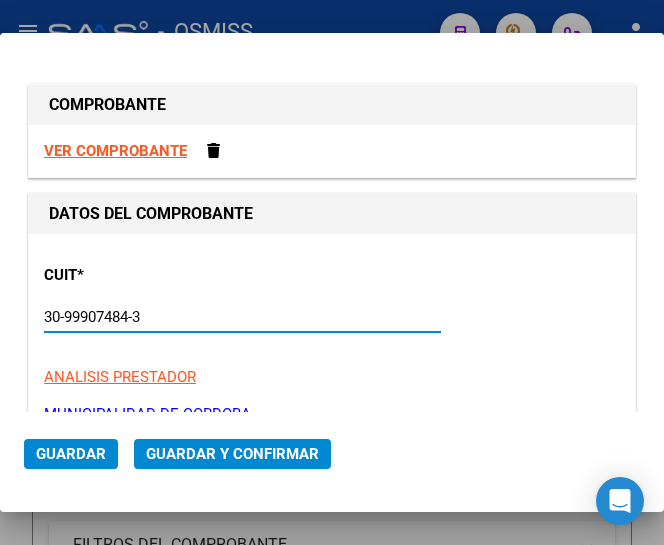 scroll, scrollTop: 100, scrollLeft: 0, axis: vertical 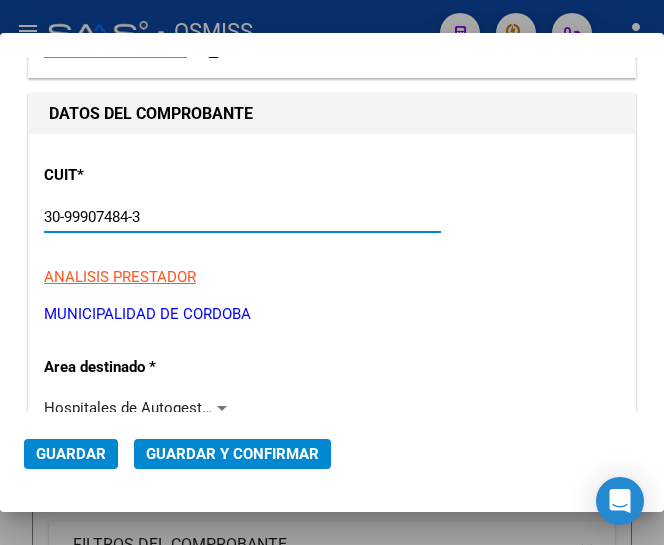 type on "30-99907484-3" 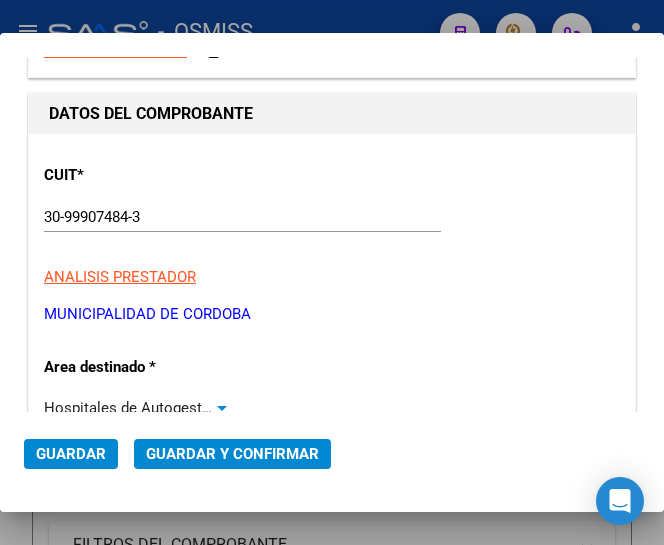 click at bounding box center [222, 408] 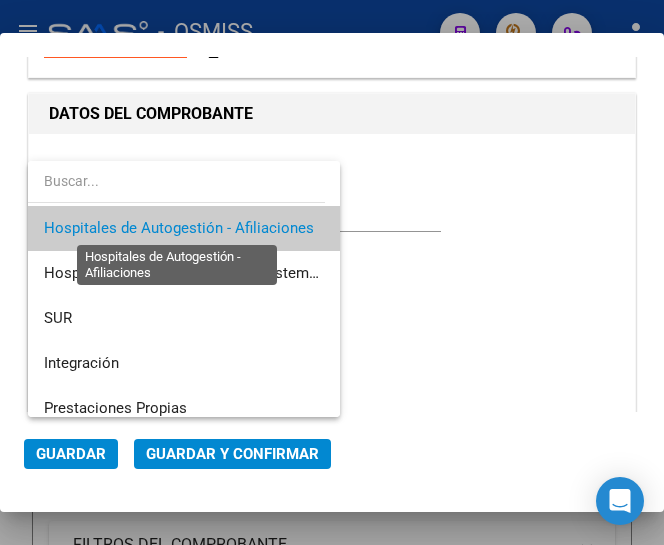 click on "Hospitales de Autogestión - Afiliaciones" at bounding box center [179, 228] 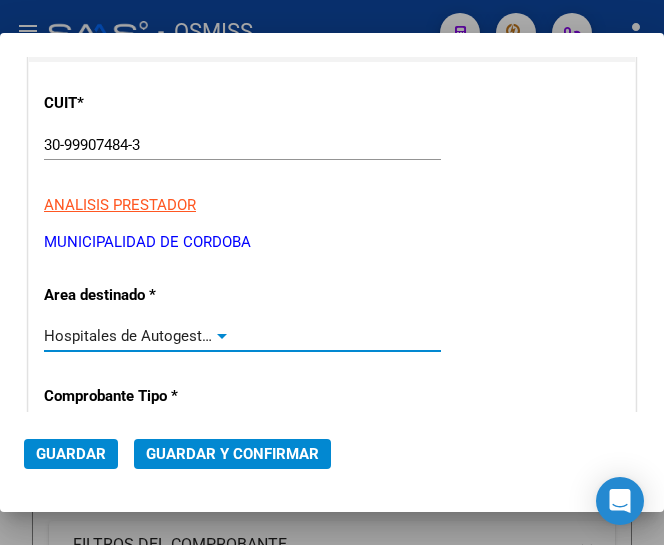 scroll, scrollTop: 306, scrollLeft: 0, axis: vertical 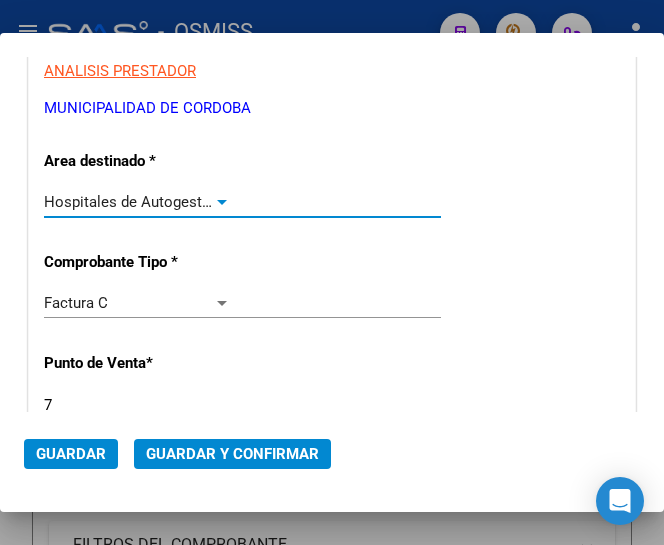click at bounding box center [222, 202] 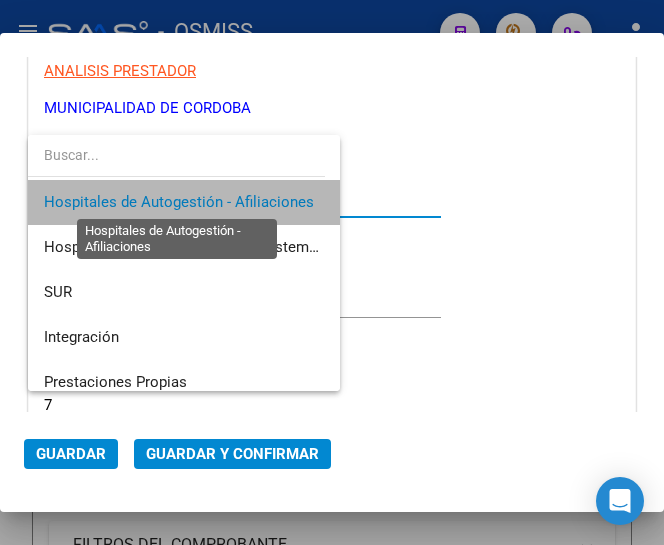 click on "Hospitales de Autogestión - Afiliaciones" at bounding box center (179, 202) 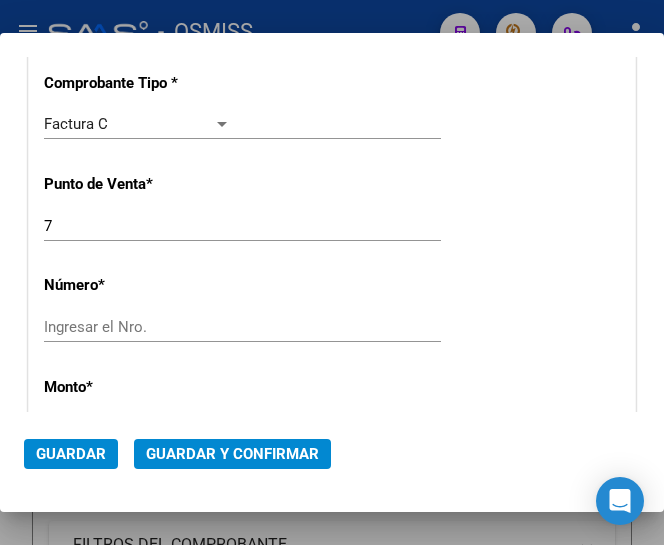 scroll, scrollTop: 506, scrollLeft: 0, axis: vertical 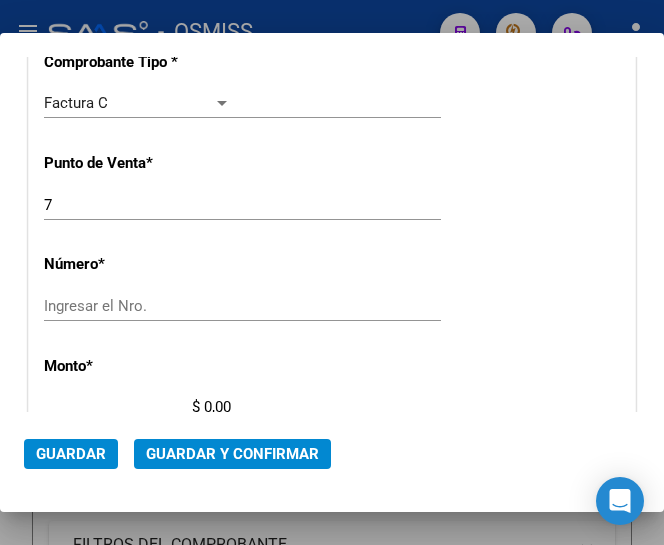 click on "7" at bounding box center (137, 205) 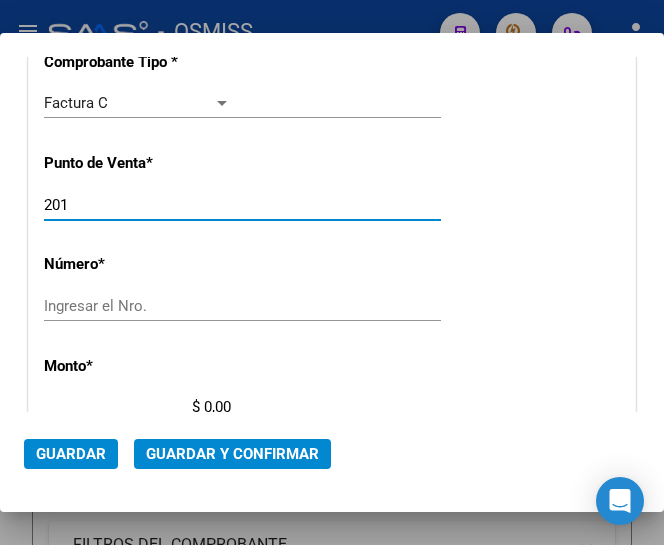 type on "201" 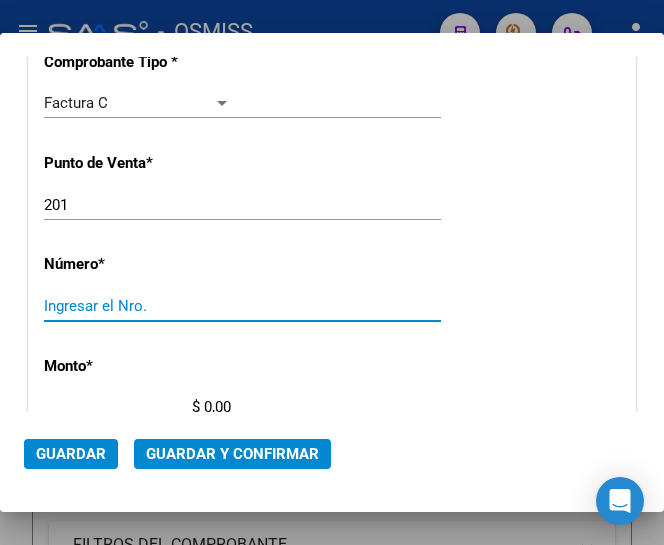 click on "Ingresar el Nro." at bounding box center (137, 306) 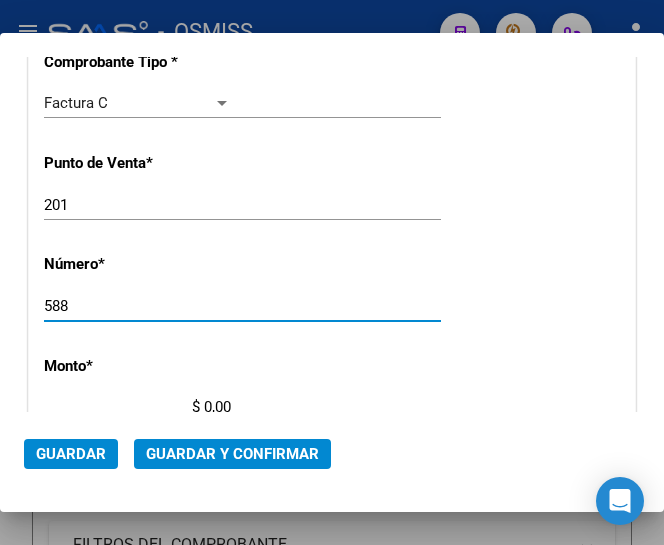 type on "588" 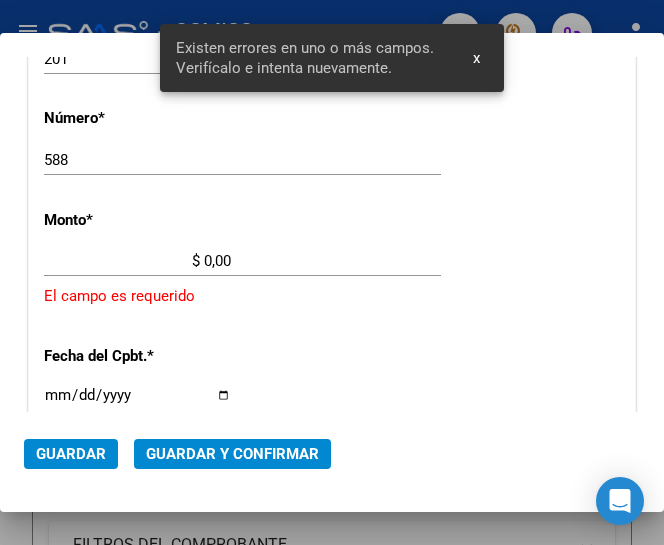 scroll, scrollTop: 669, scrollLeft: 0, axis: vertical 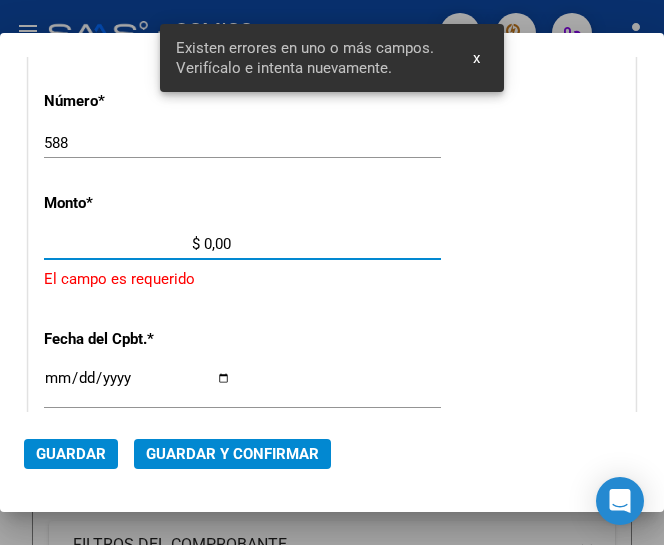 click on "$ 0,00" at bounding box center (137, 244) 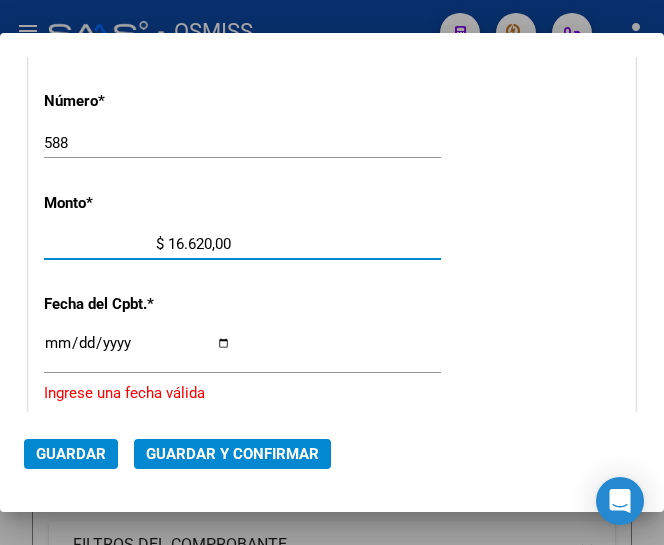 type on "$ 166.205,00" 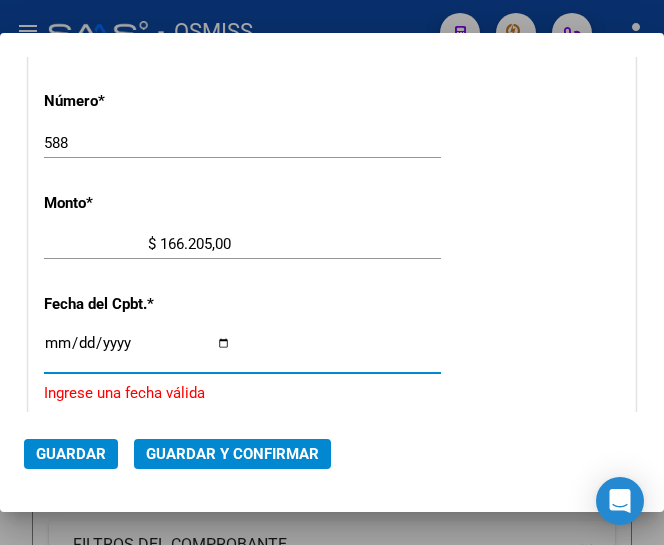 click on "Ingresar la fecha" at bounding box center [137, 351] 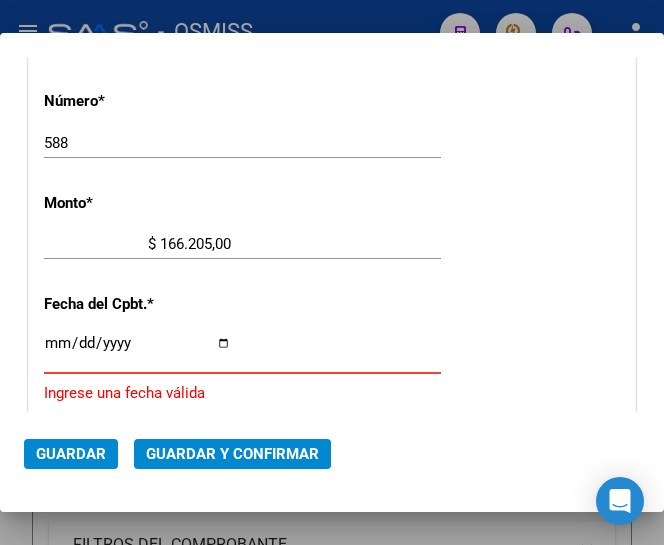 click on "Ingresar la fecha" at bounding box center (137, 351) 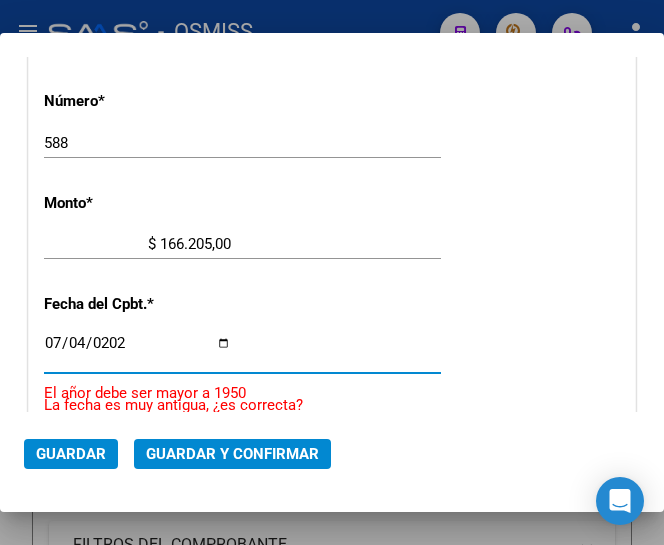 type on "2025-07-04" 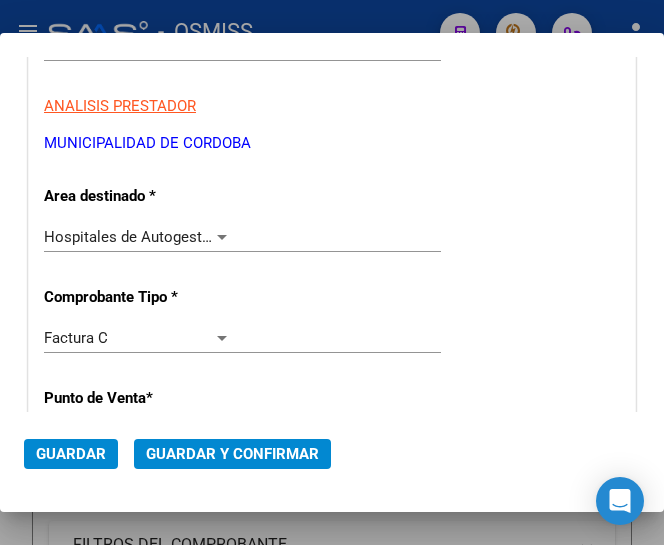 scroll, scrollTop: 269, scrollLeft: 0, axis: vertical 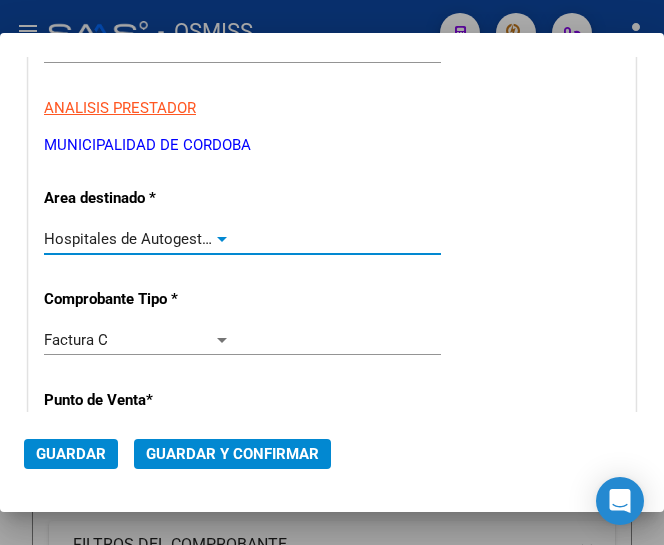 click at bounding box center (222, 239) 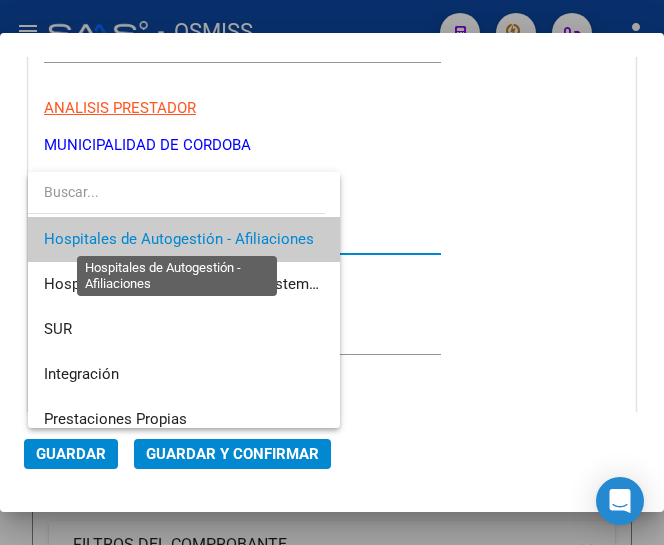 click on "Hospitales de Autogestión - Afiliaciones" at bounding box center (179, 239) 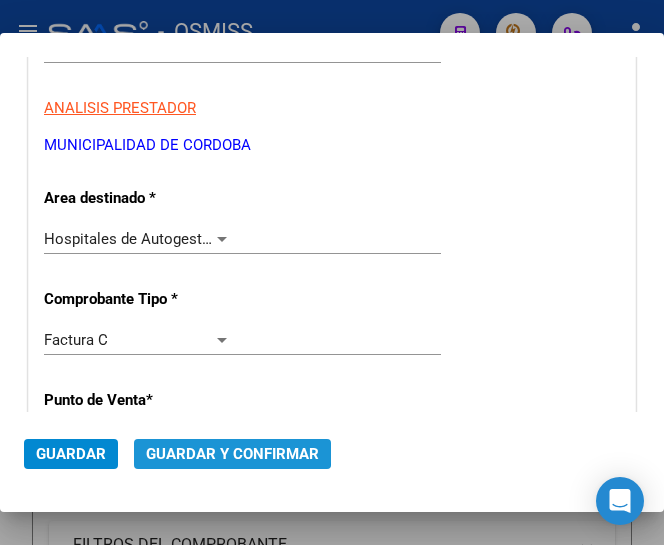 click on "Guardar y Confirmar" 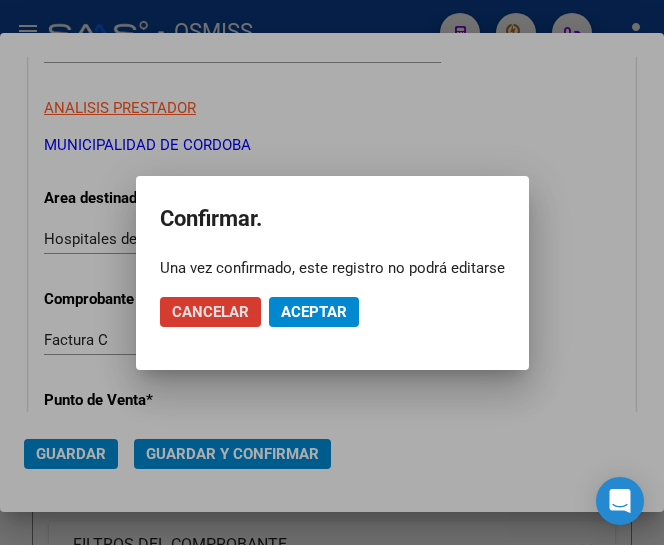 click on "Aceptar" 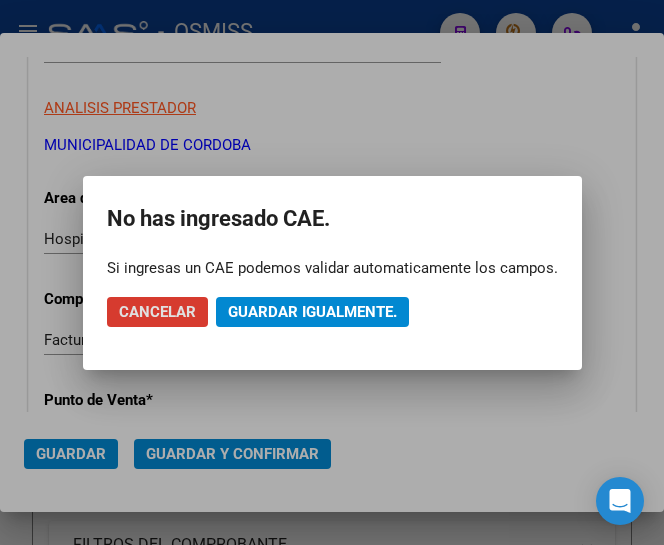 click on "Guardar igualmente." 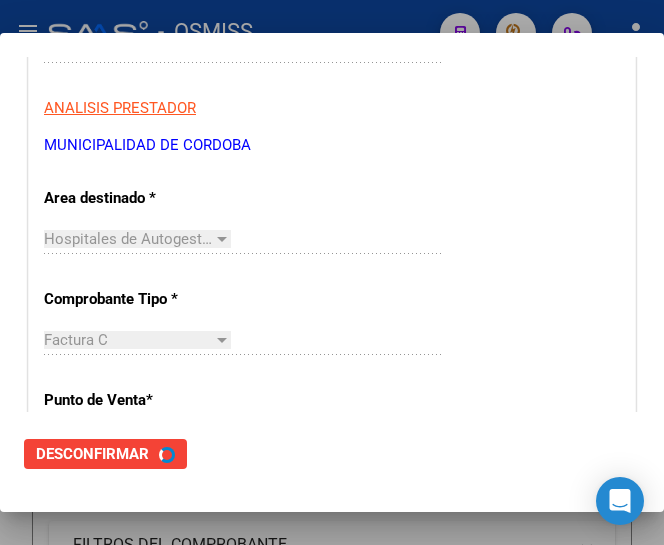 scroll, scrollTop: 0, scrollLeft: 0, axis: both 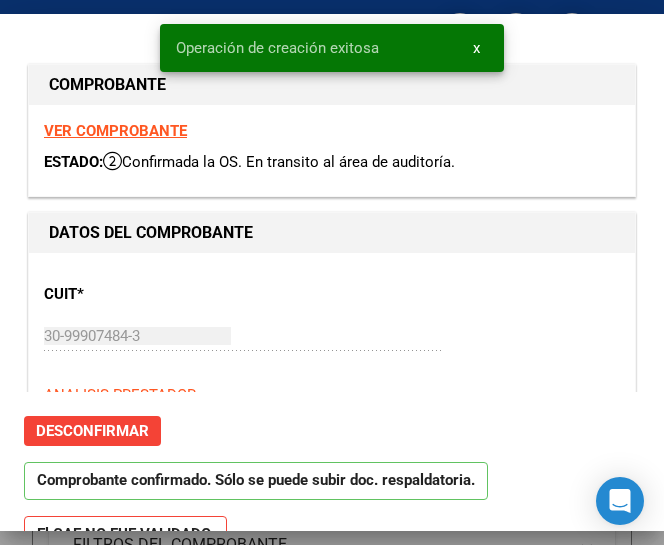 type on "2025-08-03" 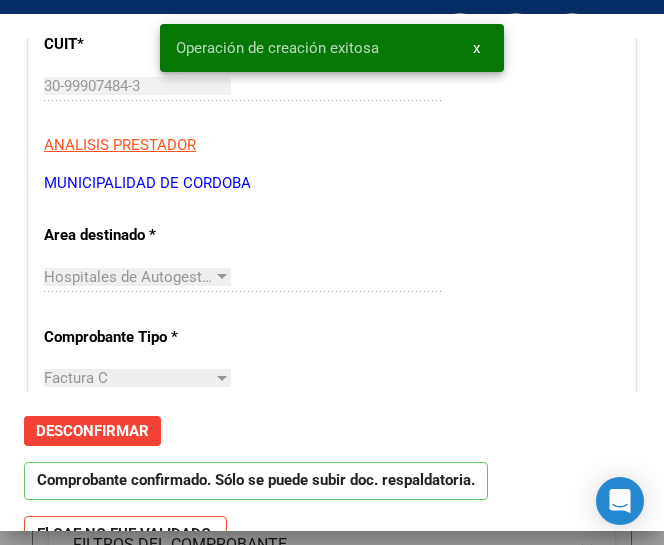 scroll, scrollTop: 300, scrollLeft: 0, axis: vertical 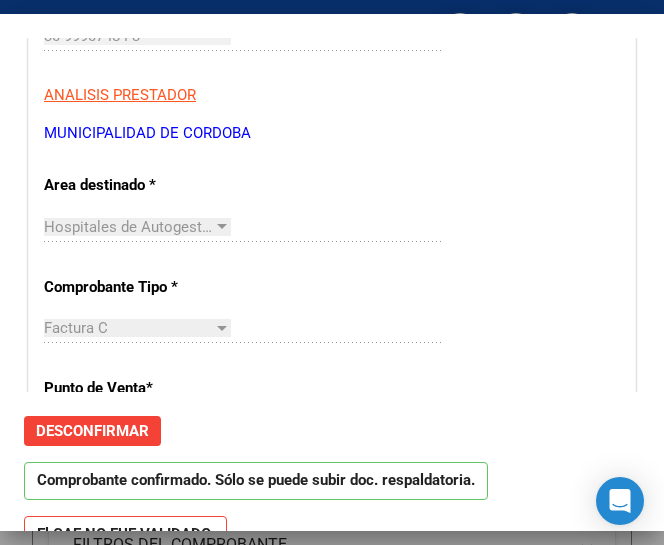 click on "CUIT  *   30-99907484-3 Ingresar CUIT  ANALISIS PRESTADOR  MUNICIPALIDAD DE CORDOBA  ARCA Padrón ARCA Padrón  Area destinado * Hospitales de Autogestión - Afiliaciones Seleccionar Area  Comprobante Tipo * Factura C Seleccionar Tipo Punto de Venta  *   201 Ingresar el Nro.  Número  *   588 Ingresar el Nro.  Monto  *   $ 166.205,00 Ingresar el monto  Fecha del Cpbt.  *   2025-07-04 Ingresar la fecha  CAE / CAEA (no ingrese CAI)    Ingresar el CAE o CAEA (no ingrese CAI)  Fecha Recibido  *   2025-08-06 Ingresar la fecha  Fecha de Vencimiento    2025-08-03 Ingresar la fecha  Ref. Externa    Ingresar la ref.  N° Liquidación    Ingresar el N° Liquidación" at bounding box center (332, 673) 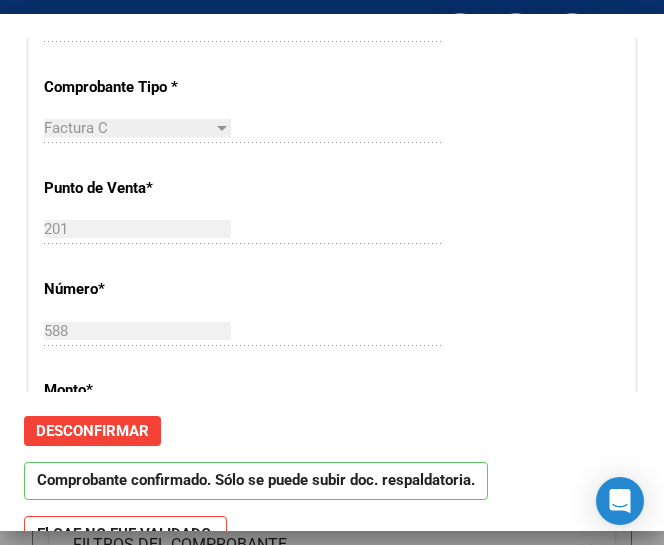 scroll, scrollTop: 600, scrollLeft: 0, axis: vertical 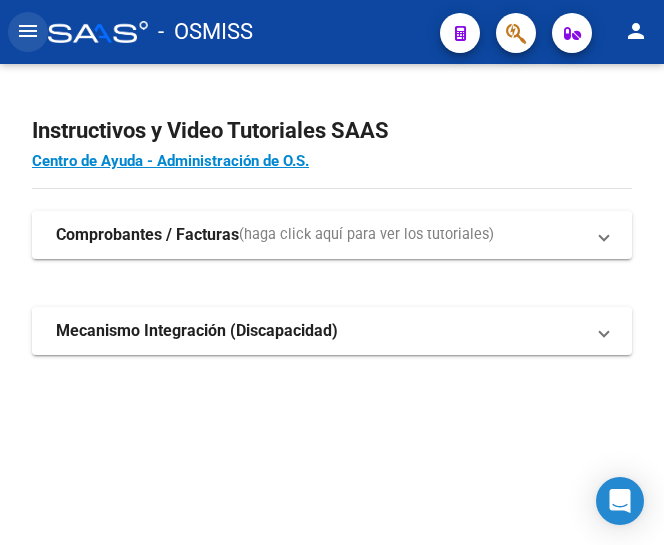 click on "menu" 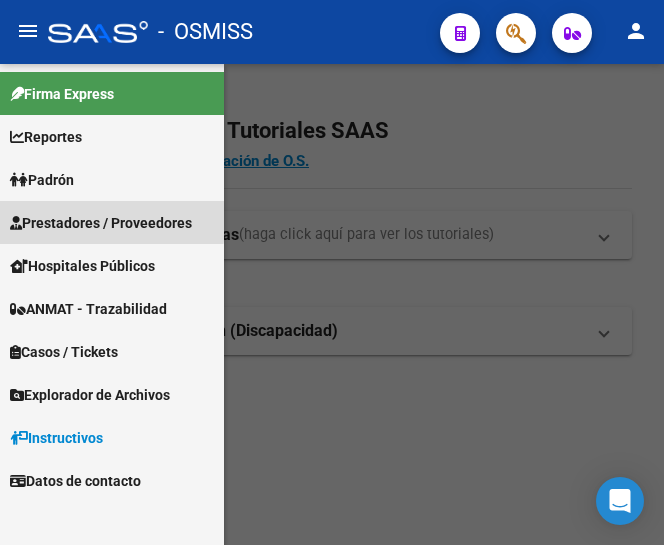 click on "Prestadores / Proveedores" at bounding box center [101, 223] 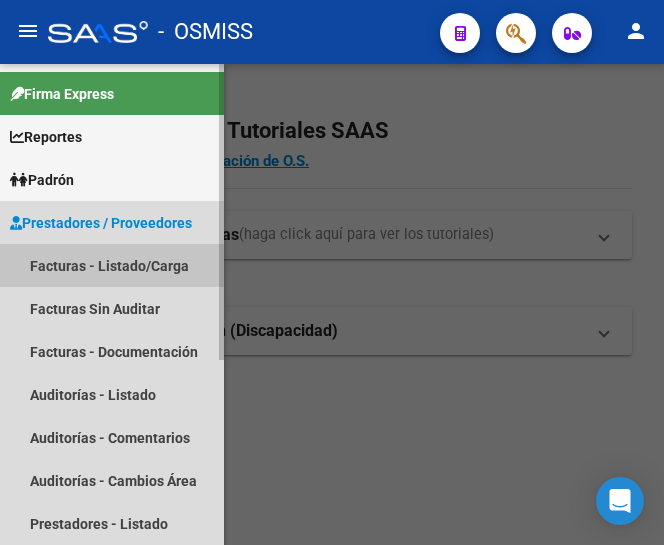 click on "Facturas - Listado/Carga" at bounding box center (112, 265) 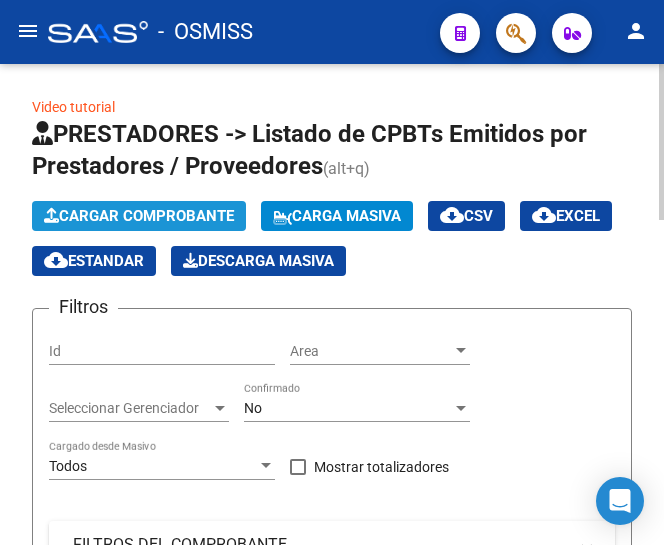 click on "Cargar Comprobante" 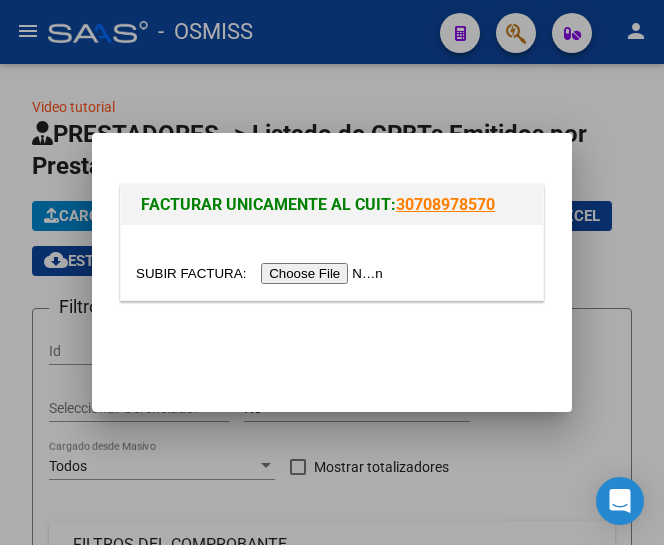 click at bounding box center [262, 273] 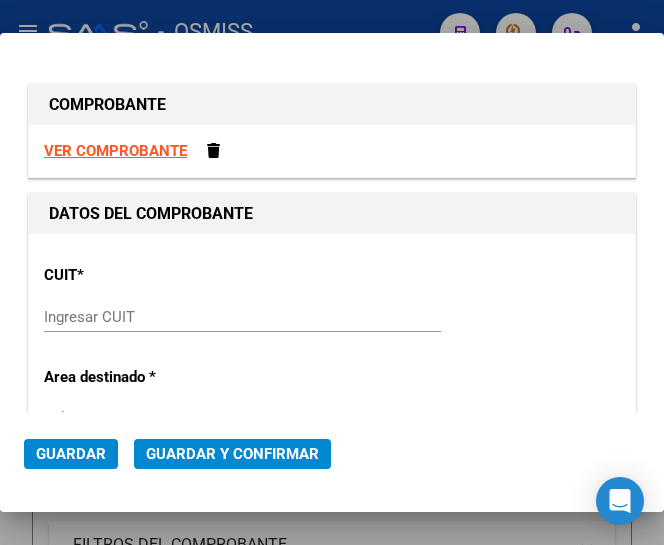 click on "Ingresar CUIT" at bounding box center [242, 317] 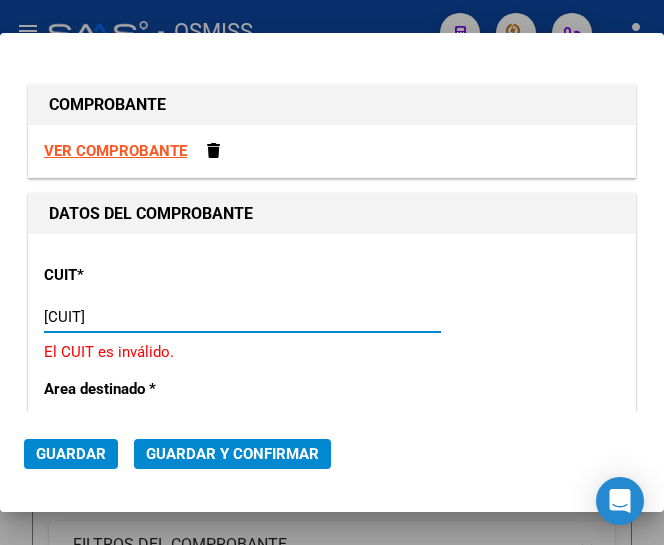 type on "30-99907484-3" 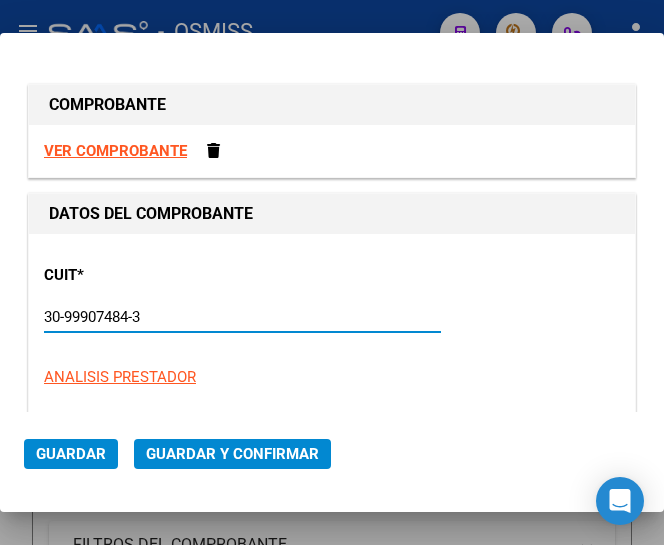 type on "9" 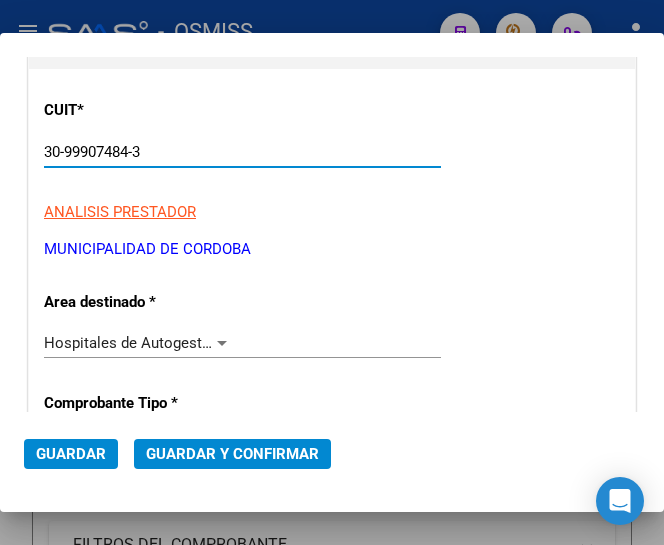 scroll, scrollTop: 200, scrollLeft: 0, axis: vertical 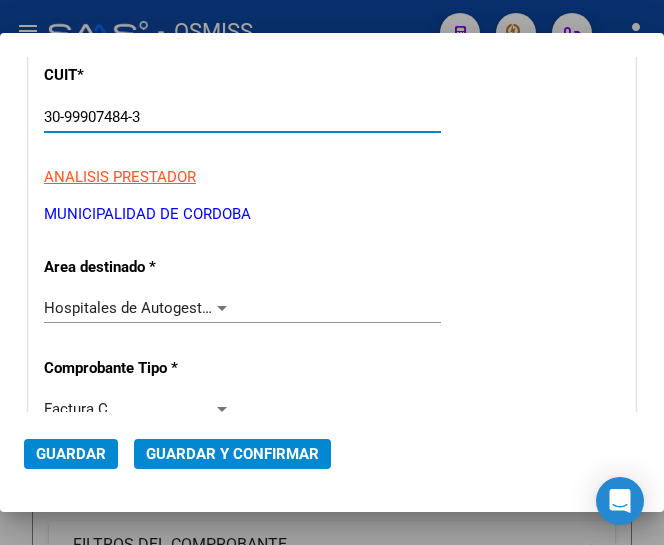 type on "30-99907484-3" 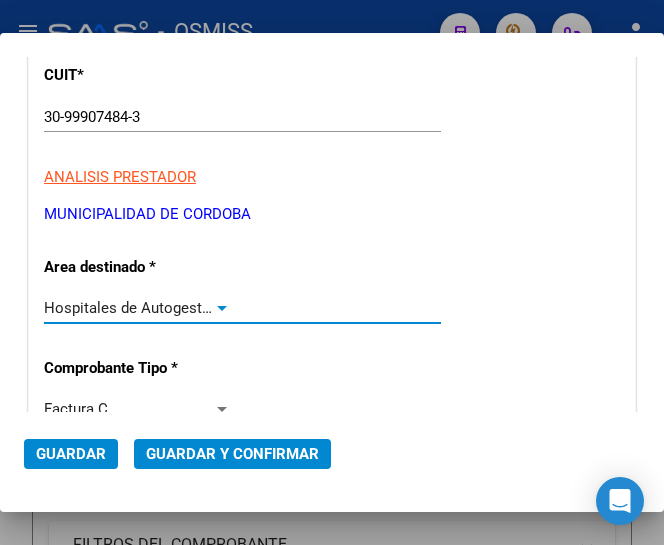 click at bounding box center [222, 308] 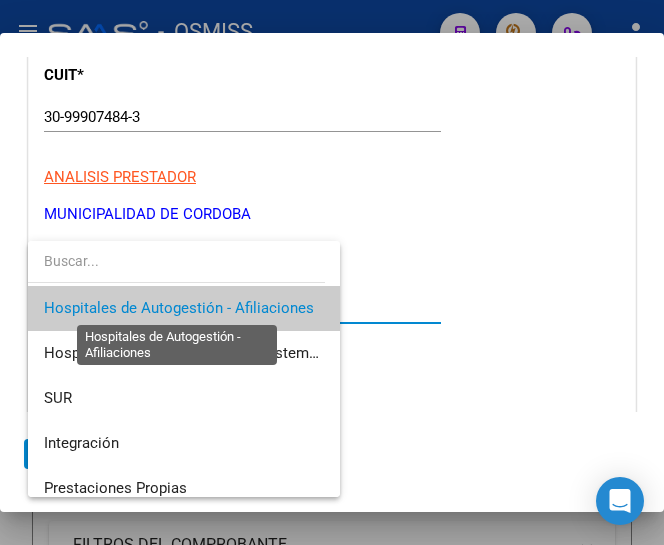 click on "Hospitales de Autogestión - Afiliaciones" at bounding box center (179, 308) 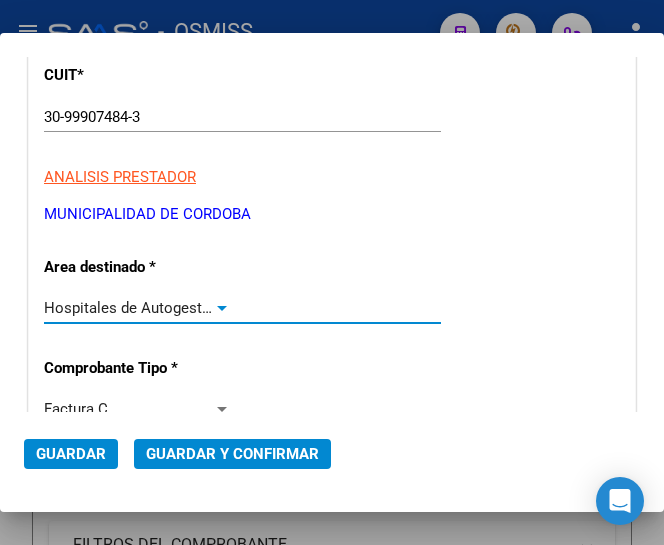 click at bounding box center (222, 308) 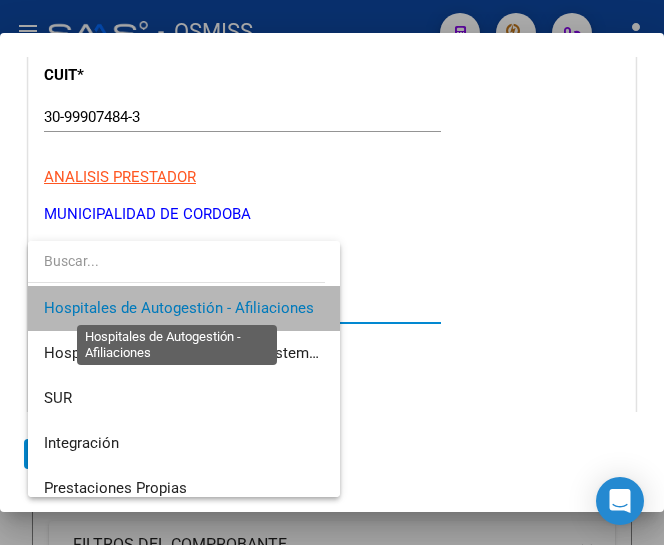 click on "Hospitales de Autogestión - Afiliaciones" at bounding box center (179, 308) 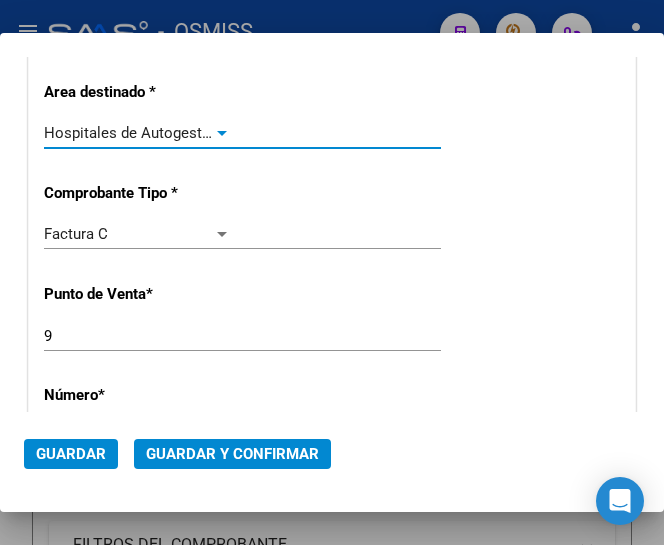 scroll, scrollTop: 400, scrollLeft: 0, axis: vertical 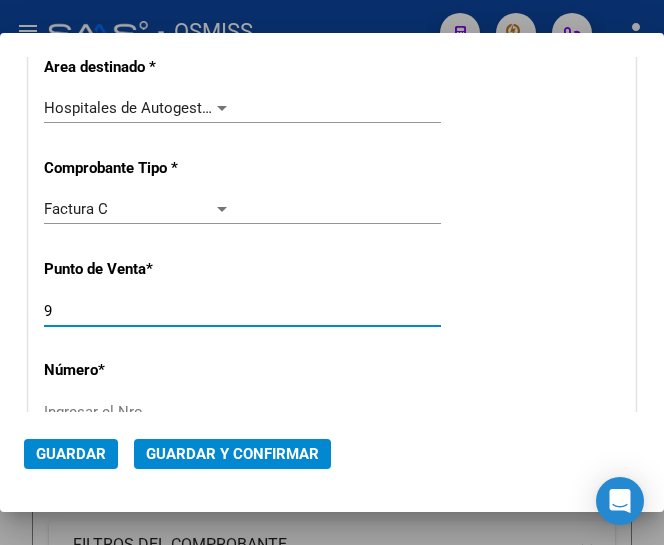 click on "9" at bounding box center (137, 311) 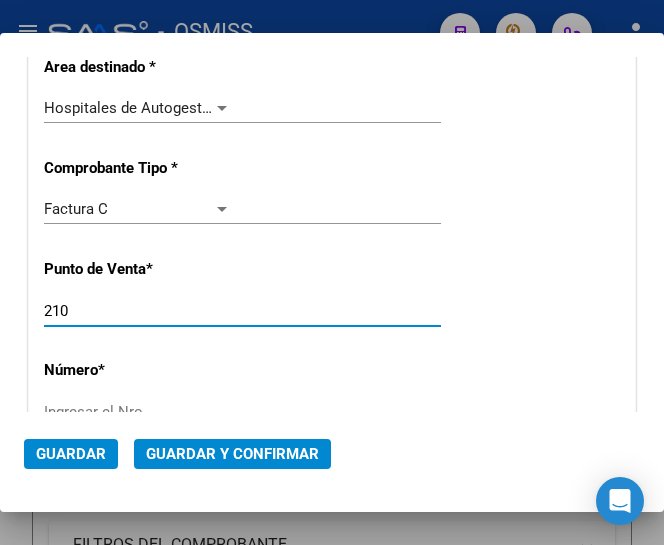 scroll, scrollTop: 500, scrollLeft: 0, axis: vertical 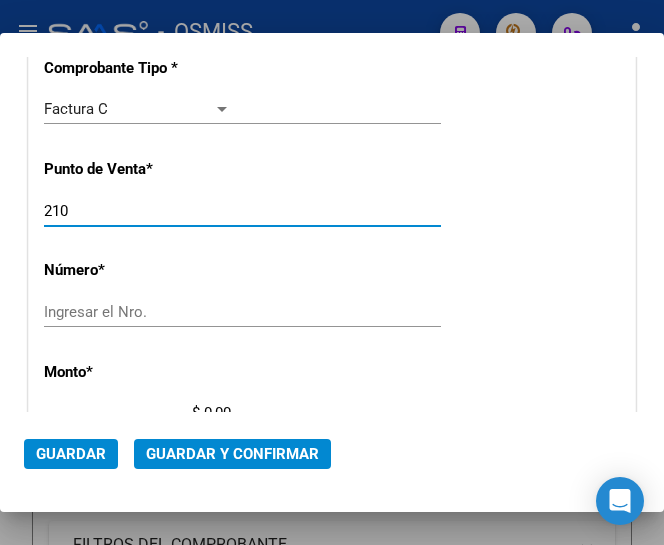 type on "210" 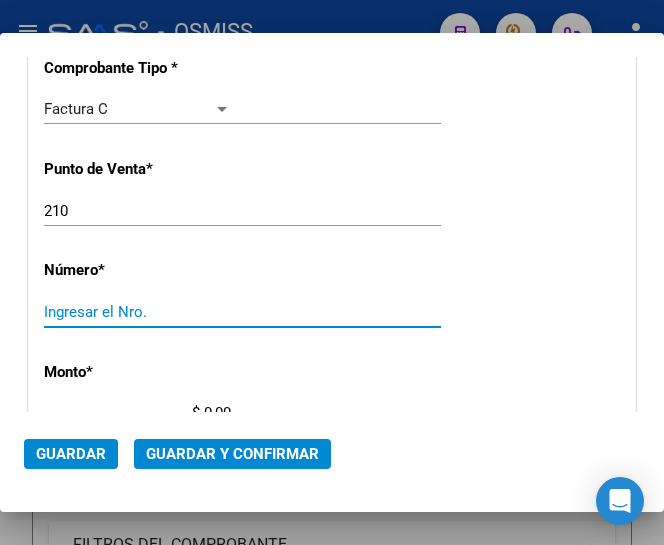 click on "Ingresar el Nro." at bounding box center (137, 312) 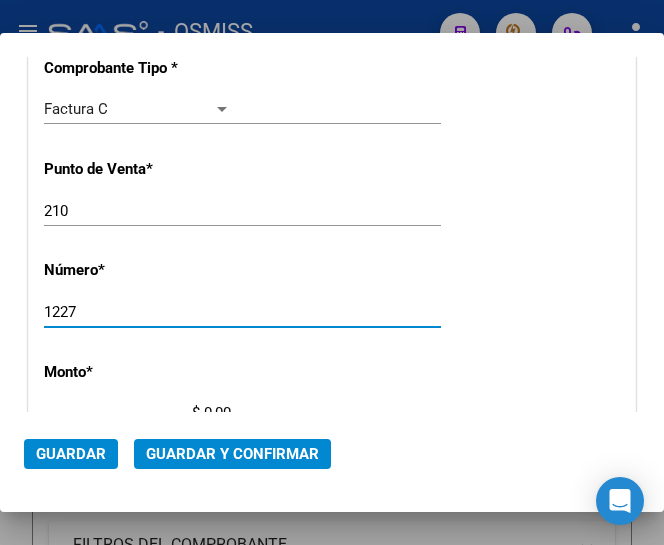 type on "1227" 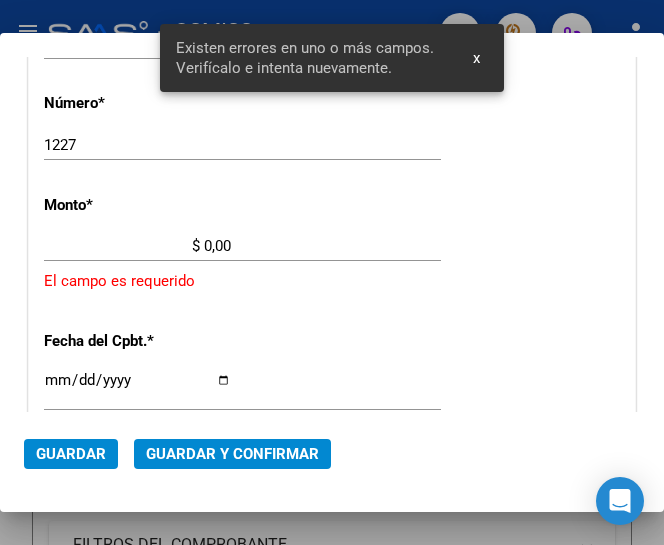 scroll, scrollTop: 669, scrollLeft: 0, axis: vertical 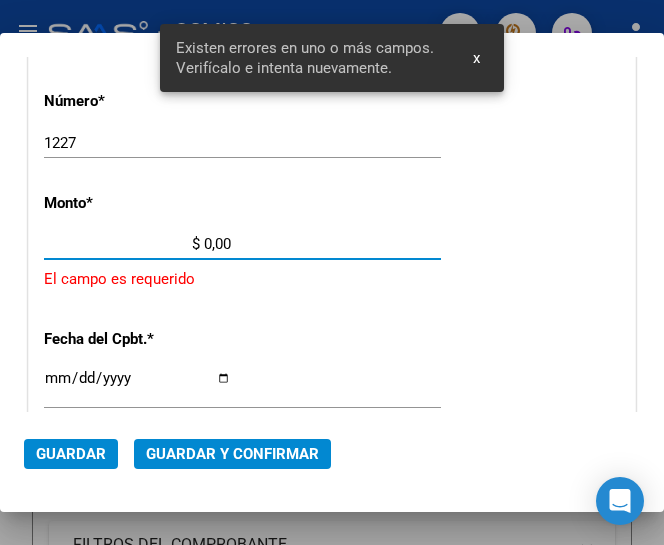 click on "$ 0,00" at bounding box center [137, 244] 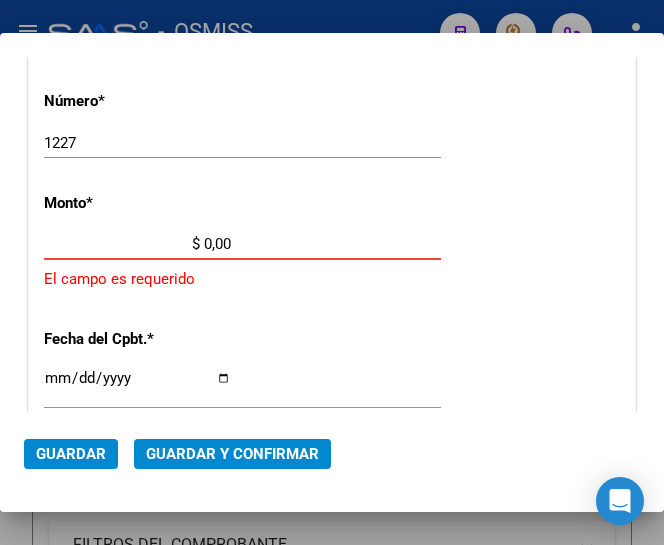 click on "$ 0,00" at bounding box center [137, 244] 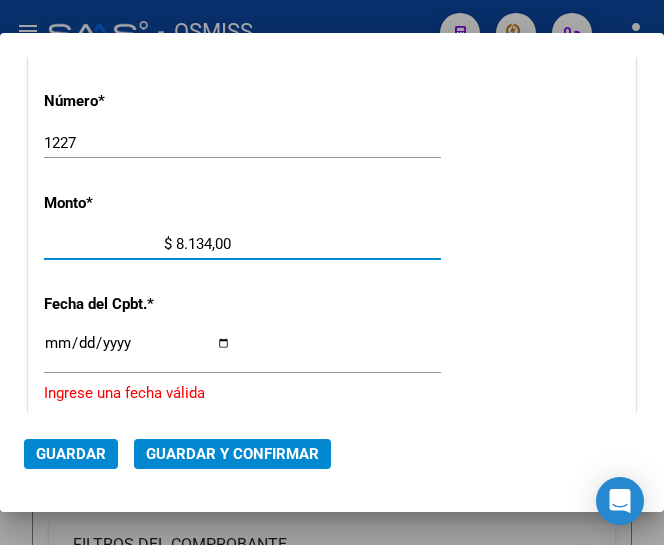 type on "$ 81.347,00" 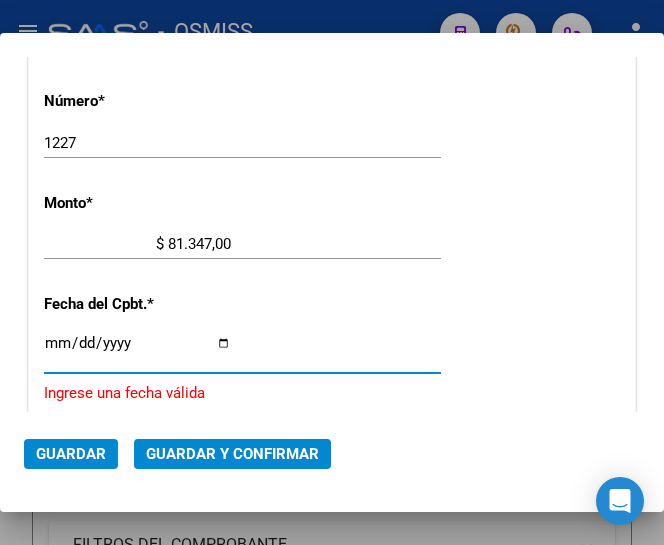 click on "Ingresar la fecha" at bounding box center (137, 351) 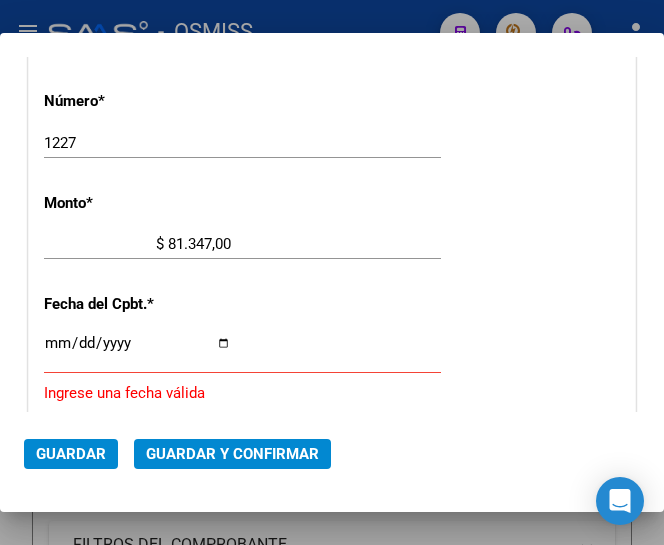 click on "Ingresar la fecha" at bounding box center (137, 351) 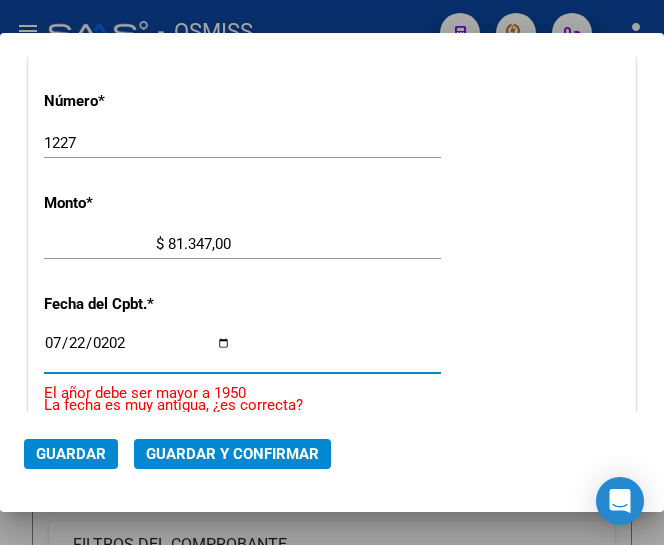 type on "2025-07-22" 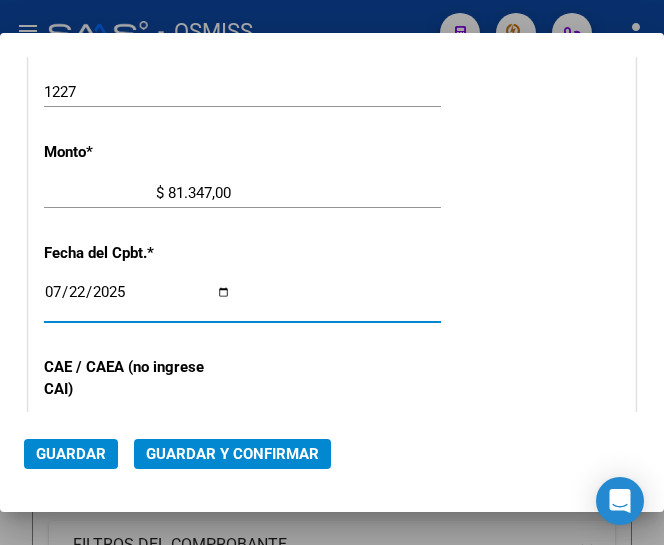 scroll, scrollTop: 769, scrollLeft: 0, axis: vertical 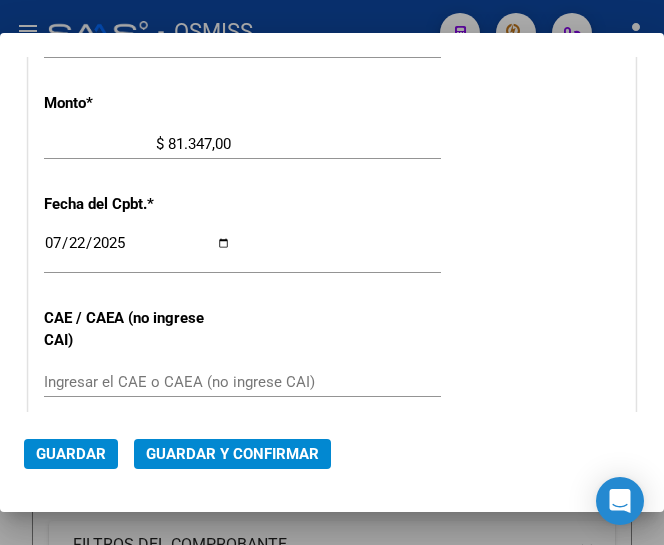 click on "CUIT  *   [CUIT] Ingresar CUIT  ANALISIS PRESTADOR  MUNICIPALIDAD DE [CITY]  ARCA Padrón  Area destinado * Hospitales de Autogestión - Afiliaciones Seleccionar Area  Comprobante Tipo * Factura C Seleccionar Tipo Punto de Venta  *   210 Ingresar el Nro.  Número  *   1227 Ingresar el Nro.  Monto  *   $ 81.347,00 Ingresar el monto  Fecha del Cpbt.  *   [DATE] Ingresar la fecha  CAE / CAEA (no ingrese CAI)    Ingresar el CAE o CAEA (no ingrese CAI)  Fecha Recibido  *   [DATE] Ingresar la fecha  Fecha de Vencimiento    Ingresar la fecha  Ref. Externa    Ingresar la ref.  N° Liquidación    Ingresar el N° Liquidación" at bounding box center [332, 185] 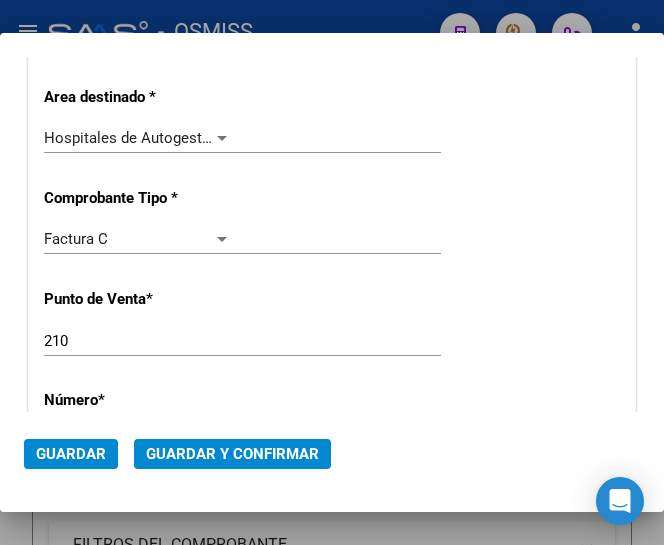 scroll, scrollTop: 369, scrollLeft: 0, axis: vertical 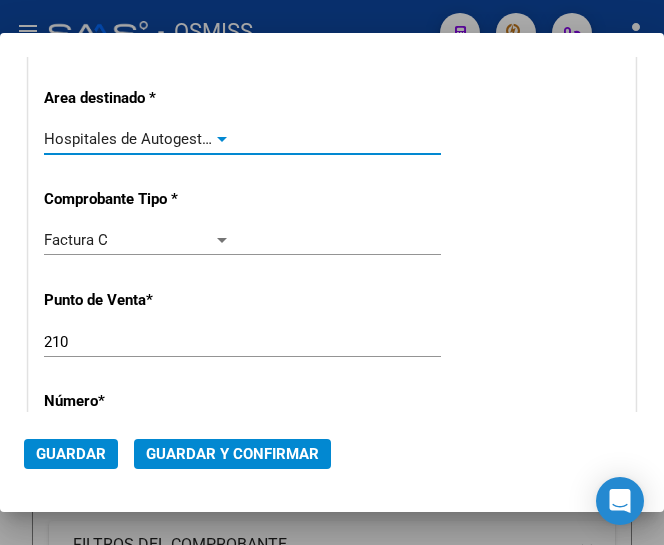 click at bounding box center (222, 139) 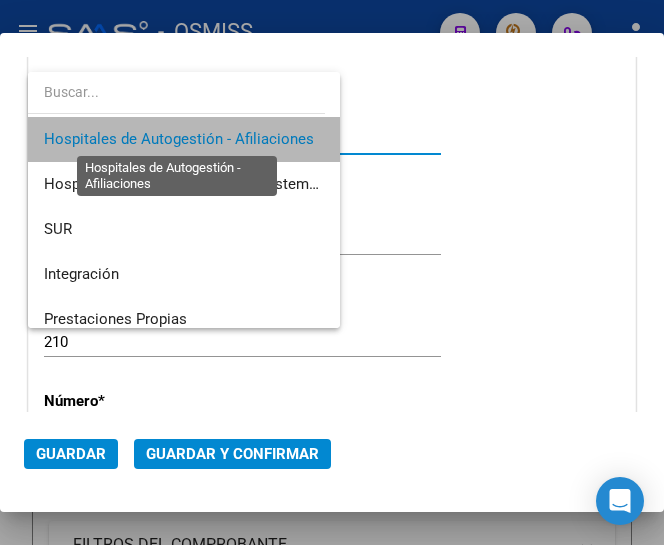 click on "Hospitales de Autogestión - Afiliaciones" at bounding box center (179, 139) 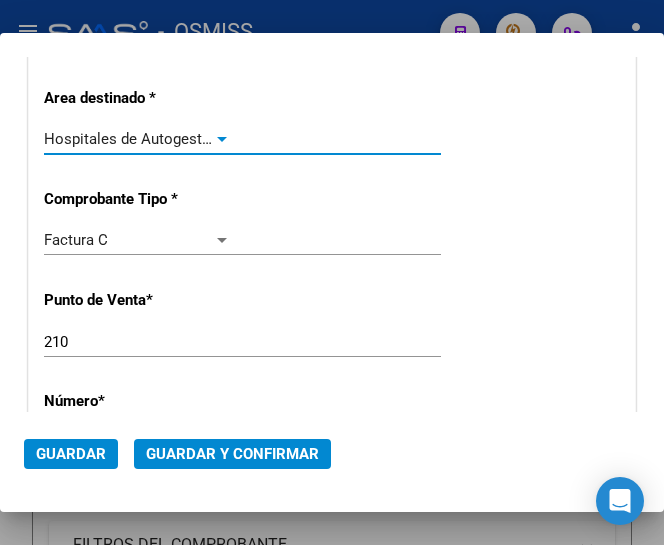 click on "Guardar y Confirmar" 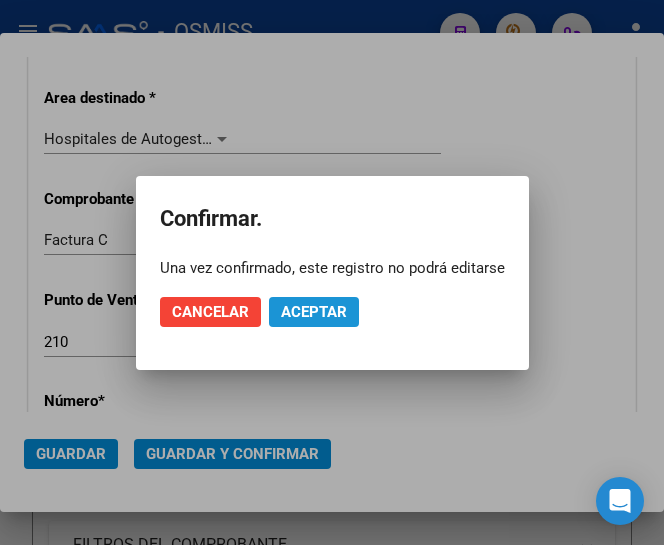 click on "Aceptar" 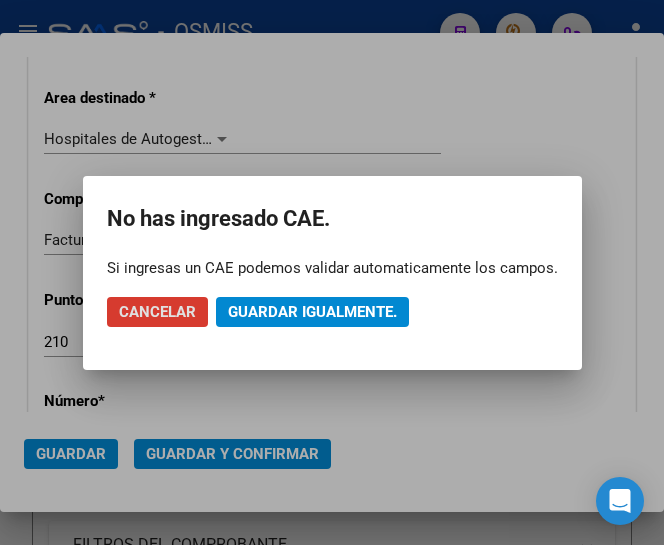 click on "Guardar igualmente." 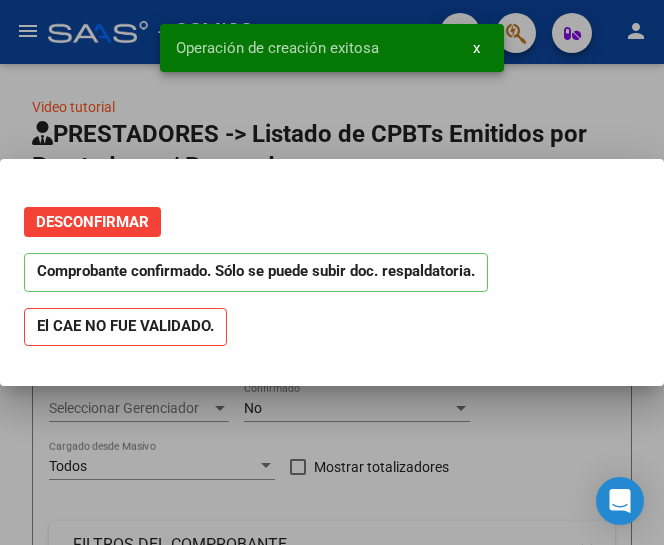 scroll, scrollTop: 0, scrollLeft: 0, axis: both 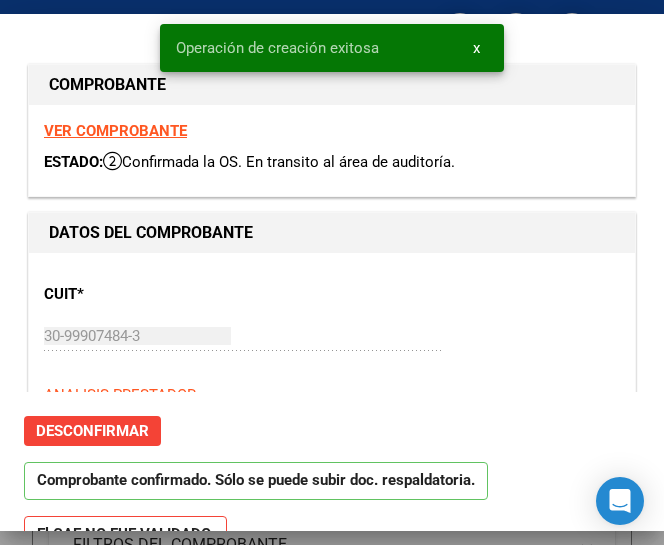 type on "2025-08-21" 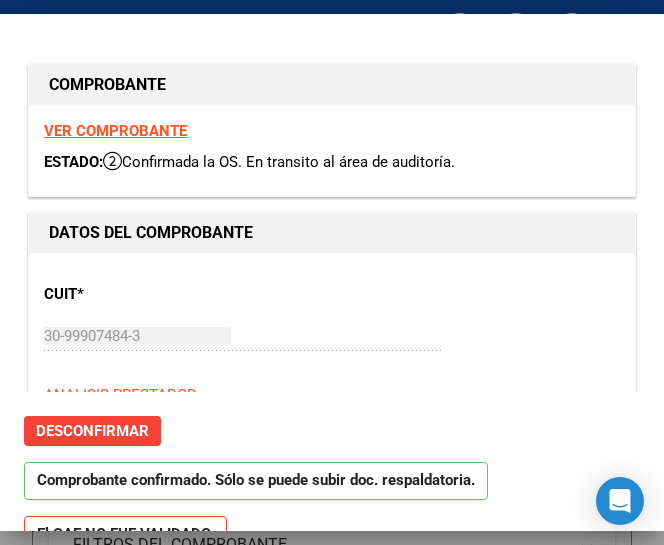 click on "30-99907484-3 Ingresar CUIT" at bounding box center (242, 336) 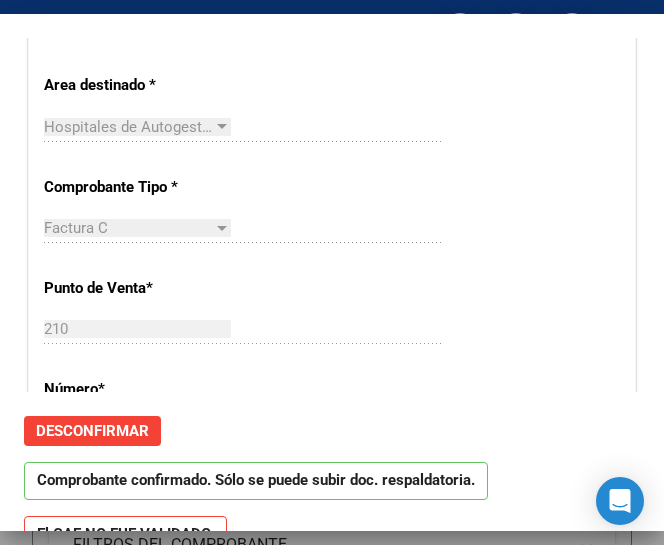 scroll, scrollTop: 500, scrollLeft: 0, axis: vertical 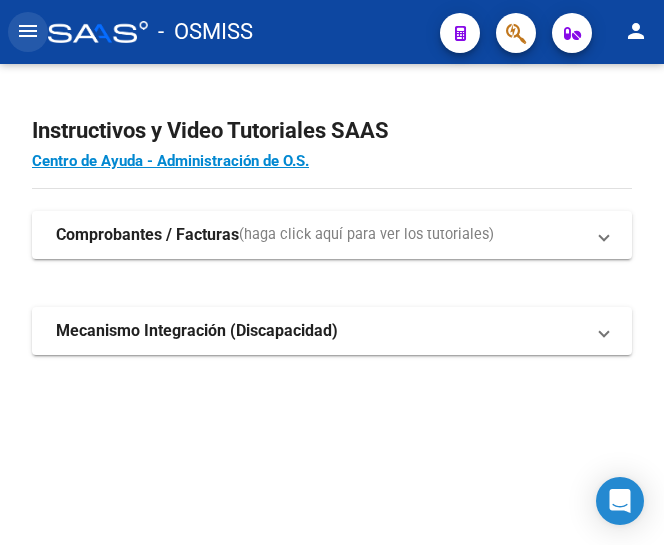 click on "menu" 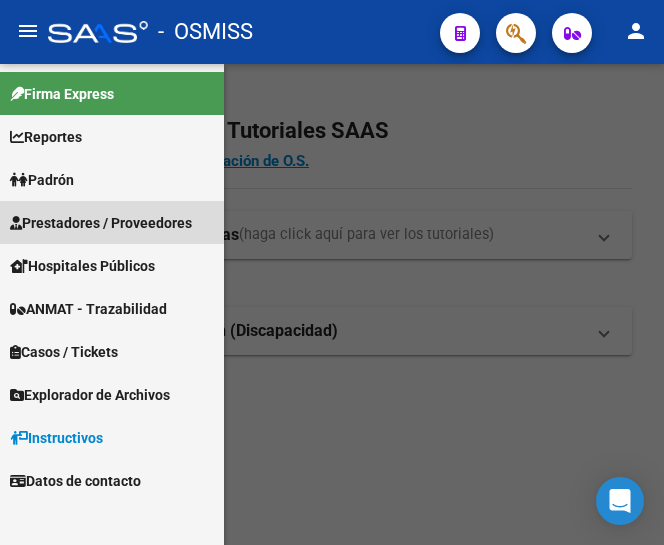 click on "Prestadores / Proveedores" at bounding box center (101, 223) 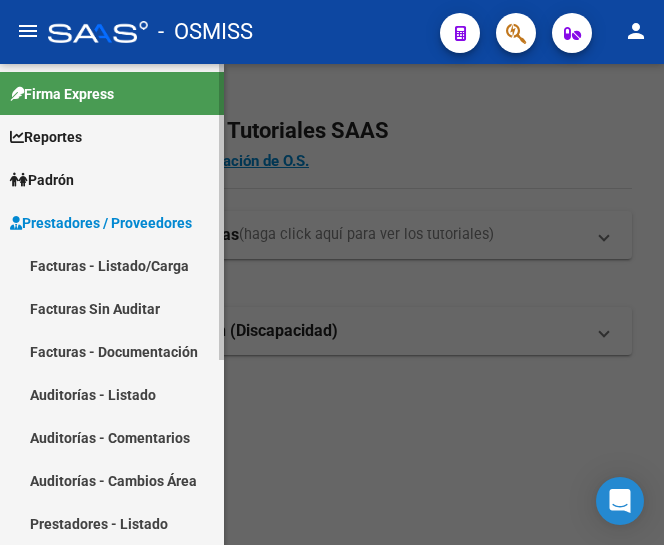 click on "Facturas - Listado/Carga" at bounding box center (112, 265) 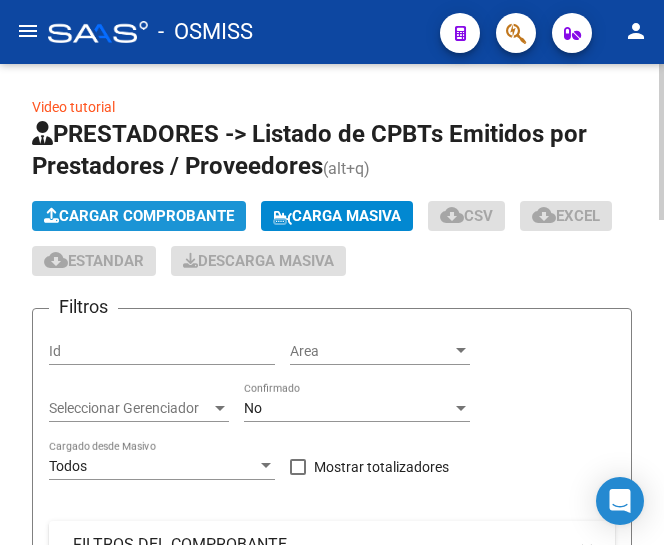 click on "Cargar Comprobante" 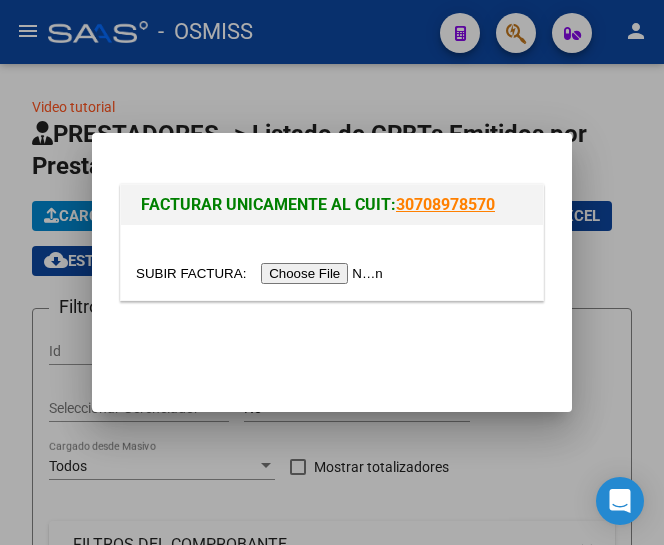 click at bounding box center (262, 273) 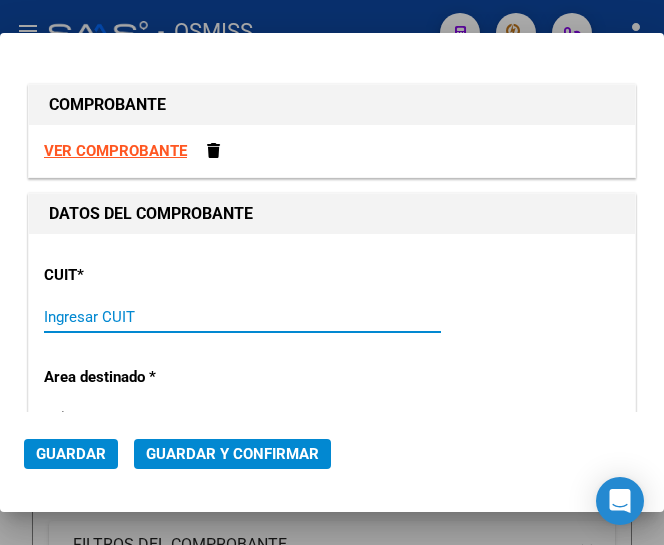 click on "Ingresar CUIT" at bounding box center [137, 317] 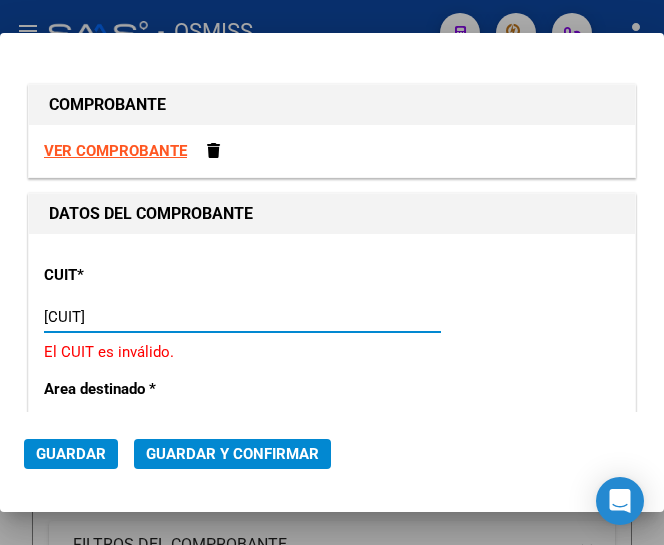 type on "30-99907484-3" 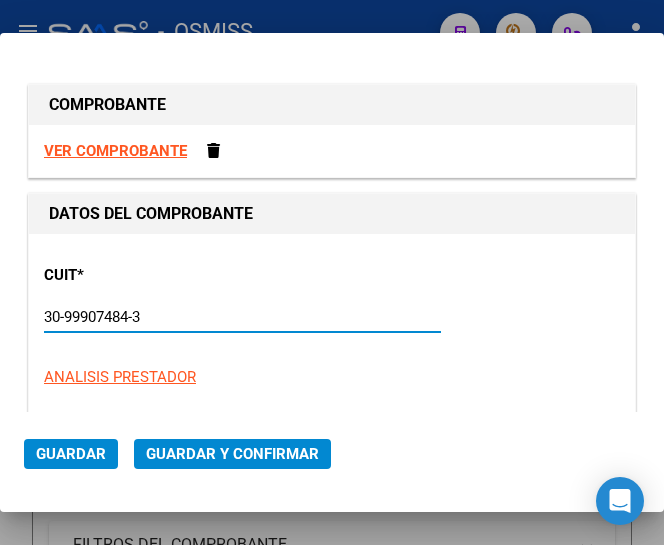 type on "7" 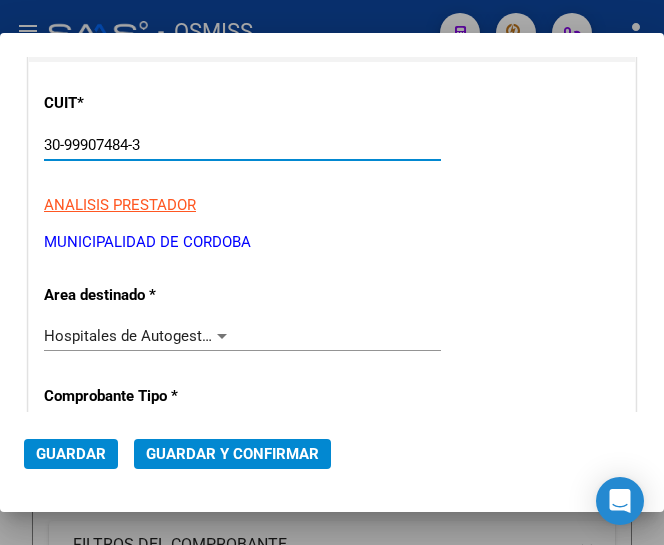 scroll, scrollTop: 200, scrollLeft: 0, axis: vertical 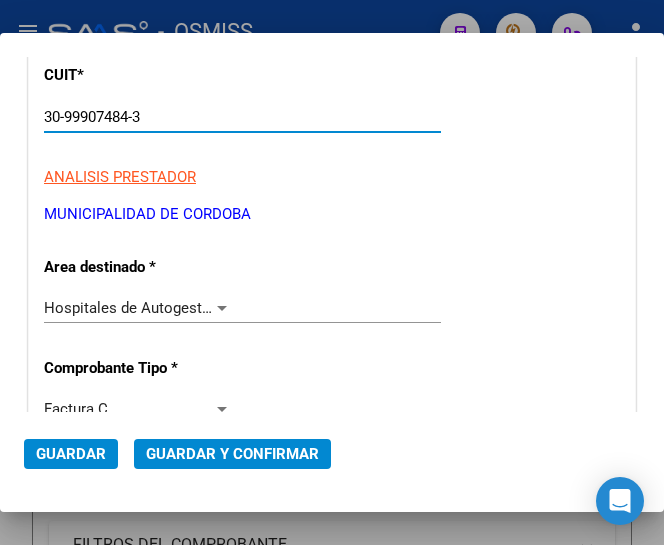 type on "30-99907484-3" 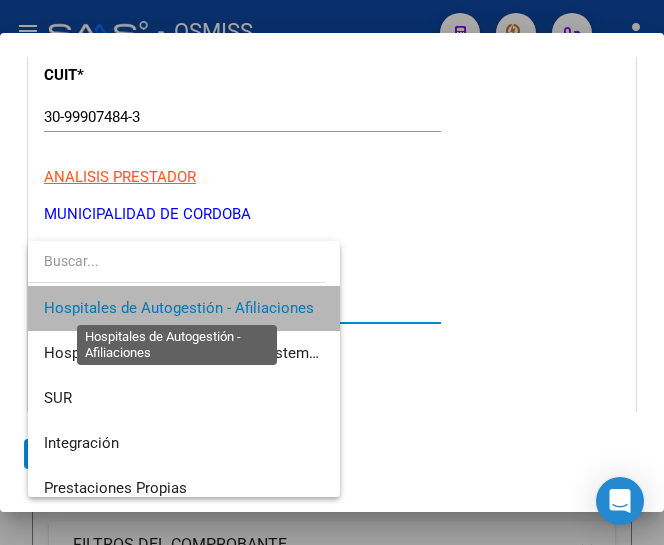 click on "Hospitales de Autogestión - Afiliaciones" at bounding box center (179, 308) 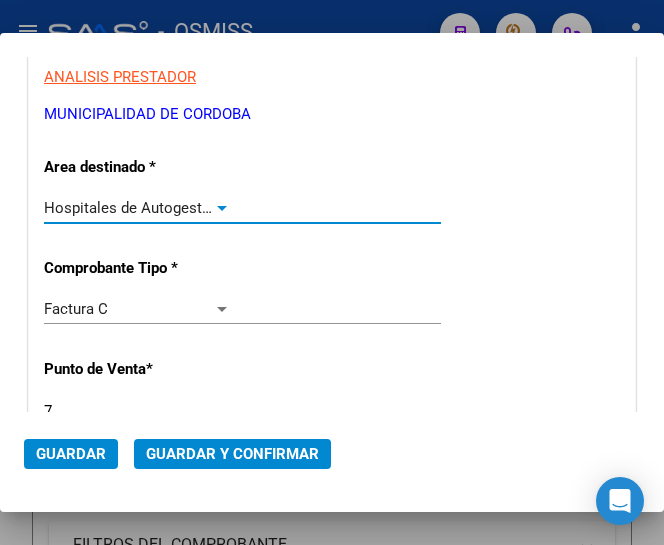 scroll, scrollTop: 400, scrollLeft: 0, axis: vertical 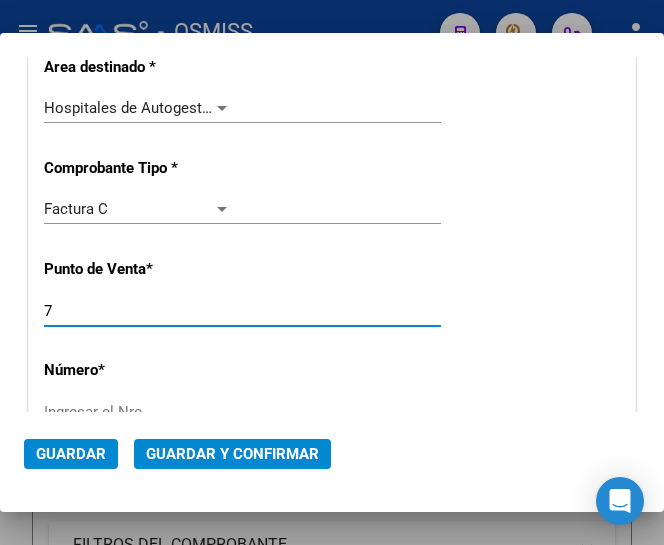 click on "7" at bounding box center (137, 311) 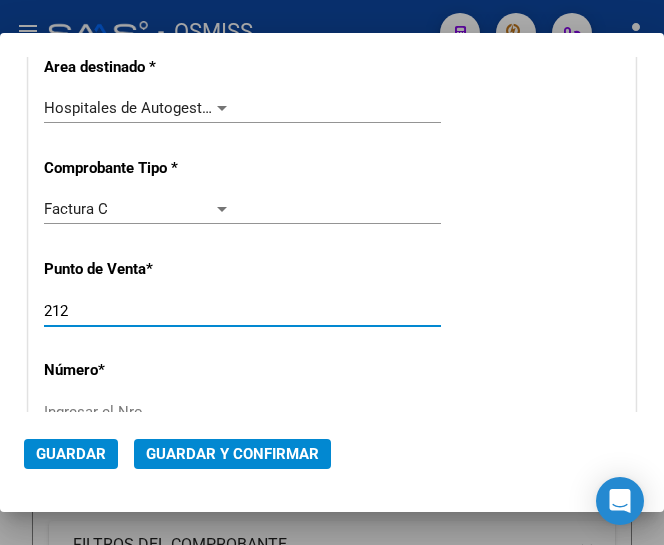 type on "212" 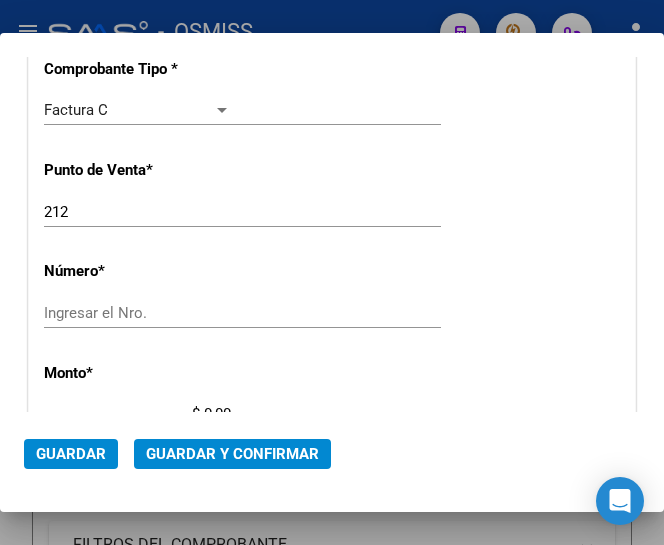 scroll, scrollTop: 600, scrollLeft: 0, axis: vertical 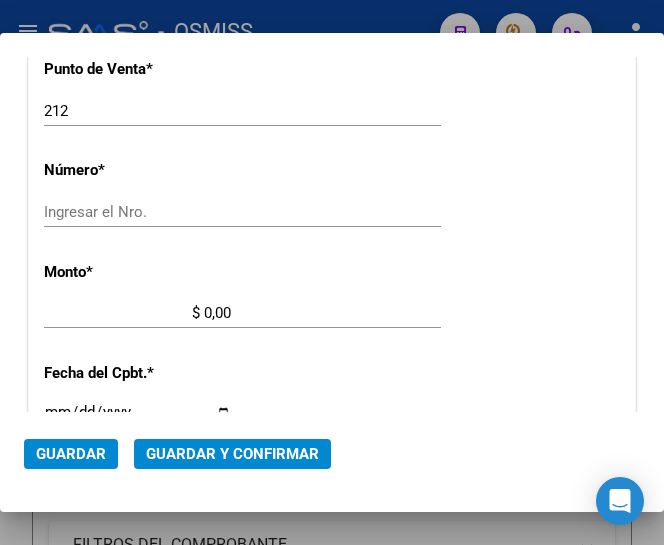click on "Ingresar el Nro." at bounding box center (137, 212) 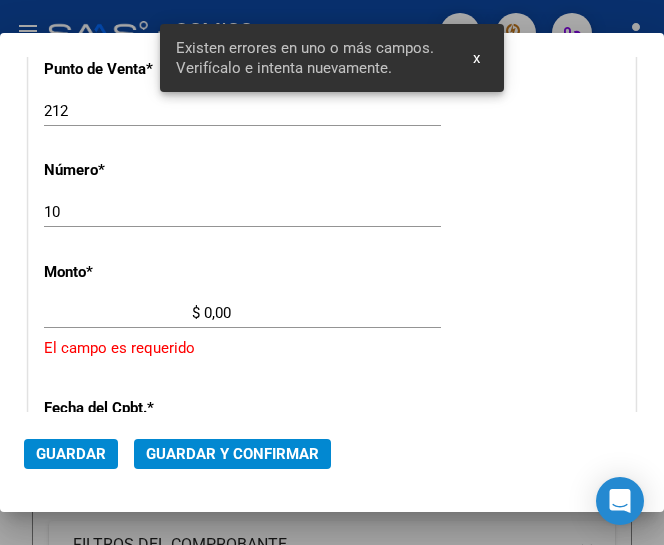 scroll, scrollTop: 669, scrollLeft: 0, axis: vertical 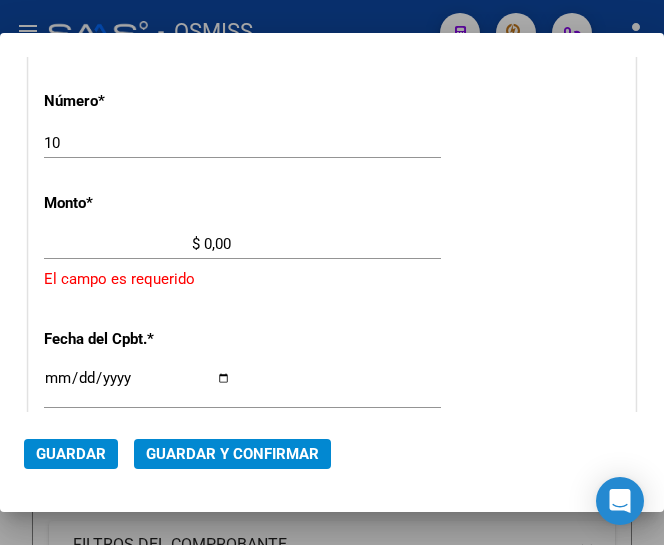 click on "10" at bounding box center [137, 143] 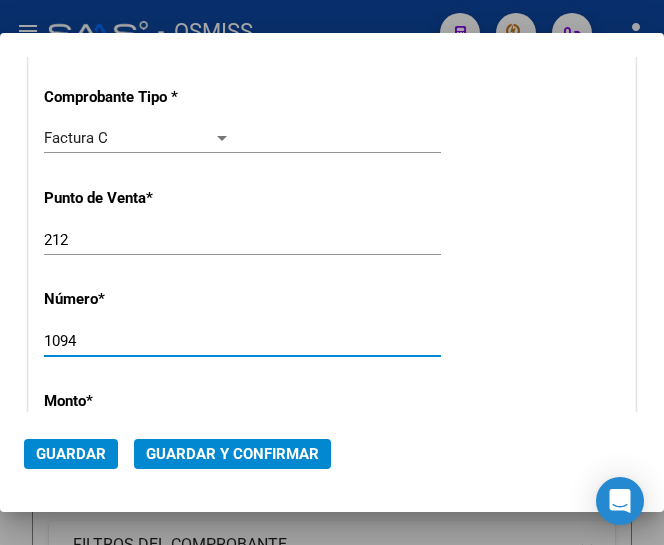 scroll, scrollTop: 469, scrollLeft: 0, axis: vertical 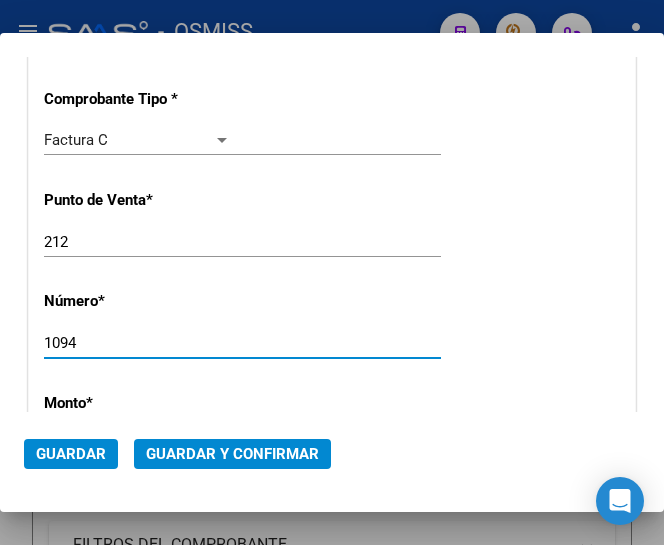 type on "1094" 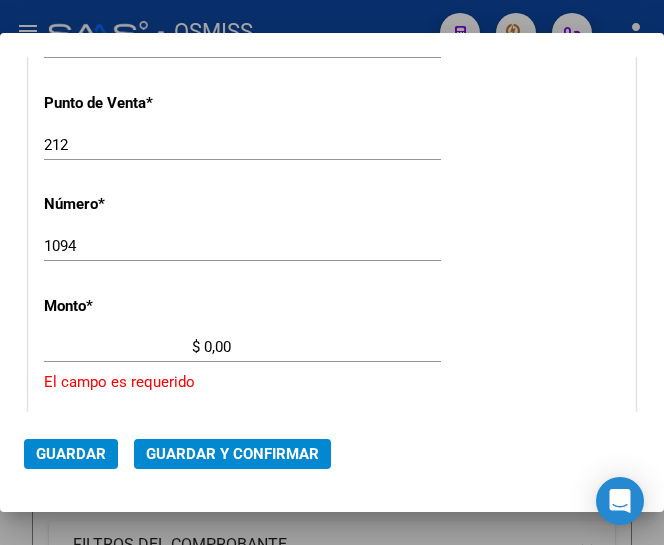scroll, scrollTop: 569, scrollLeft: 0, axis: vertical 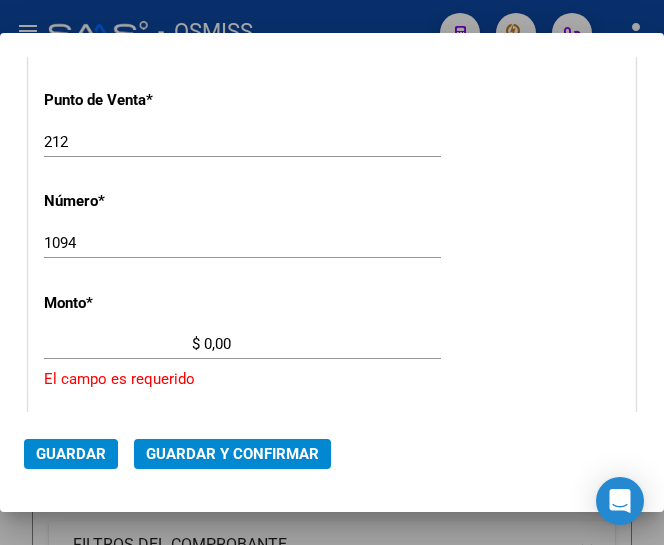 click on "$ 0,00" at bounding box center (137, 344) 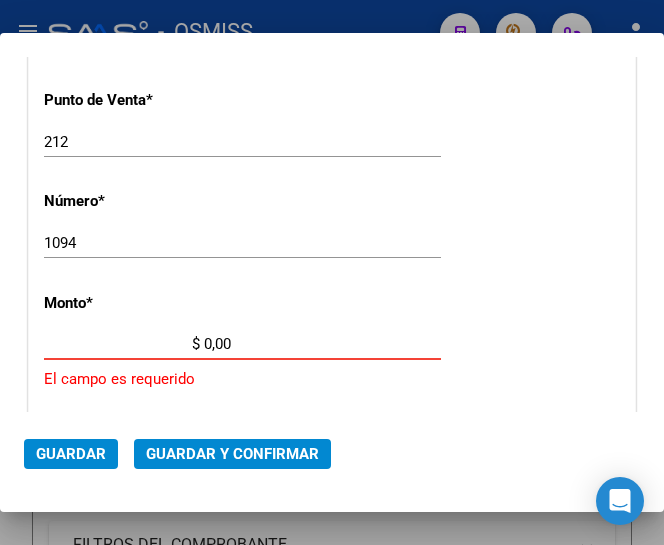 click on "$ 0,00" at bounding box center (137, 344) 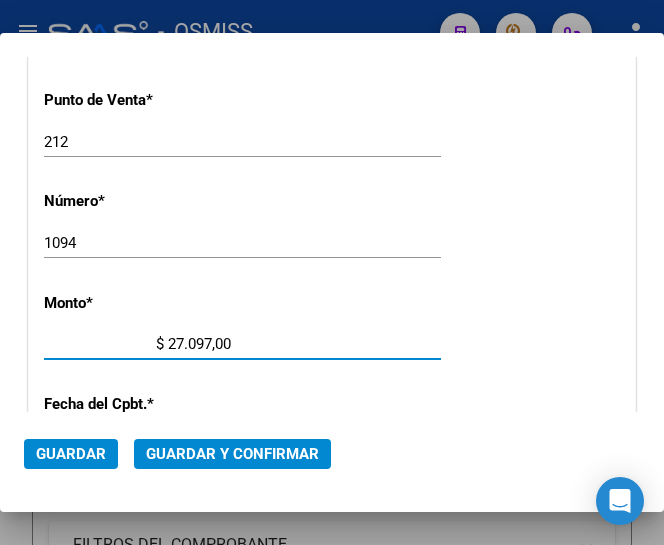 type on "$ 270.978,00" 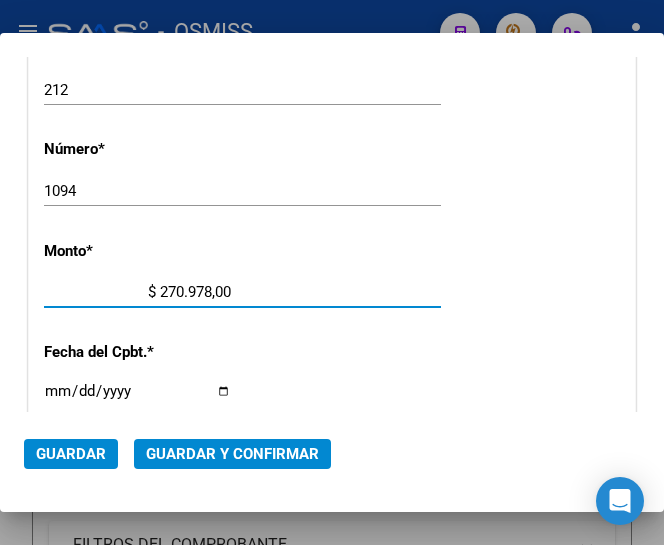 scroll, scrollTop: 669, scrollLeft: 0, axis: vertical 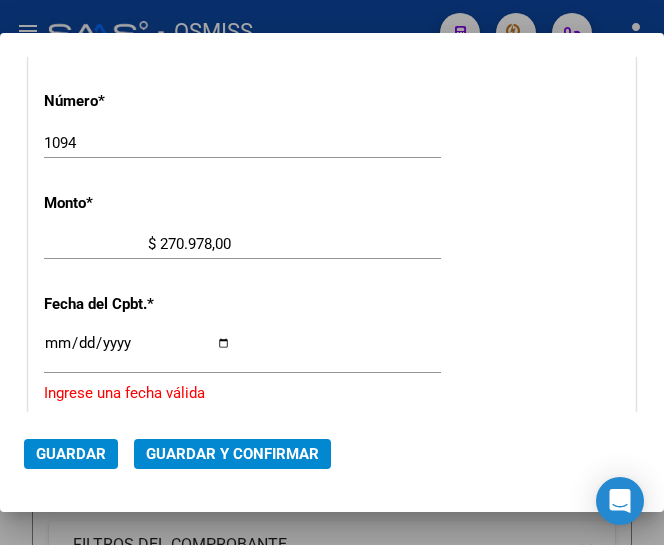click on "Ingresar la fecha" at bounding box center (137, 351) 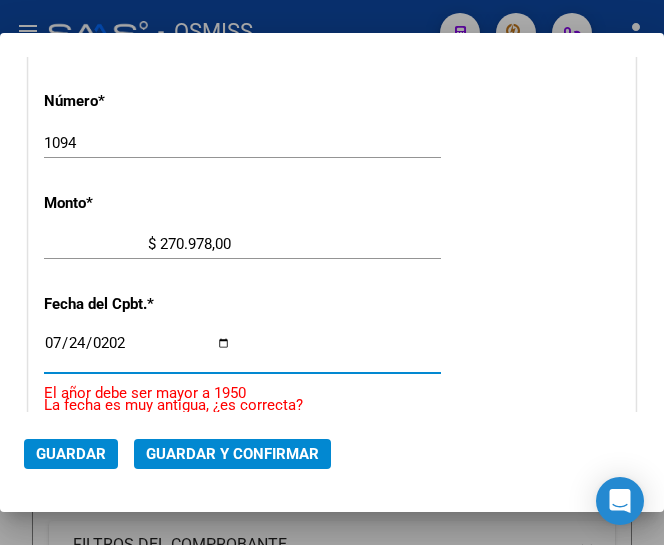 type on "2025-07-24" 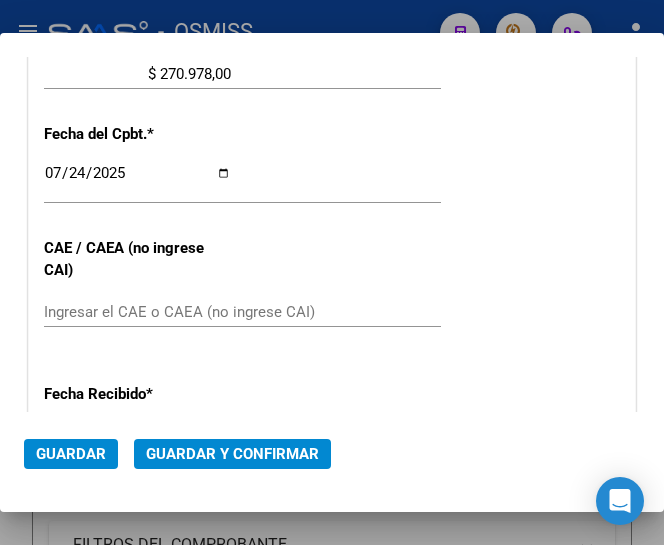 scroll, scrollTop: 869, scrollLeft: 0, axis: vertical 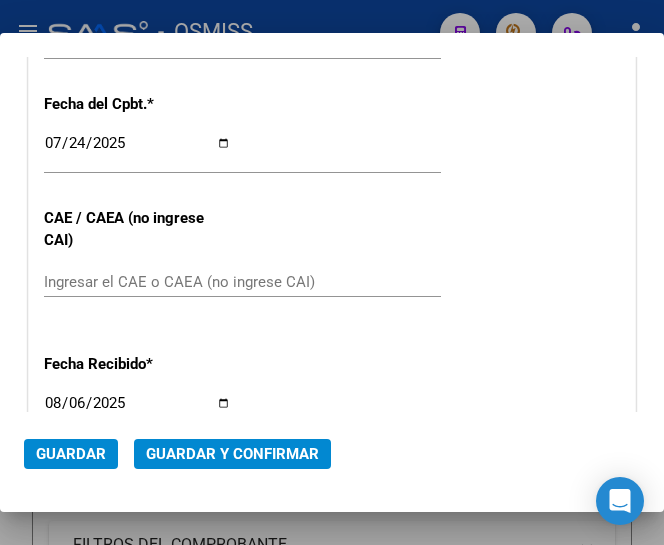 click on "[DATE] Ingresar la fecha" 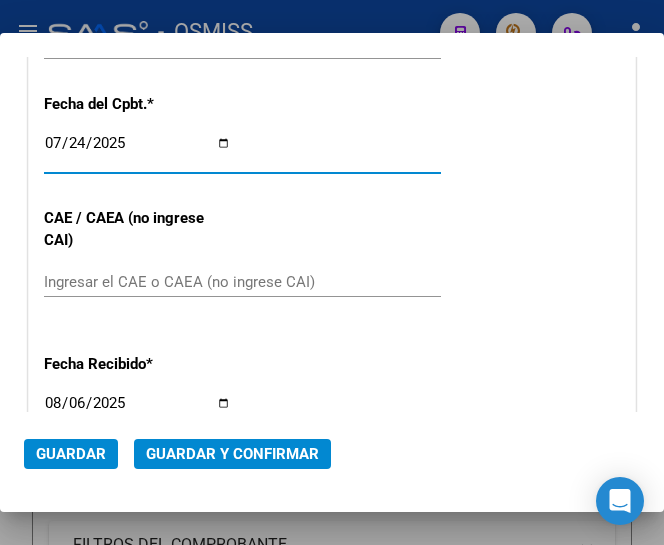 scroll, scrollTop: 769, scrollLeft: 0, axis: vertical 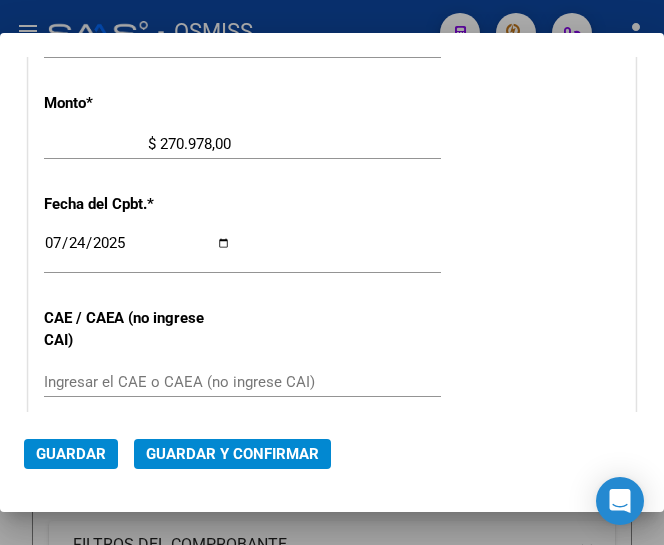 click on "CUIT  *   [CUIT] Ingresar CUIT  ANALISIS PRESTADOR  MUNICIPALIDAD DE CORDOBA  ARCA Padrón  Area destinado * Hospitales de Autogestión - Afiliaciones Seleccionar Area  Comprobante Tipo * Factura C Seleccionar Tipo Punto de Venta  *   212 Ingresar el Nro.  Número  *   1094 Ingresar el Nro.  Monto  *   $ 270.978,00 Ingresar el monto  Fecha del Cpbt.  *   [DATE] Ingresar la fecha  CAE / CAEA (no ingrese CAI)    Ingresar el CAE o CAEA (no ingrese CAI)  Fecha Recibido  *   [DATE] Ingresar la fecha  Fecha de Vencimiento    Ingresar la fecha  Ref. Externa    Ingresar la ref.  N° Liquidación    Ingresar el N° Liquidación" at bounding box center [332, 185] 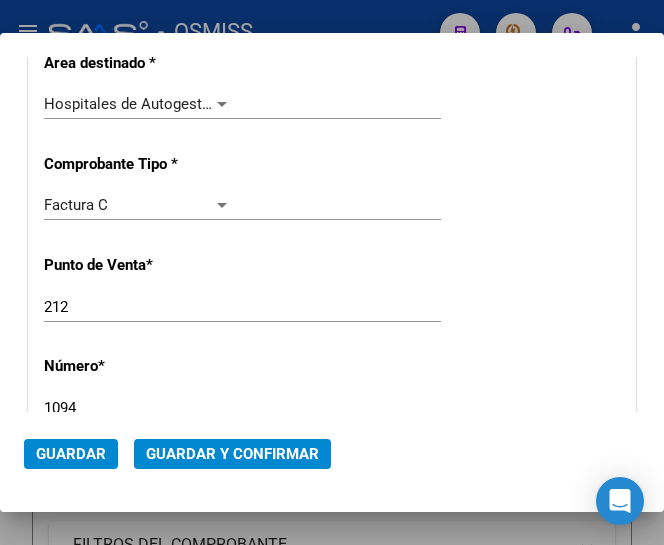 scroll, scrollTop: 369, scrollLeft: 0, axis: vertical 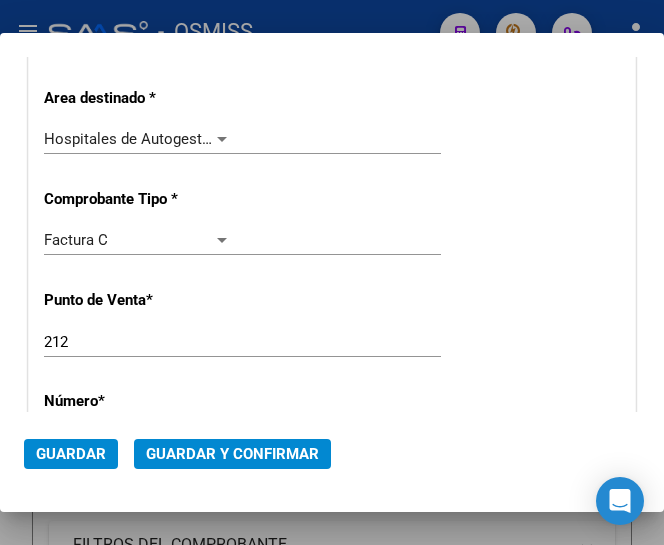 click at bounding box center (222, 139) 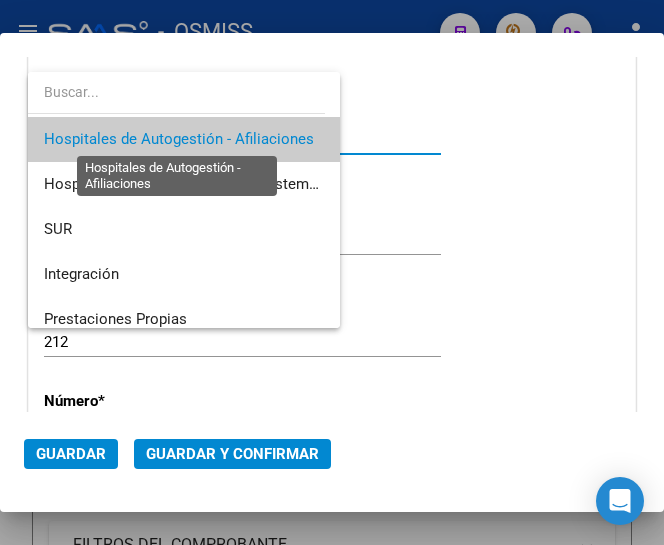 click on "Hospitales de Autogestión - Afiliaciones" at bounding box center (179, 139) 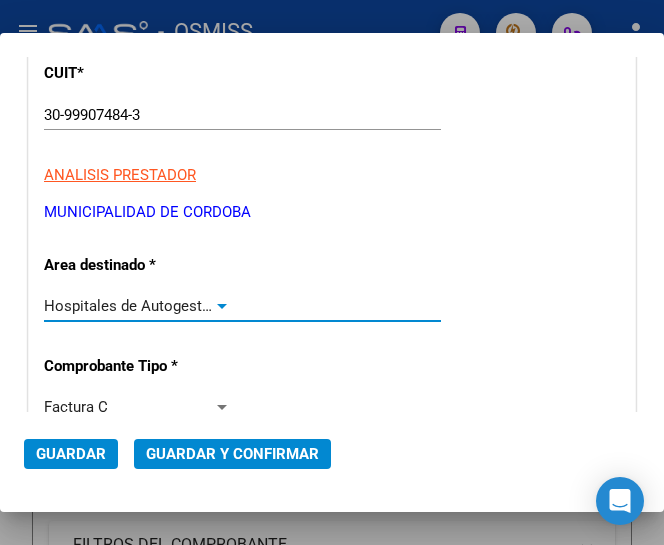 scroll, scrollTop: 169, scrollLeft: 0, axis: vertical 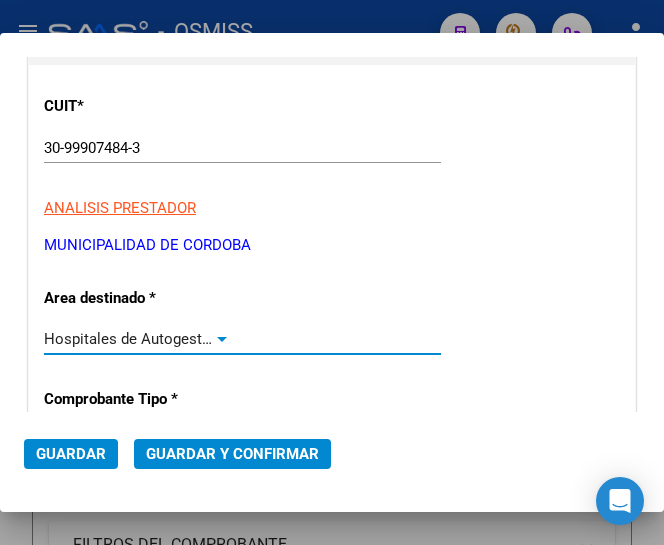 click on "Guardar y Confirmar" 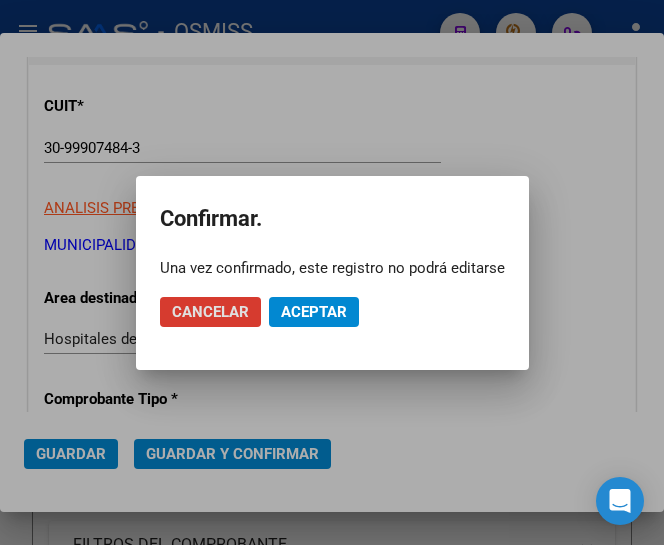 click on "Aceptar" 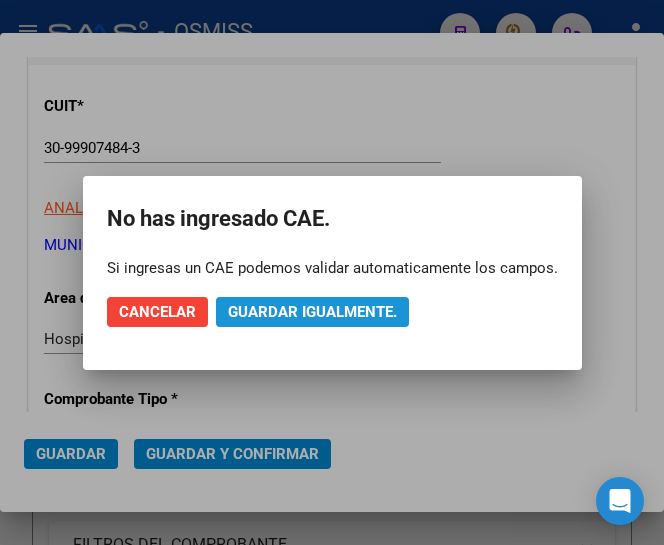 click on "Guardar igualmente." 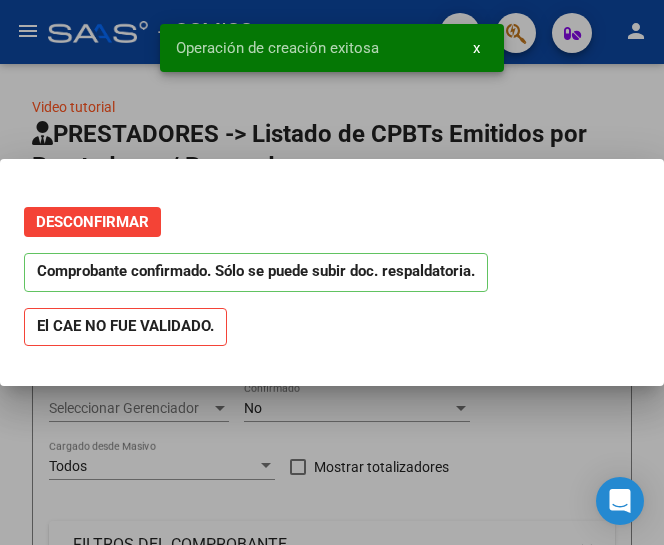 scroll, scrollTop: 0, scrollLeft: 0, axis: both 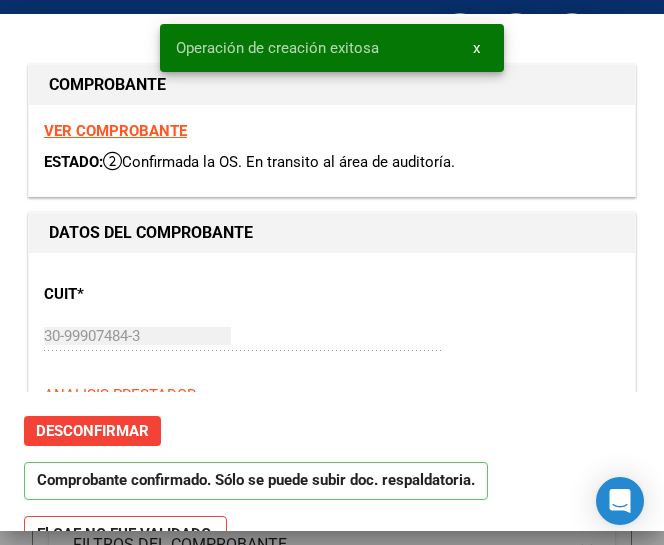 type on "2025-08-23" 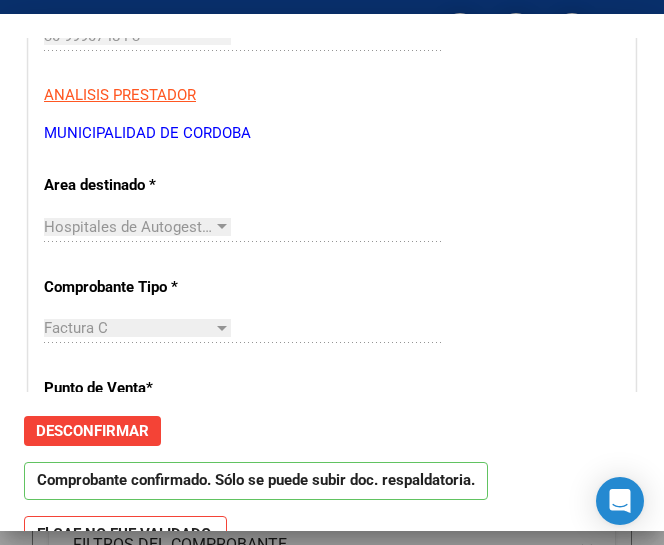 scroll, scrollTop: 400, scrollLeft: 0, axis: vertical 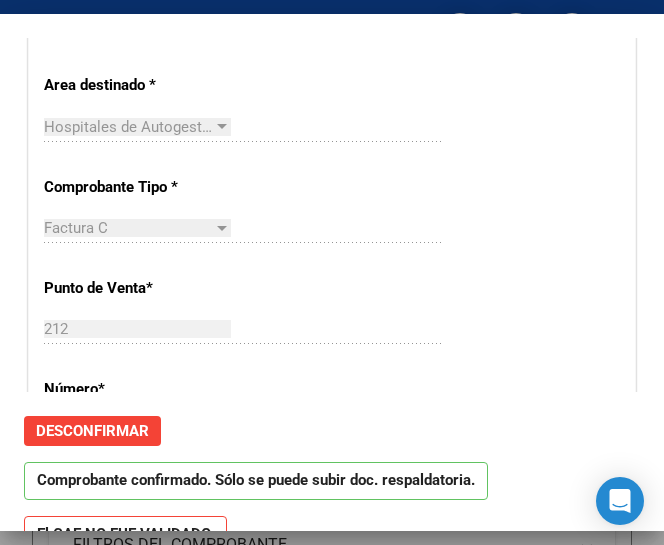 click on "CUIT  *   [CUIT] Ingresar CUIT  ANALISIS PRESTADOR  MUNICIPALIDAD DE CORDOBA  ARCA Padrón ARCA Padrón  Area destinado * Hospitales de Autogestión - Afiliaciones Seleccionar Area  Comprobante Tipo * Factura C Seleccionar Tipo Punto de Venta  *   212 Ingresar el Nro.  Número  *   1094 Ingresar el Nro.  Monto  *   $ 270.978,00 Ingresar el monto  Fecha del Cpbt.  *   [DATE] Ingresar la fecha  CAE / CAEA (no ingrese CAI)    Ingresar el CAE o CAEA (no ingrese CAI)  Fecha Recibido  *   [DATE] Ingresar la fecha  Fecha de Vencimiento    [DATE] Ingresar la fecha  Ref. Externa    Ingresar la ref.  N° Liquidación    Ingresar el N° Liquidación" at bounding box center [332, 573] 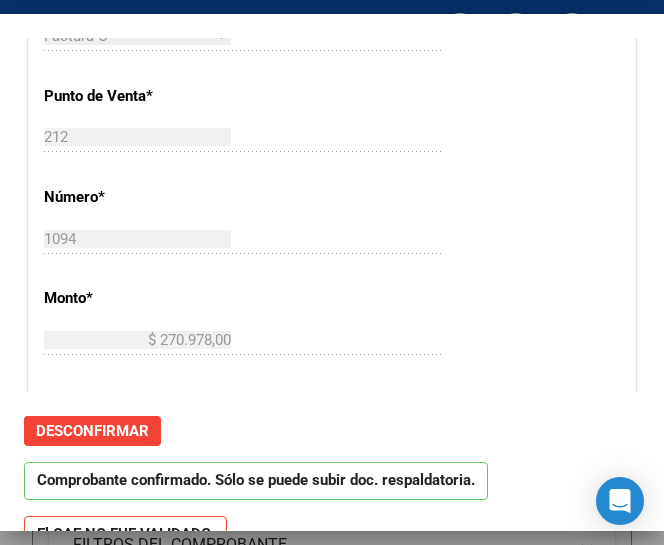 scroll, scrollTop: 600, scrollLeft: 0, axis: vertical 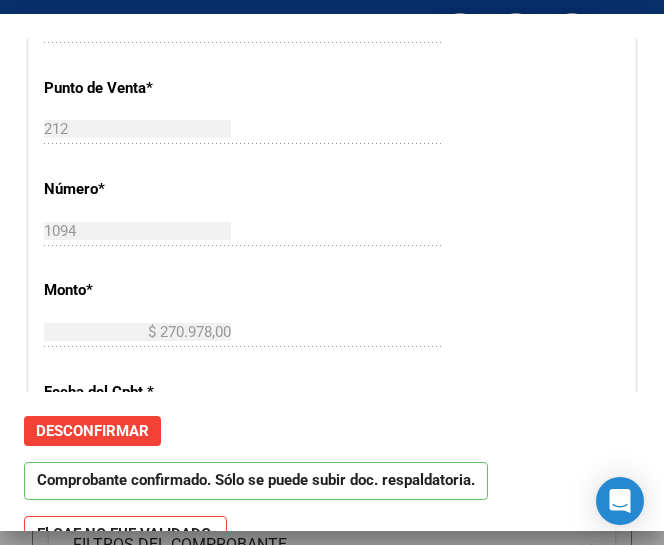 click on "CUIT  *   [CUIT] Ingresar CUIT  ANALISIS PRESTADOR  MUNICIPALIDAD DE CORDOBA  ARCA Padrón ARCA Padrón  Area destinado * Hospitales de Autogestión - Afiliaciones Seleccionar Area  Comprobante Tipo * Factura C Seleccionar Tipo Punto de Venta  *   212 Ingresar el Nro.  Número  *   1094 Ingresar el Nro.  Monto  *   $ 270.978,00 Ingresar el monto  Fecha del Cpbt.  *   [DATE] Ingresar la fecha  CAE / CAEA (no ingrese CAI)    Ingresar el CAE o CAEA (no ingrese CAI)  Fecha Recibido  *   [DATE] Ingresar la fecha  Fecha de Vencimiento    [DATE] Ingresar la fecha  Ref. Externa    Ingresar la ref.  N° Liquidación    Ingresar el N° Liquidación" at bounding box center (332, 373) 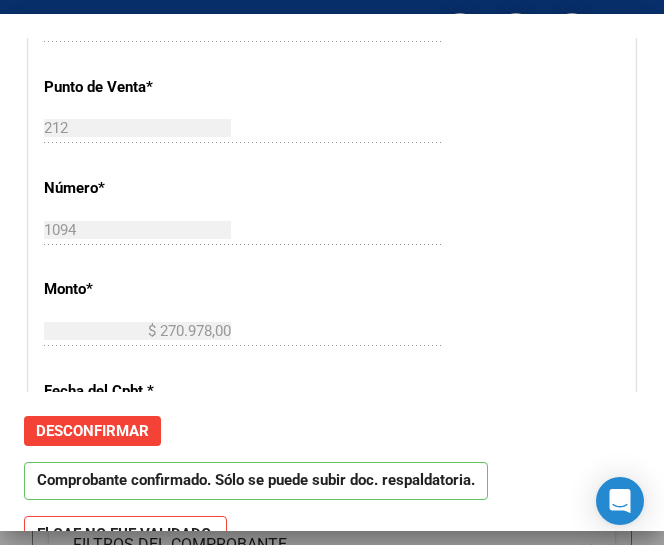 scroll, scrollTop: 600, scrollLeft: 0, axis: vertical 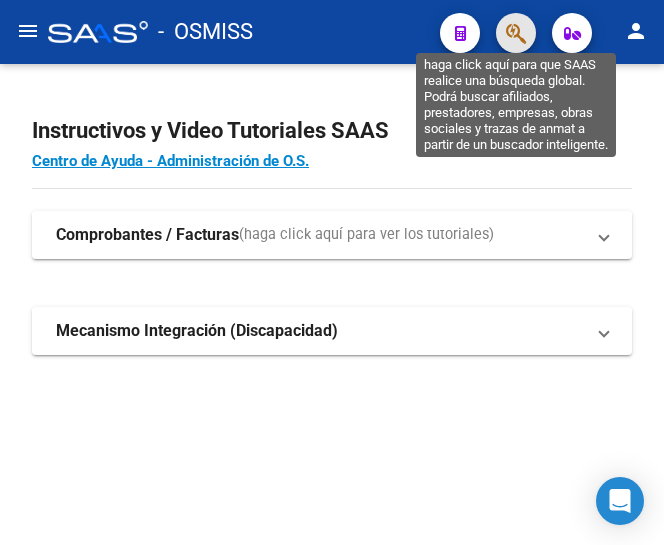 click 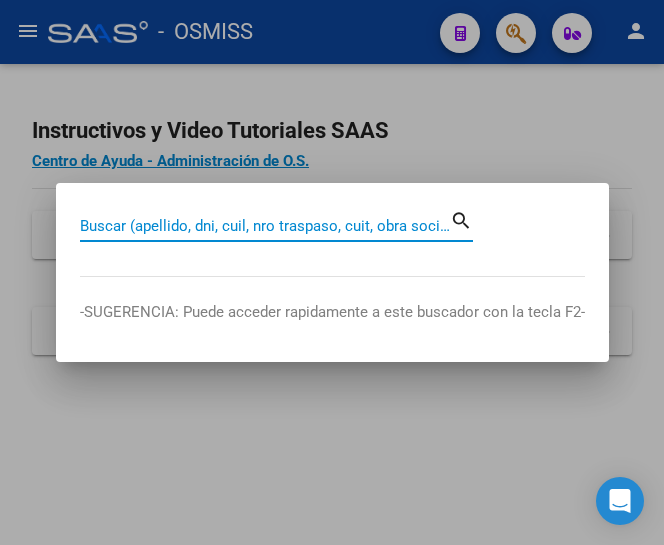 click on "Buscar (apellido, dni, cuil, nro traspaso, cuit, obra social)" at bounding box center (265, 226) 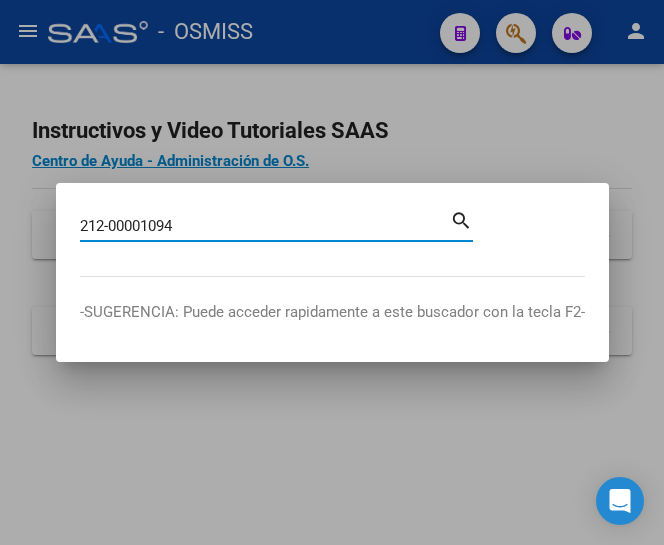 type on "212-00001094" 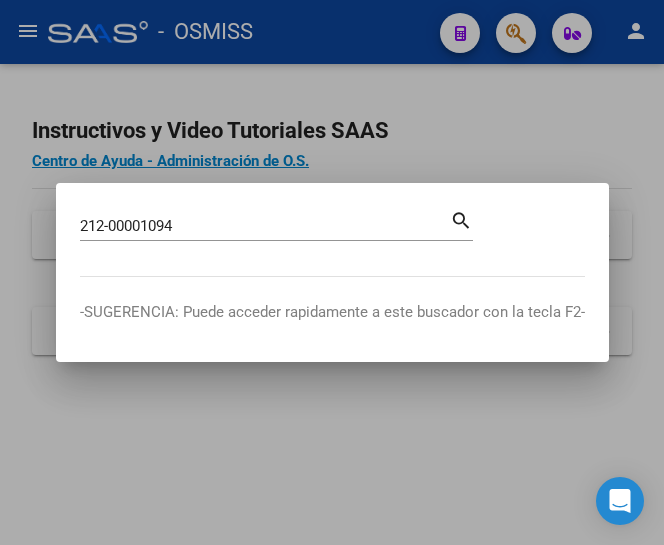 click on "search" at bounding box center [461, 219] 